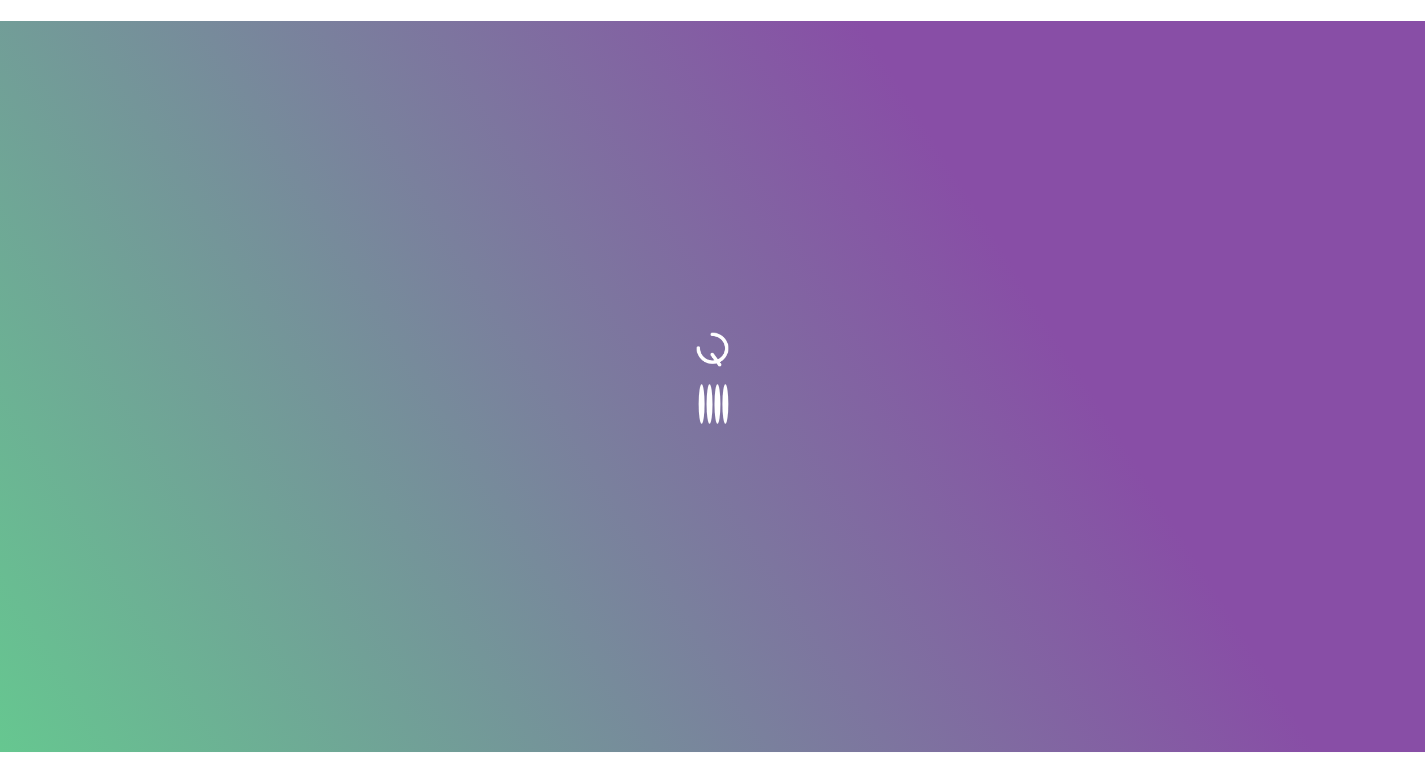scroll, scrollTop: 0, scrollLeft: 0, axis: both 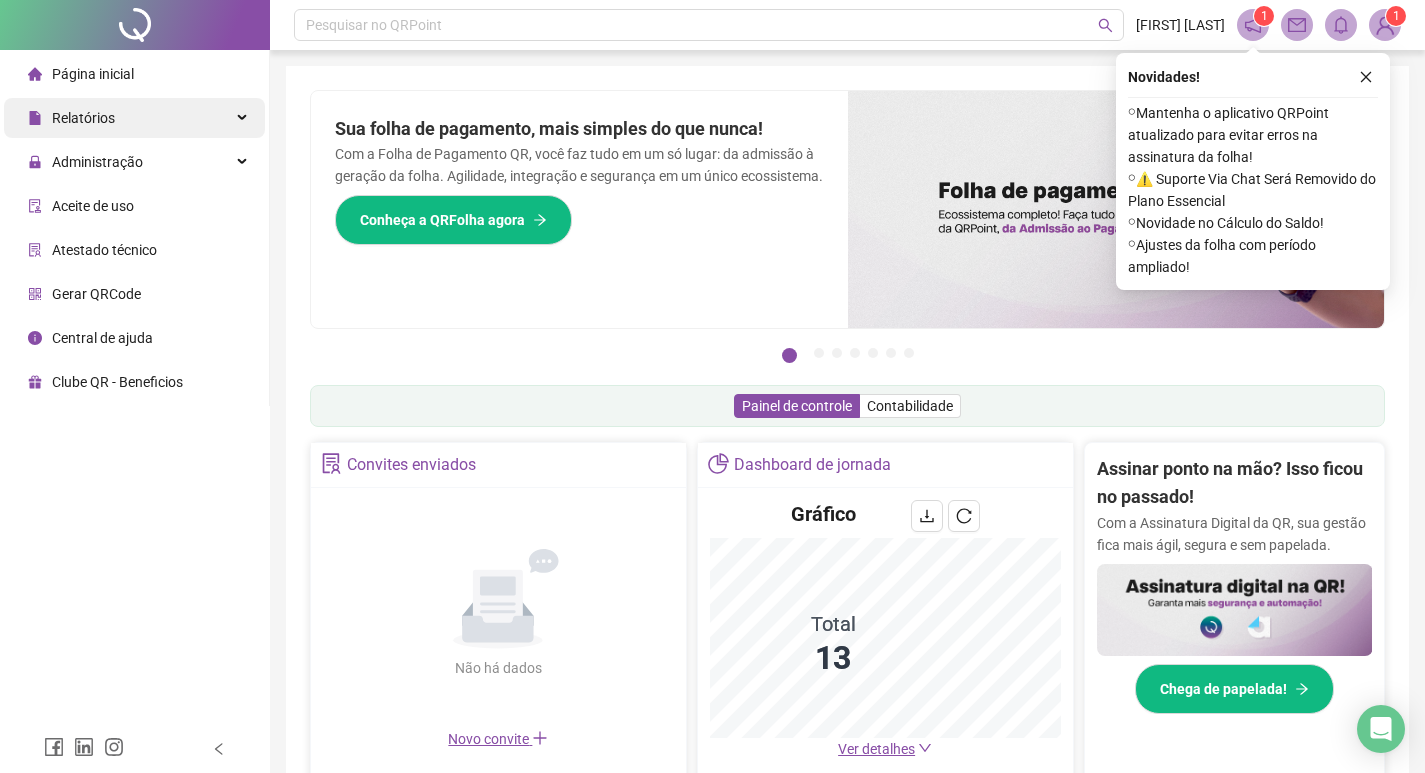 click on "Relatórios" at bounding box center (134, 118) 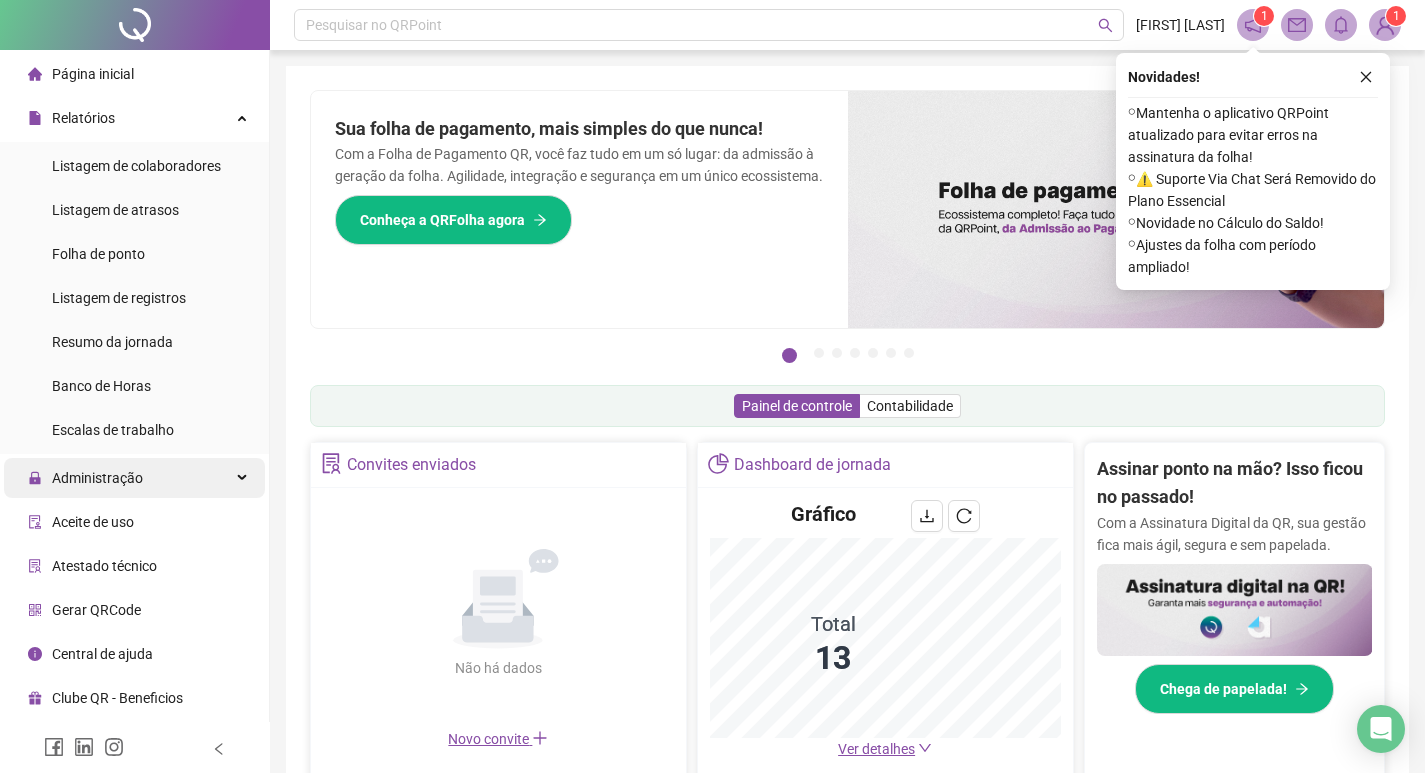click on "Administração" at bounding box center (134, 478) 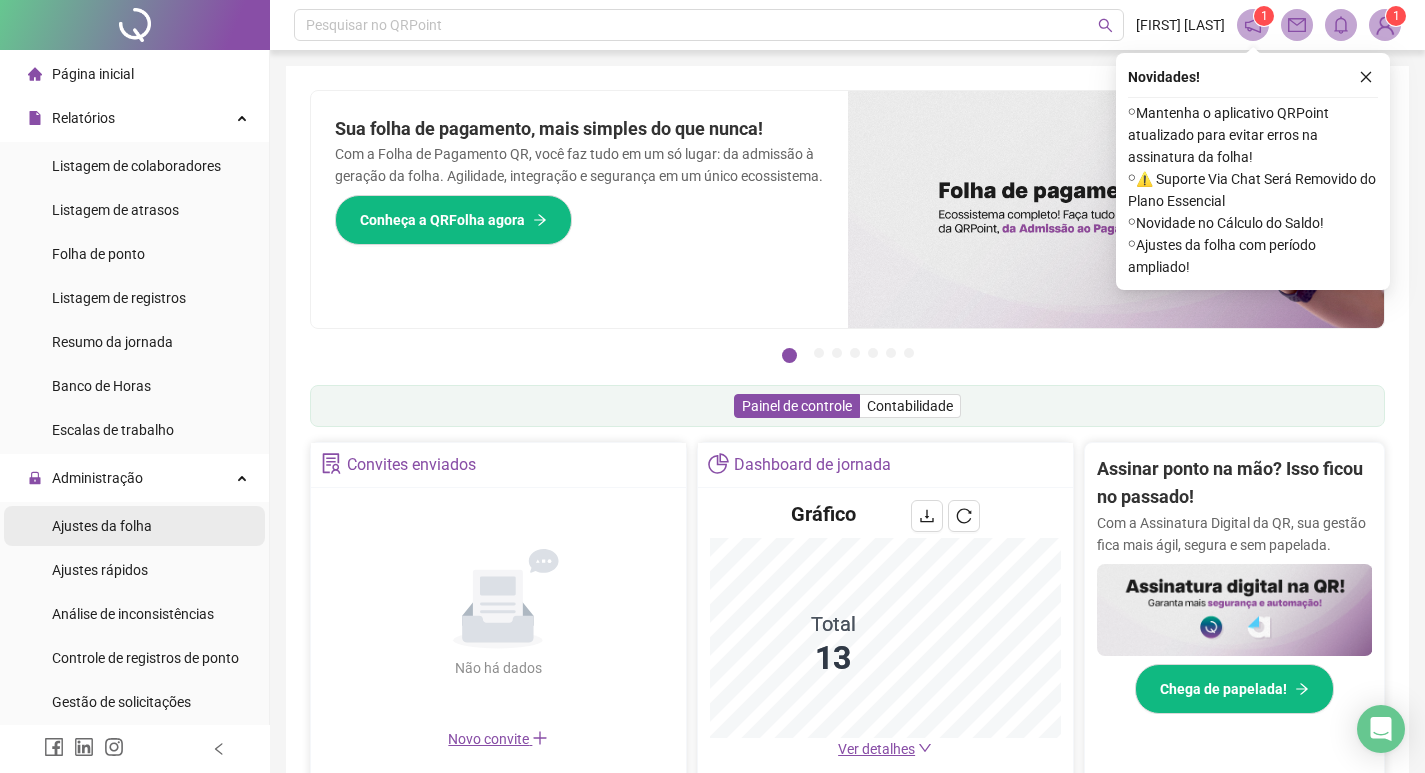click on "Ajustes da folha" at bounding box center (102, 526) 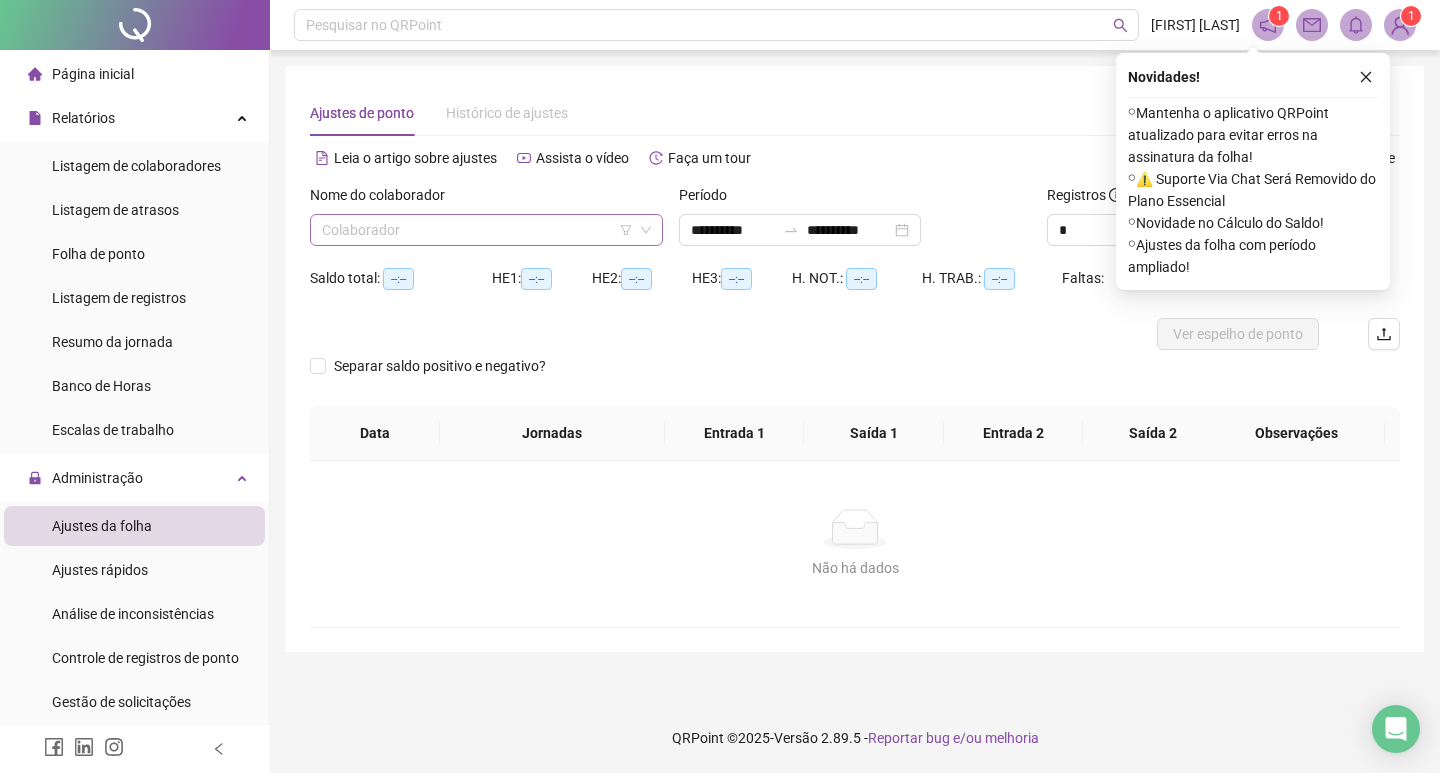click 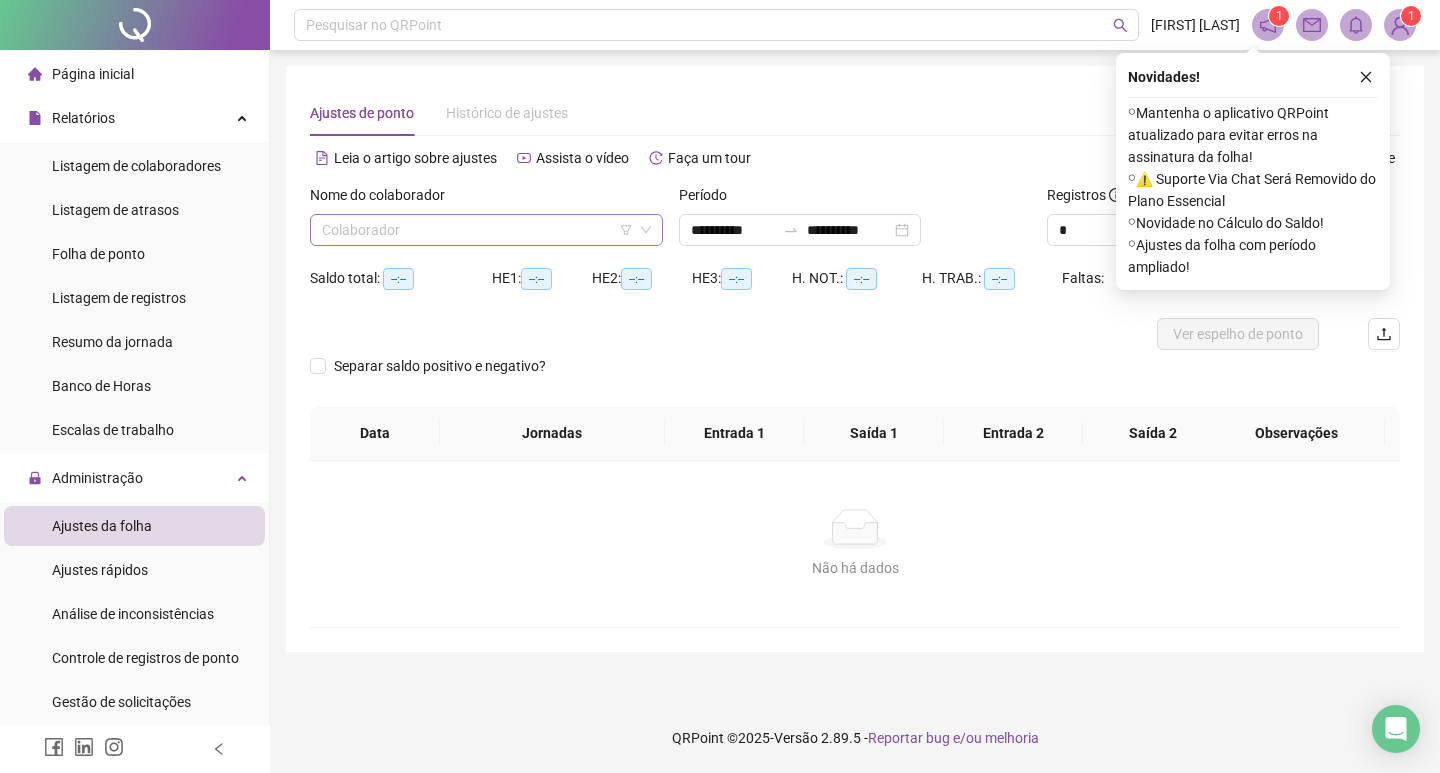 click on "Colaborador" at bounding box center (486, 230) 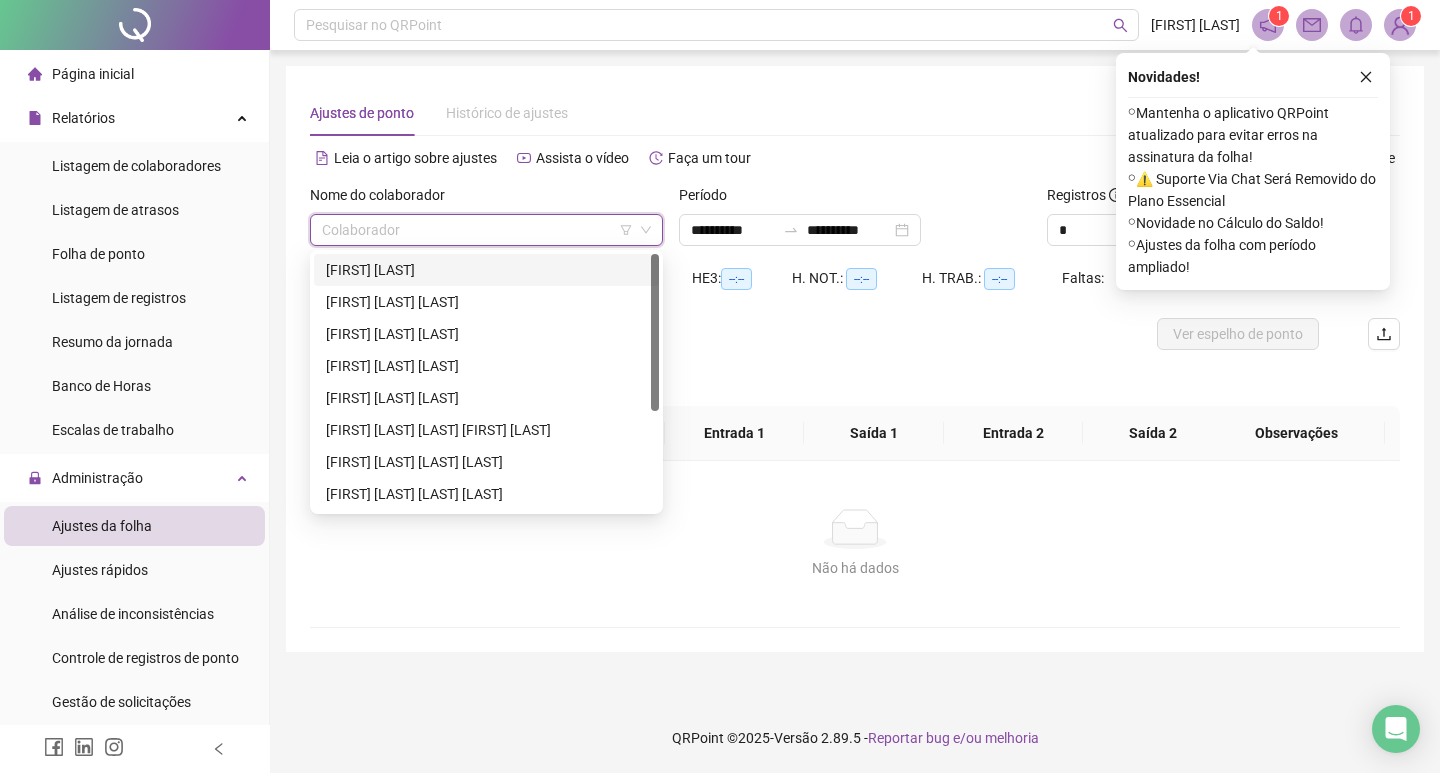 click on "[FIRST] [LAST]" at bounding box center [486, 270] 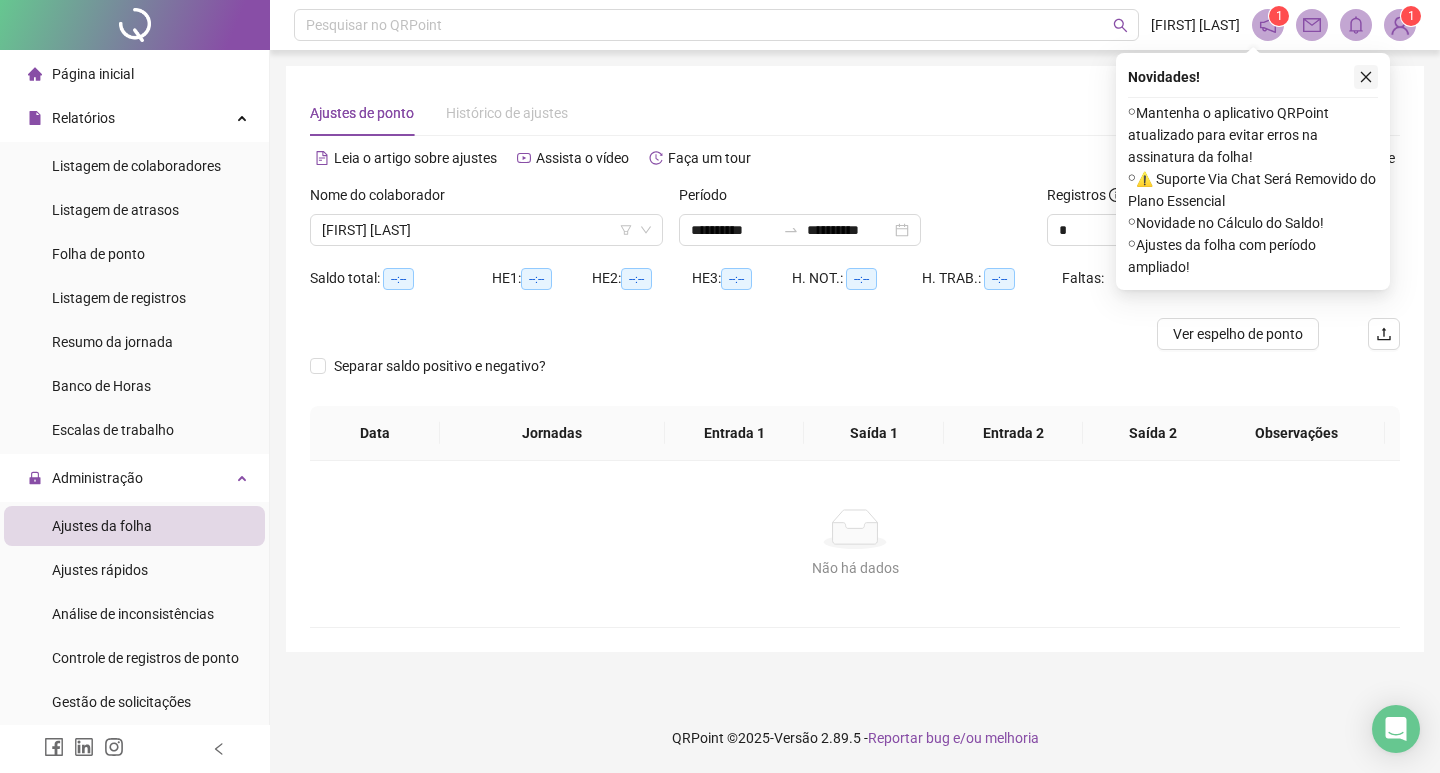click at bounding box center [1366, 77] 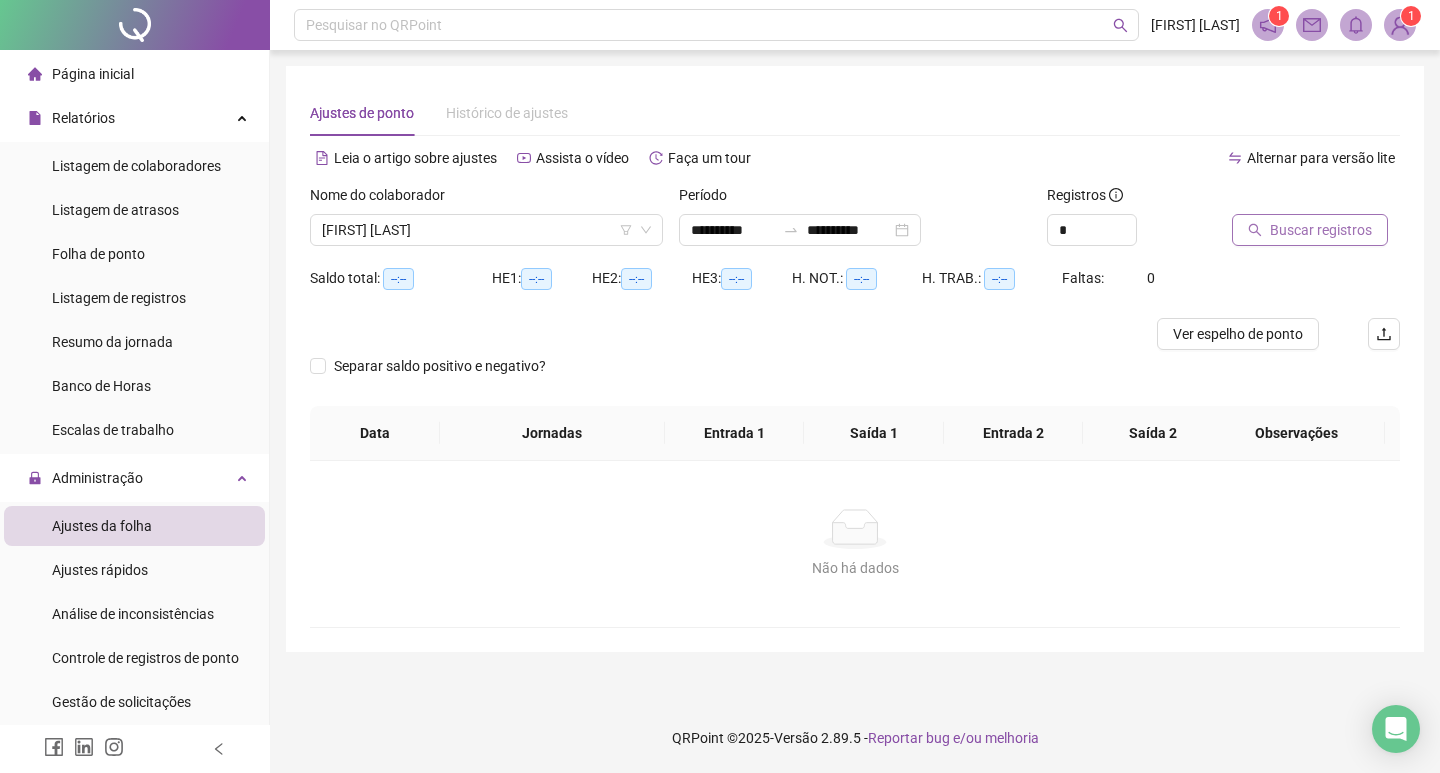 click on "Buscar registros" at bounding box center (1310, 230) 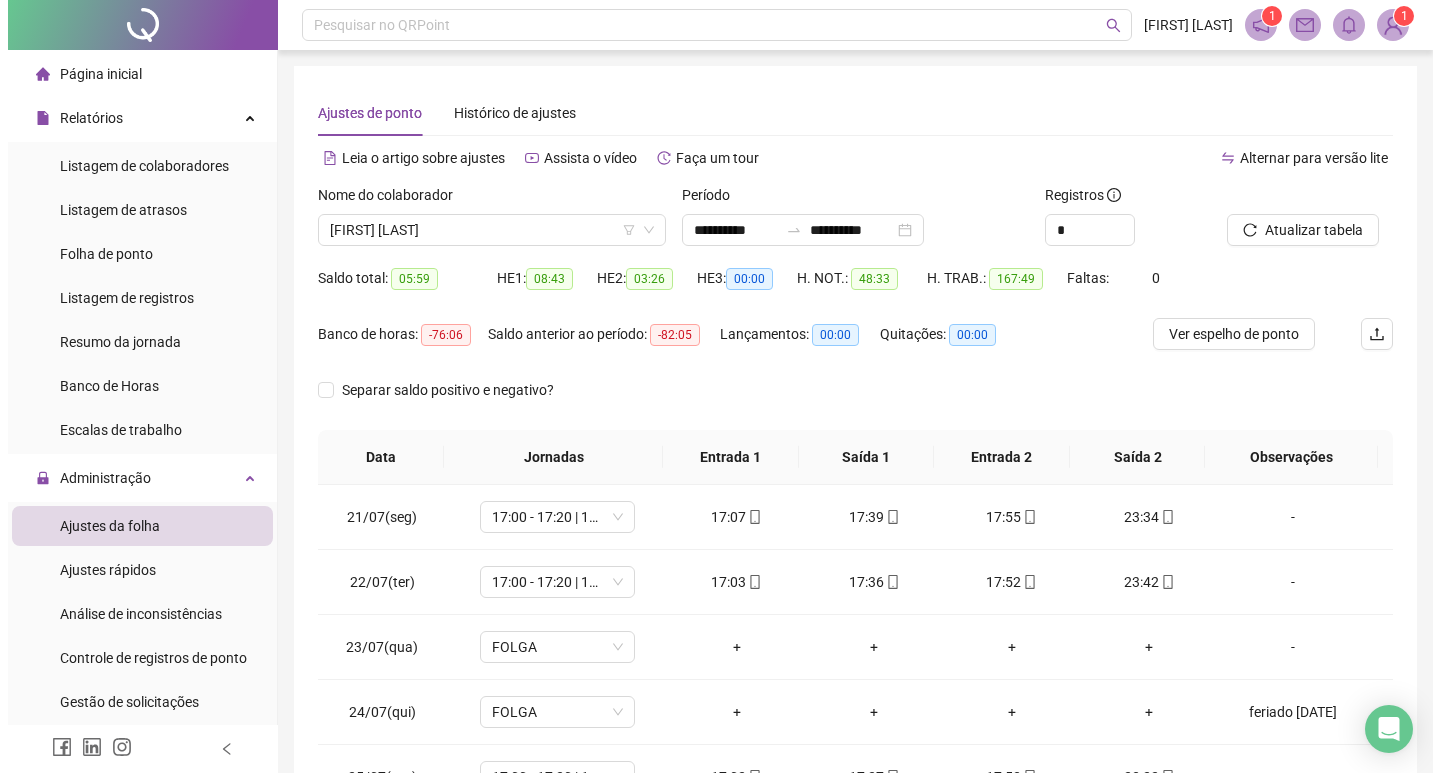 scroll, scrollTop: 1588, scrollLeft: 0, axis: vertical 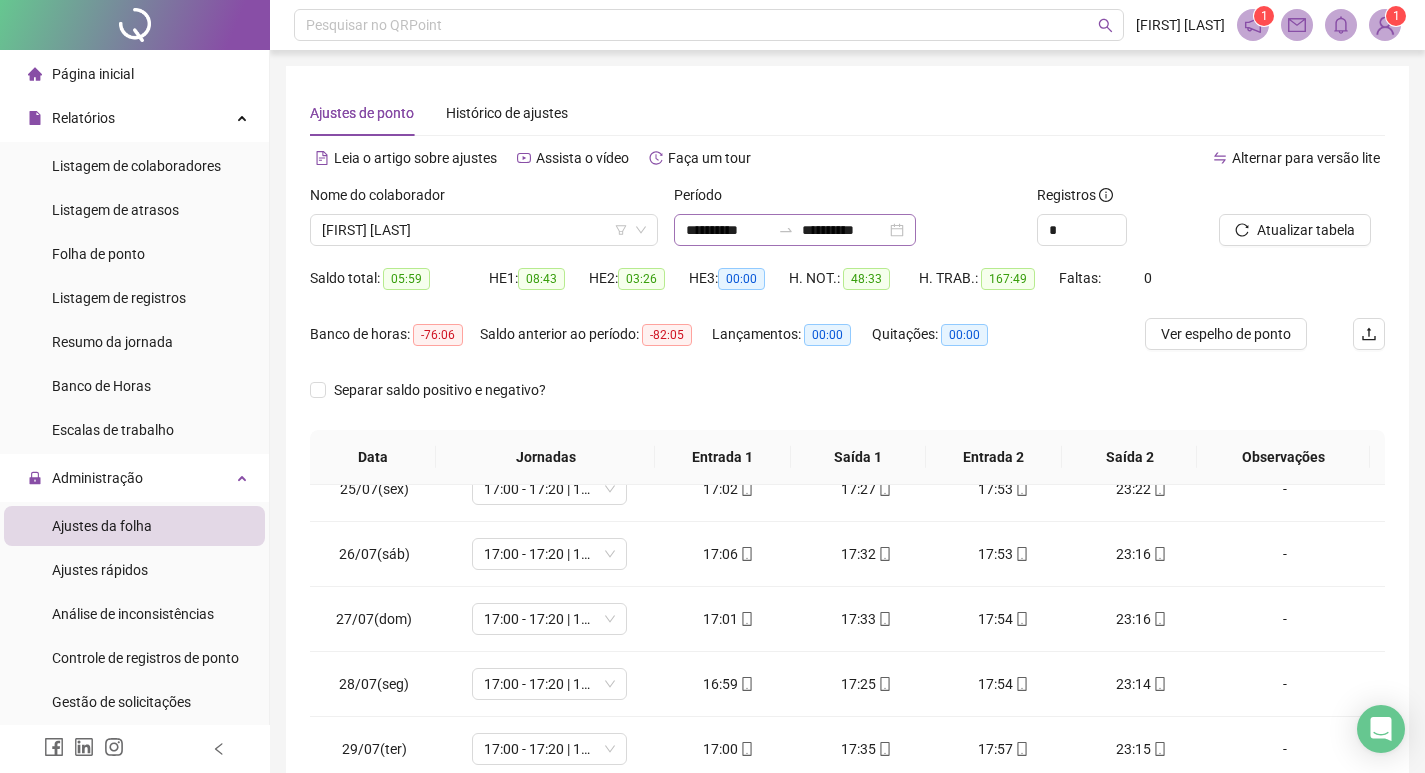 drag, startPoint x: 946, startPoint y: 235, endPoint x: 932, endPoint y: 241, distance: 15.231546 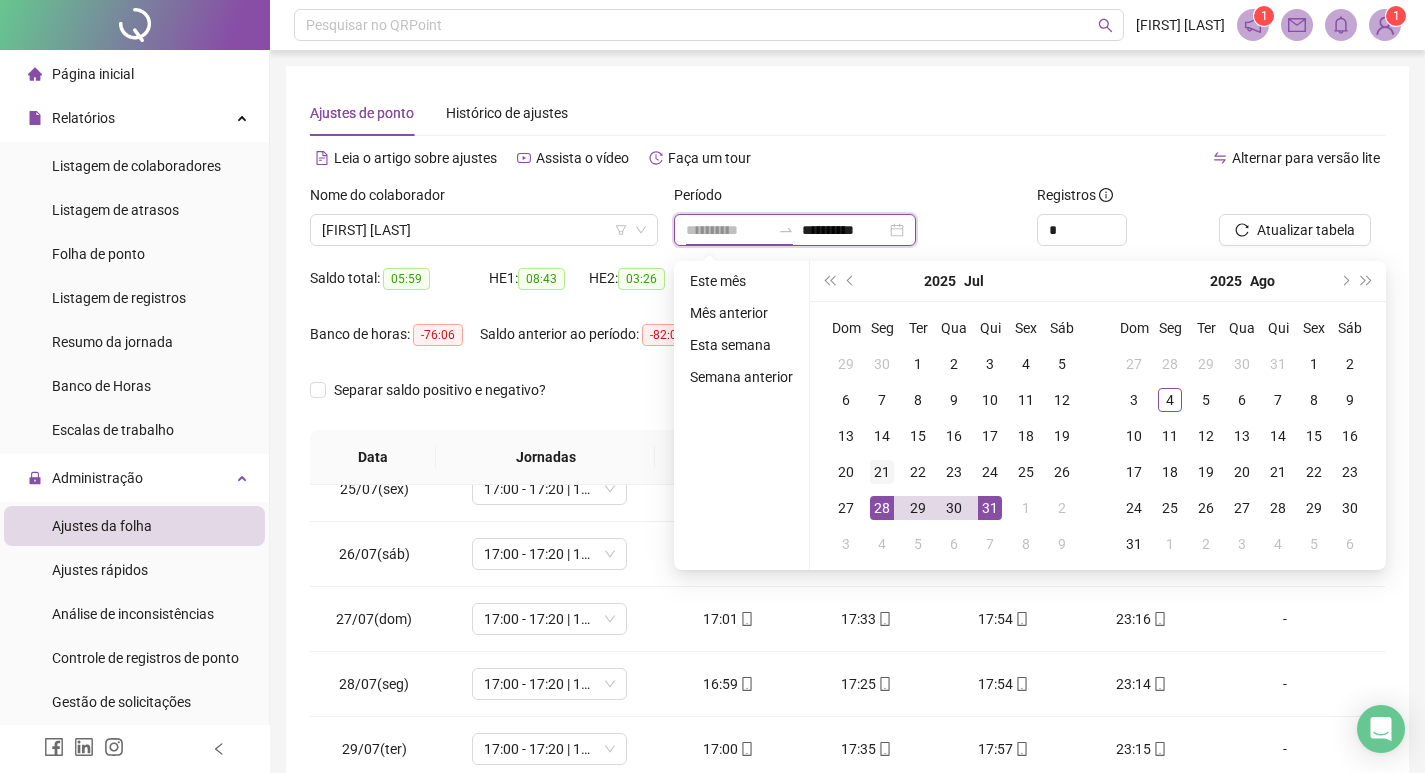 type on "**********" 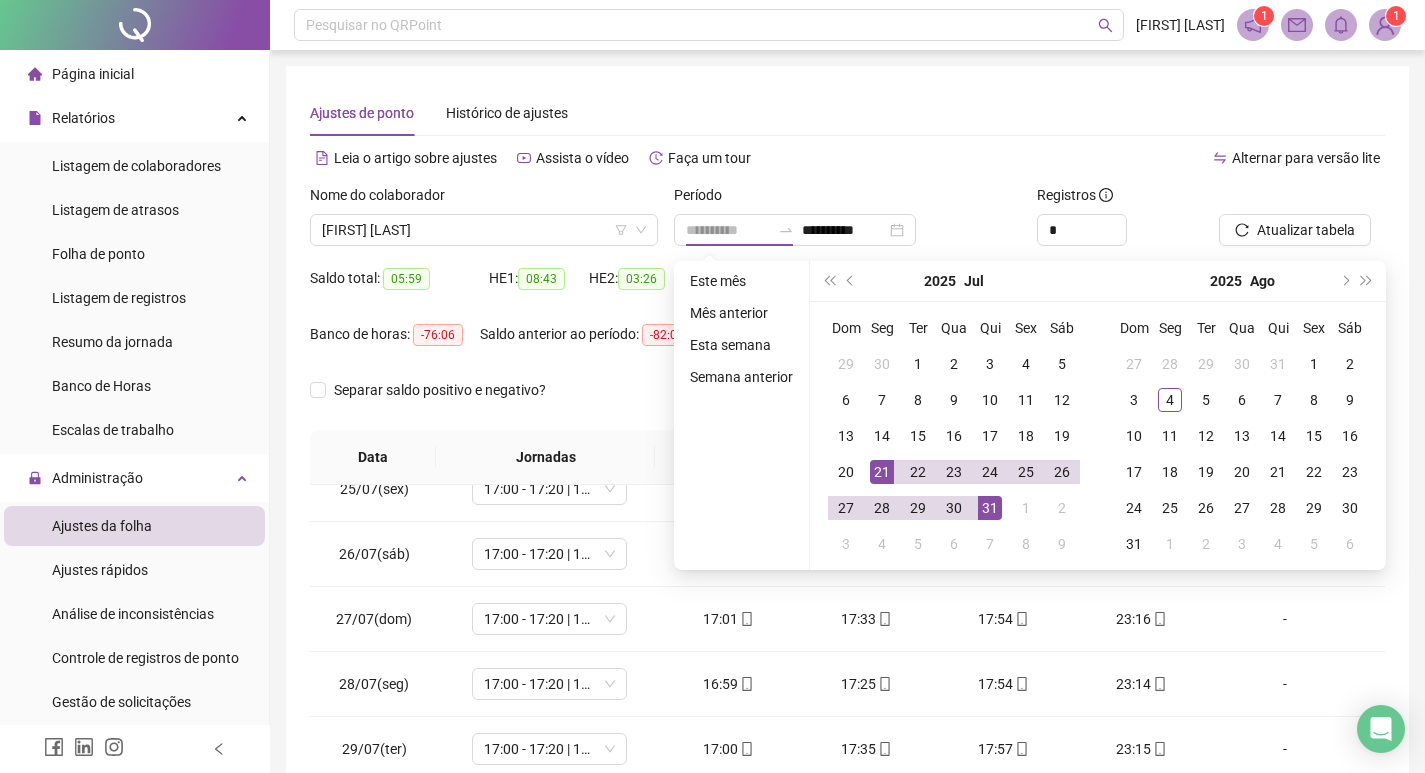 click on "21" at bounding box center (882, 472) 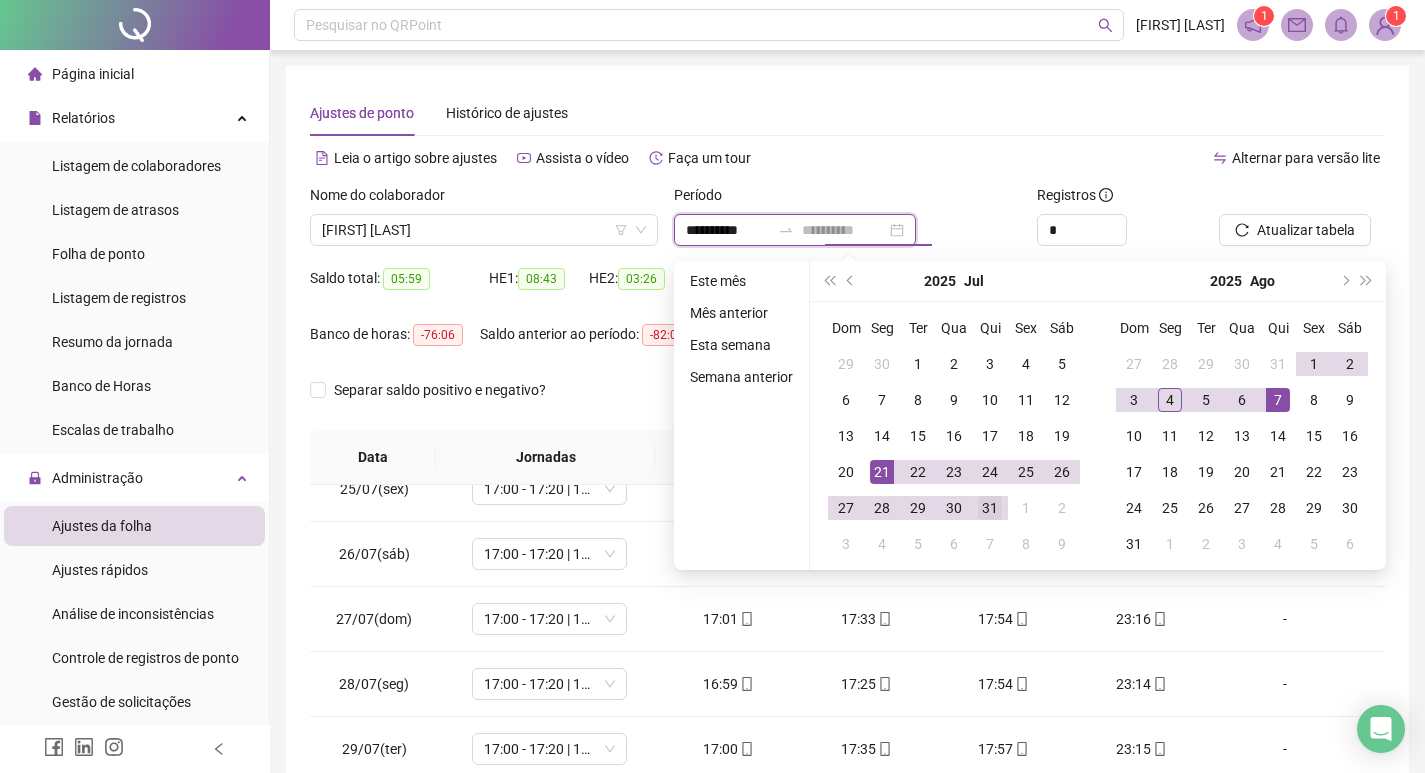 type on "**********" 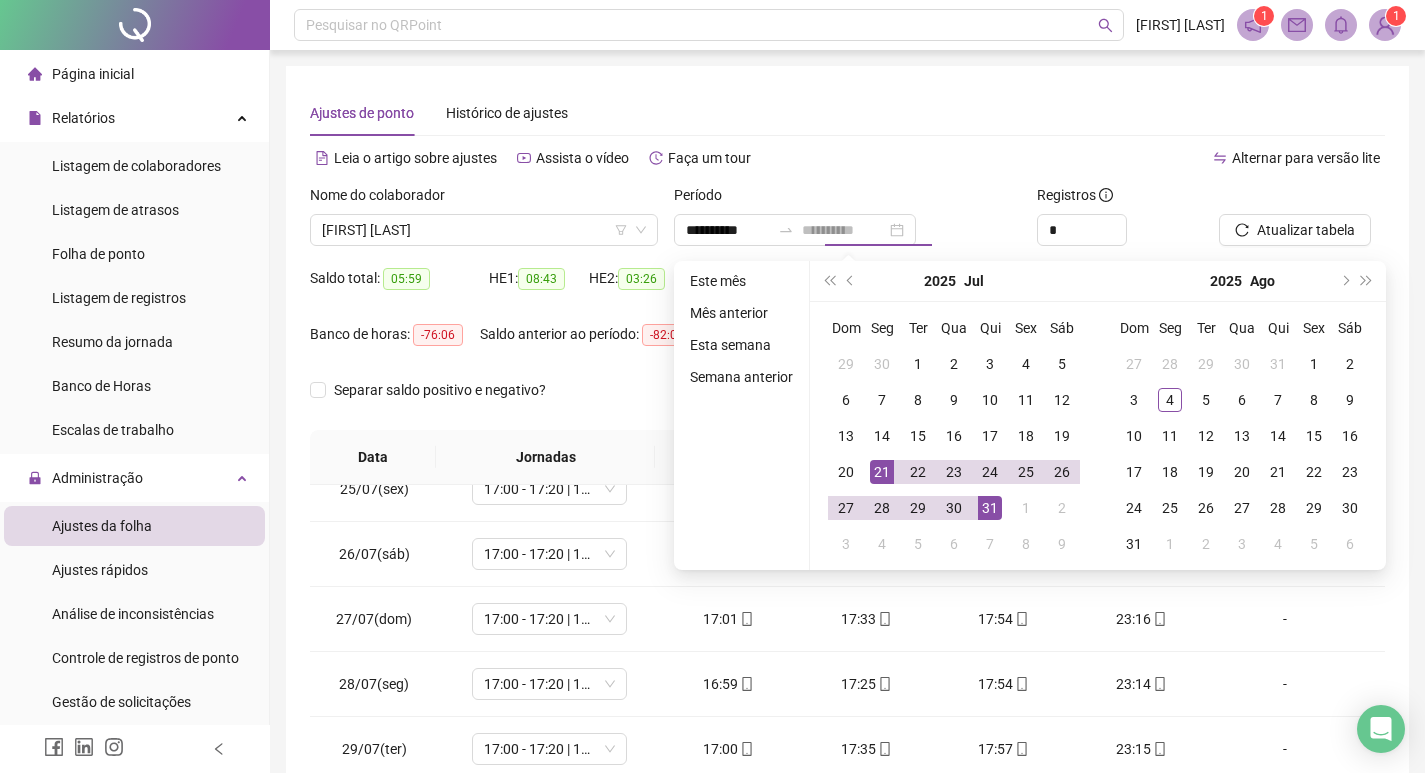 click on "31" at bounding box center [990, 508] 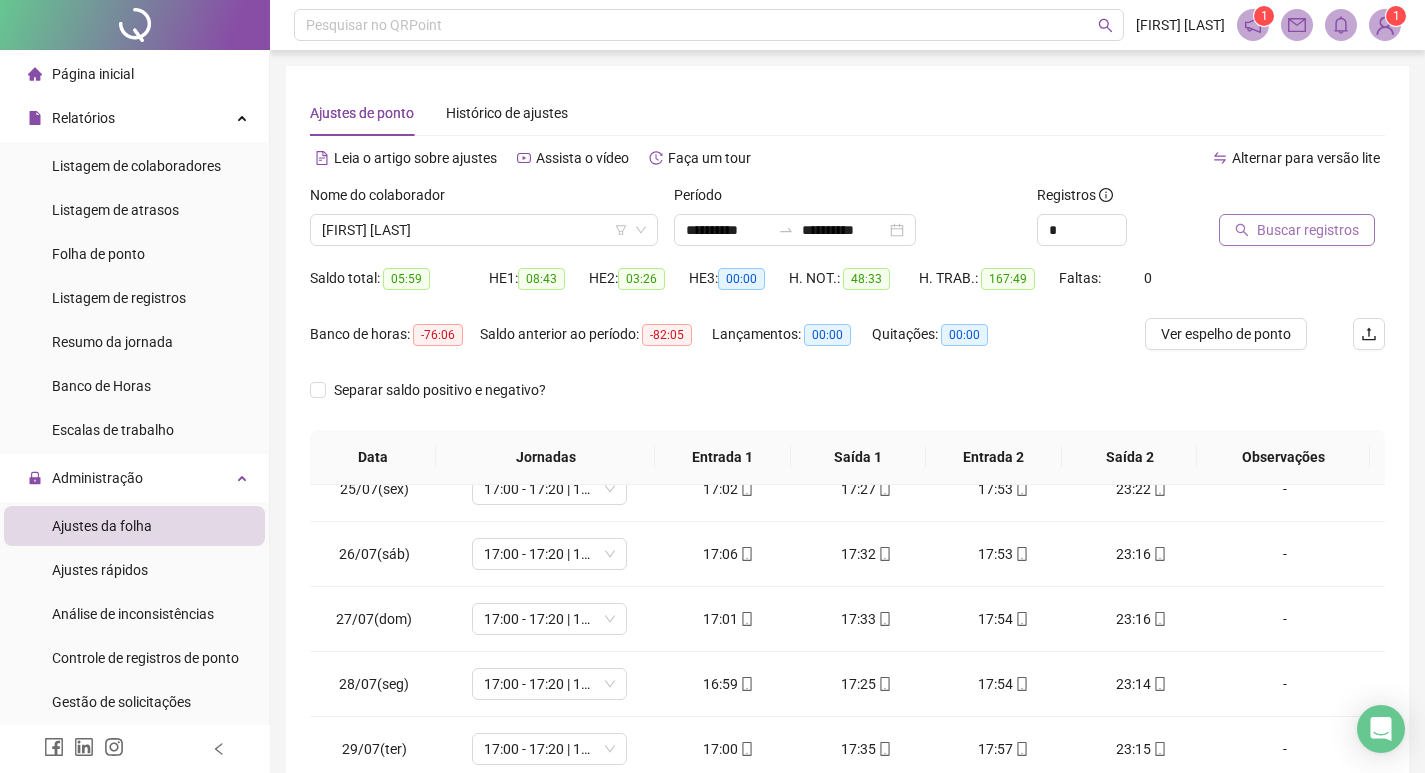 click on "Buscar registros" at bounding box center (1308, 230) 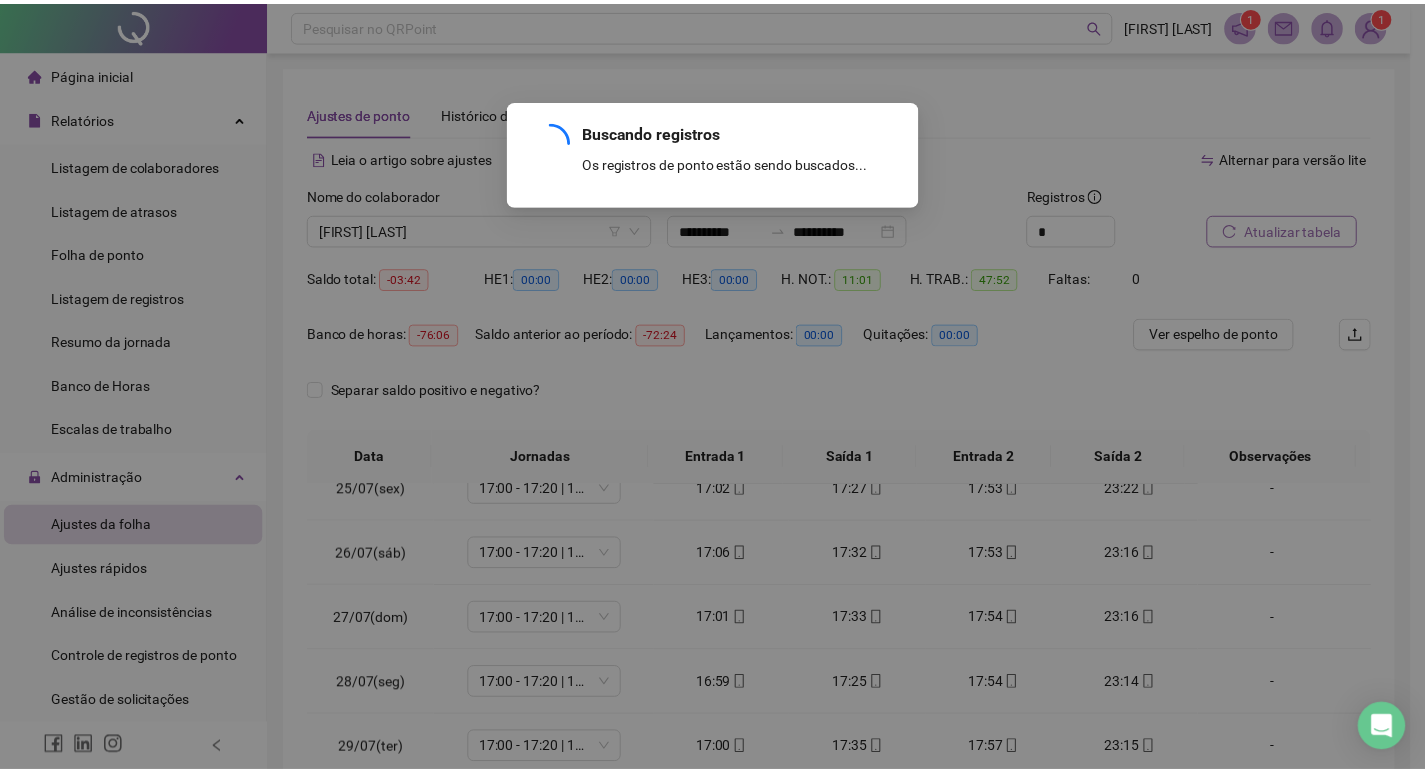 scroll, scrollTop: 288, scrollLeft: 0, axis: vertical 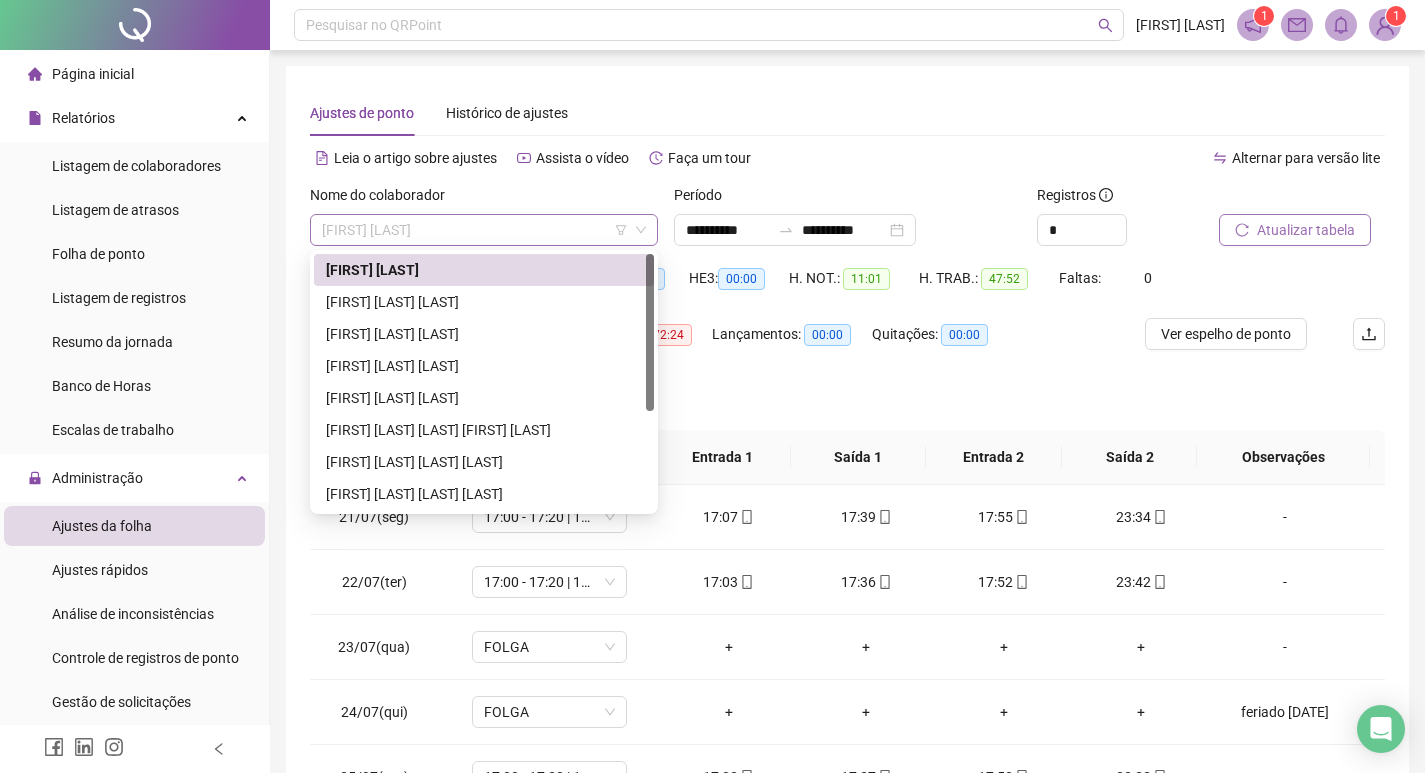 click on "[FIRST] [LAST]" at bounding box center [484, 230] 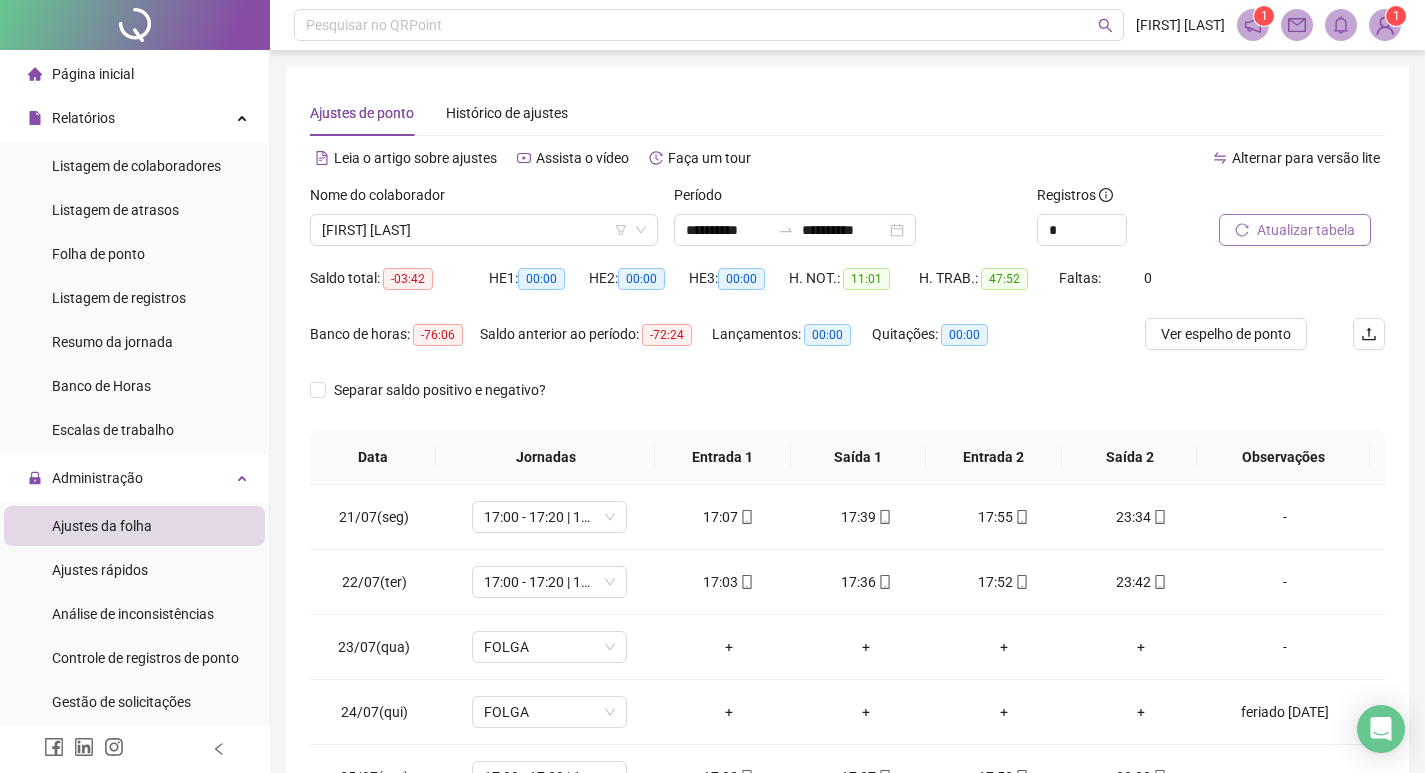 click on "Separar saldo positivo e negativo?" at bounding box center (847, 402) 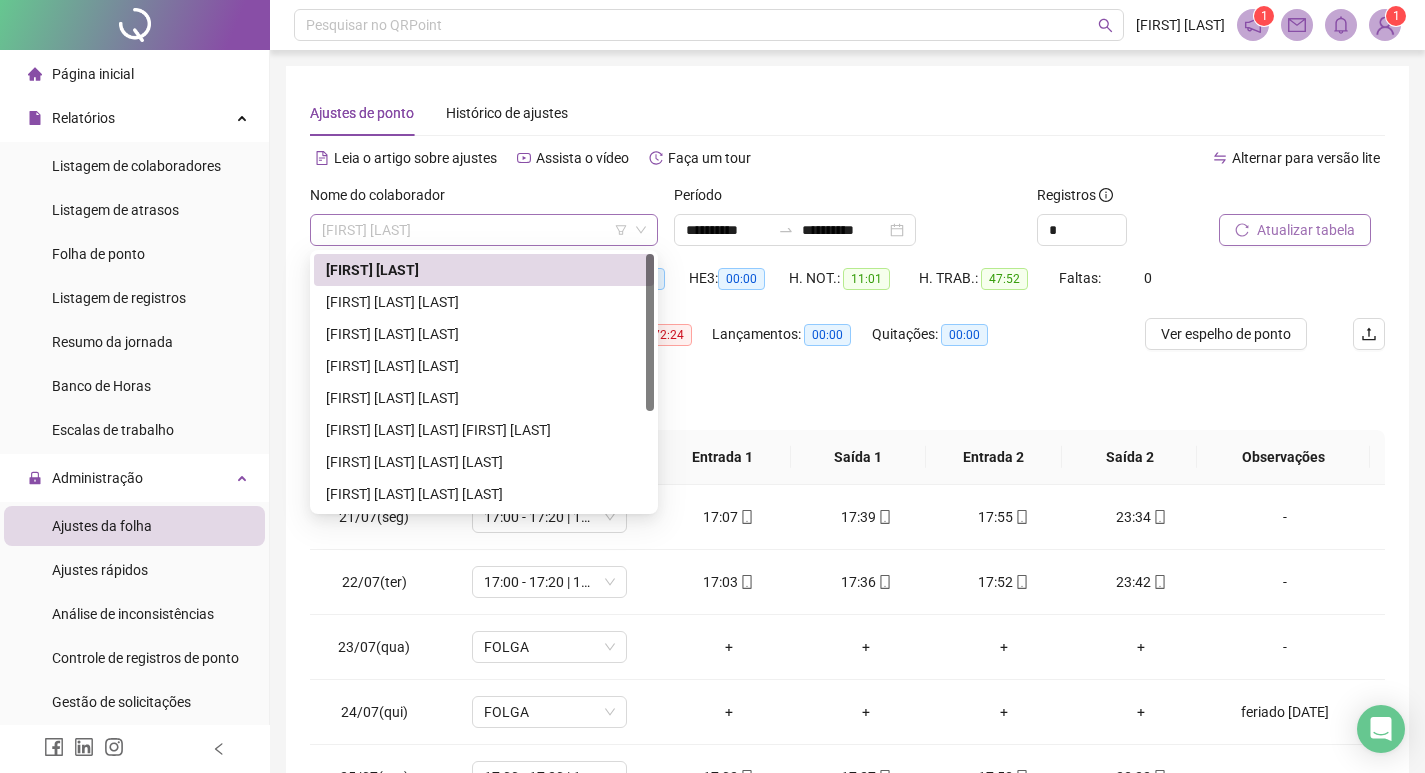 click on "[FIRST] [LAST]" at bounding box center [484, 230] 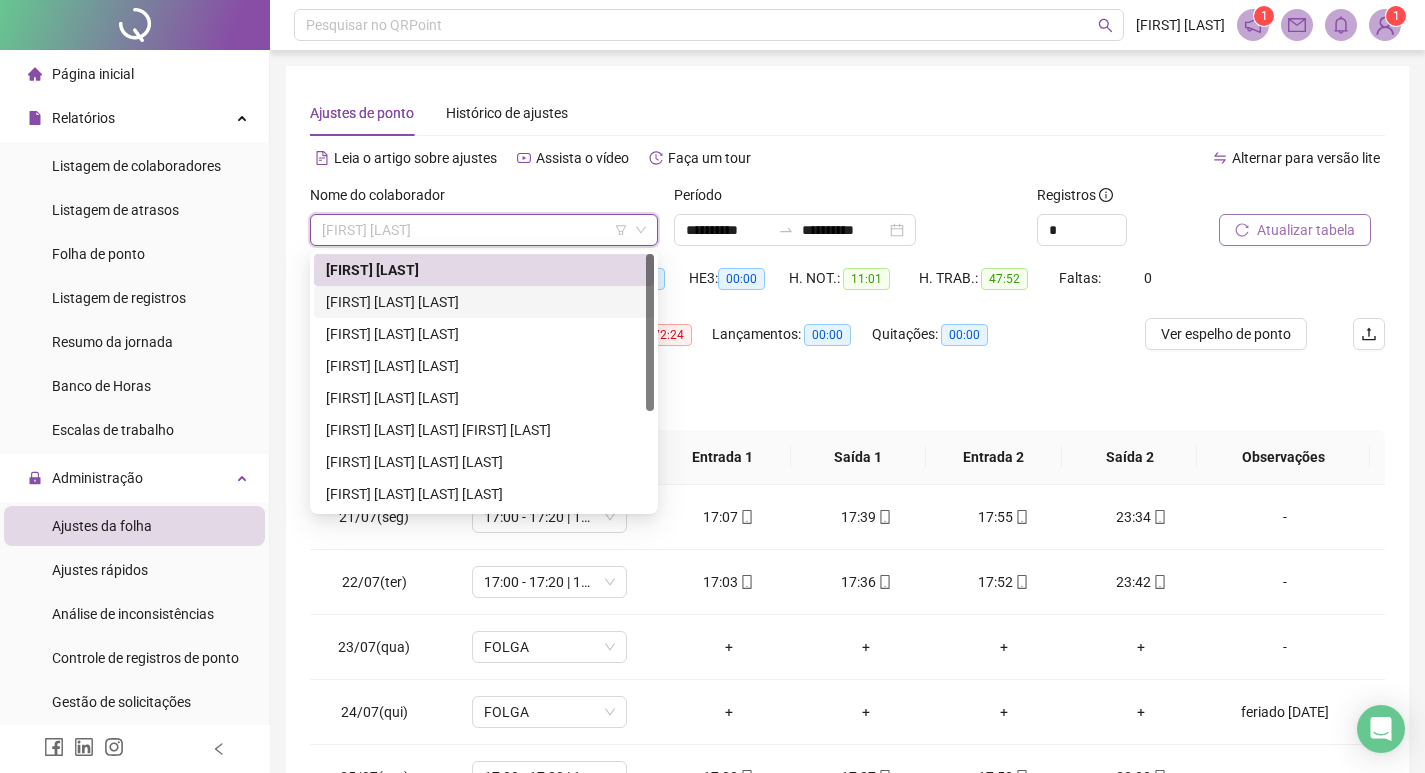 click on "[FIRST] [LAST] [LAST]" at bounding box center (484, 302) 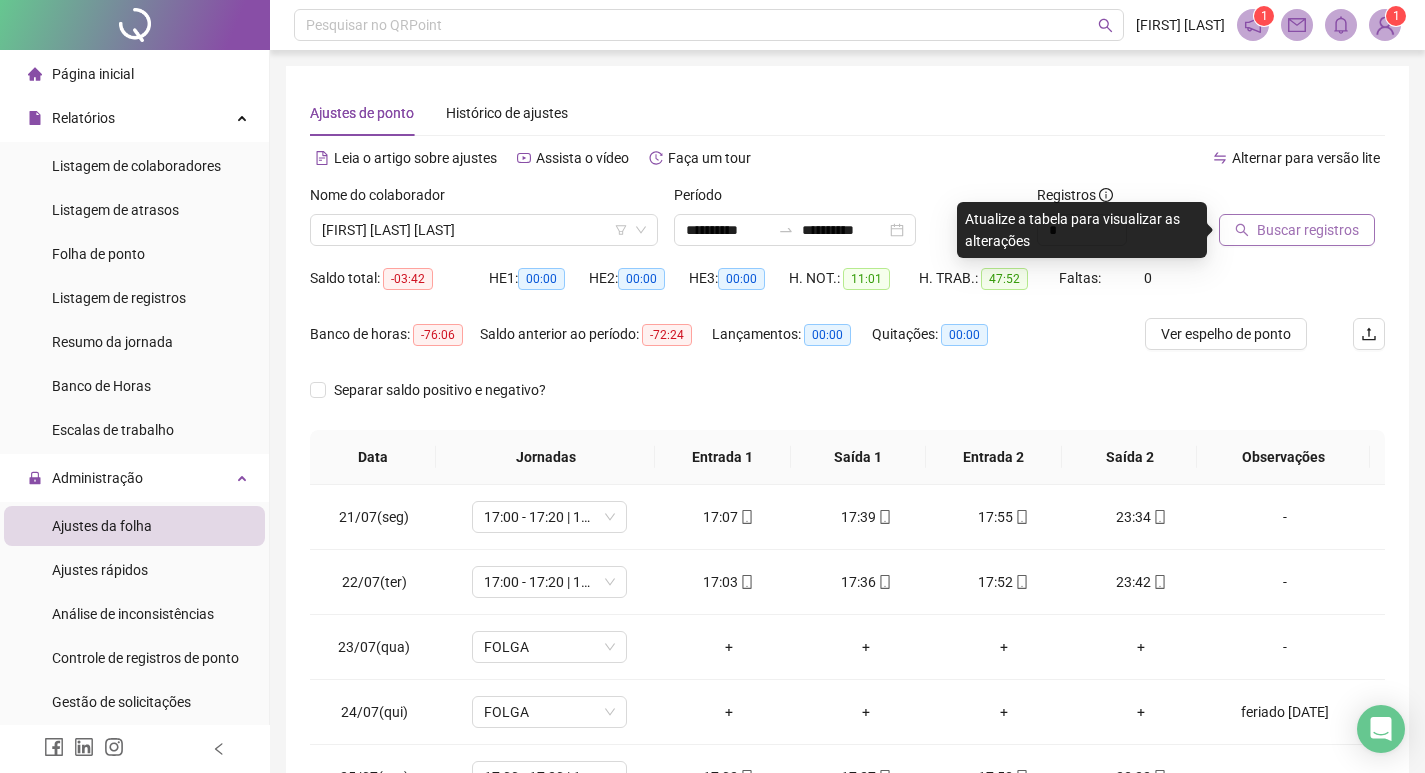 click on "Buscar registros" at bounding box center [1308, 230] 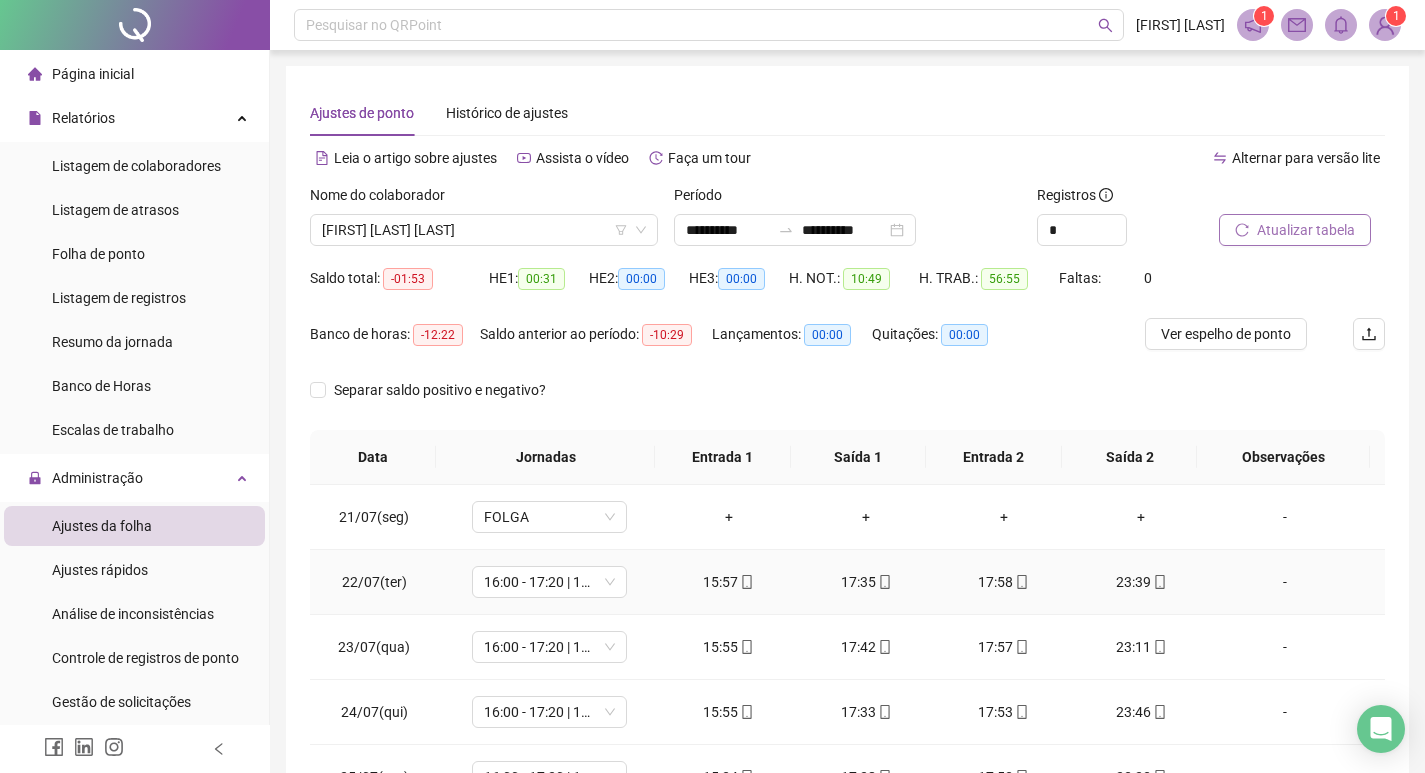 scroll, scrollTop: 288, scrollLeft: 0, axis: vertical 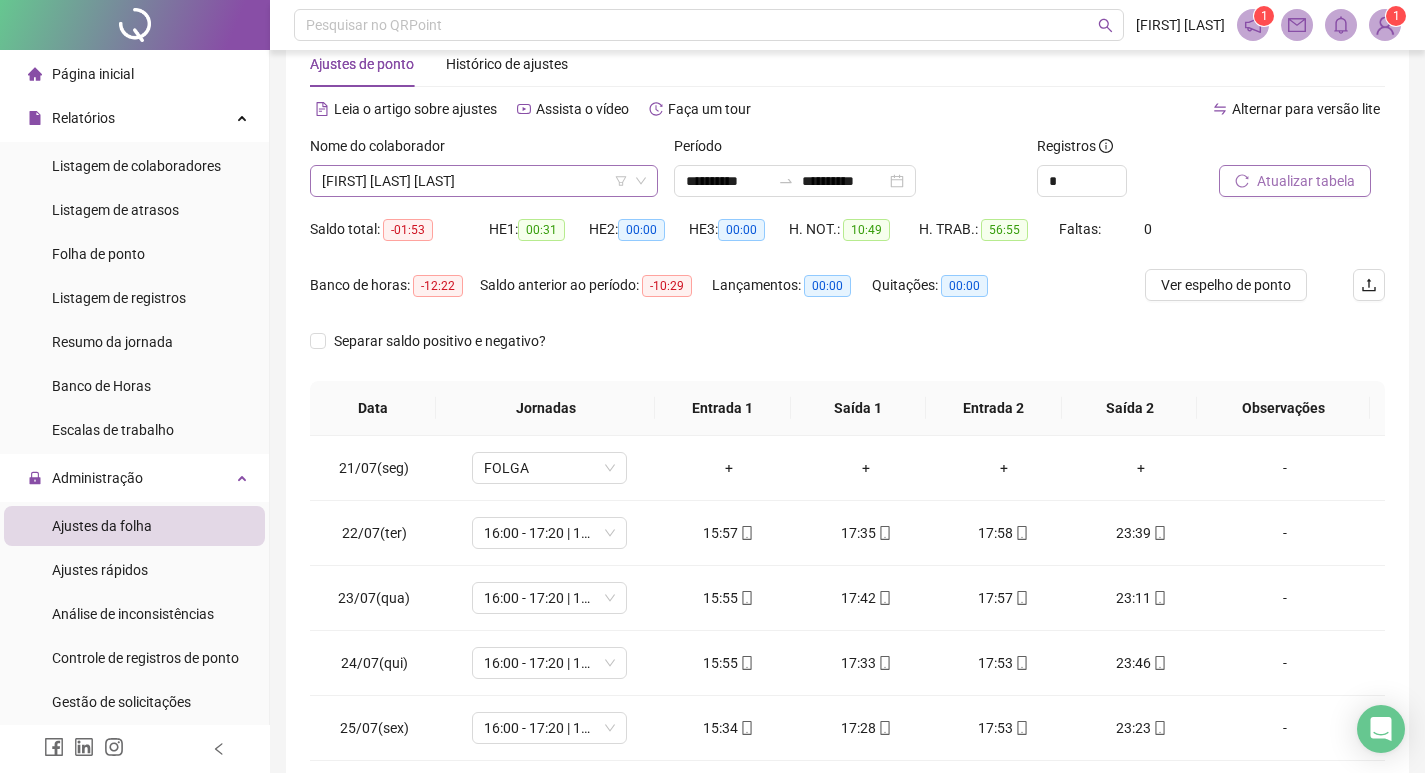 click on "[FIRST] [LAST] [LAST]" at bounding box center [484, 181] 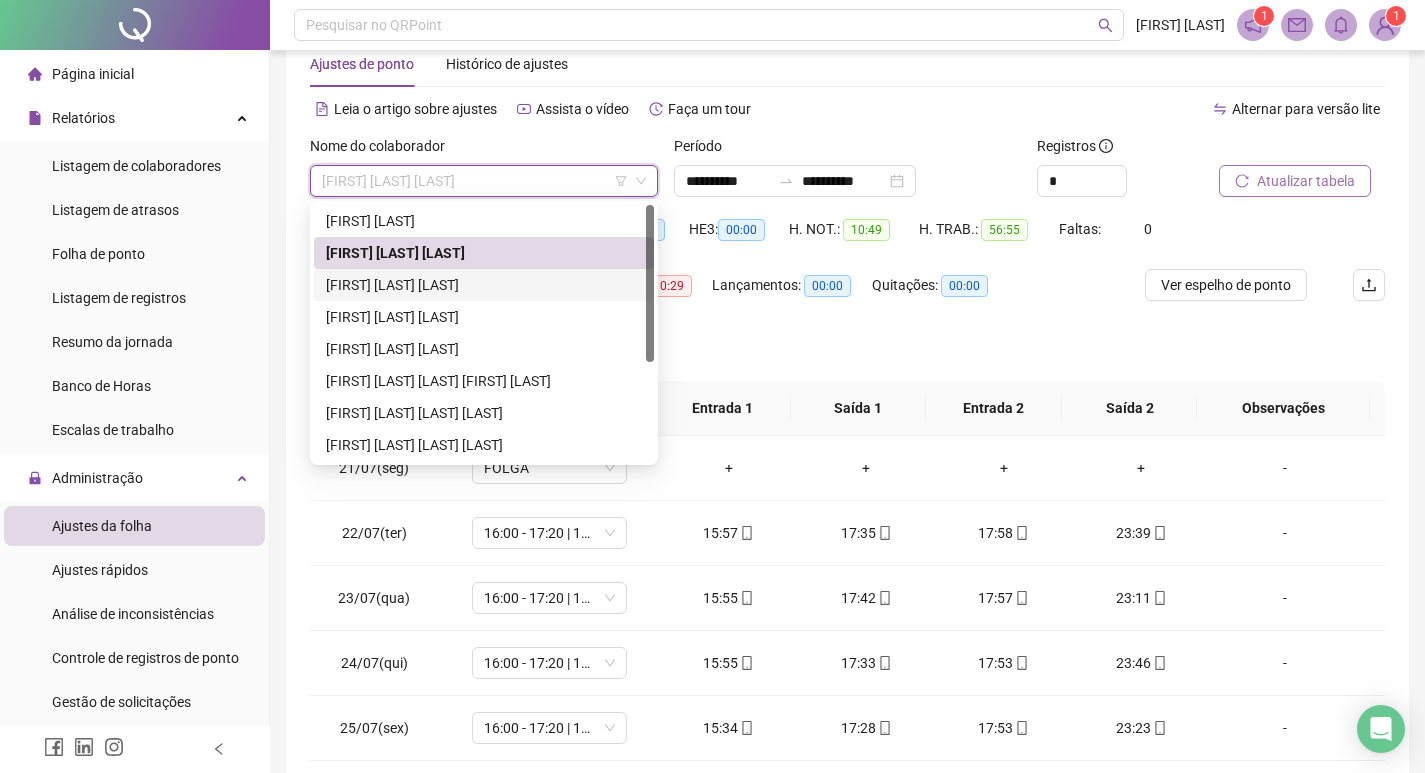 click on "[FIRST] [LAST] [LAST]" at bounding box center (484, 285) 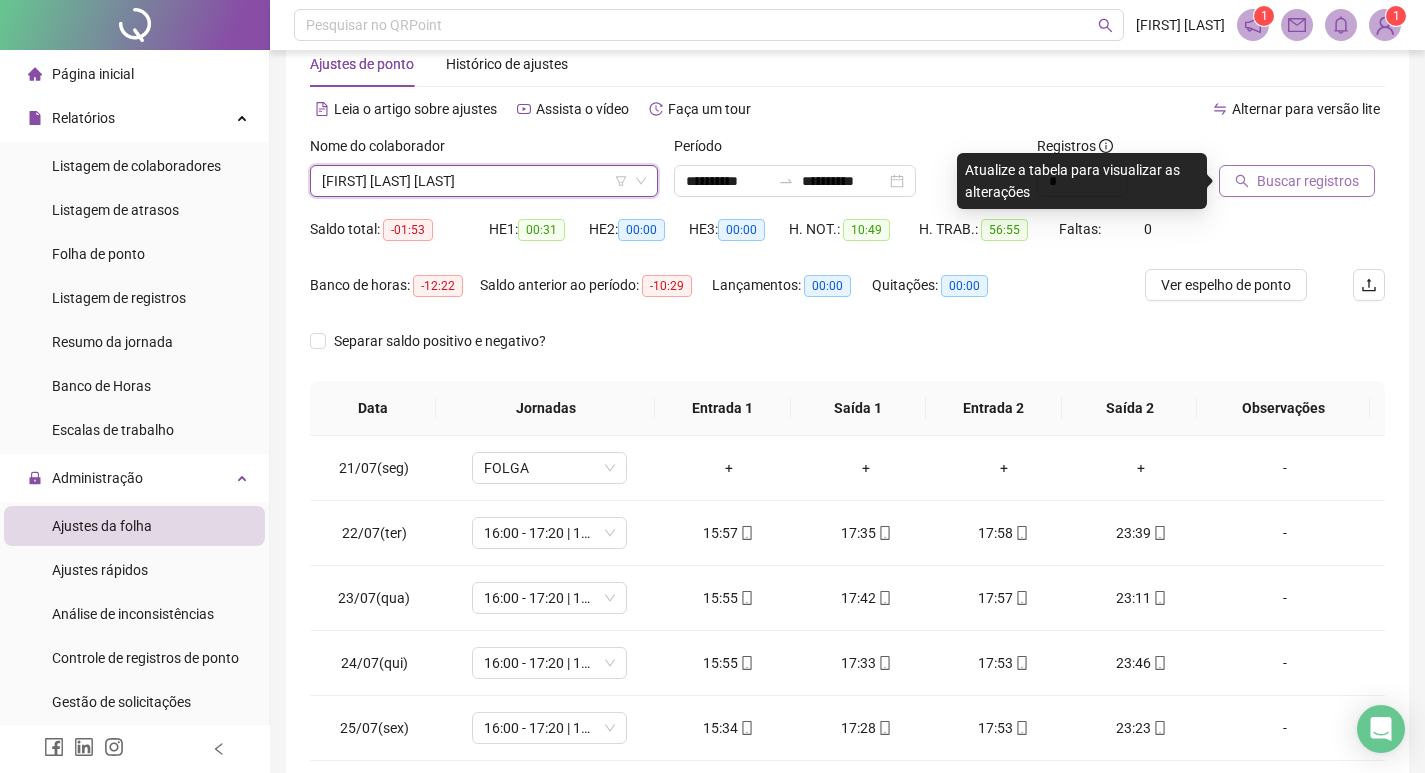 click 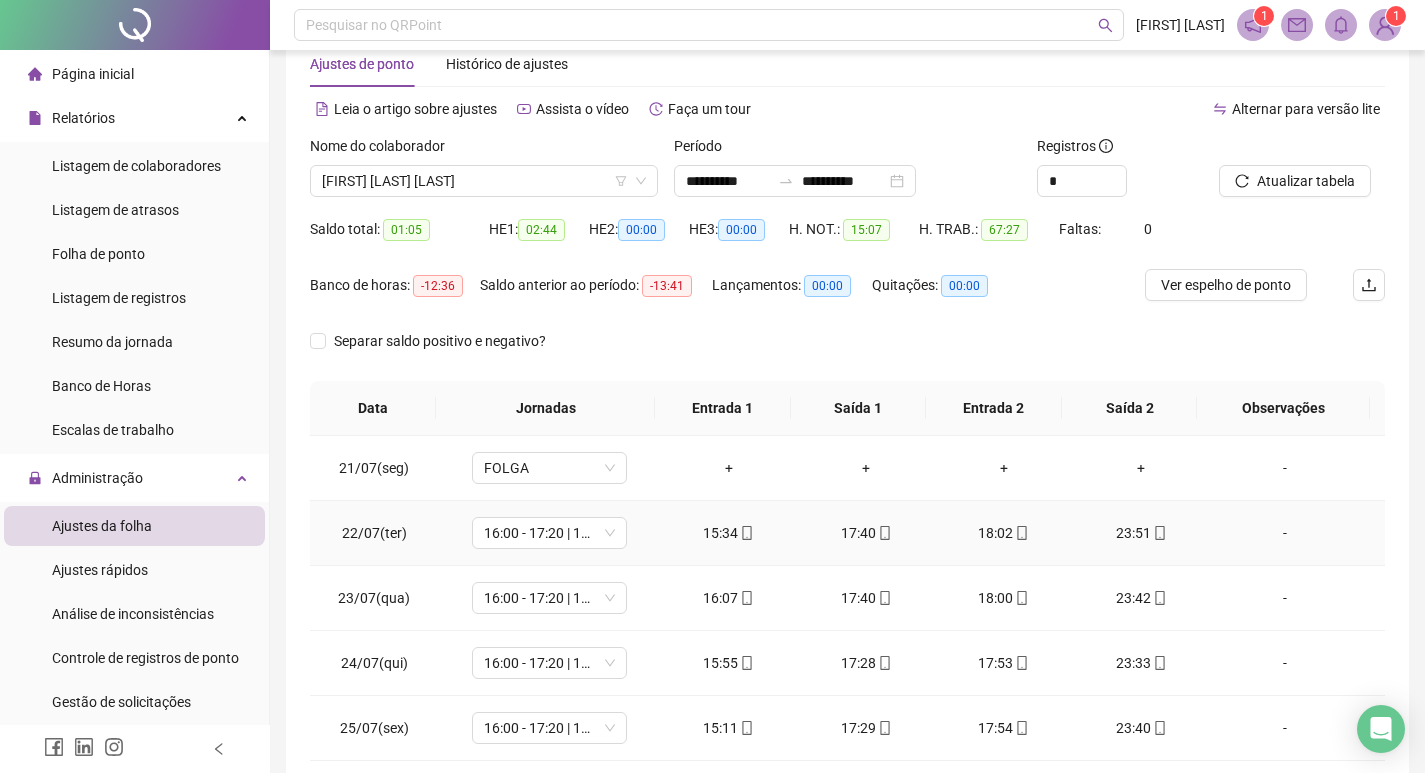 scroll, scrollTop: 288, scrollLeft: 0, axis: vertical 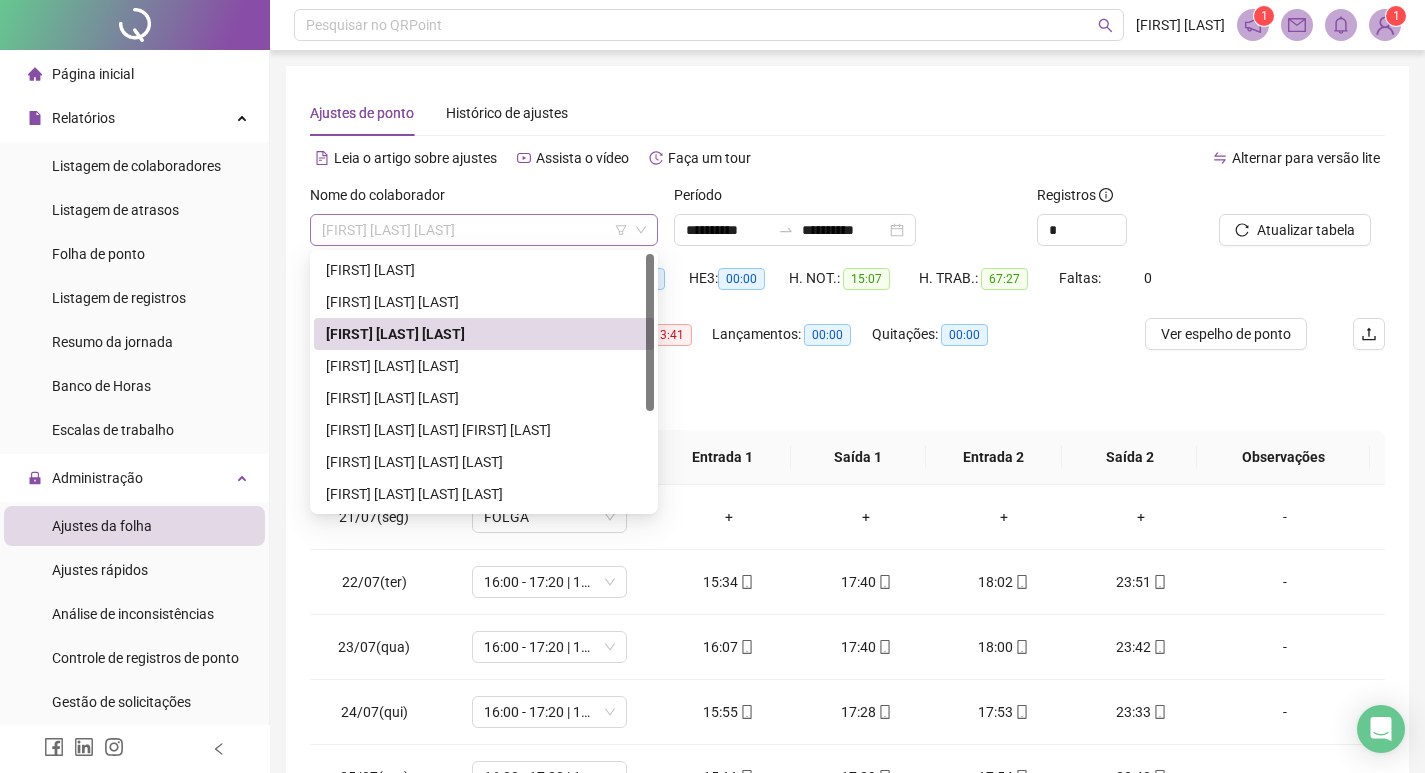 click on "[FIRST] [LAST] [LAST]" at bounding box center [484, 230] 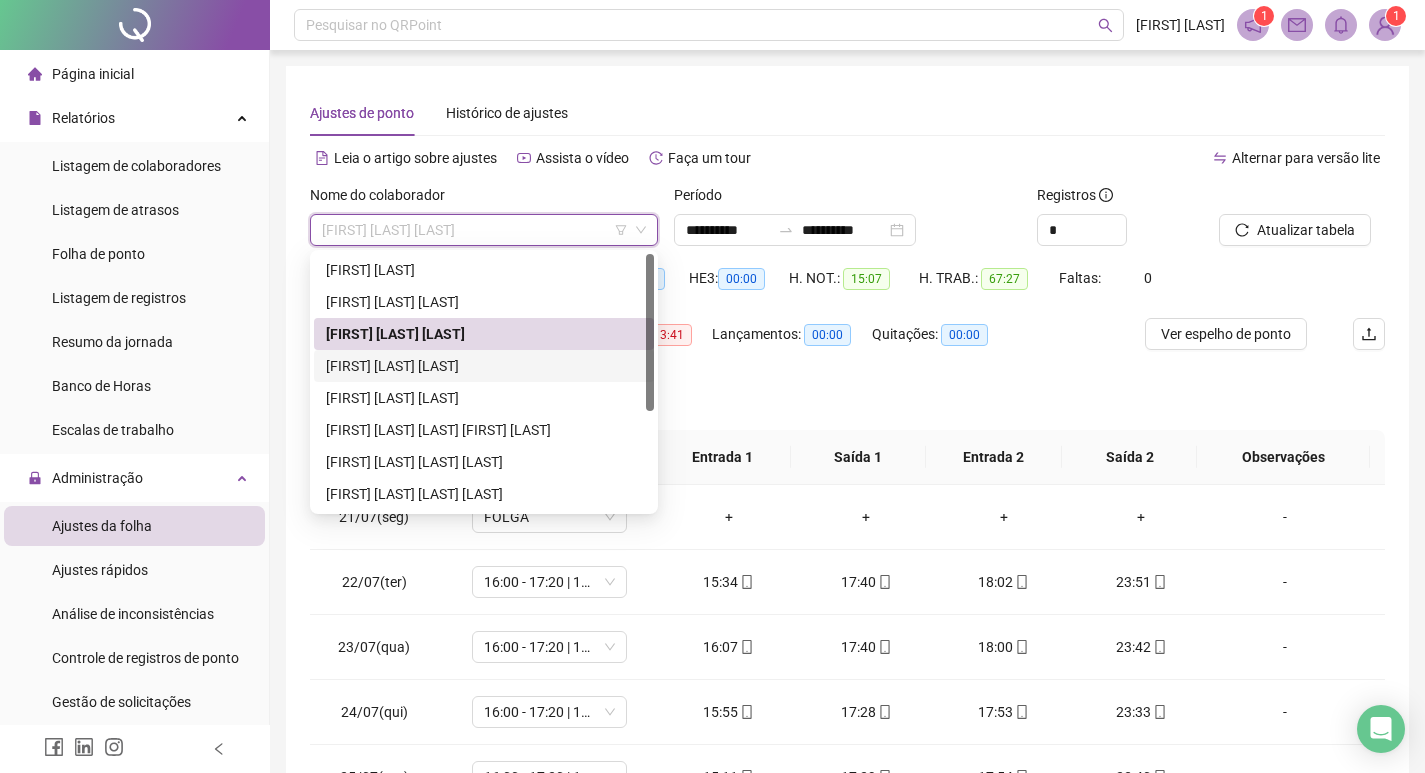 click on "[FIRST] [LAST] [LAST]" at bounding box center [484, 366] 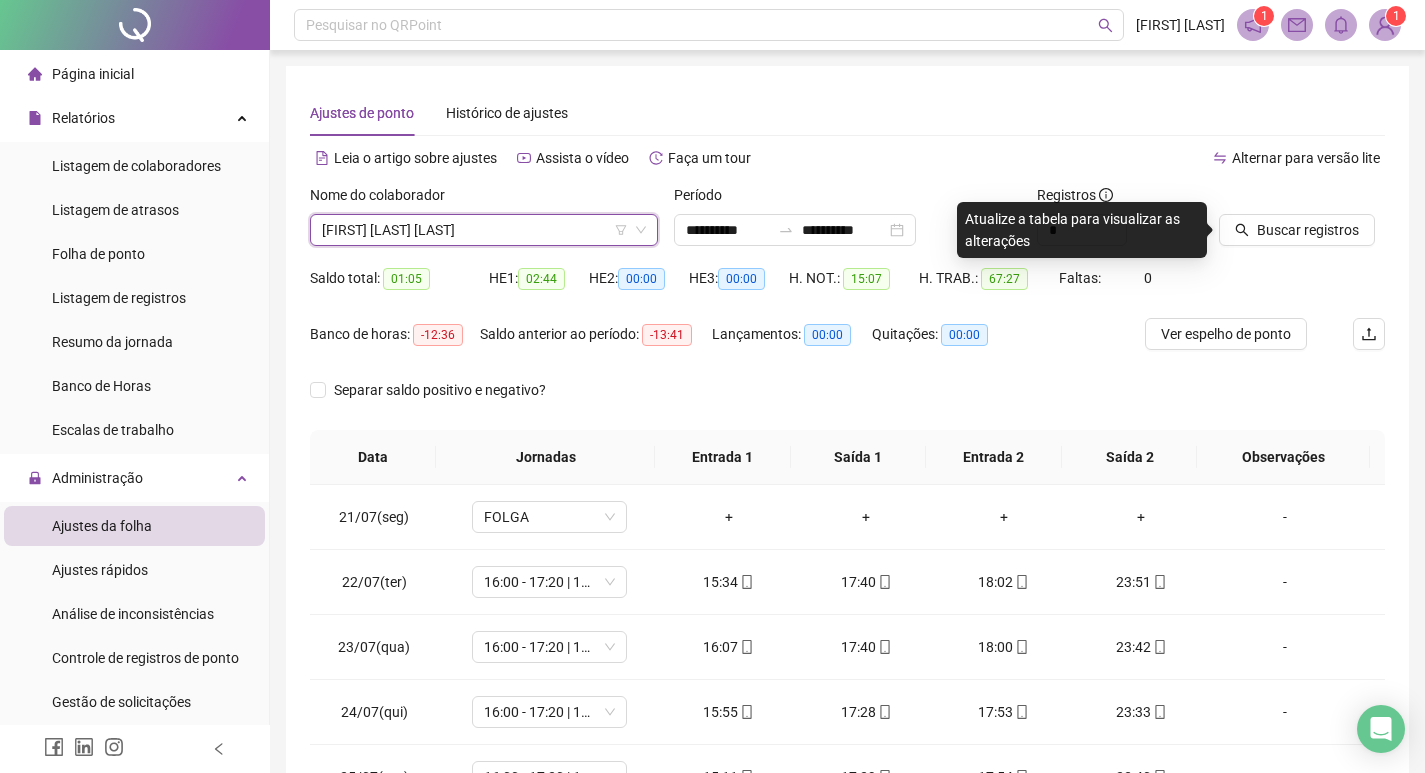 click on "Buscar registros" at bounding box center [1302, 223] 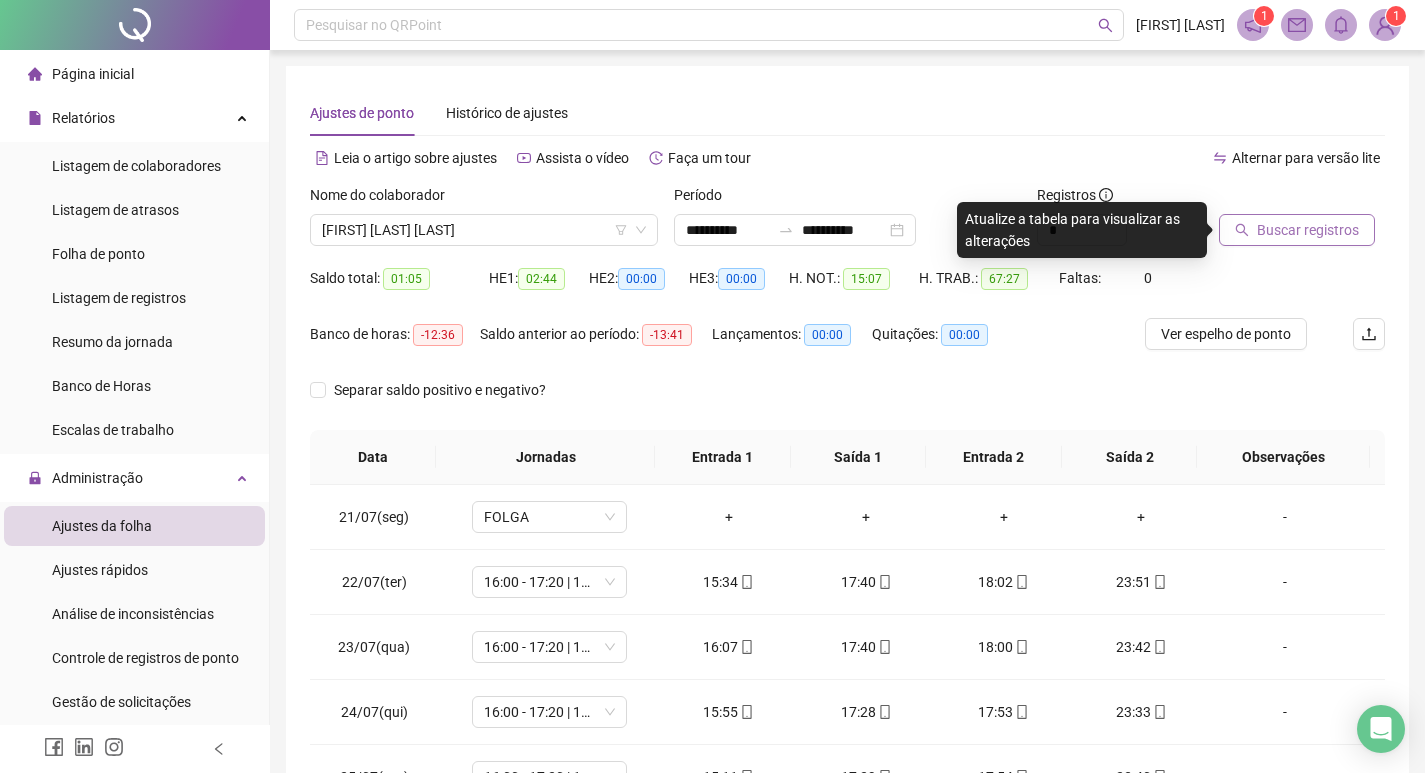 click on "Buscar registros" at bounding box center (1308, 230) 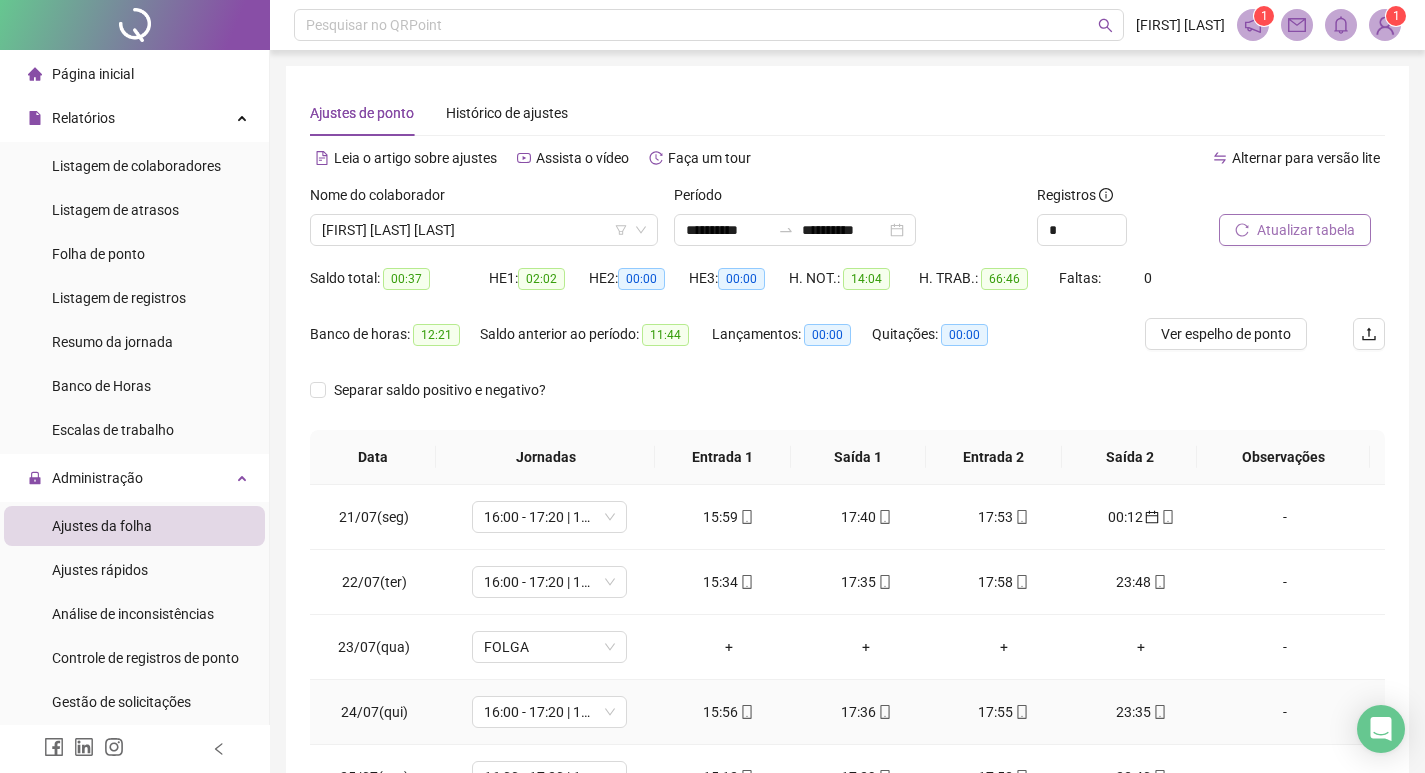 scroll, scrollTop: 288, scrollLeft: 0, axis: vertical 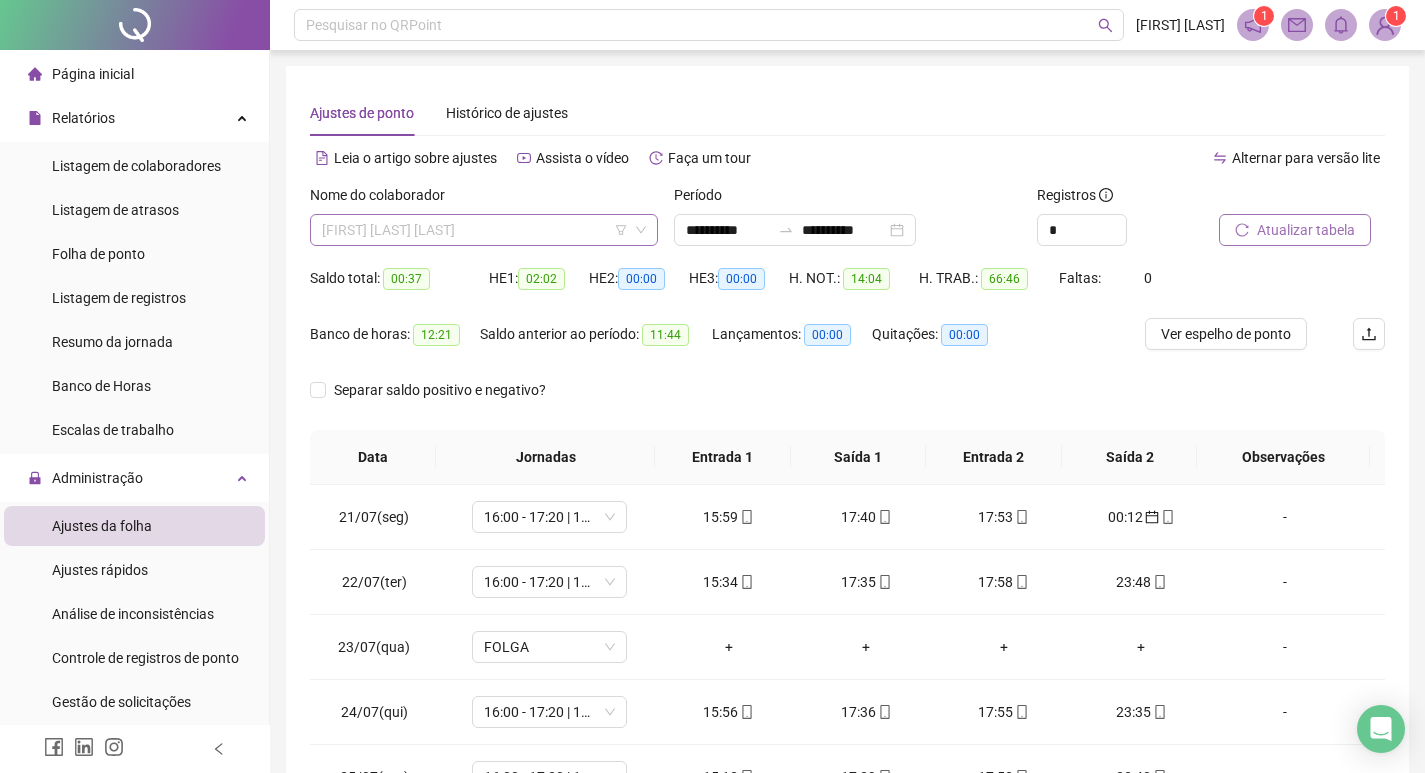 click on "[FIRST] [LAST] [LAST]" at bounding box center (484, 230) 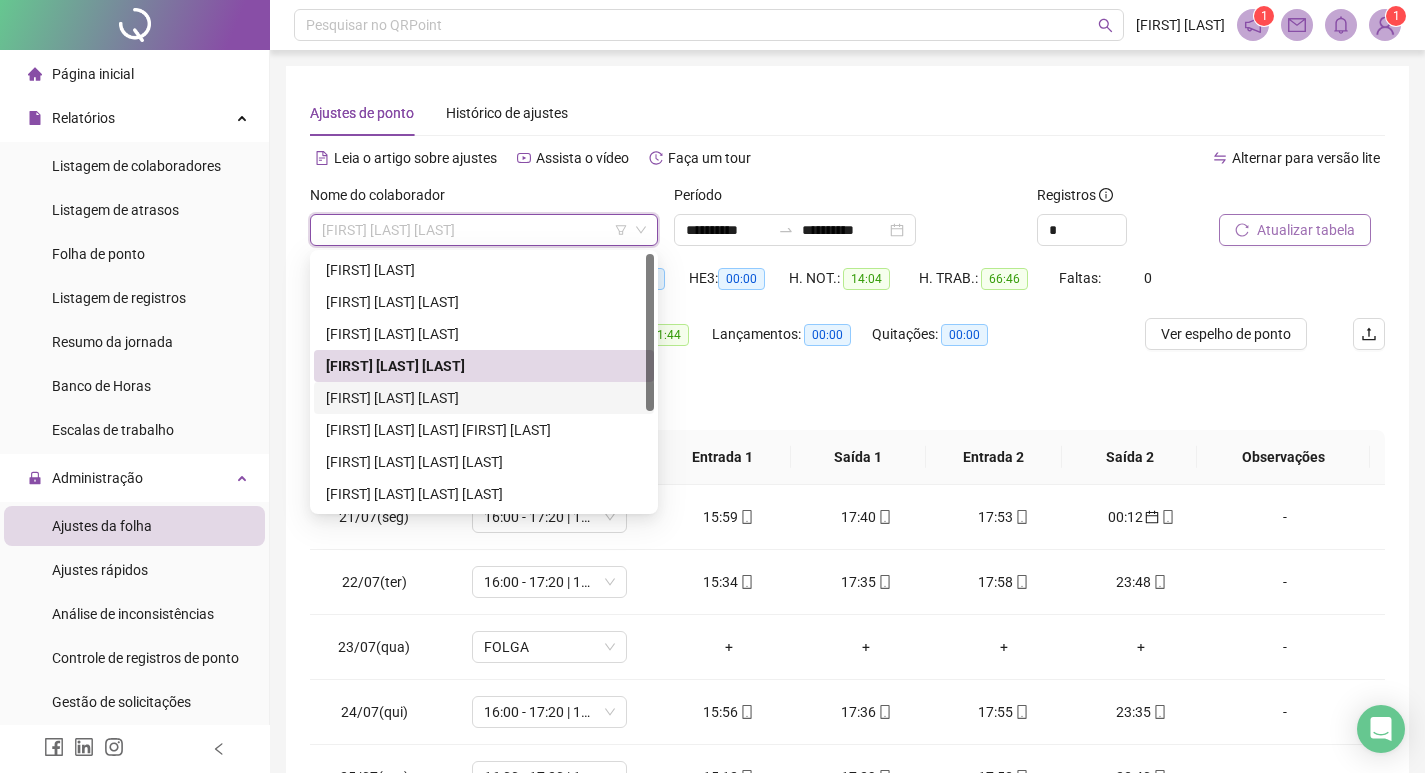 click on "[FIRST] [LAST] [LAST]" at bounding box center (484, 398) 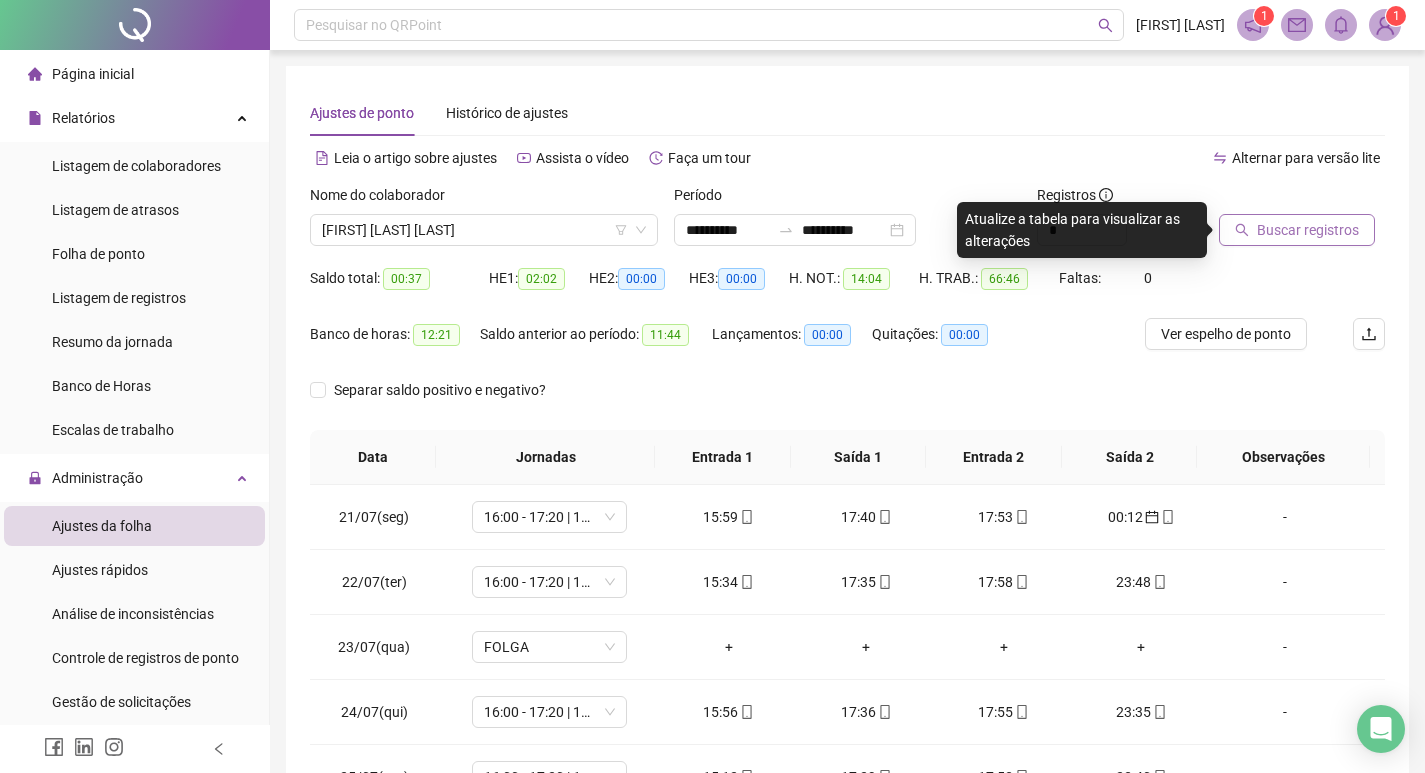 click on "Buscar registros" at bounding box center (1297, 230) 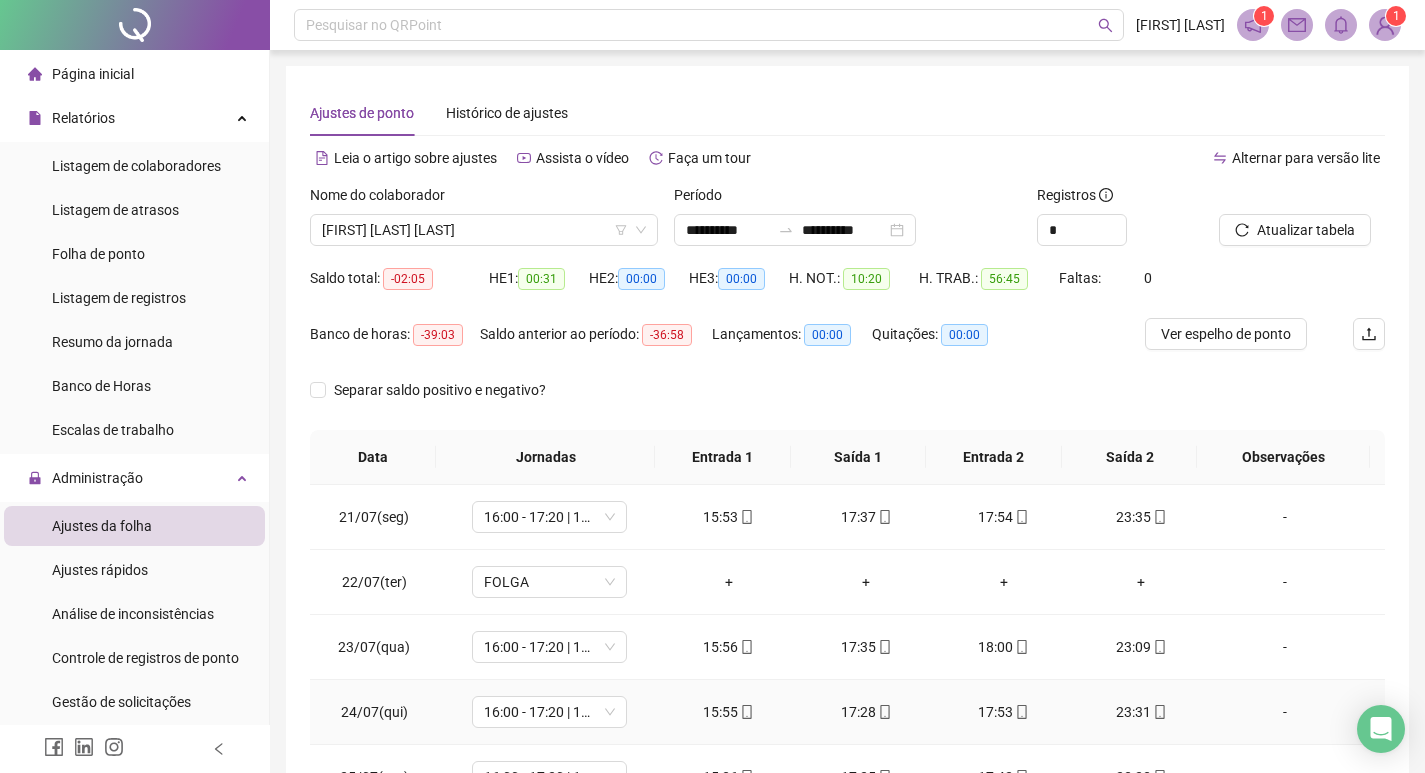 scroll, scrollTop: 288, scrollLeft: 0, axis: vertical 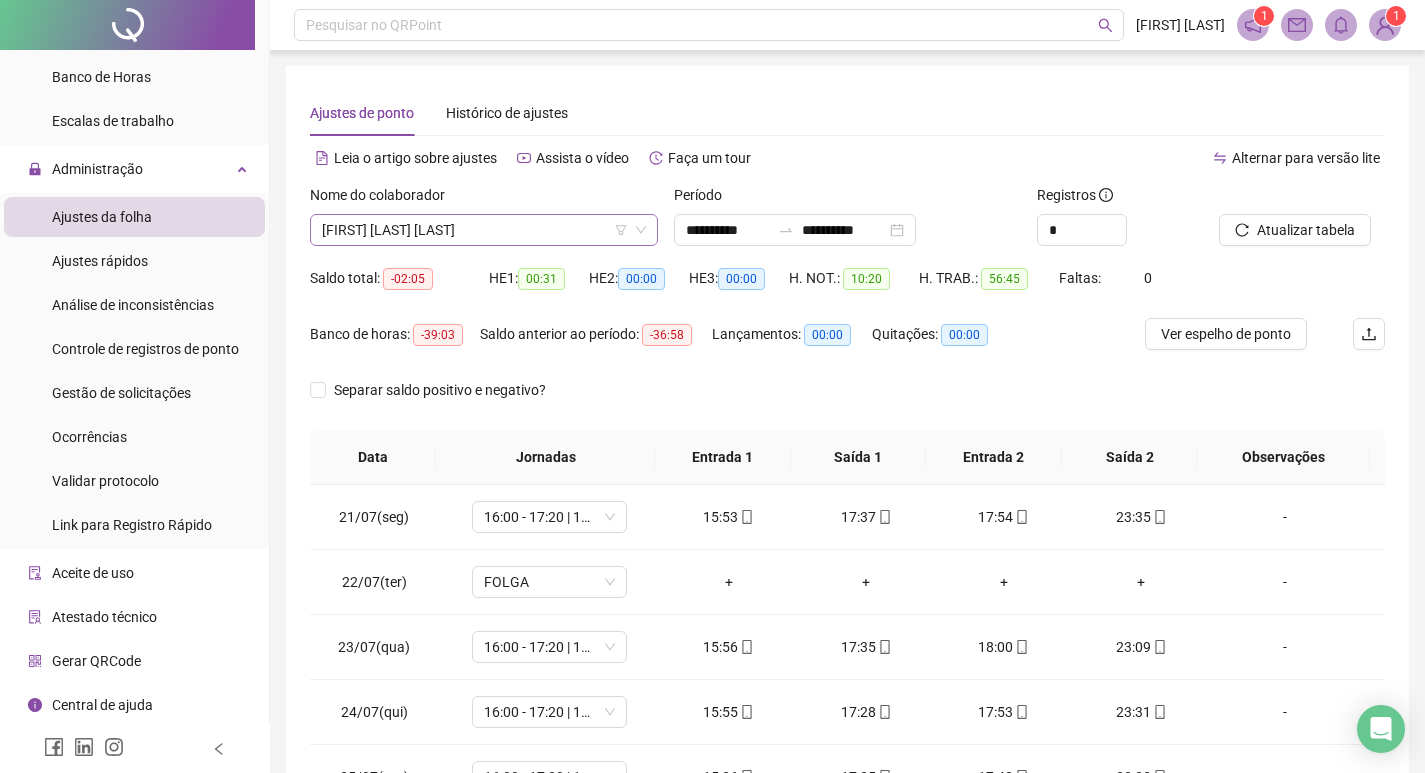 click on "Nome do colaborador" at bounding box center [484, 199] 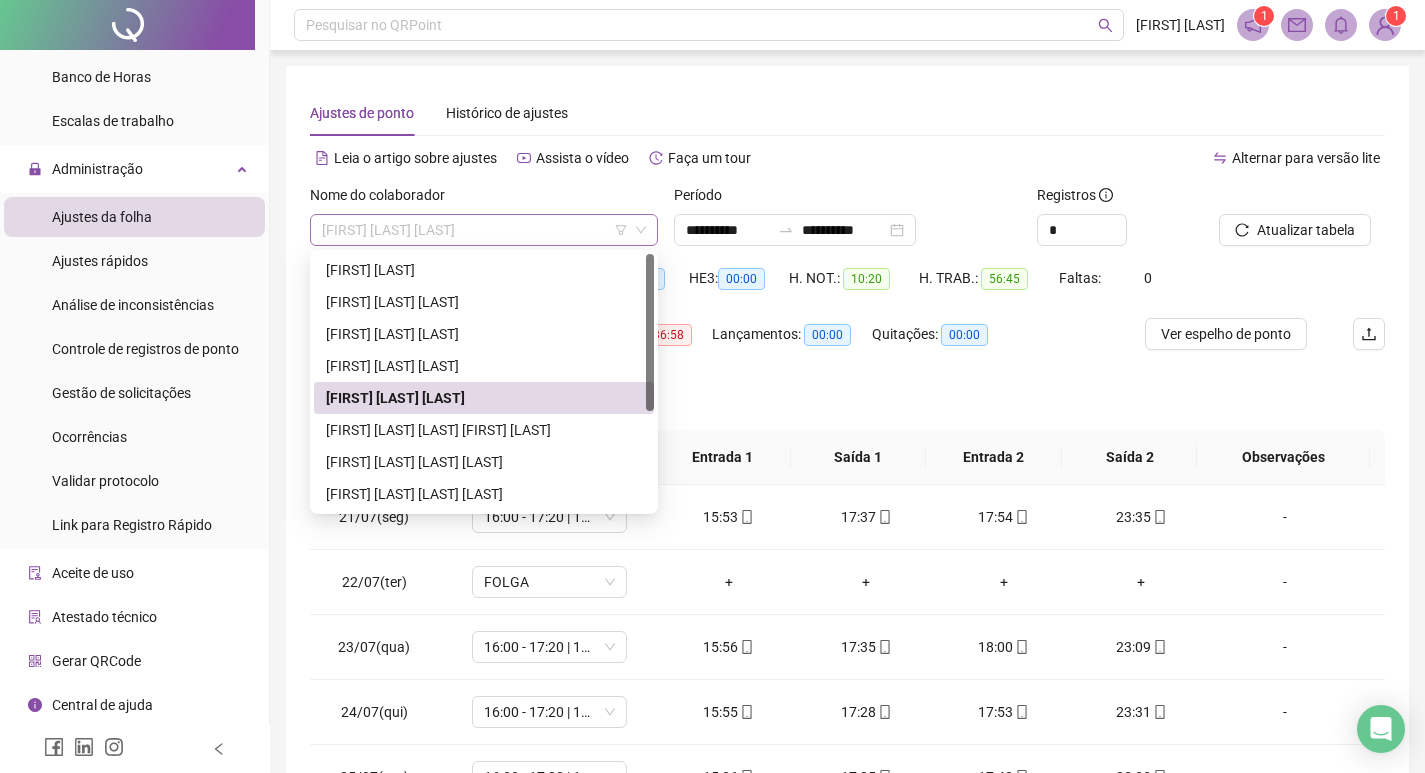 click on "[FIRST] [LAST] [LAST]" at bounding box center (484, 230) 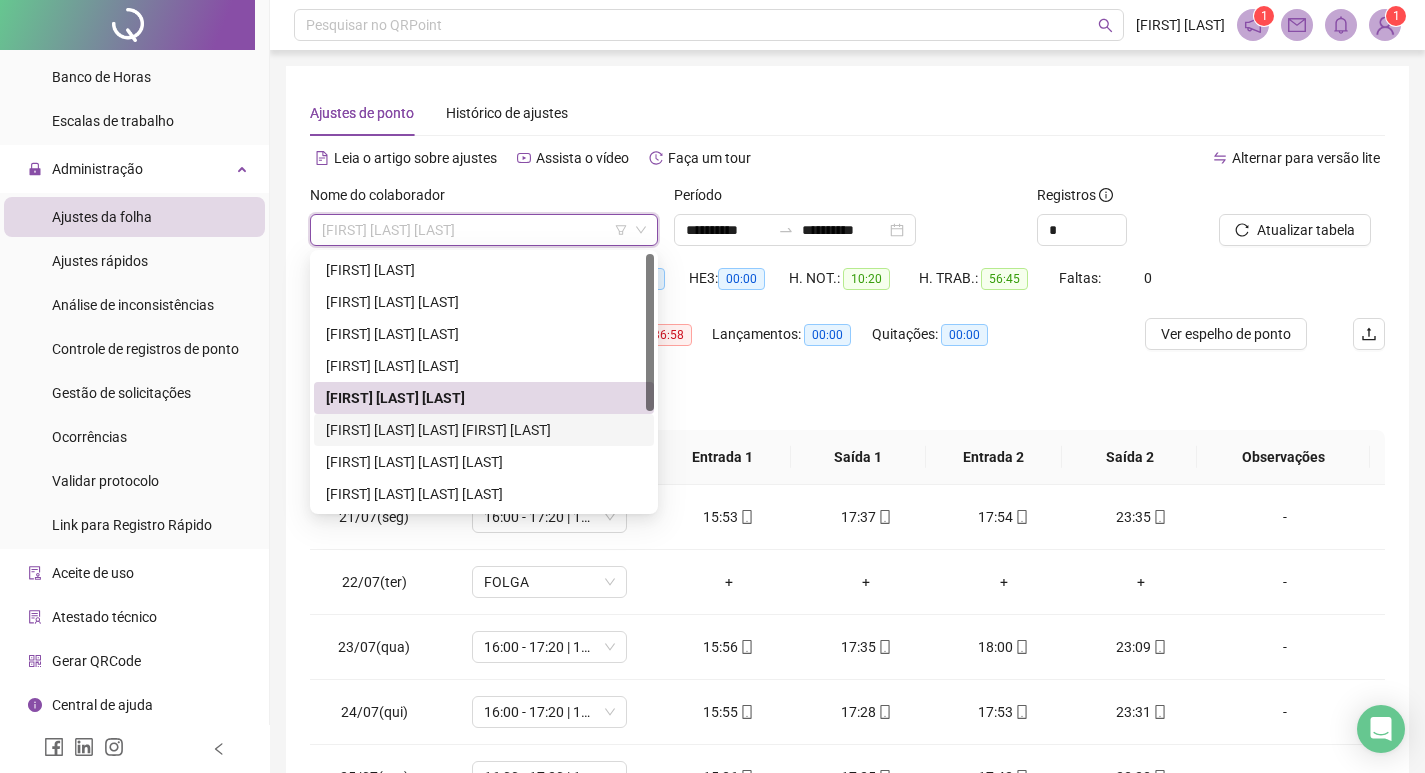 click on "[FIRST] [LAST] [LAST] [FIRST] [LAST]" at bounding box center [484, 430] 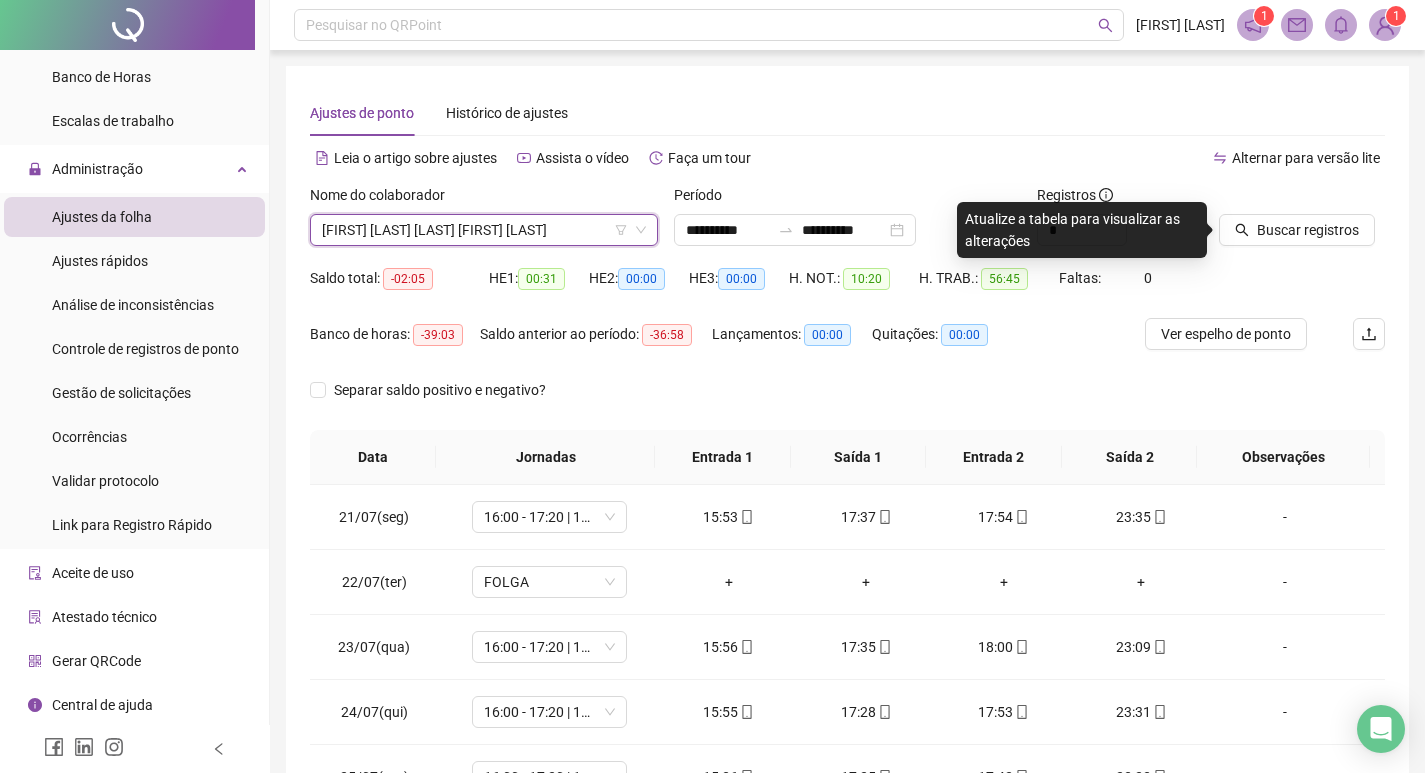 drag, startPoint x: 523, startPoint y: 203, endPoint x: 519, endPoint y: 216, distance: 13.601471 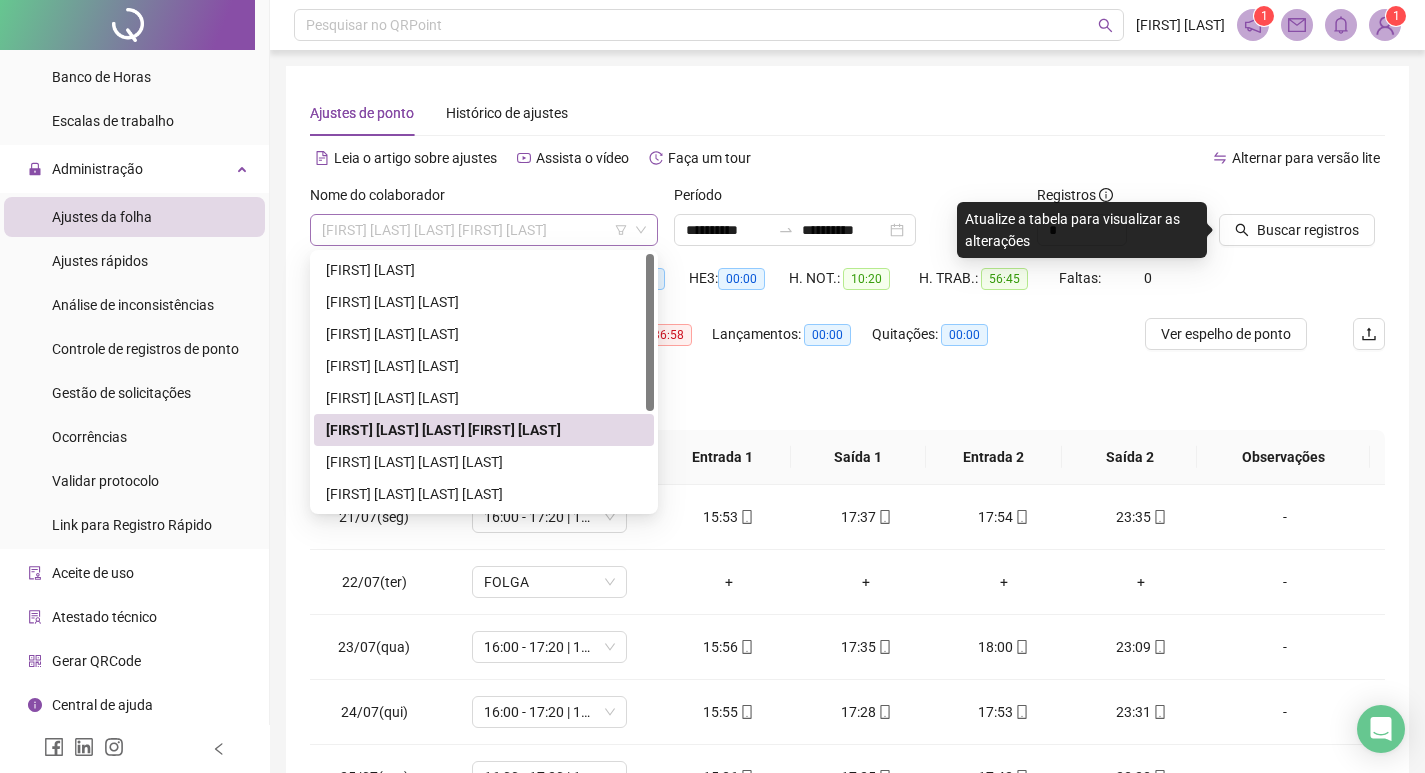 click on "[FIRST] [LAST] [LAST] [FIRST] [LAST]" at bounding box center [484, 230] 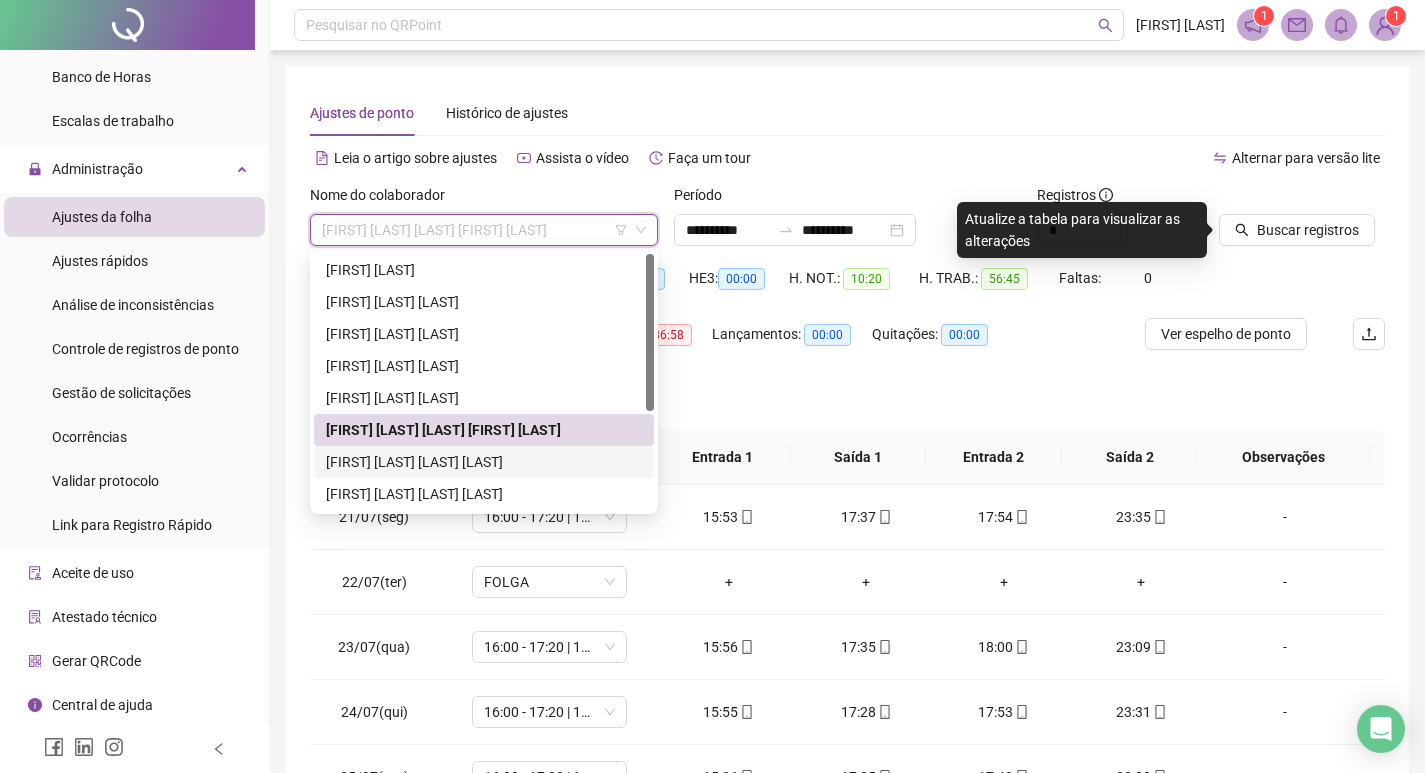 drag, startPoint x: 433, startPoint y: 455, endPoint x: 444, endPoint y: 455, distance: 11 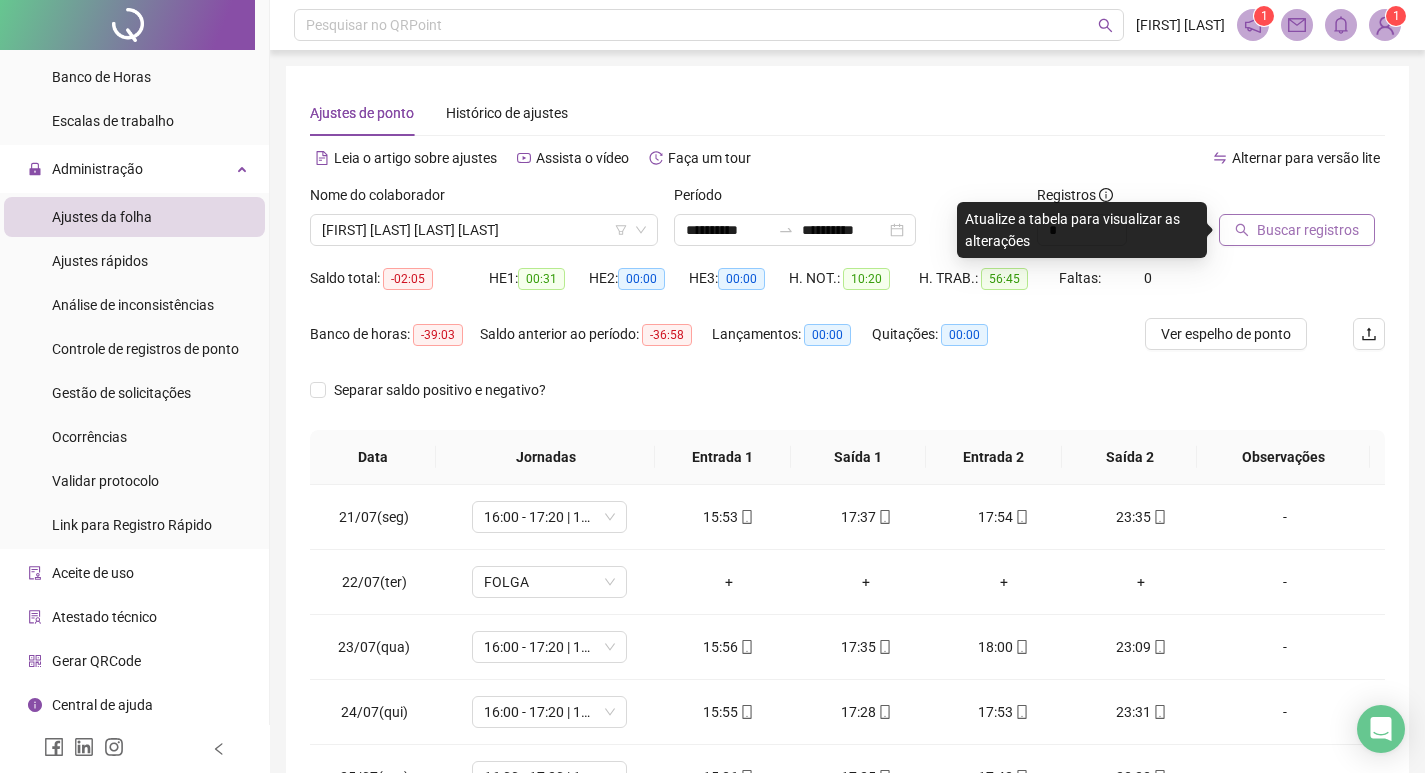 click on "Buscar registros" at bounding box center [1297, 230] 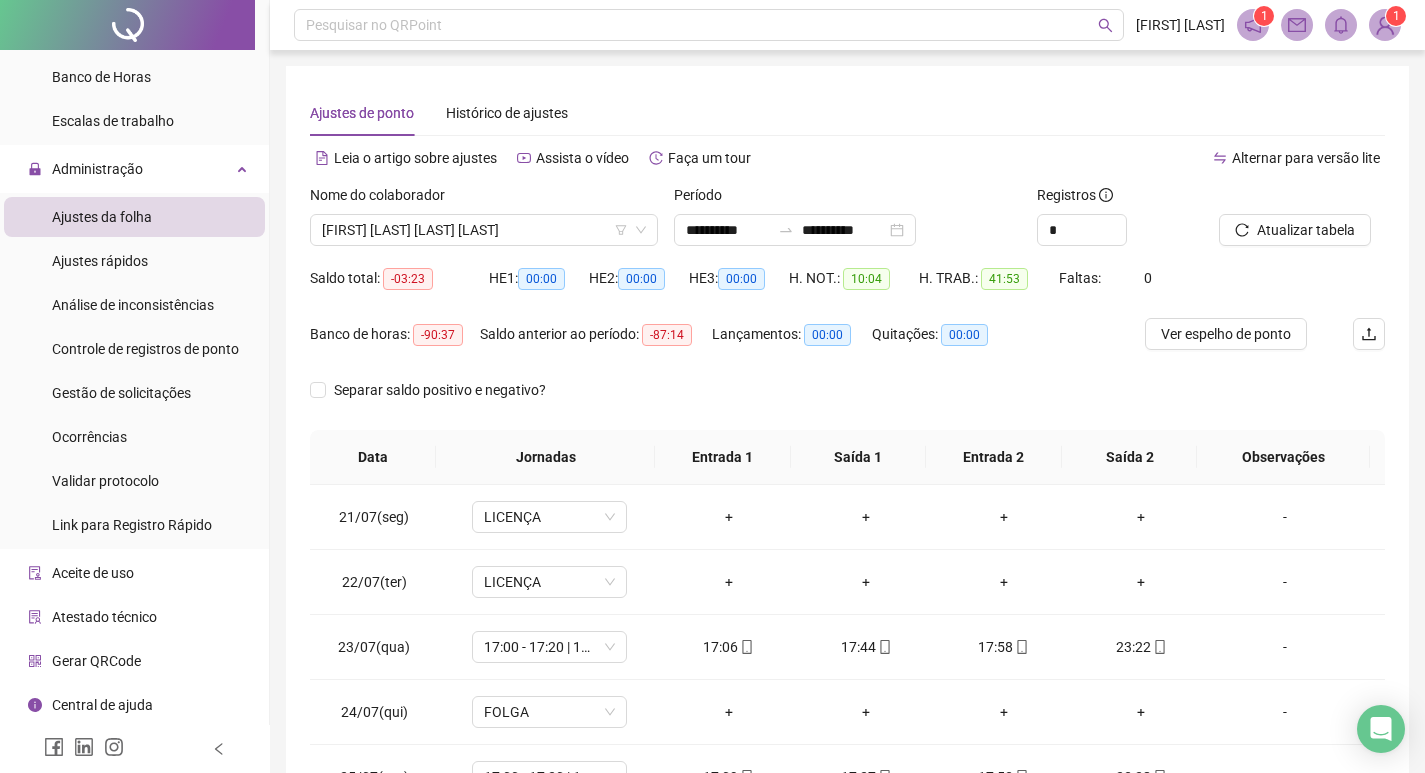 scroll, scrollTop: 288, scrollLeft: 0, axis: vertical 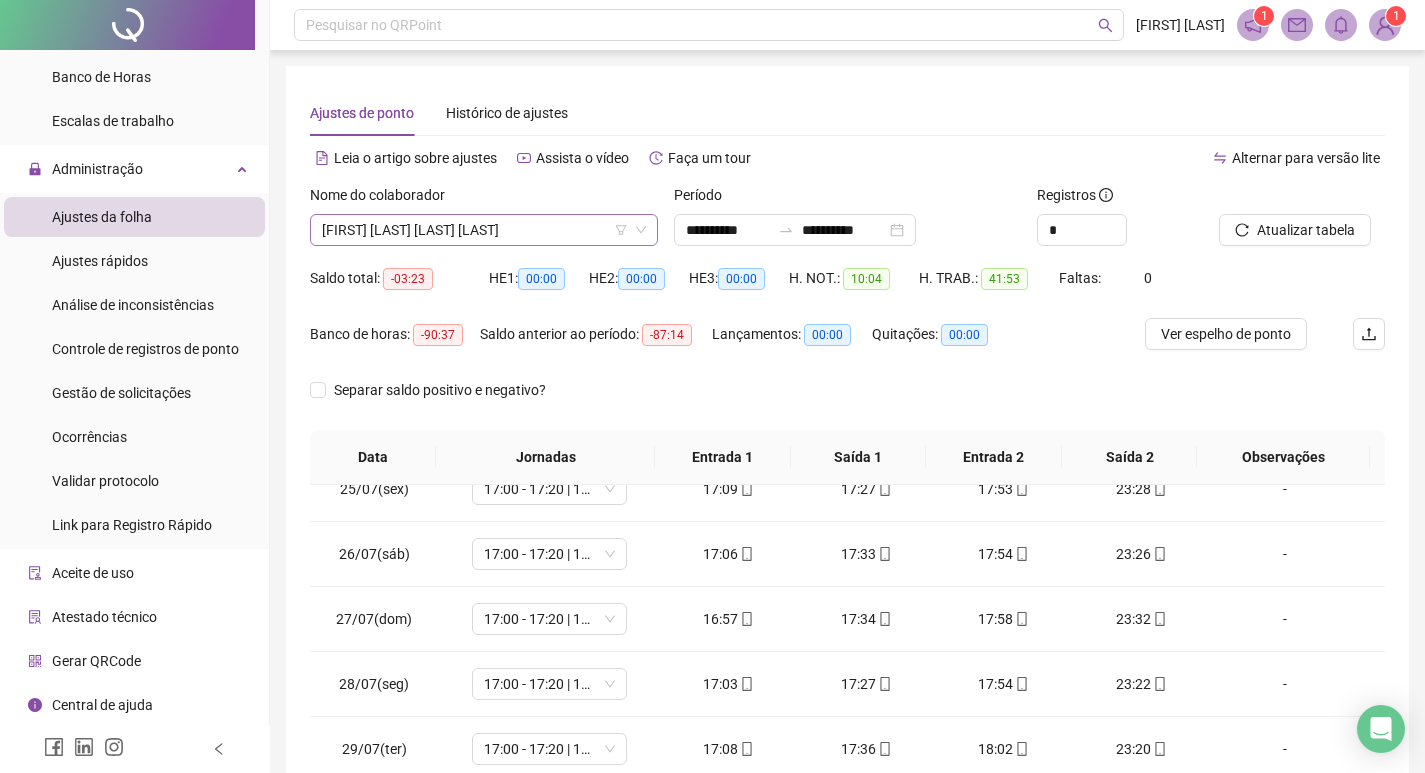 click on "[FIRST] [LAST] [LAST] [LAST]" at bounding box center [484, 230] 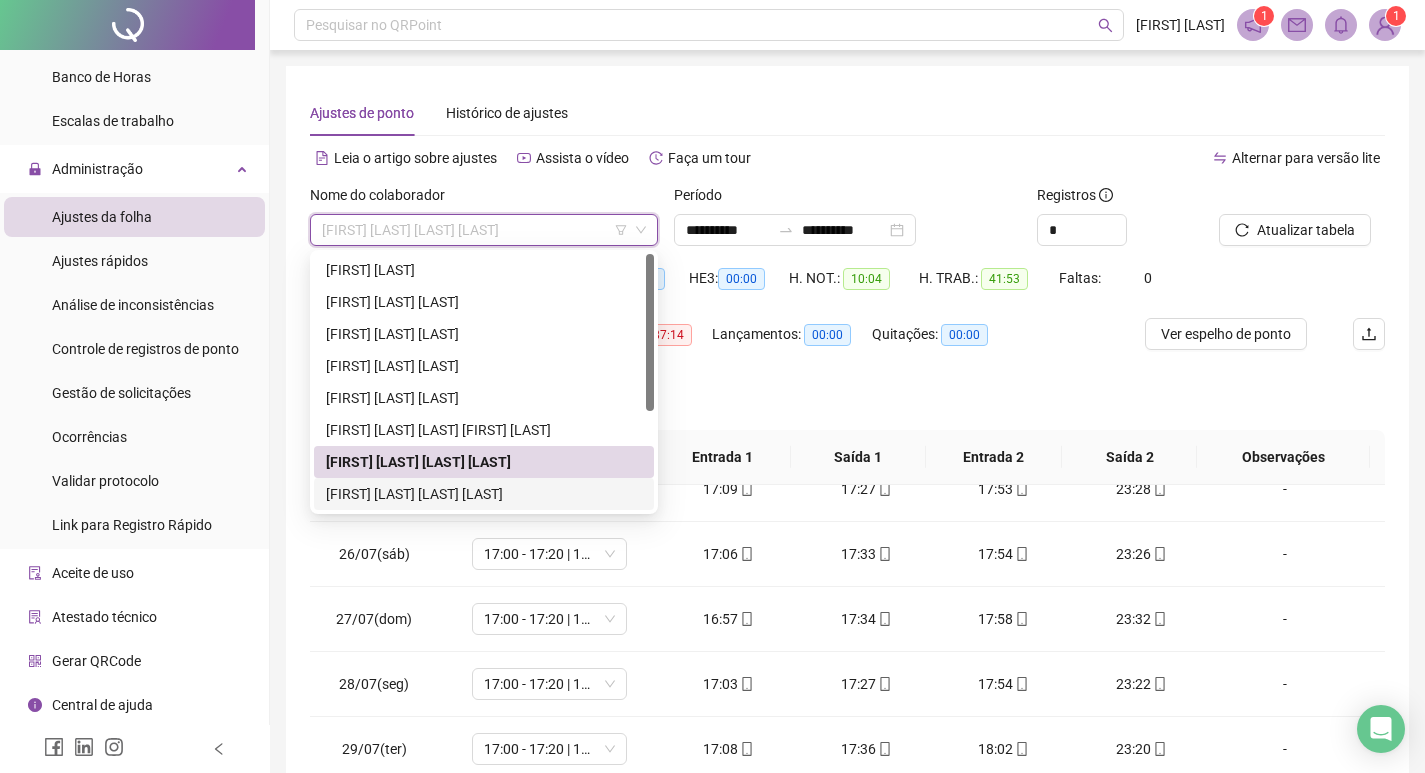 click on "[FIRST] [LAST] [LAST] [LAST]" at bounding box center (484, 494) 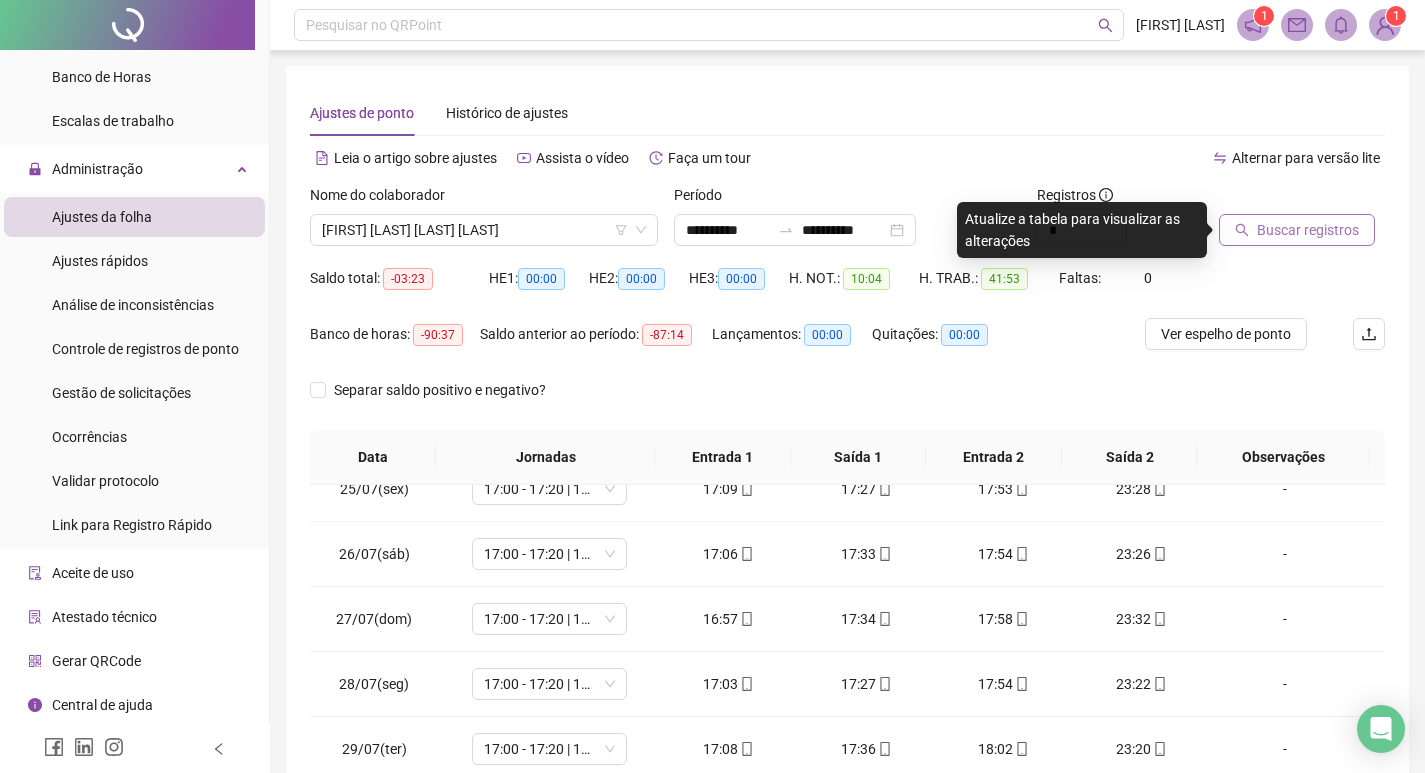 click on "Buscar registros" at bounding box center [1297, 230] 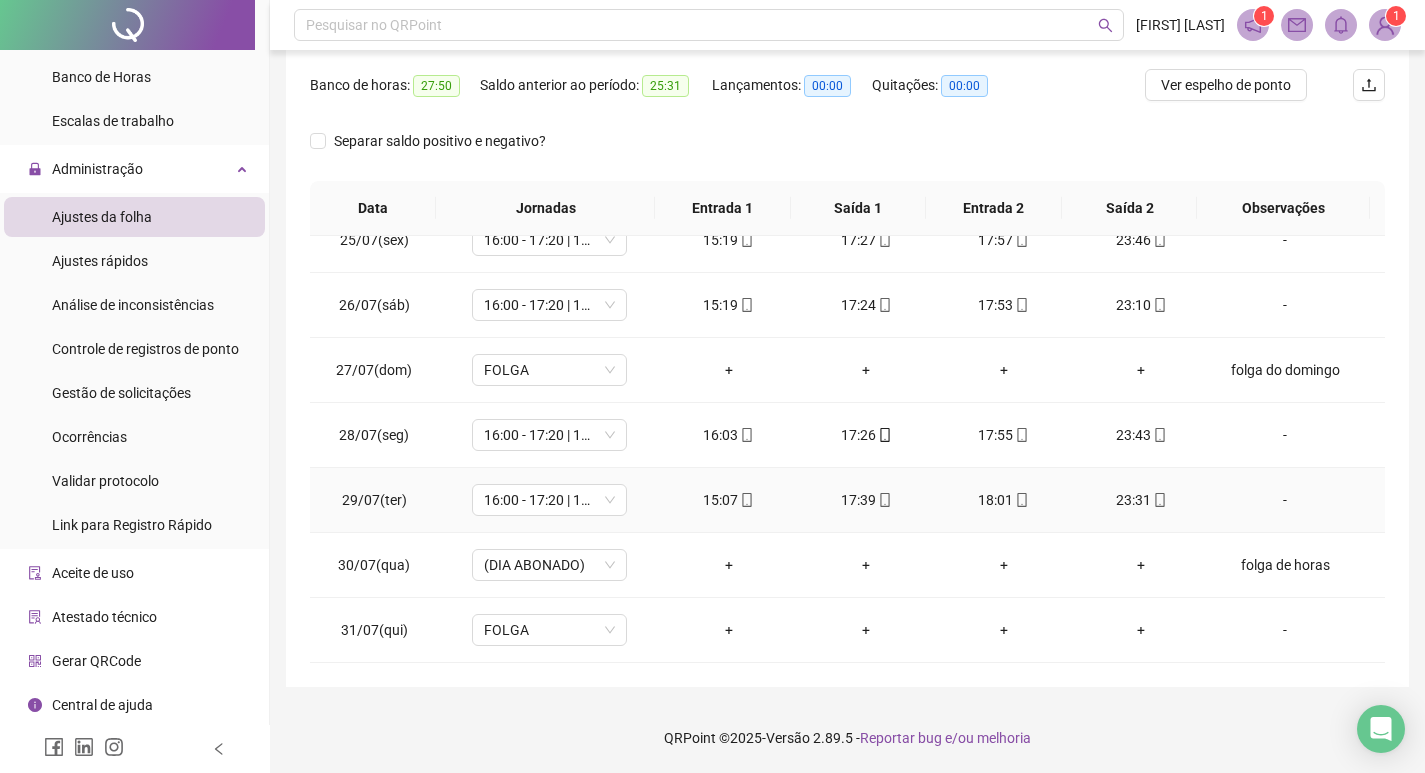 scroll, scrollTop: 0, scrollLeft: 0, axis: both 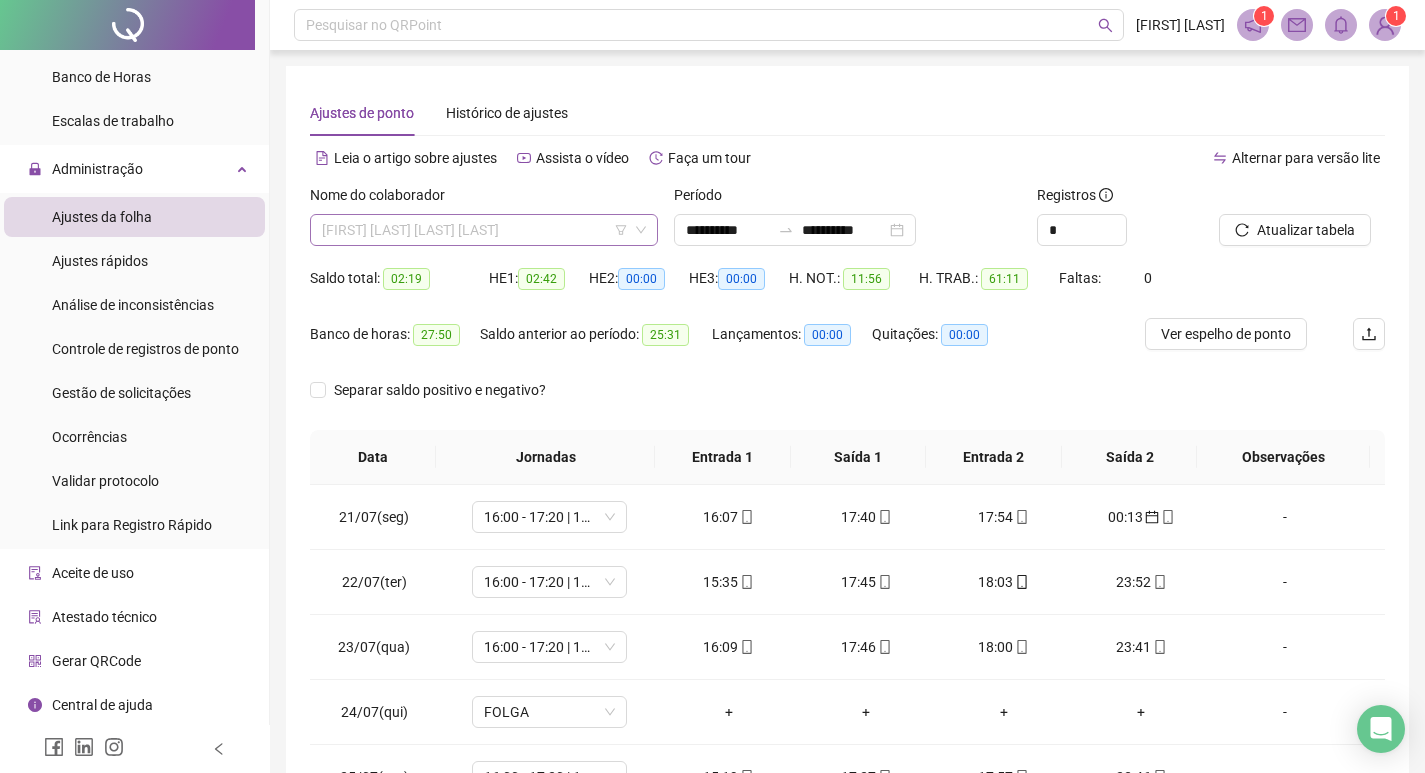 click on "[FIRST] [LAST] [LAST] [LAST]" at bounding box center (484, 230) 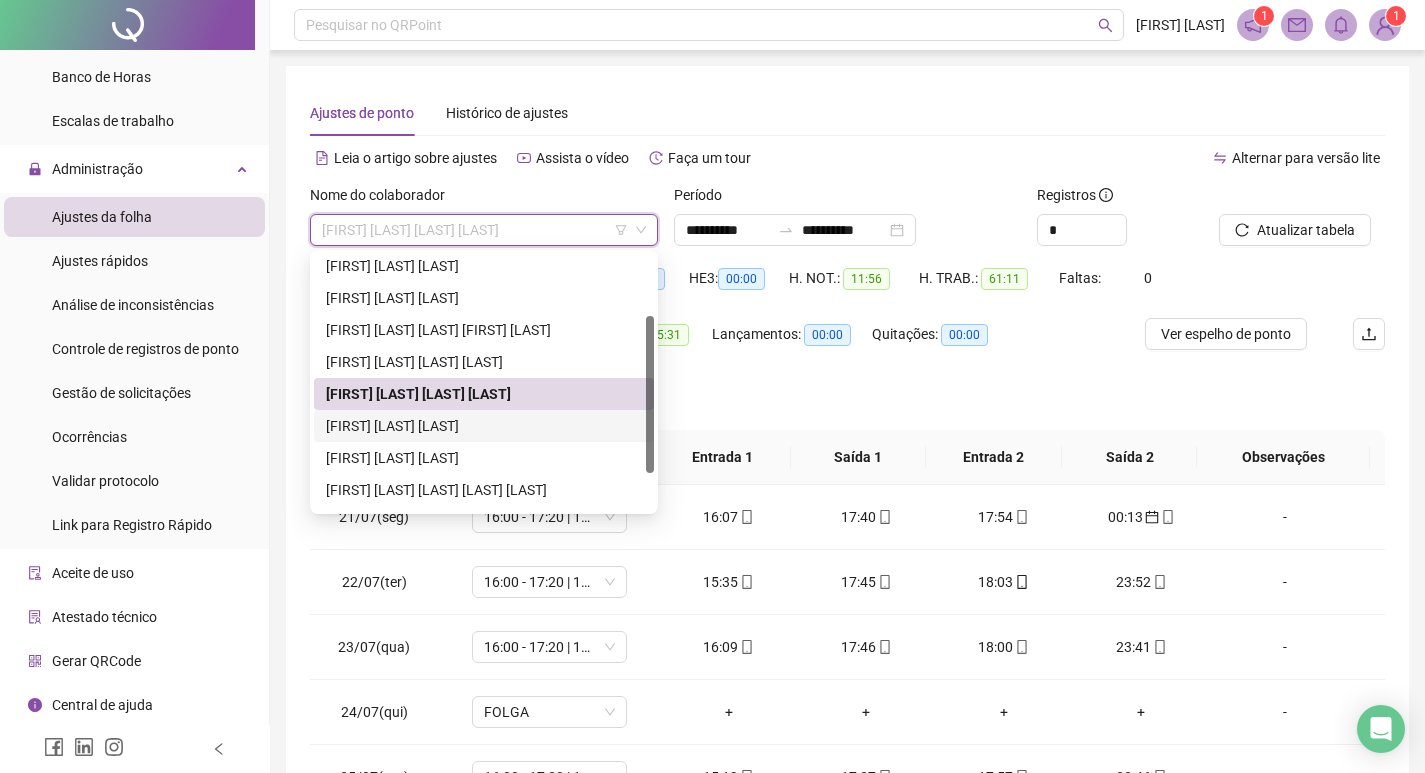 click on "[FIRST] [LAST] [LAST]" at bounding box center [484, 426] 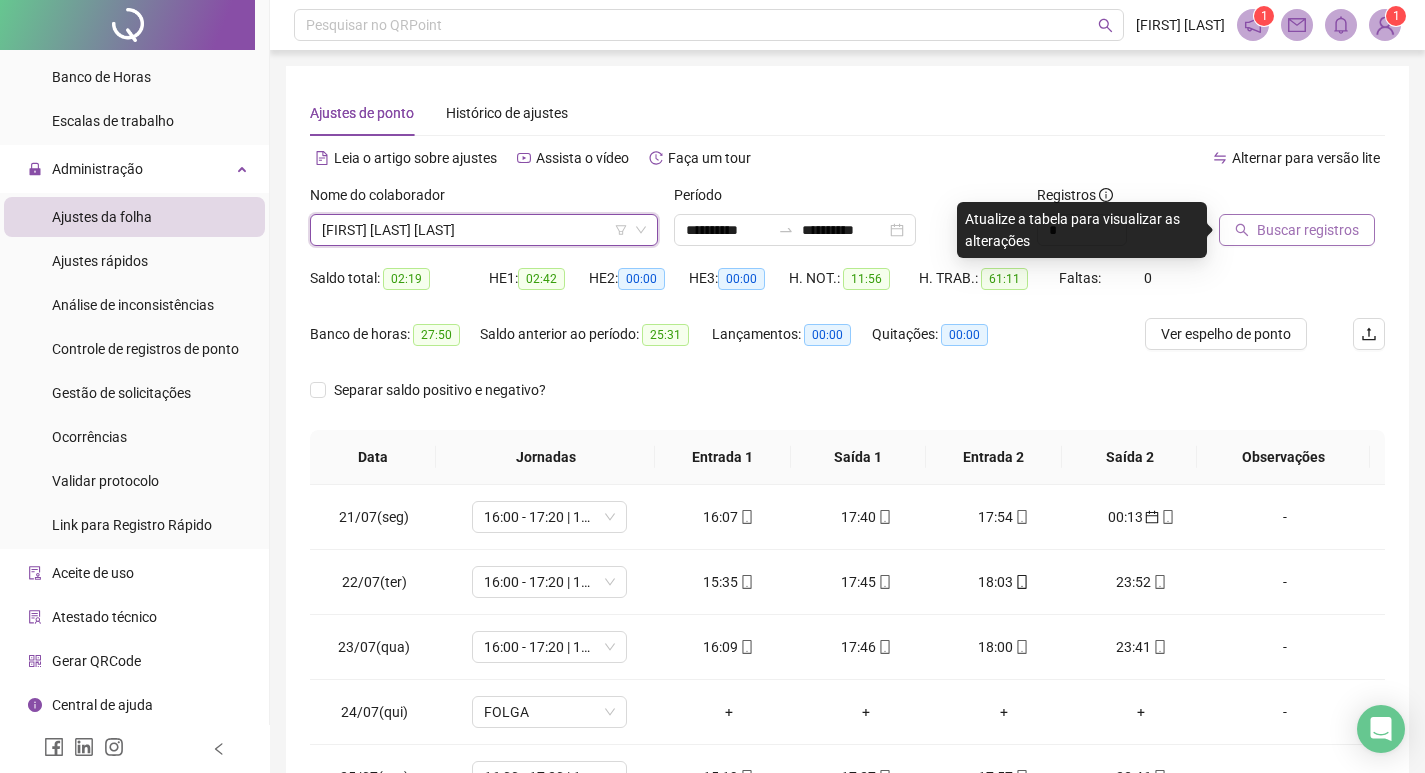 click on "Buscar registros" at bounding box center [1308, 230] 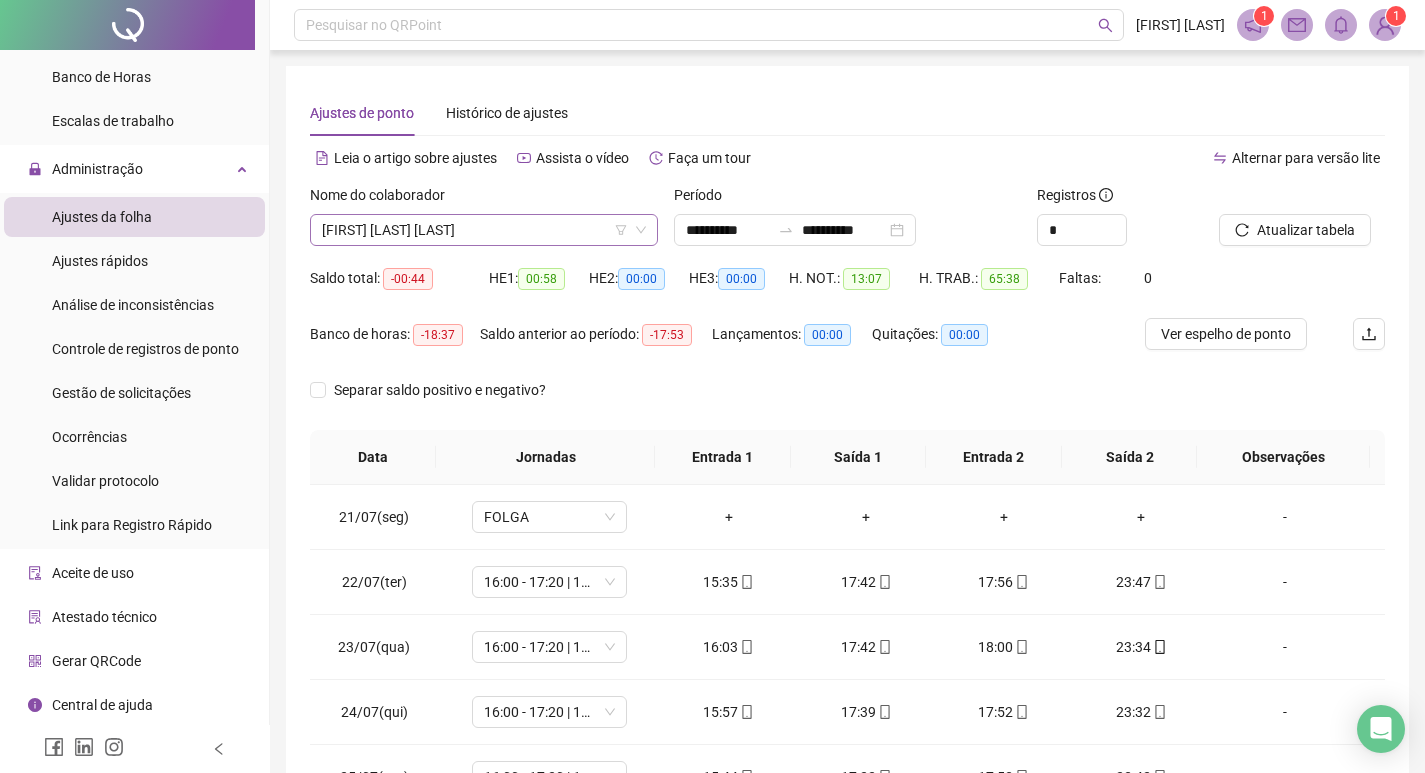click on "[FIRST] [LAST] [LAST]" at bounding box center (484, 230) 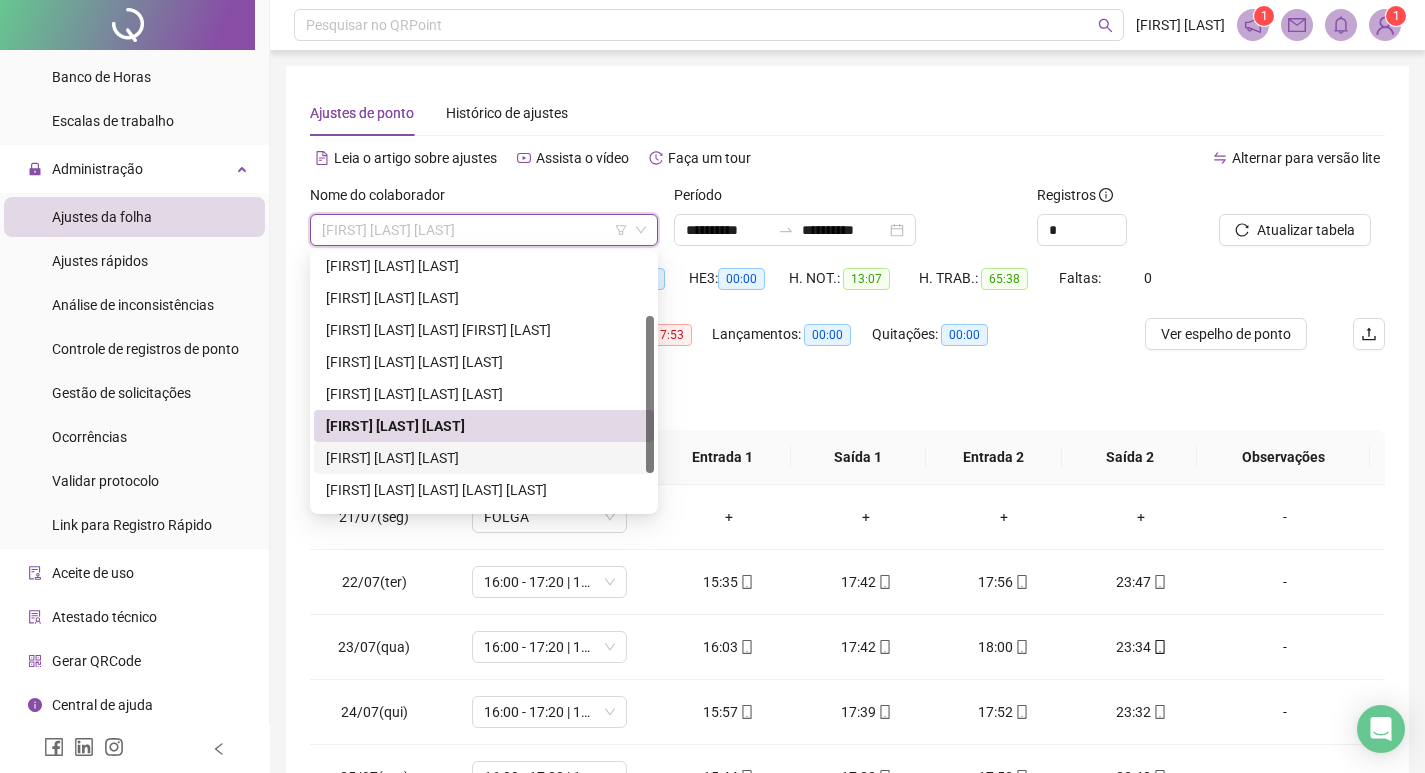 drag, startPoint x: 462, startPoint y: 456, endPoint x: 803, endPoint y: 412, distance: 343.827 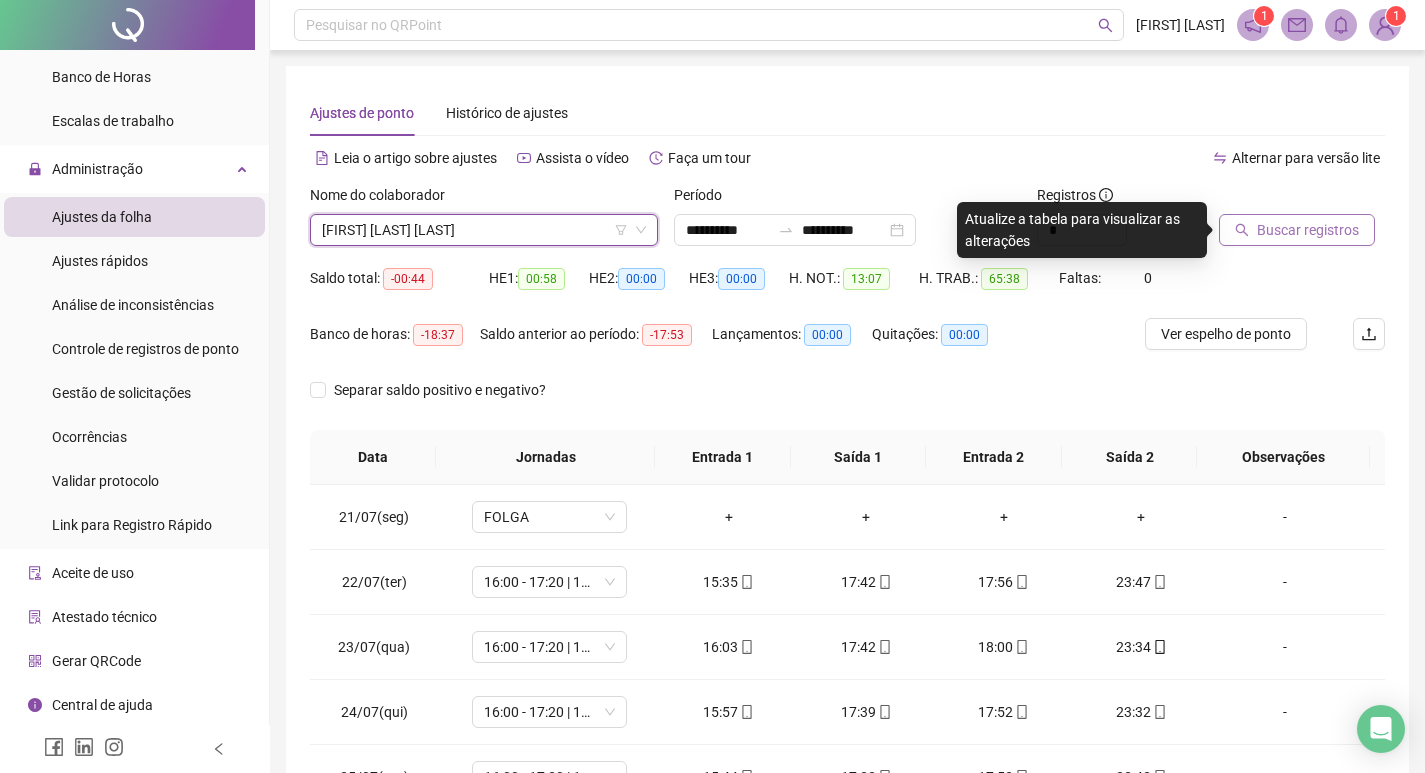 click on "Buscar registros" at bounding box center [1308, 230] 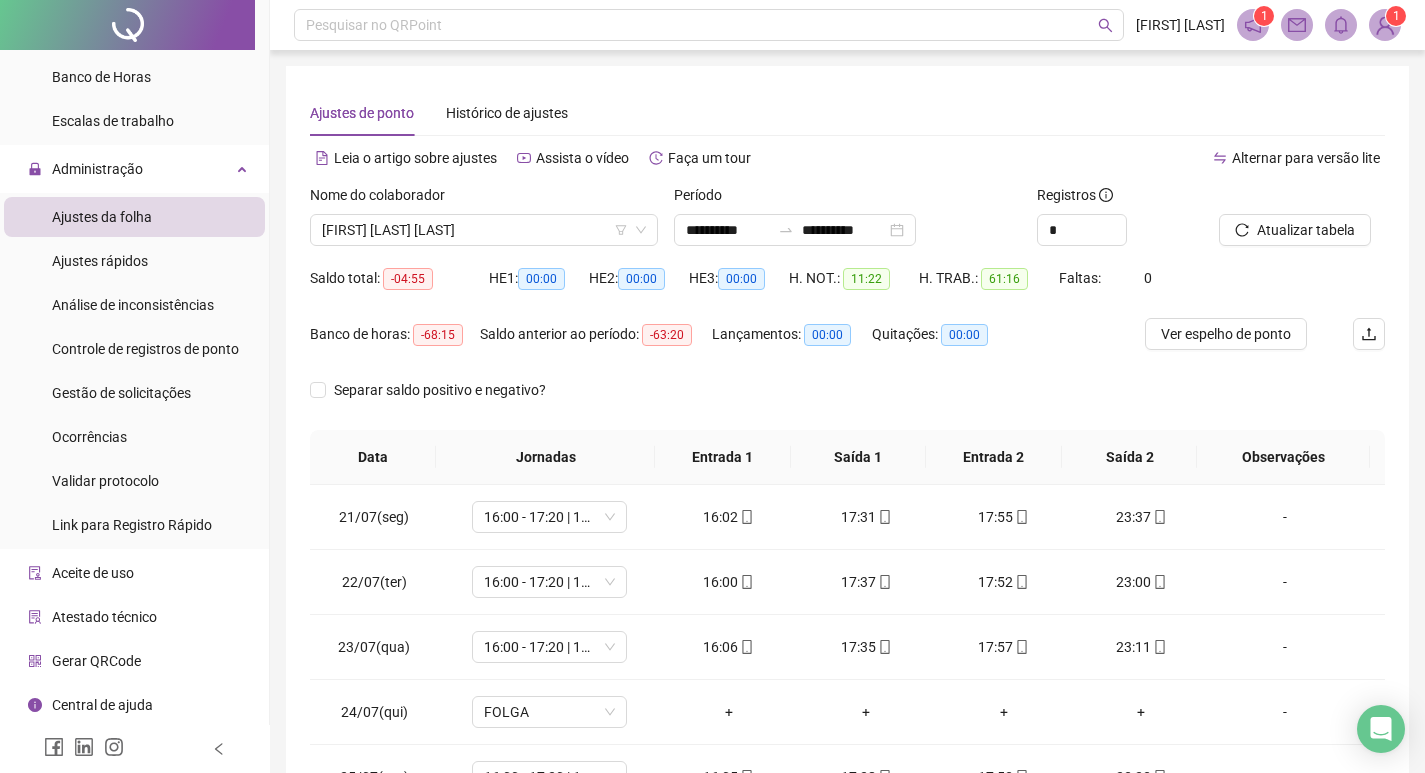 click on "Nome do colaborador [LAST] [LAST] [LAST]" at bounding box center (484, 223) 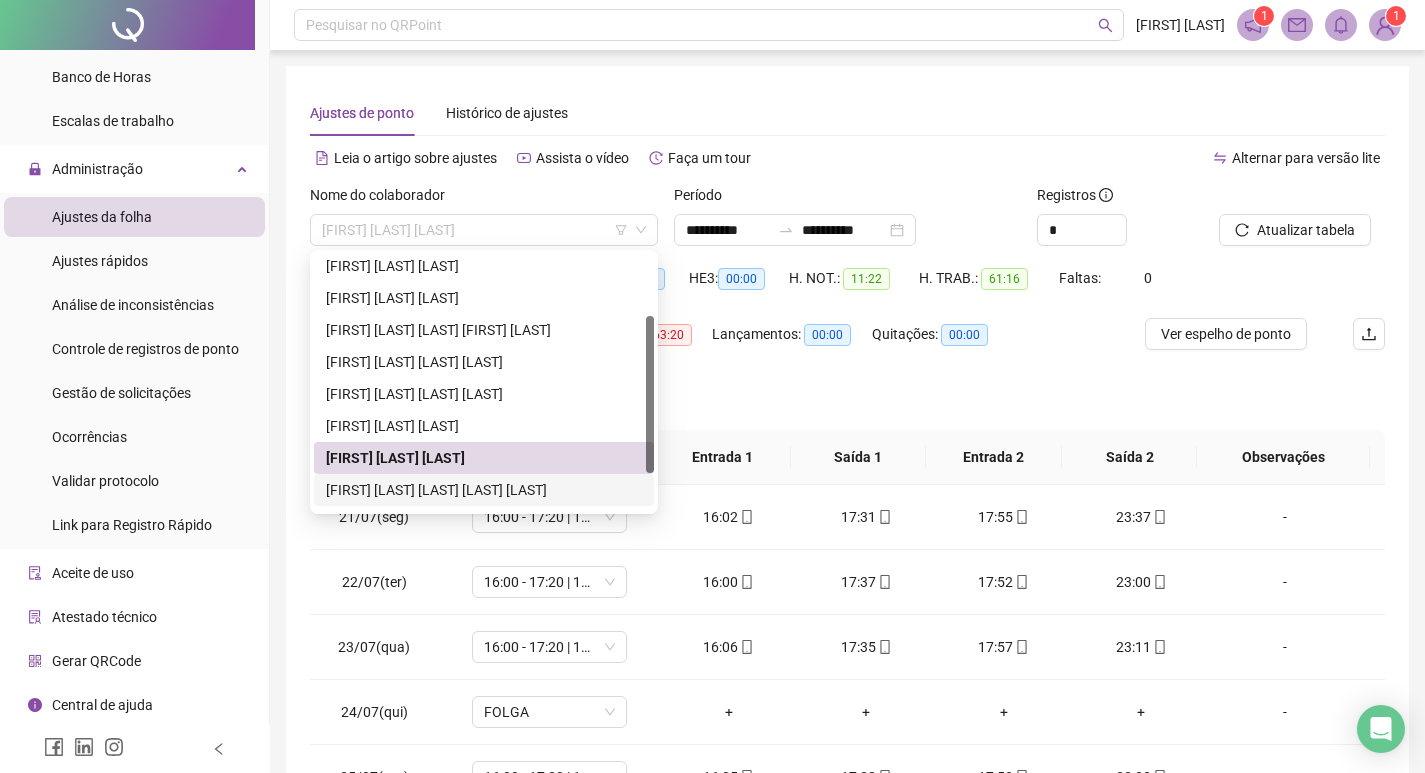 drag, startPoint x: 524, startPoint y: 497, endPoint x: 716, endPoint y: 414, distance: 209.17218 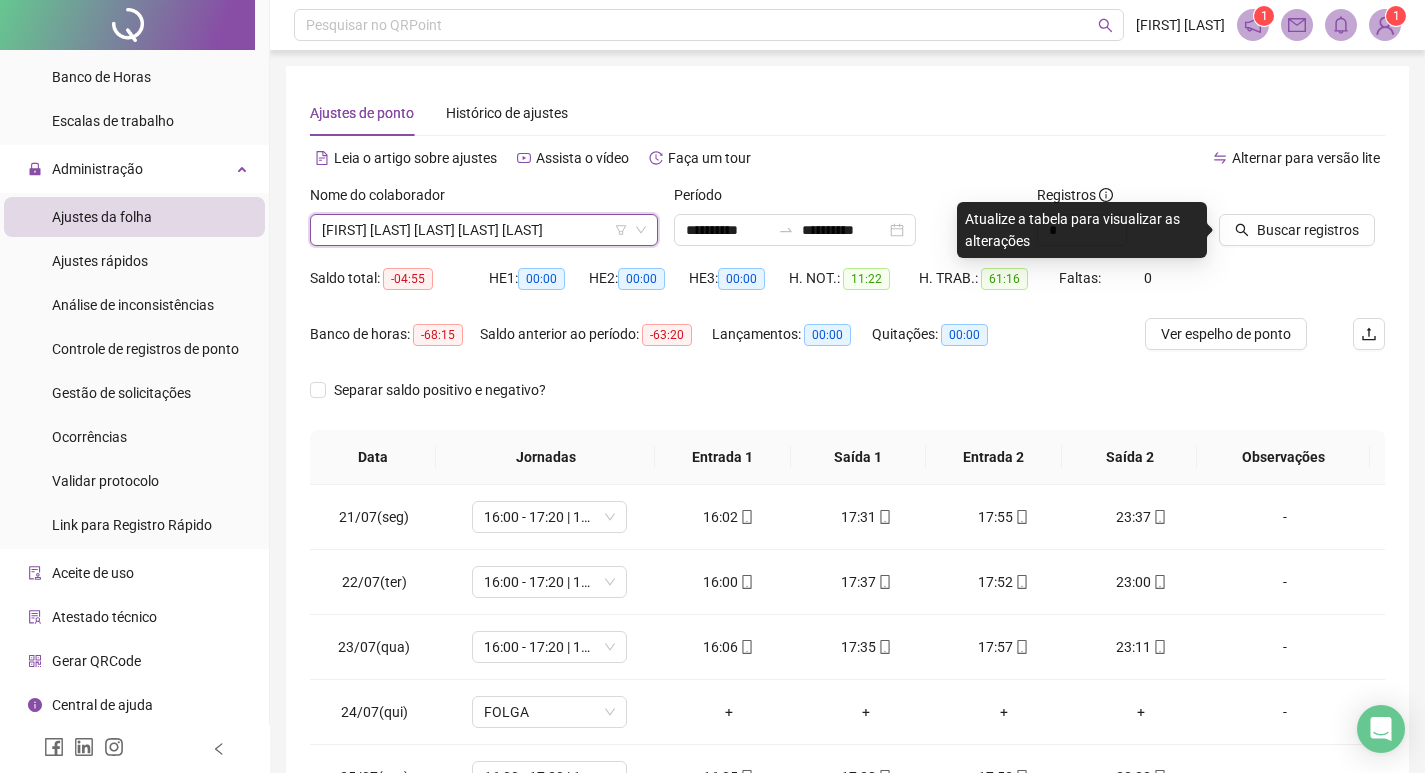 click on "Buscar registros" at bounding box center (1302, 215) 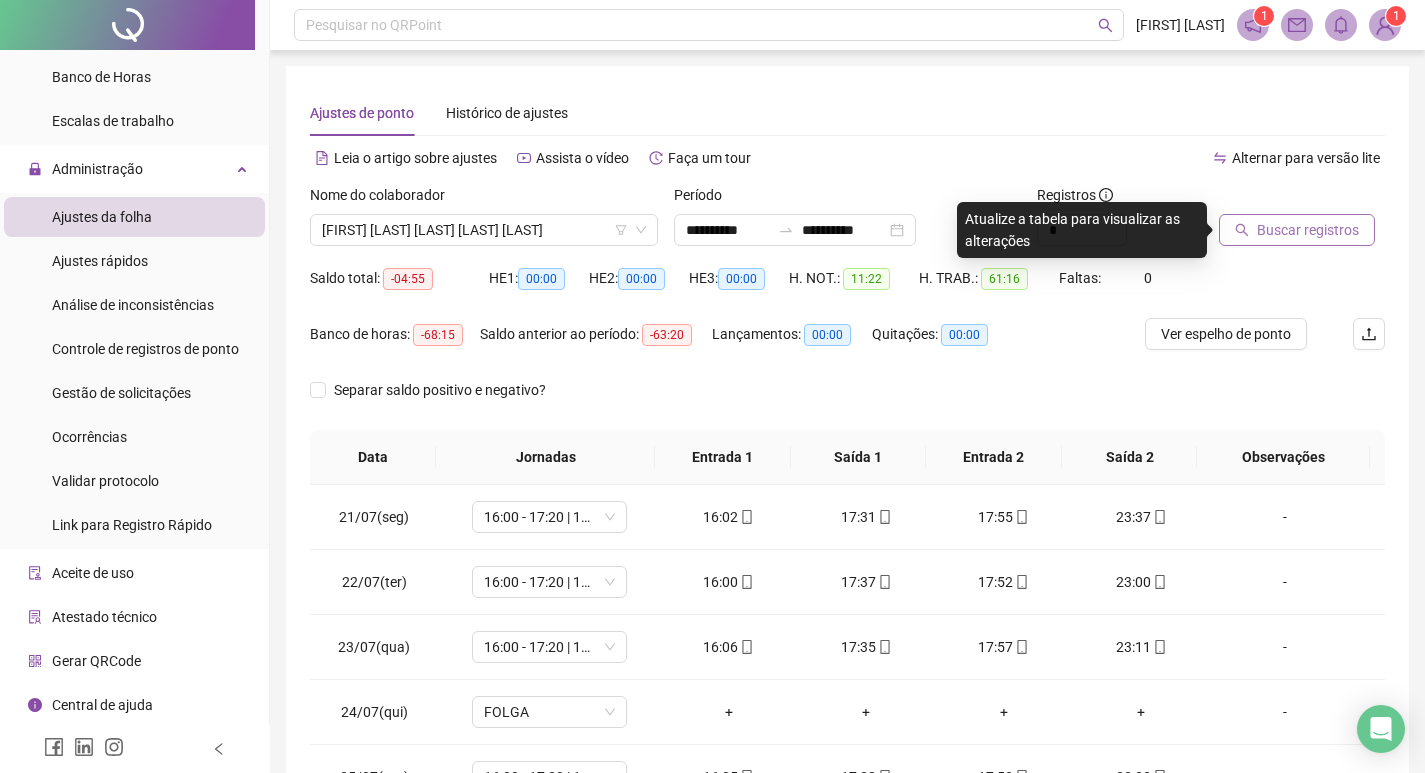 click on "Buscar registros" at bounding box center [1308, 230] 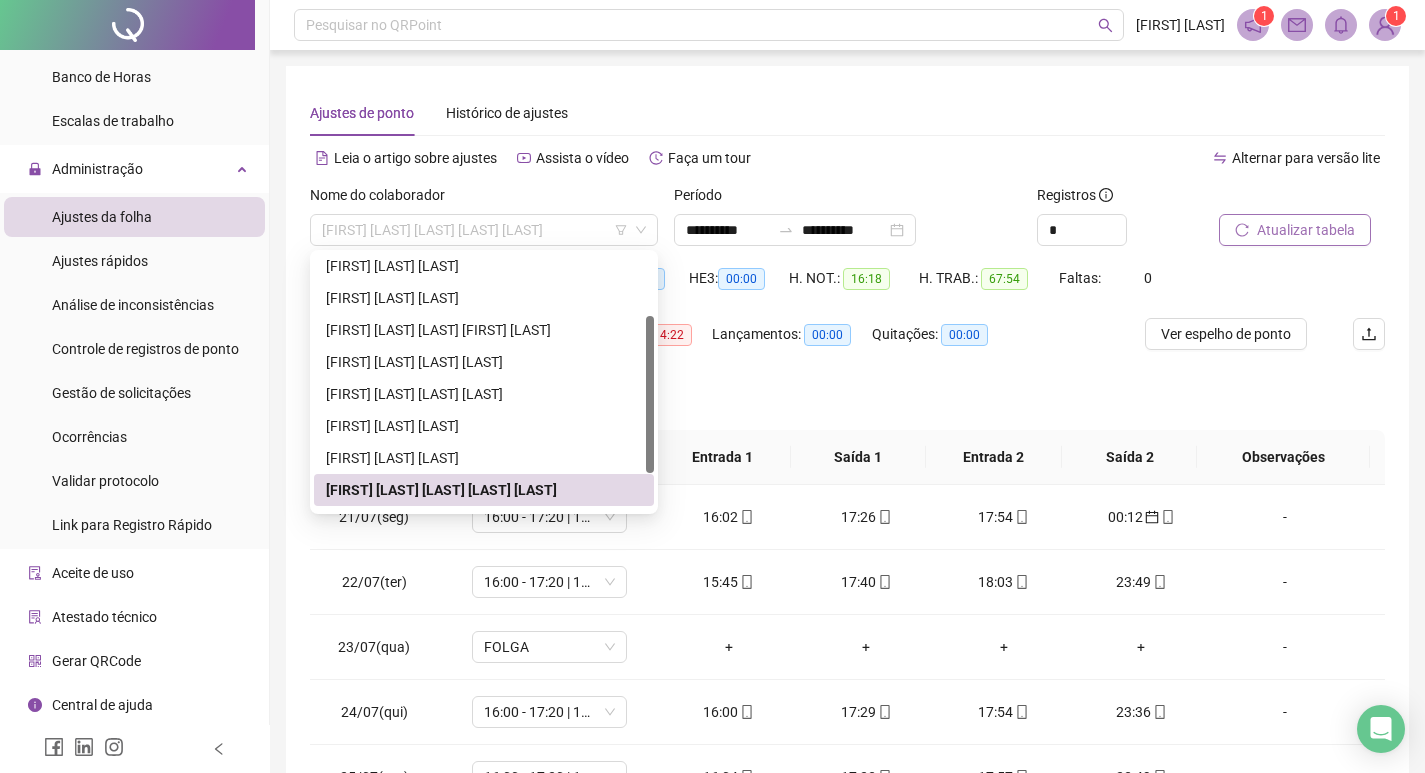 drag, startPoint x: 506, startPoint y: 226, endPoint x: 509, endPoint y: 252, distance: 26.172504 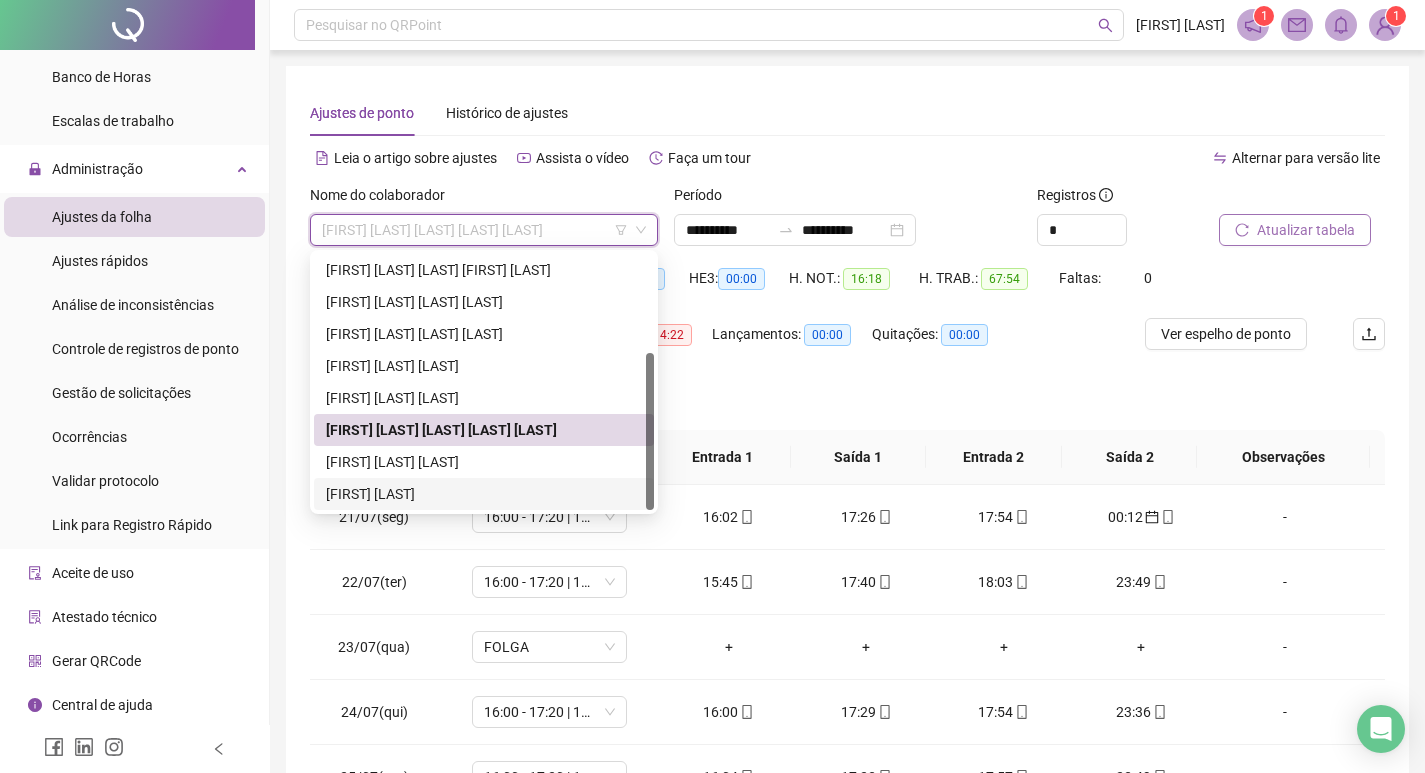 drag, startPoint x: 514, startPoint y: 504, endPoint x: 542, endPoint y: 497, distance: 28.86174 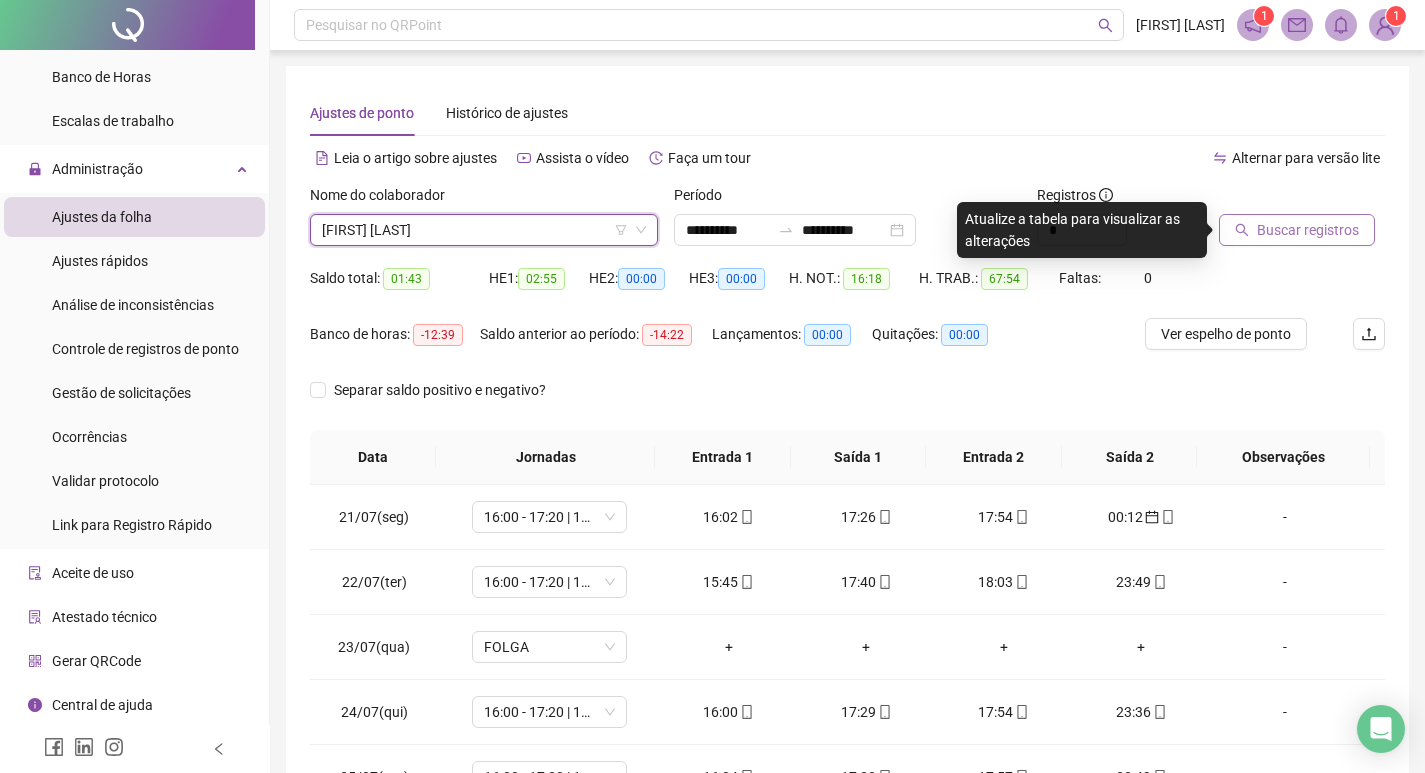 click on "Buscar registros" at bounding box center (1308, 230) 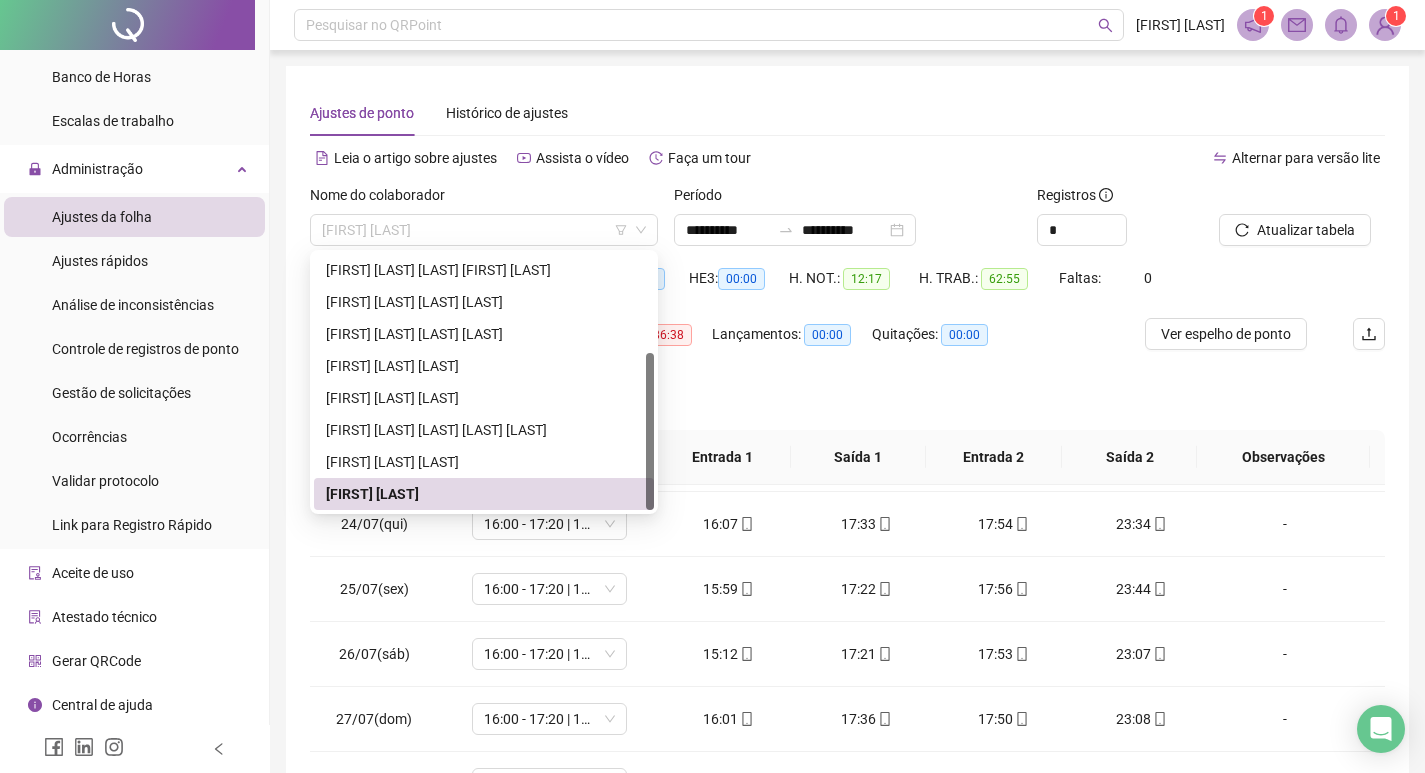 click on "[FIRST] [LAST]" at bounding box center (484, 230) 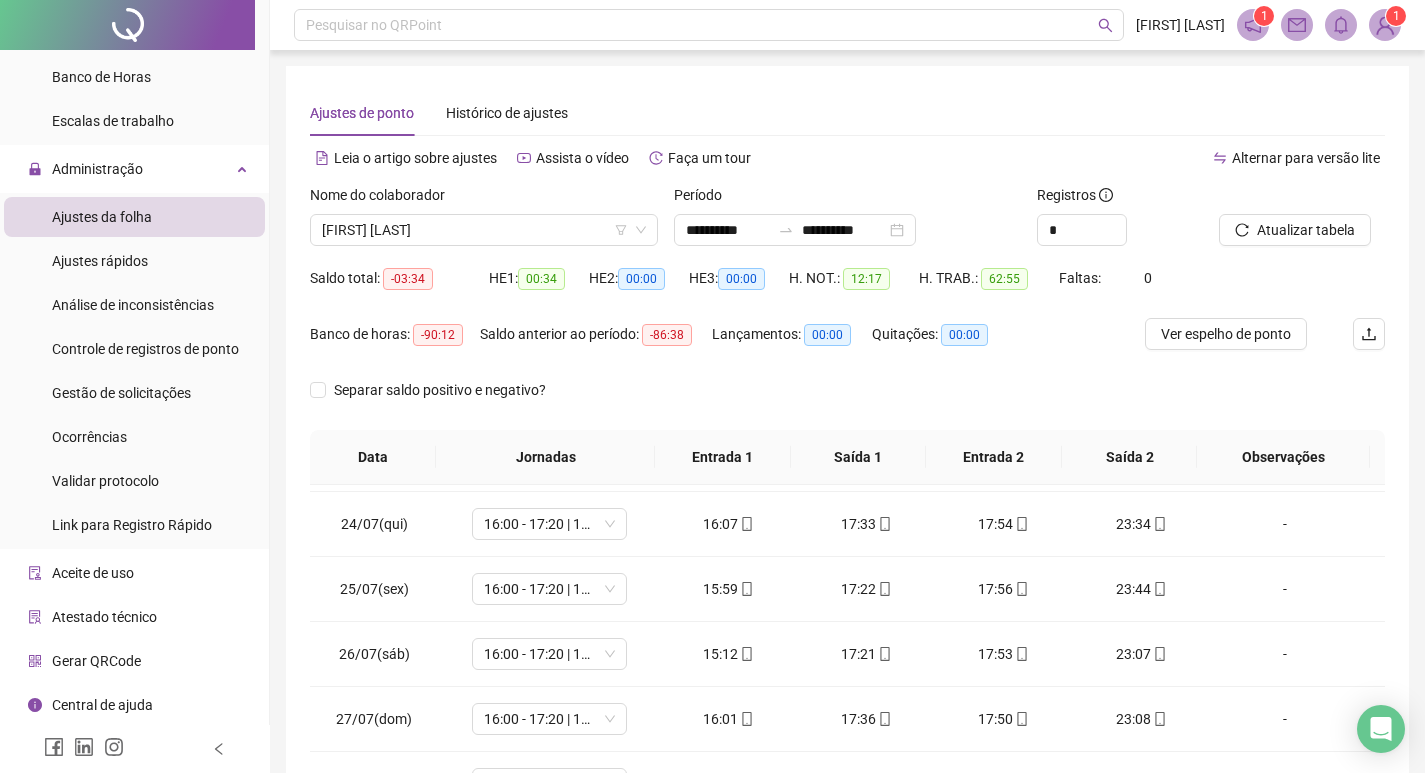click on "**********" at bounding box center [848, 230] 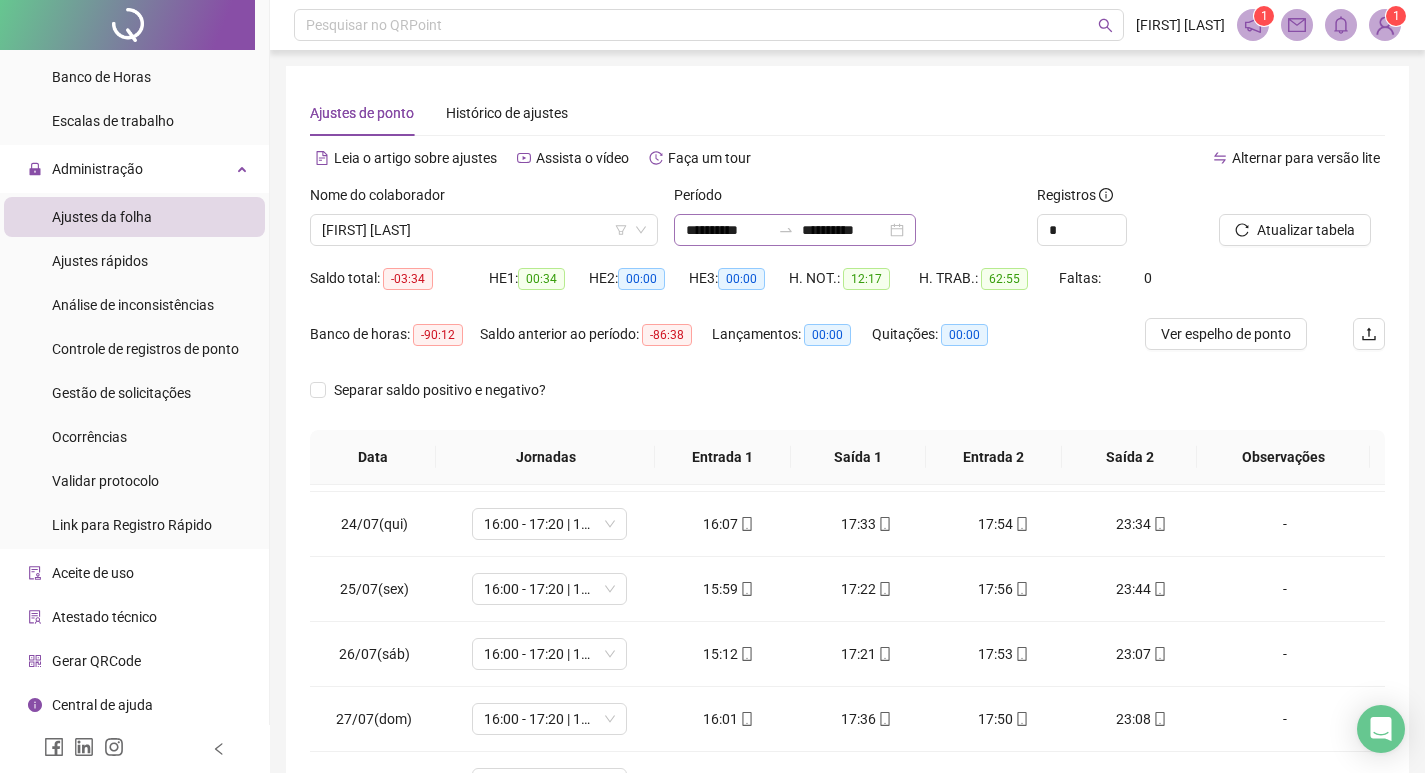 click on "**********" at bounding box center [795, 230] 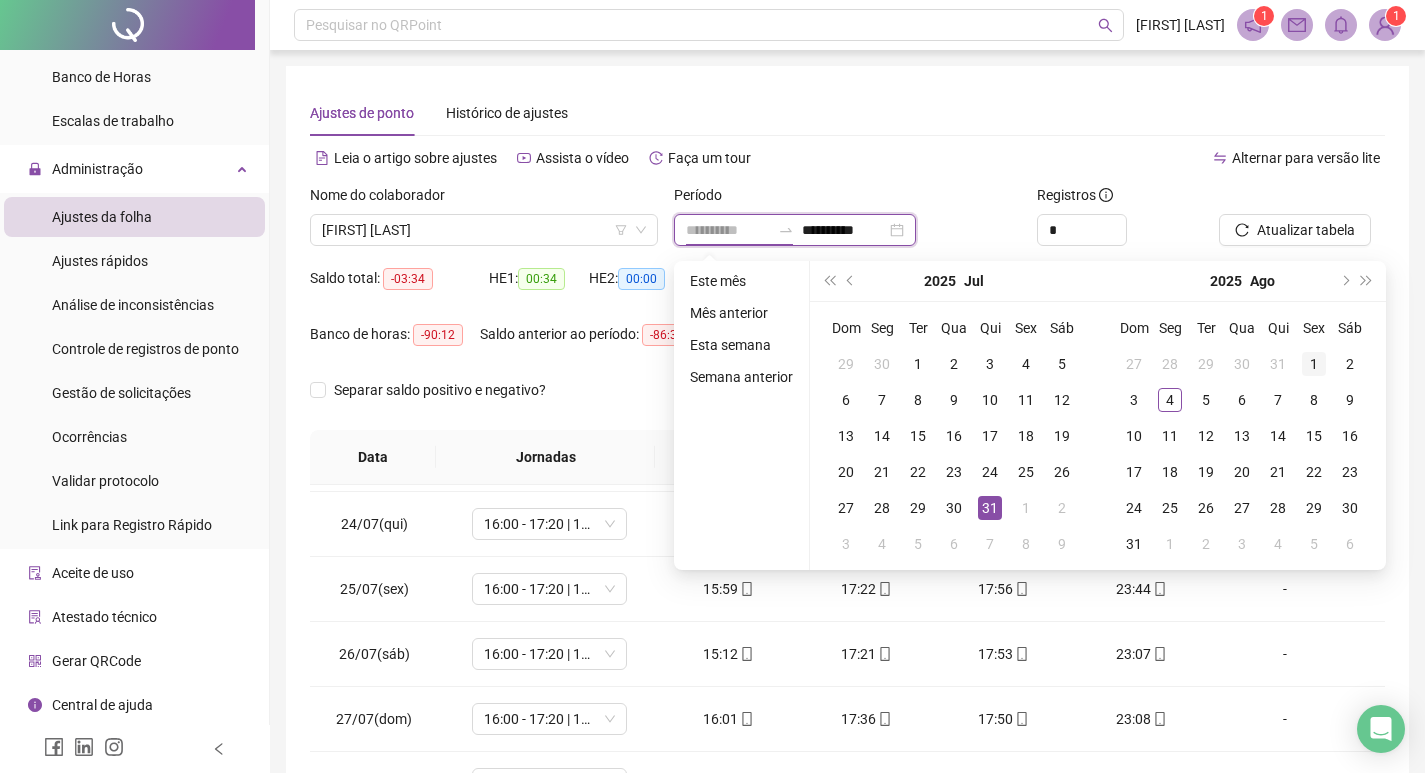 type on "**********" 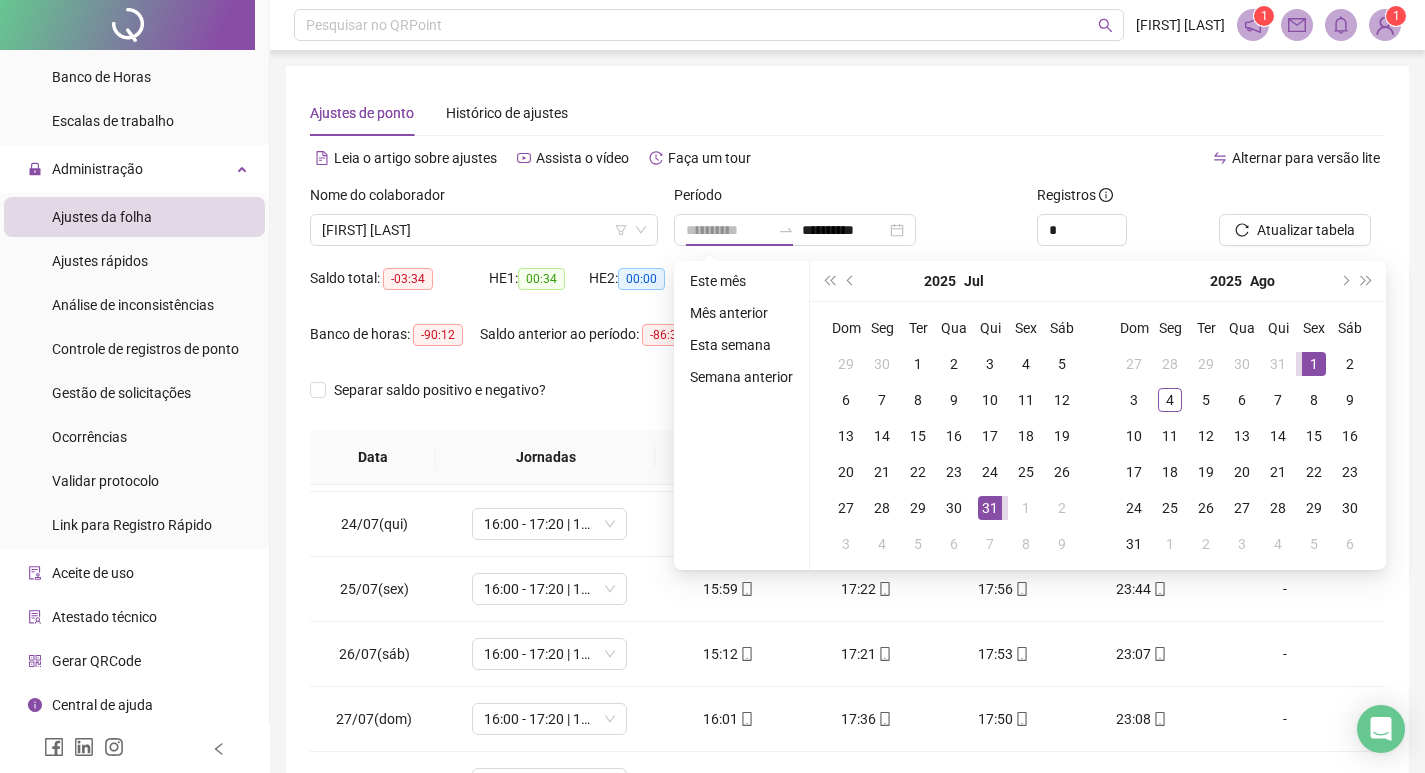 click on "1" at bounding box center (1314, 364) 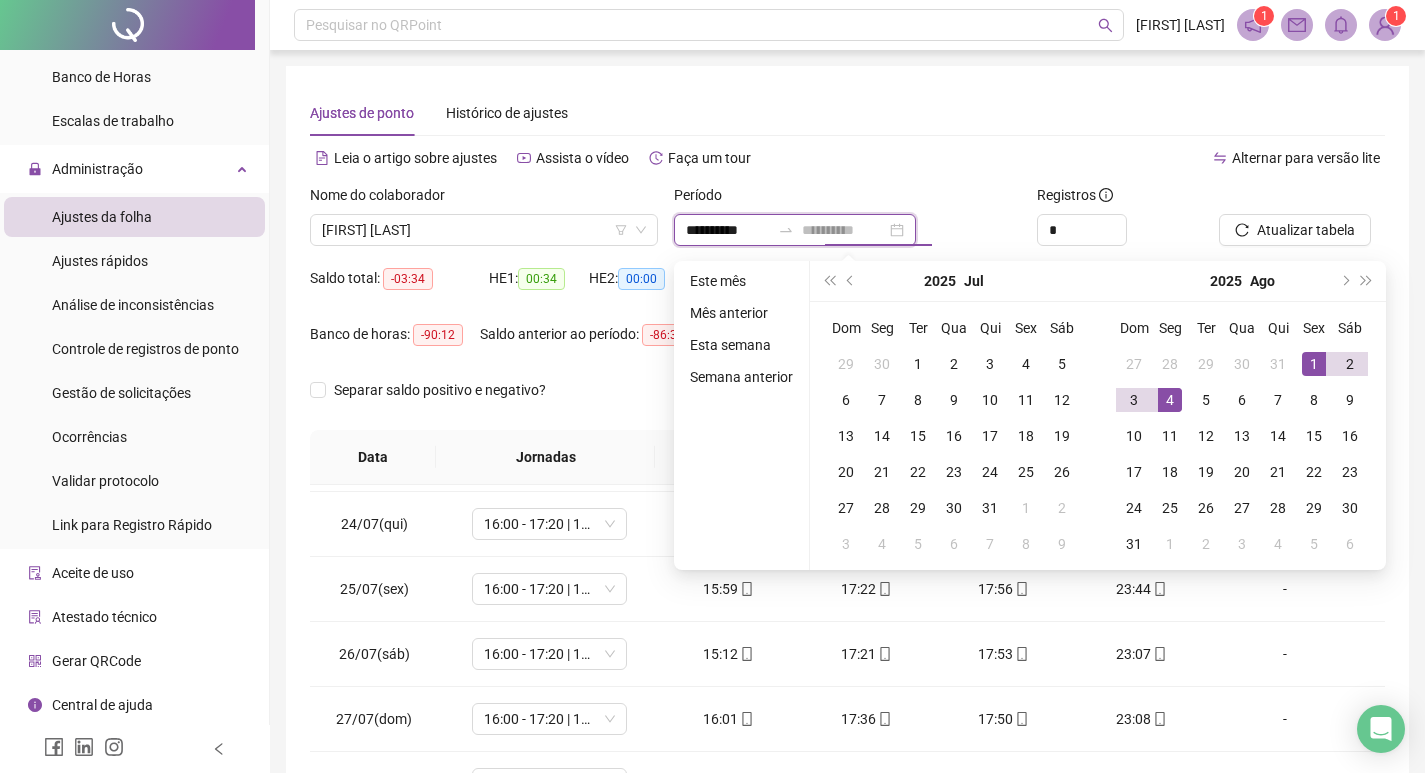 type on "**********" 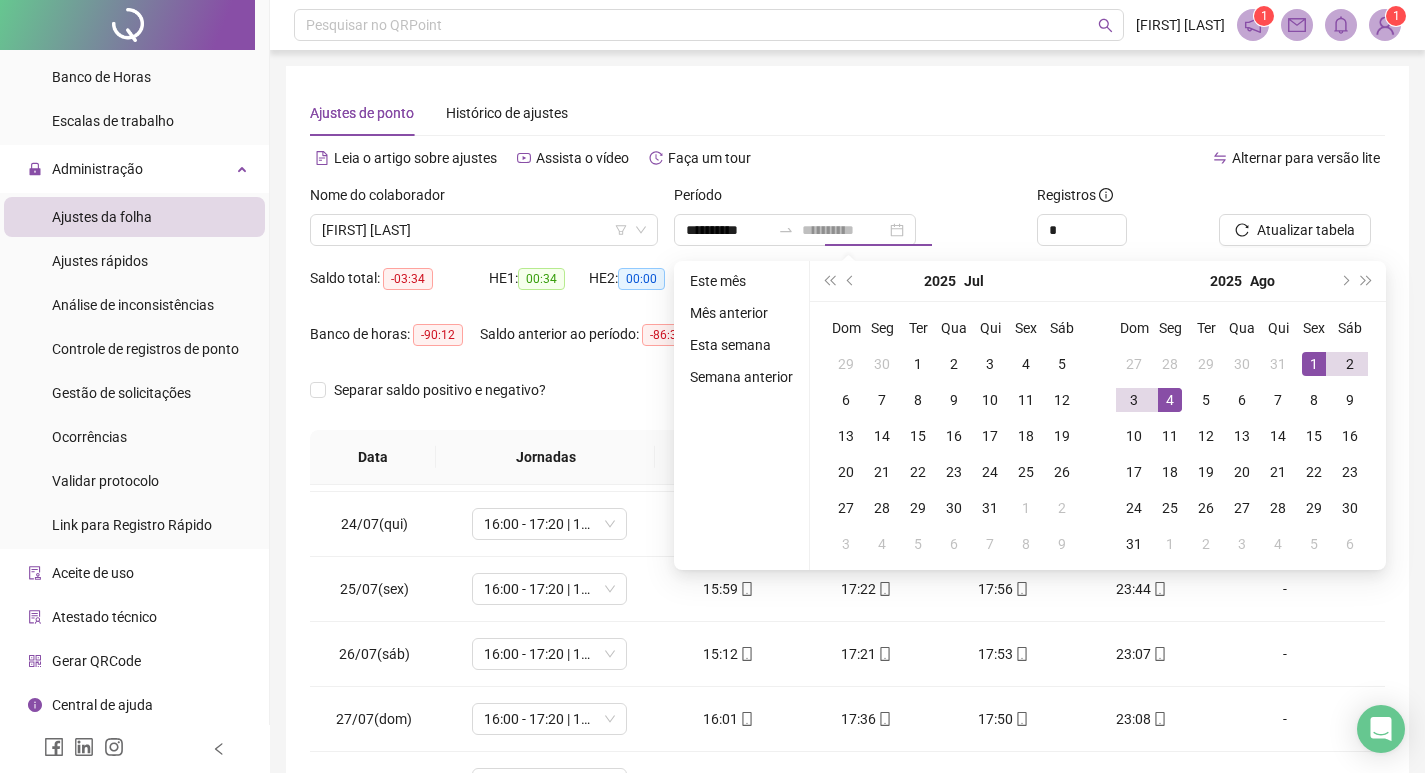 click on "4" at bounding box center [1170, 400] 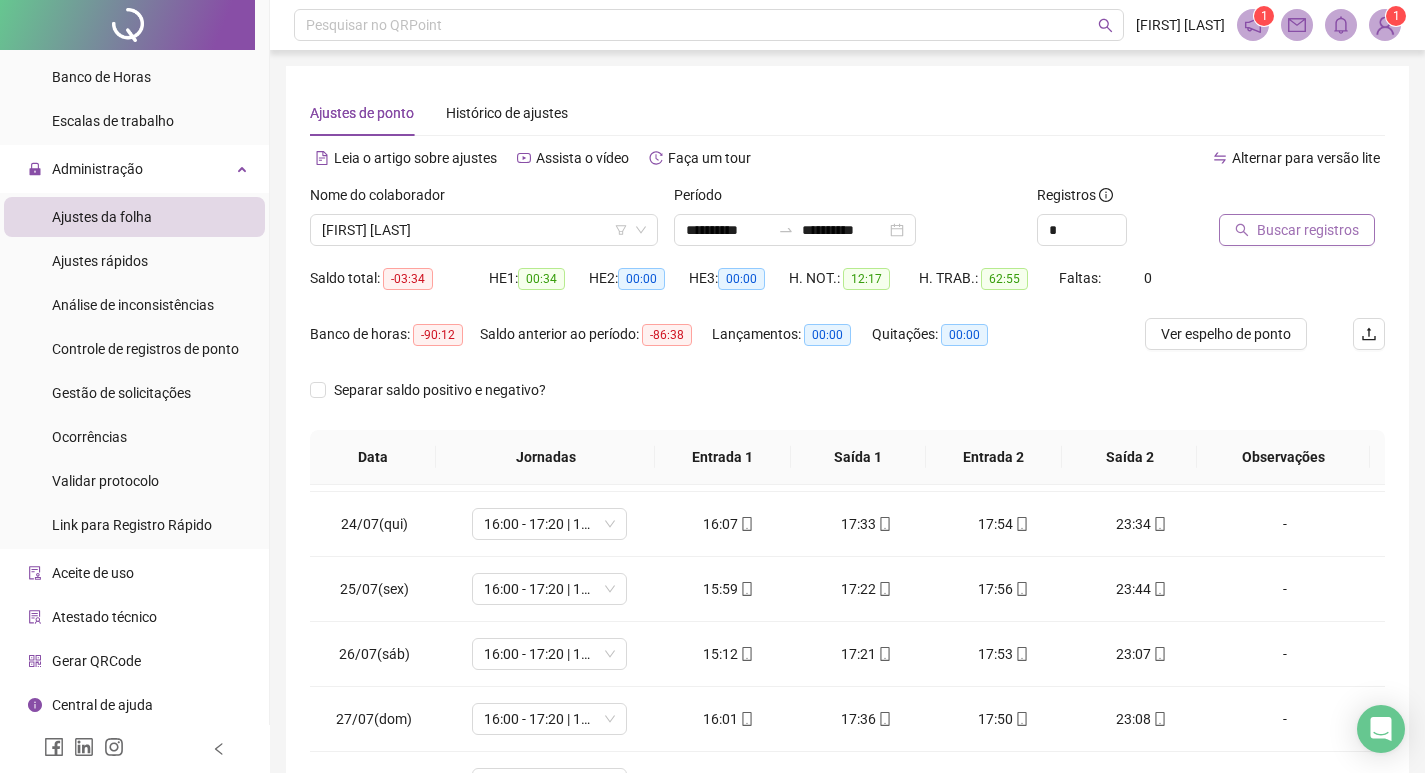 click on "Buscar registros" at bounding box center [1308, 230] 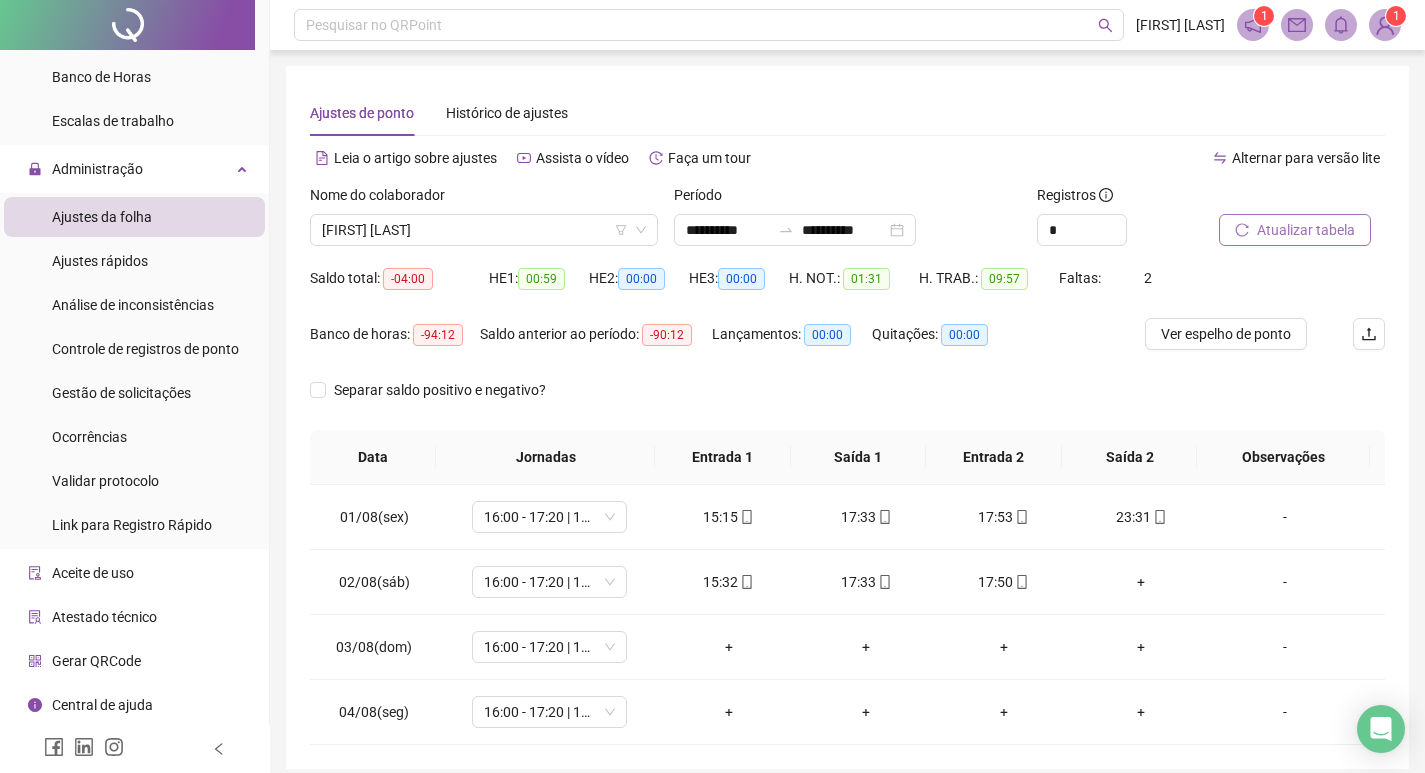 scroll, scrollTop: 82, scrollLeft: 0, axis: vertical 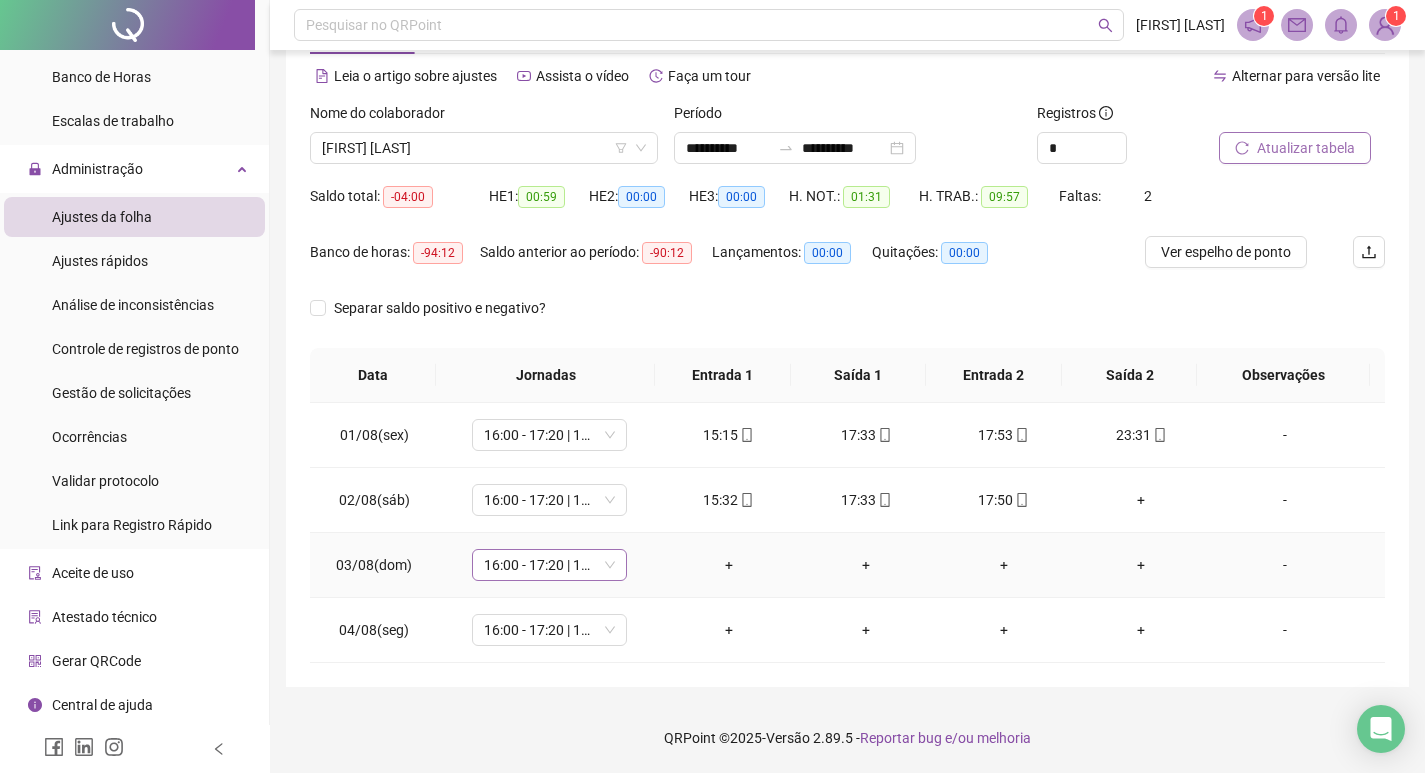 click on "16:00 - 17:20 | 17:50 - 00:00" at bounding box center (549, 565) 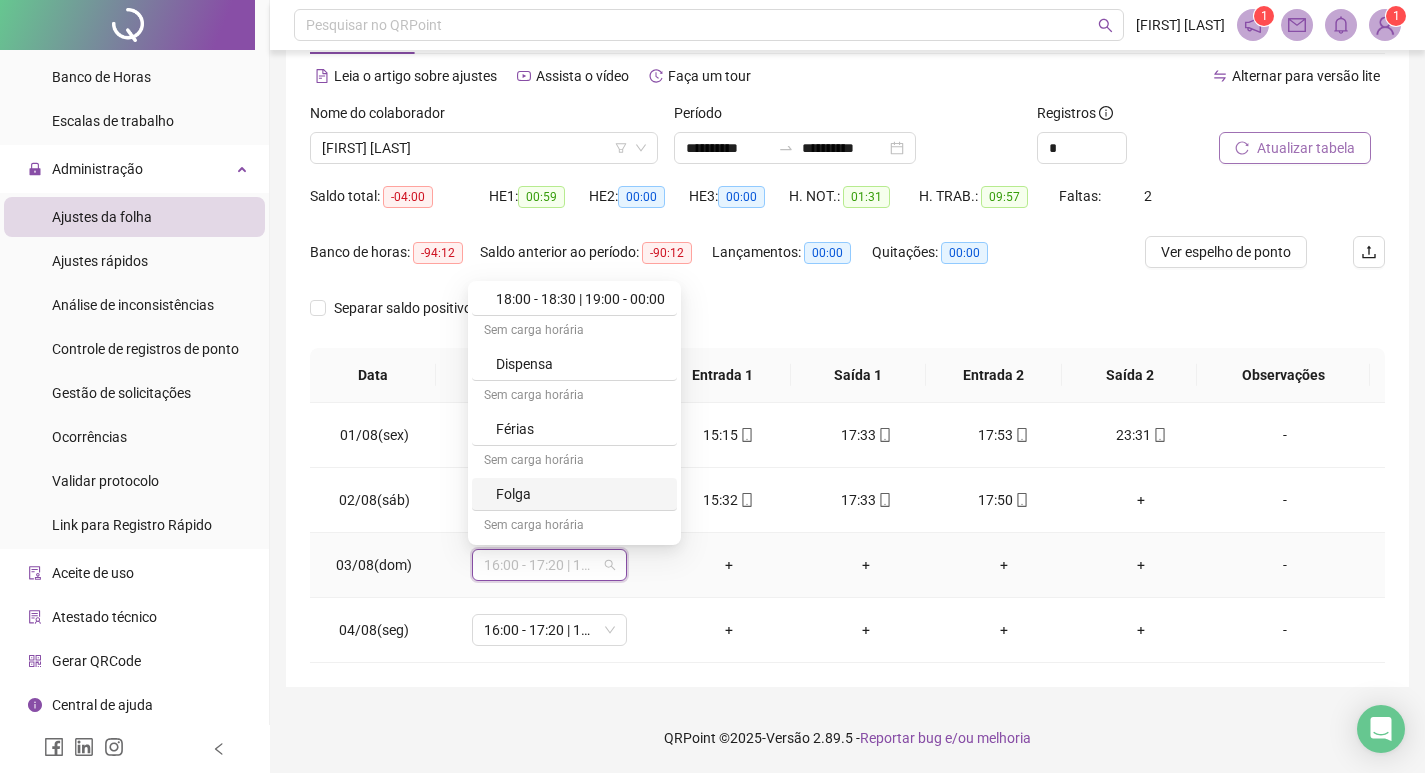 scroll, scrollTop: 1239, scrollLeft: 0, axis: vertical 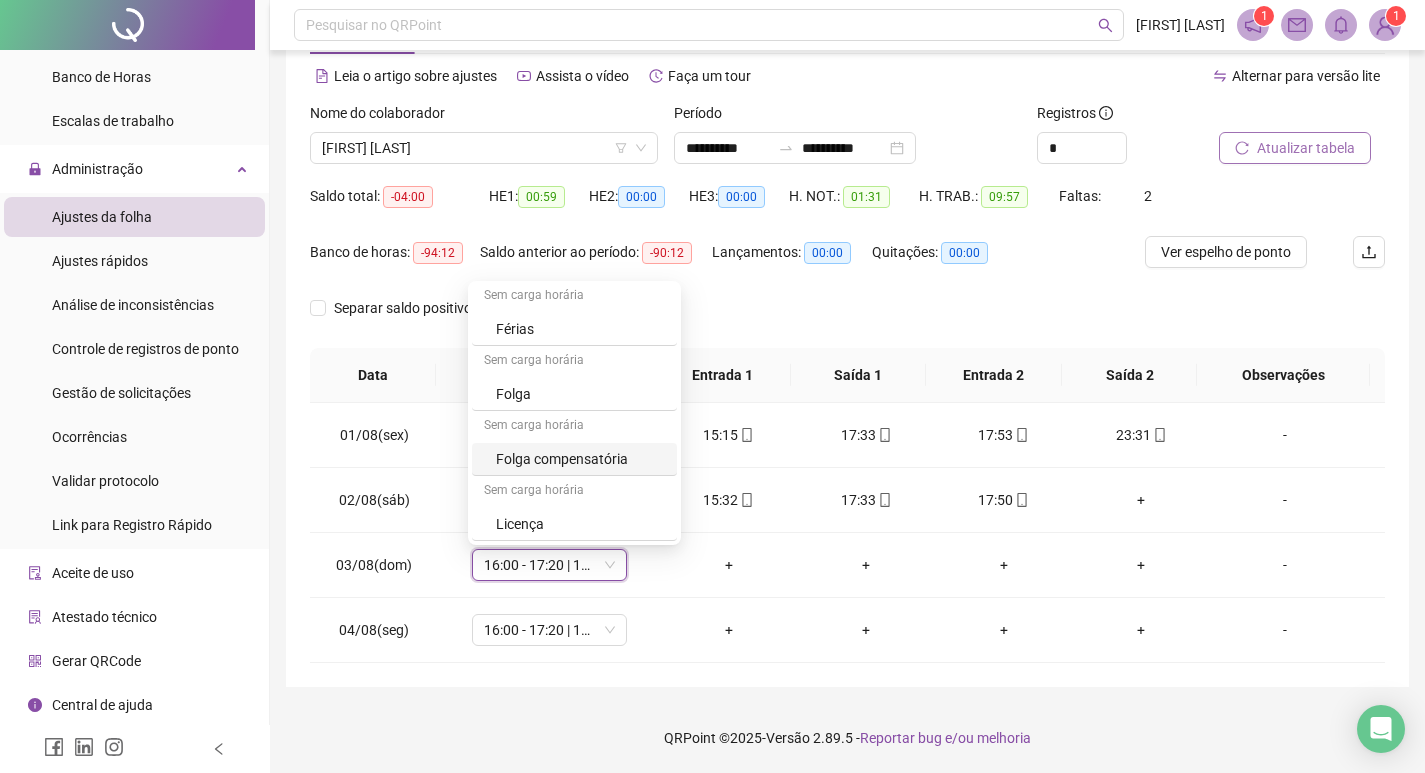 drag, startPoint x: 797, startPoint y: 296, endPoint x: 724, endPoint y: 297, distance: 73.00685 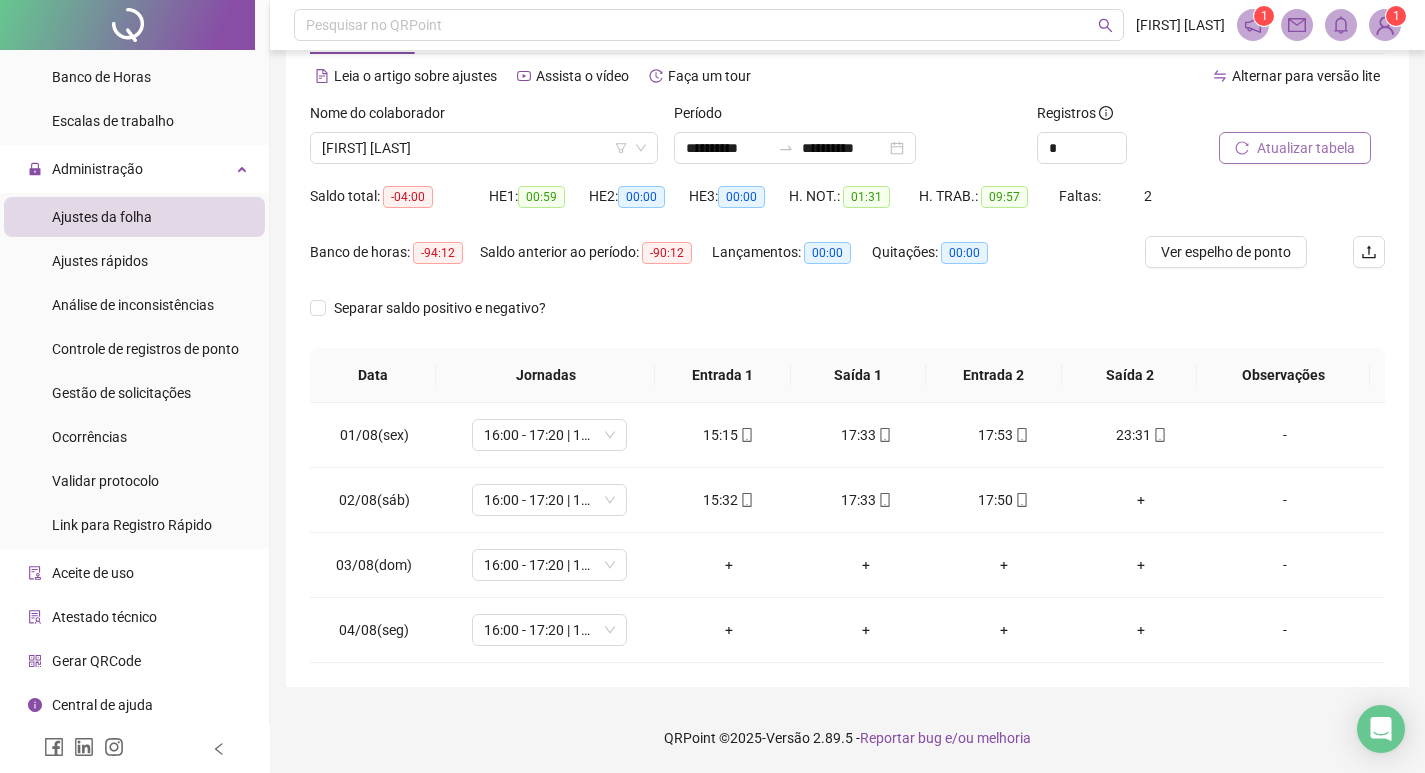 click on "Nome do colaborador [FIRST] [LAST] [LAST]" at bounding box center [484, 141] 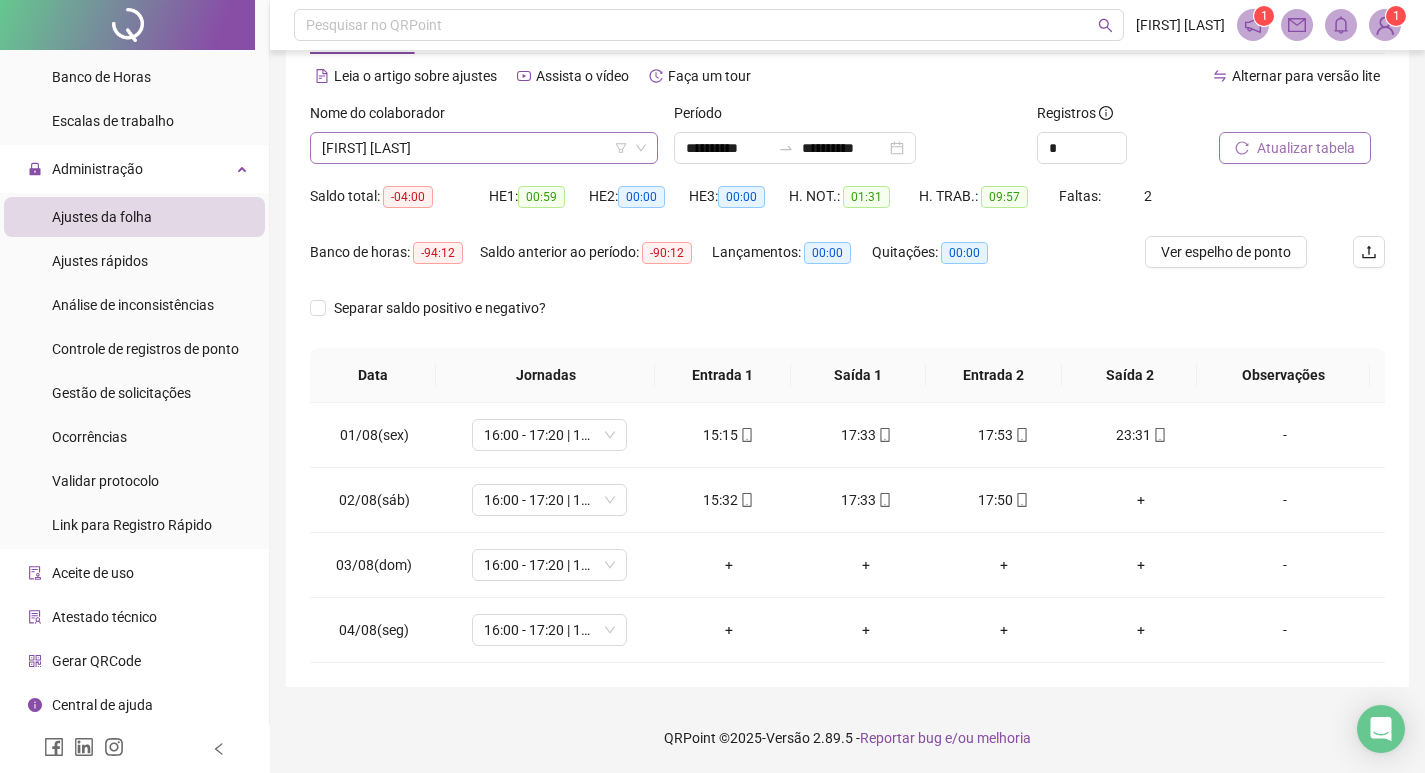 drag, startPoint x: 544, startPoint y: 145, endPoint x: 525, endPoint y: 158, distance: 23.021729 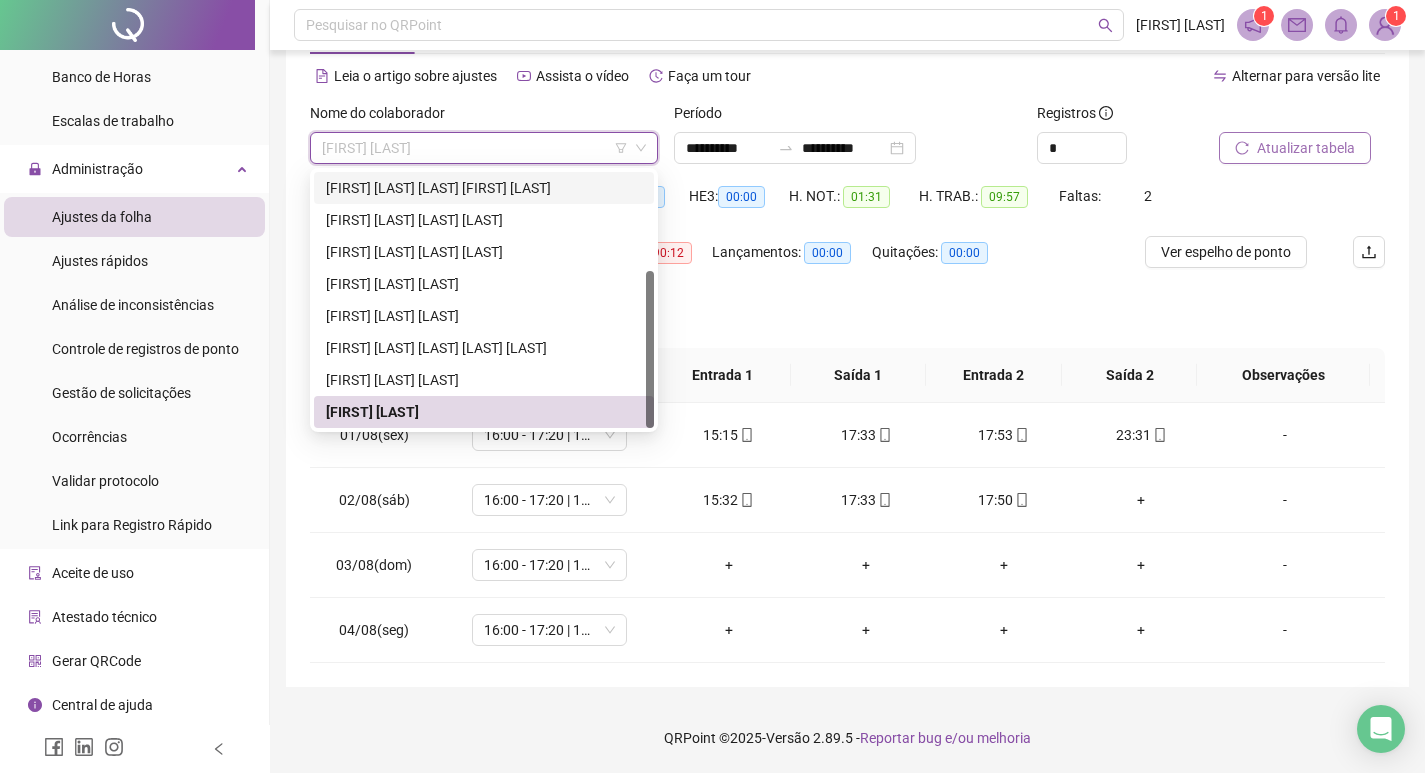 scroll, scrollTop: 0, scrollLeft: 0, axis: both 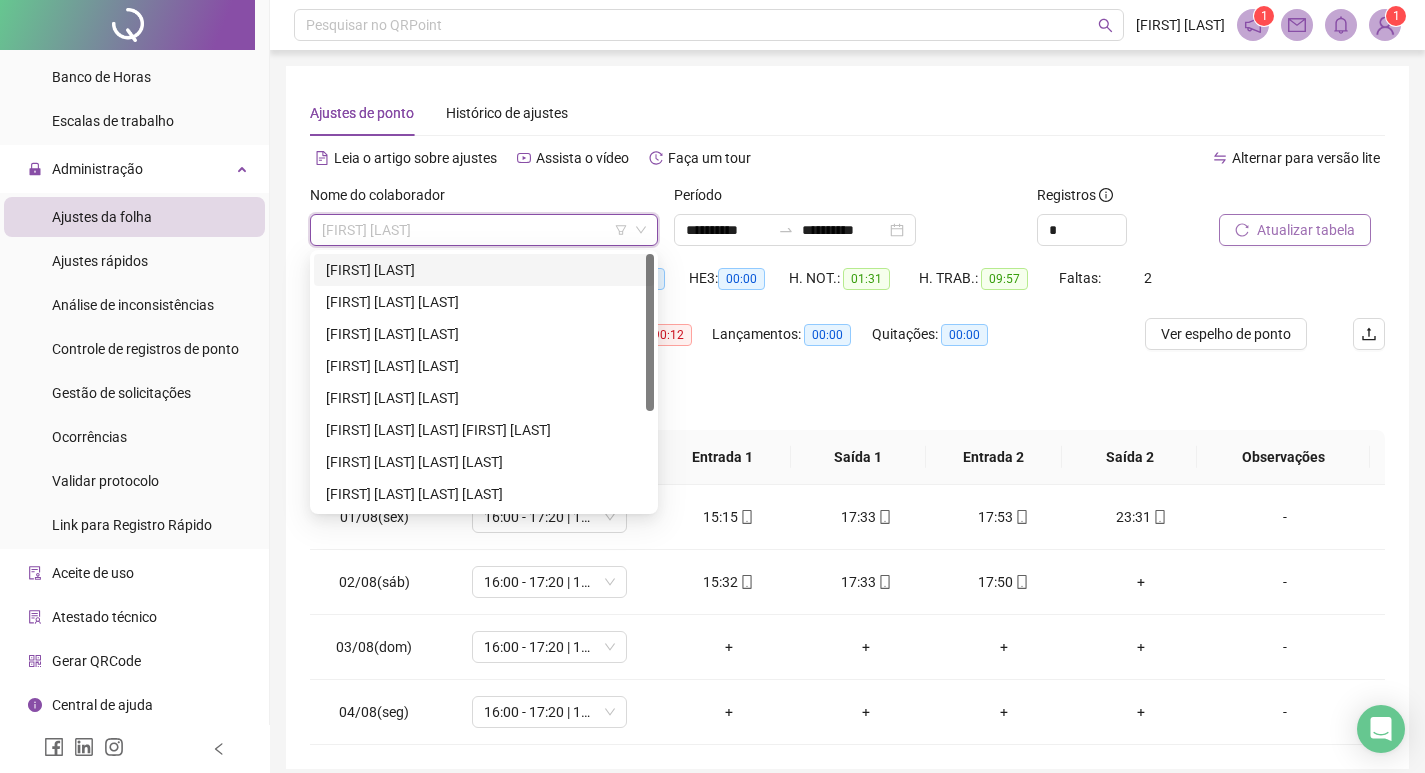 click on "[FIRST] [LAST]" at bounding box center (484, 270) 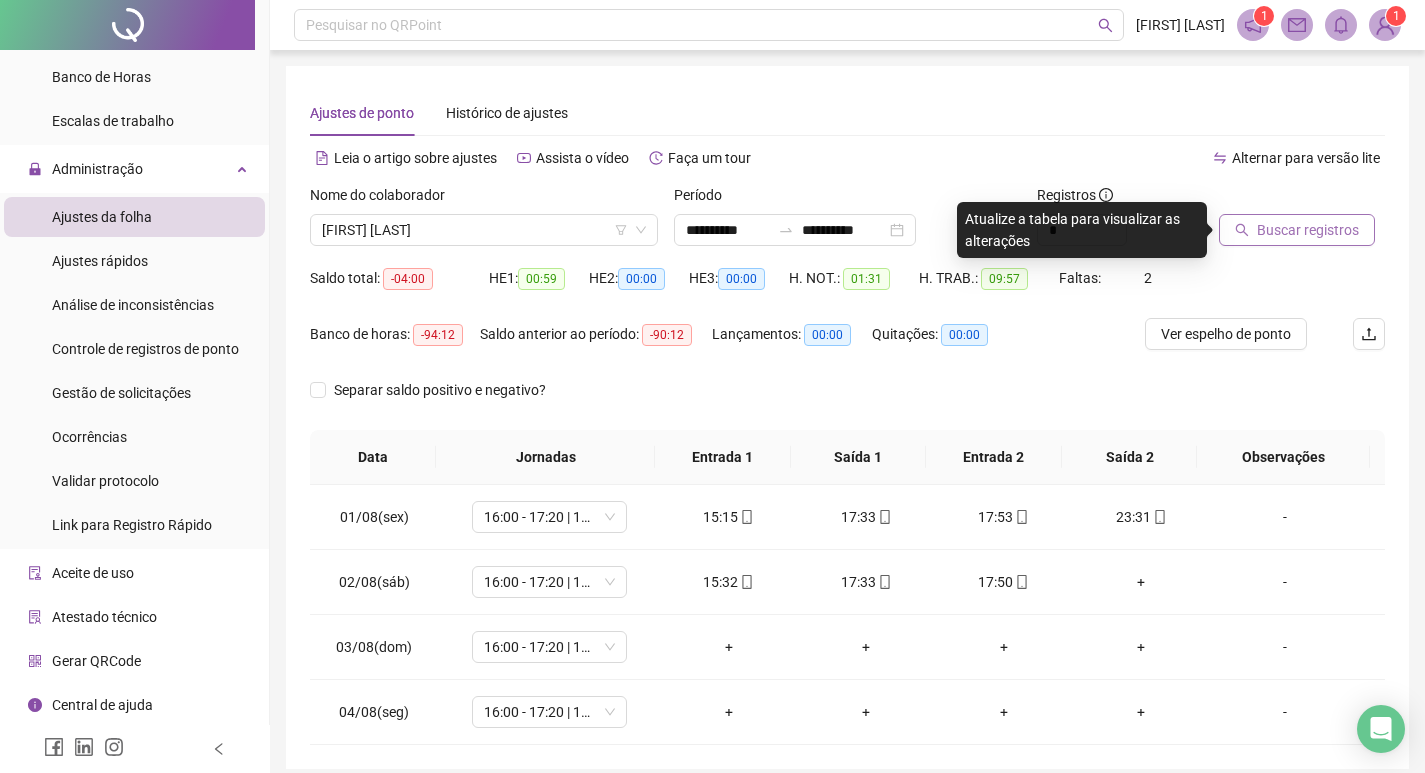 click on "Buscar registros" at bounding box center (1308, 230) 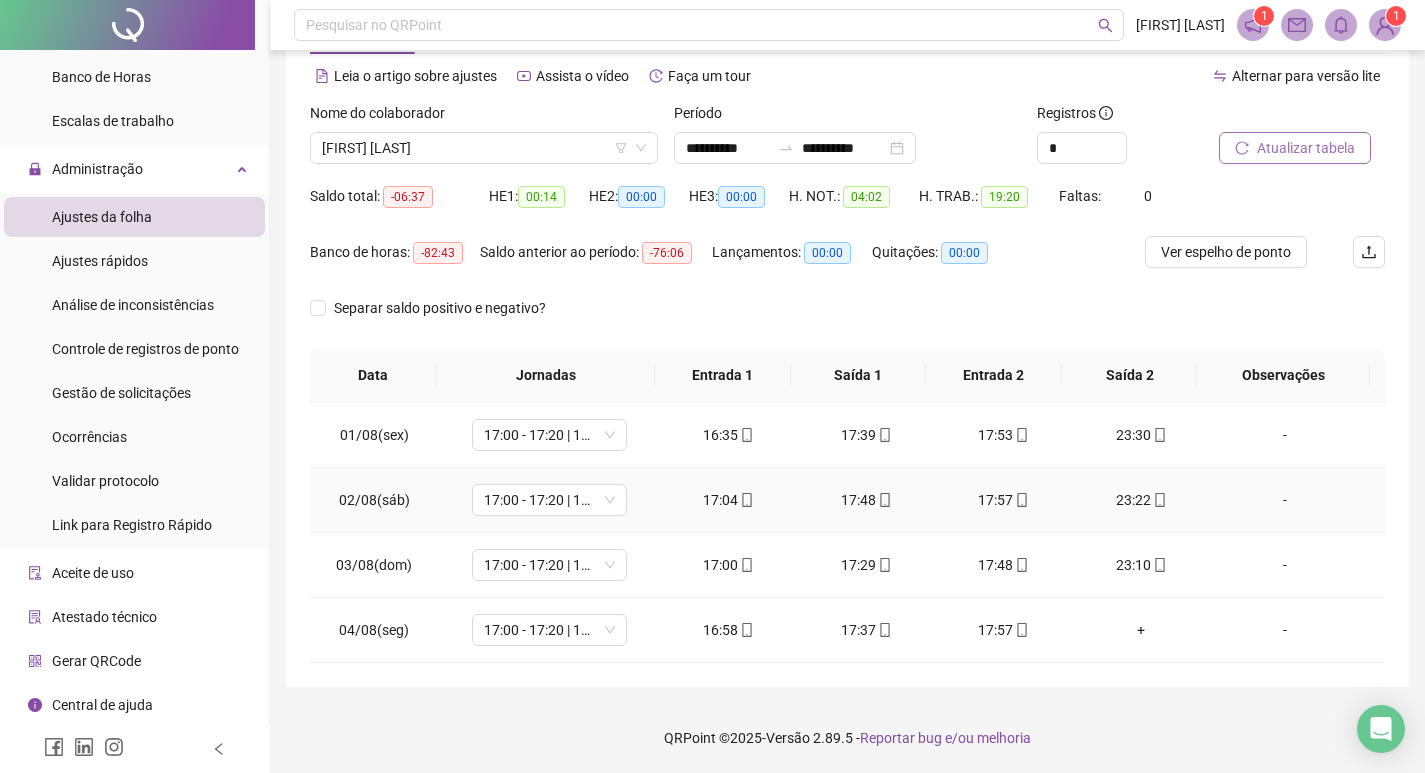 scroll, scrollTop: 0, scrollLeft: 0, axis: both 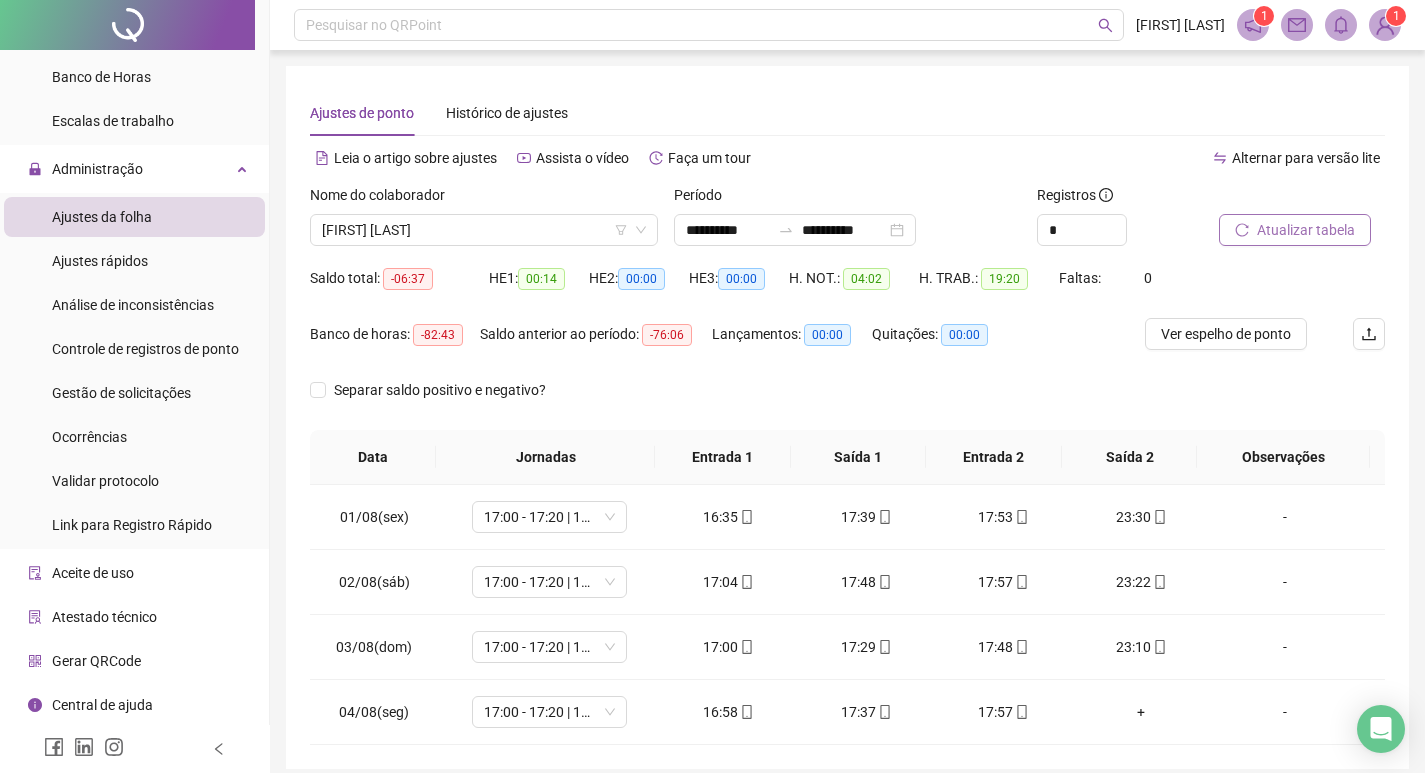 drag, startPoint x: 524, startPoint y: 209, endPoint x: 523, endPoint y: 230, distance: 21.023796 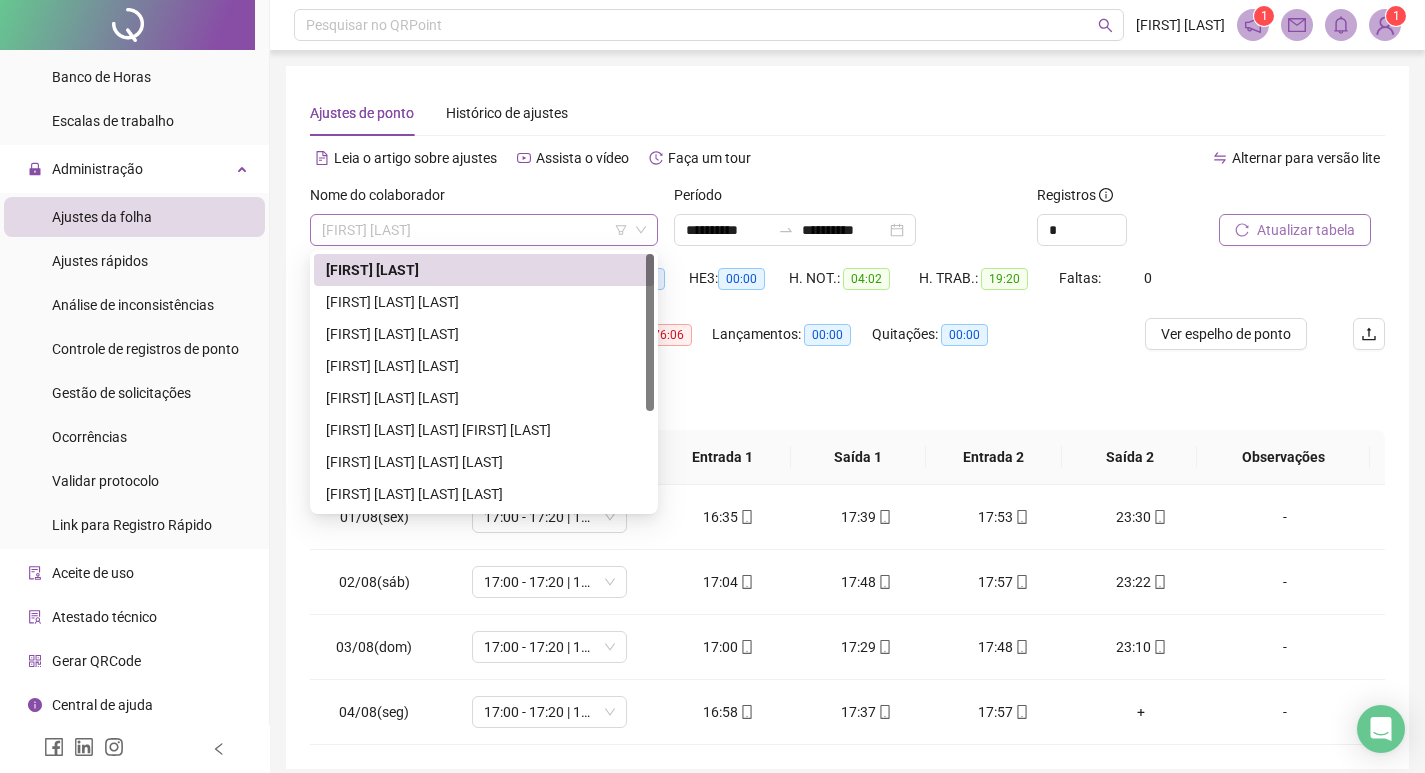 click on "[FIRST] [LAST]" at bounding box center [484, 230] 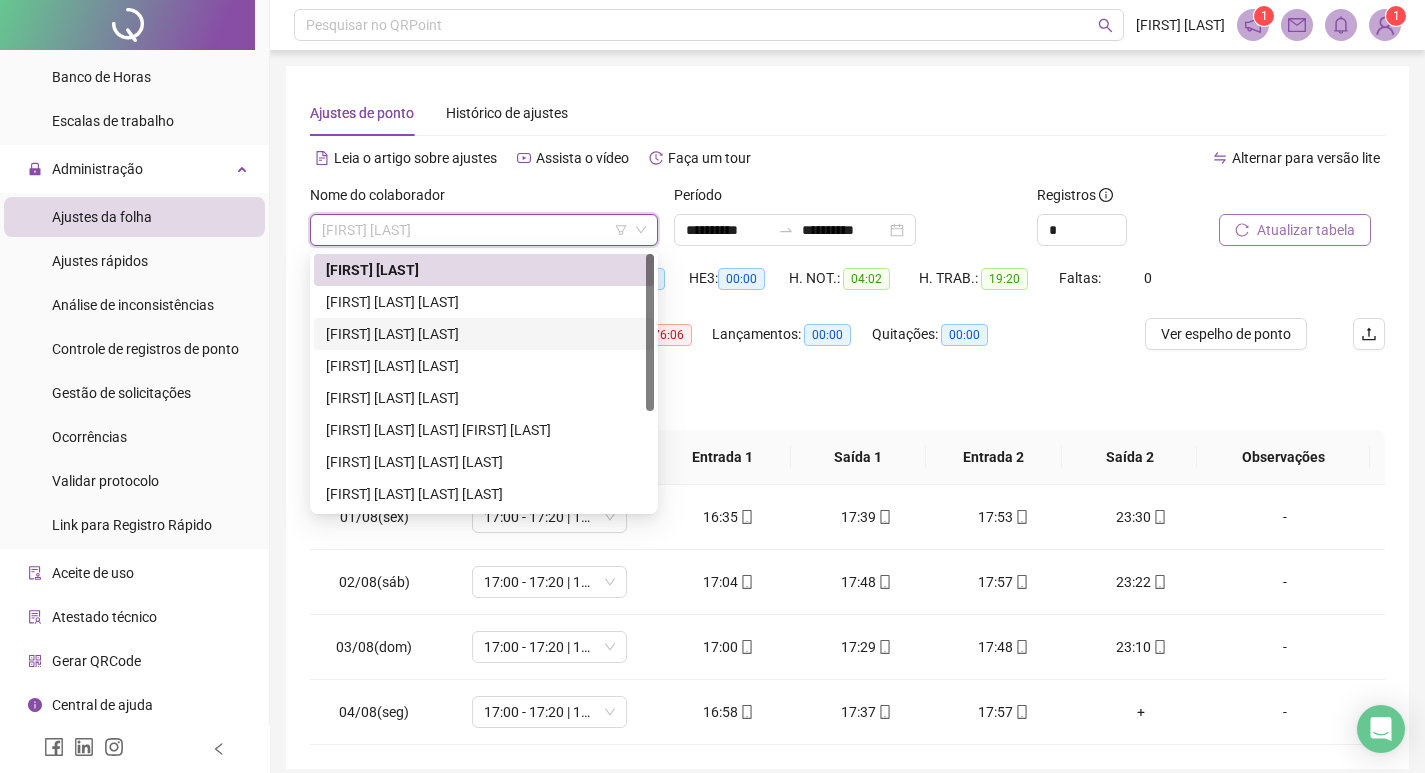 click on "Lançamentos:   00:00" at bounding box center (792, 346) 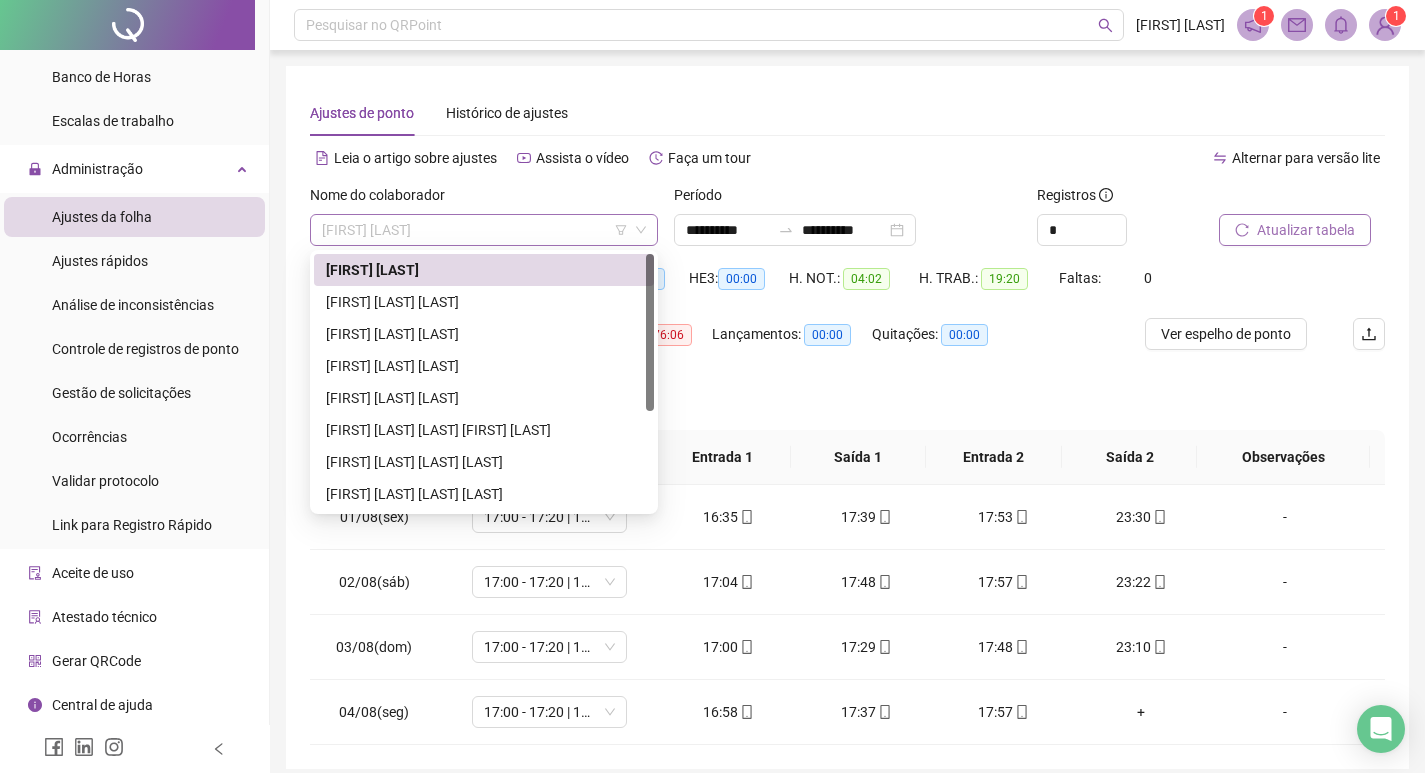 click on "[FIRST] [LAST]" at bounding box center [484, 230] 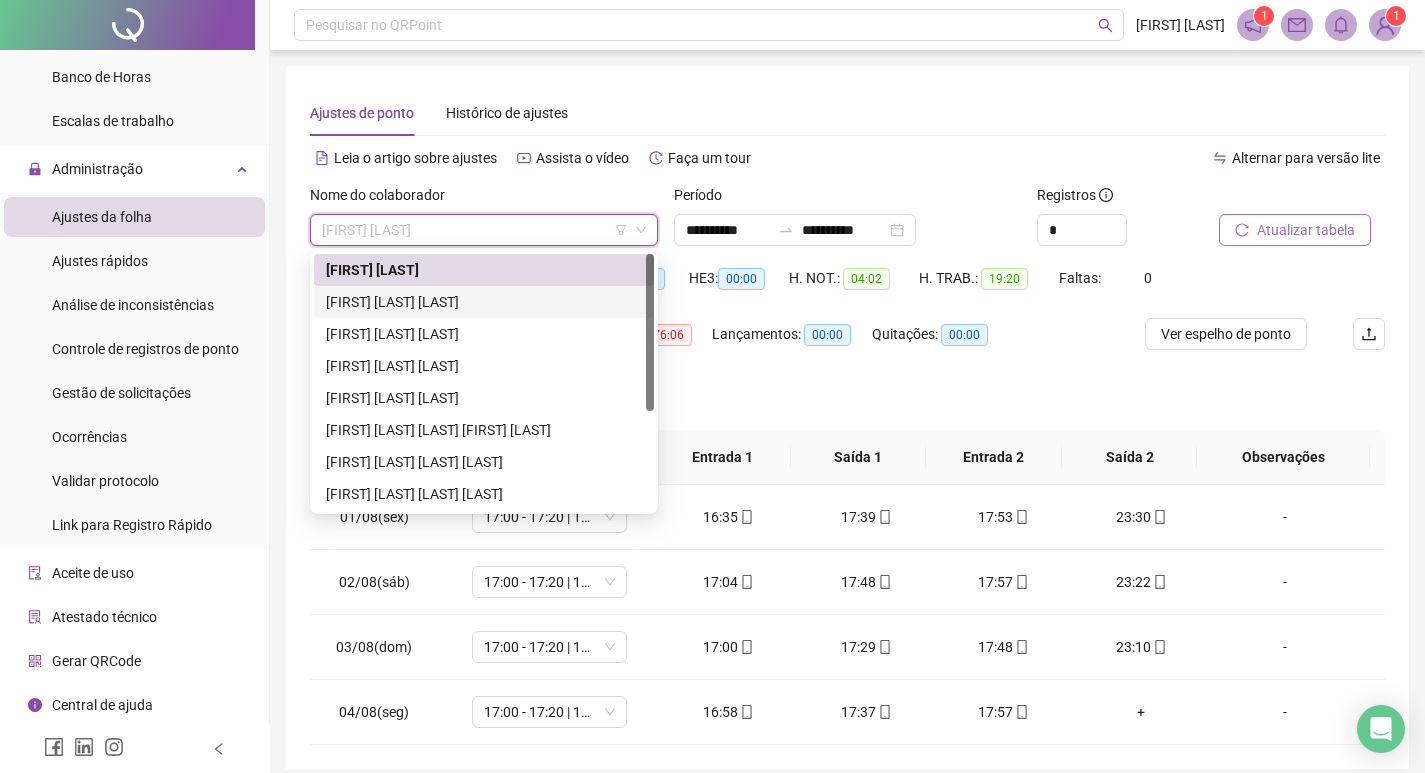 click on "[FIRST] [LAST] [LAST]" at bounding box center (484, 302) 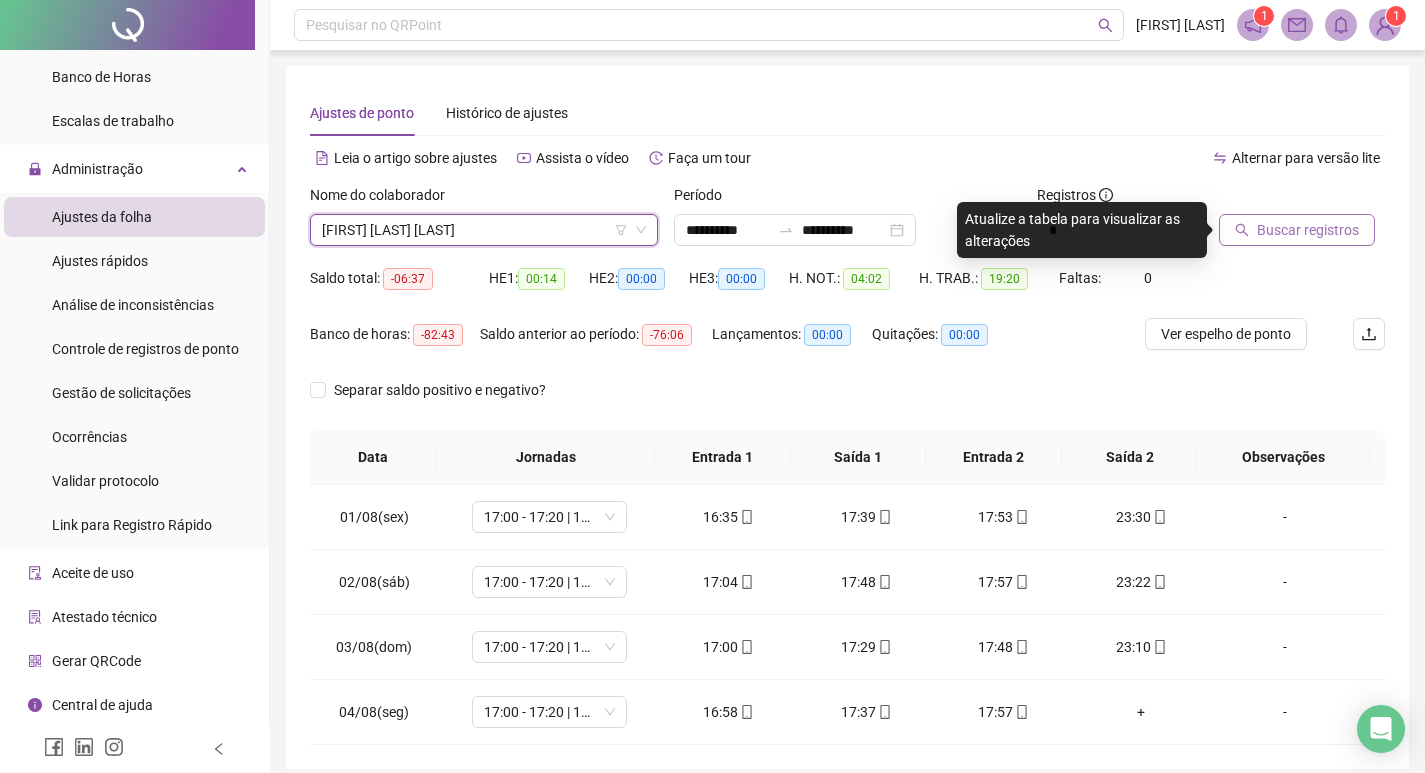 click on "Buscar registros" at bounding box center (1308, 230) 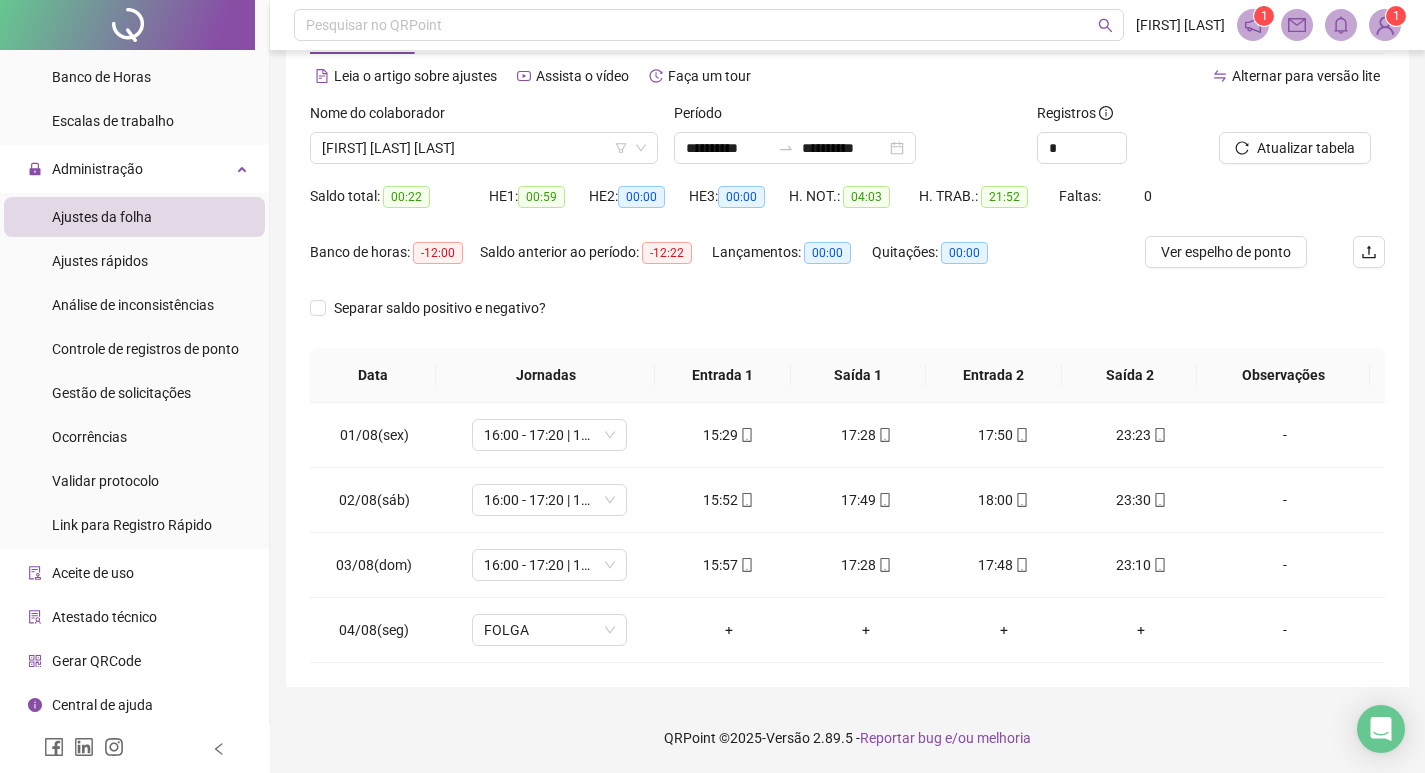scroll, scrollTop: 0, scrollLeft: 0, axis: both 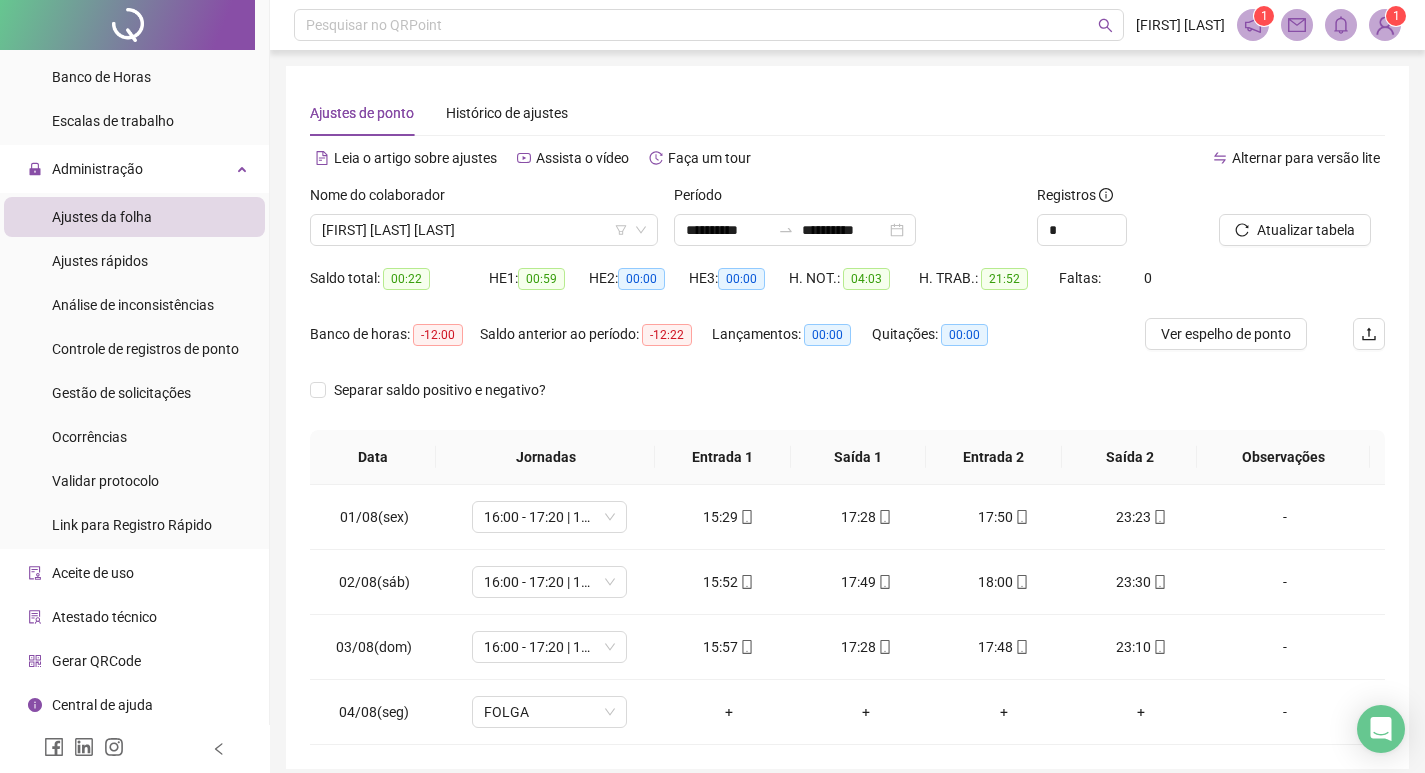 click on "Nome do colaborador" at bounding box center [484, 199] 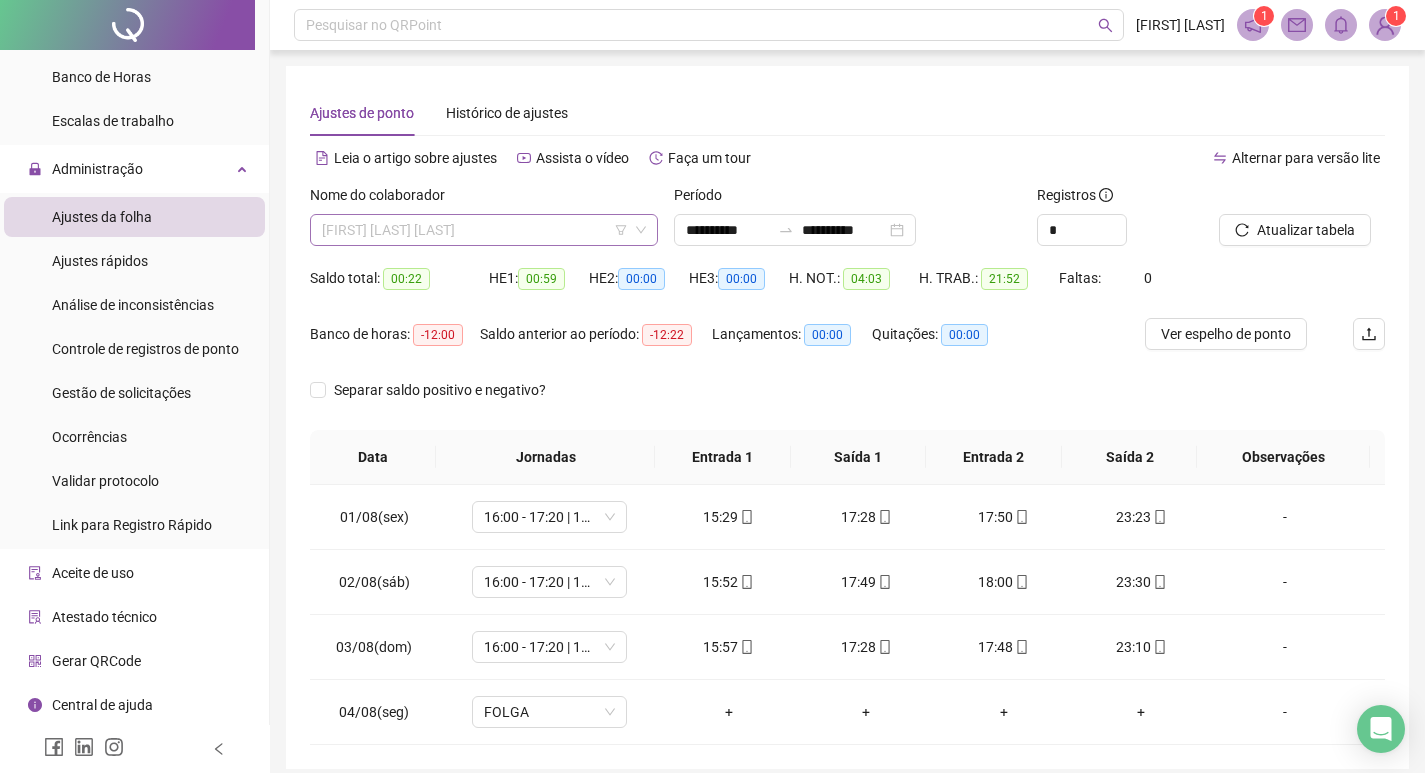 click on "[FIRST] [LAST] [LAST]" at bounding box center [484, 230] 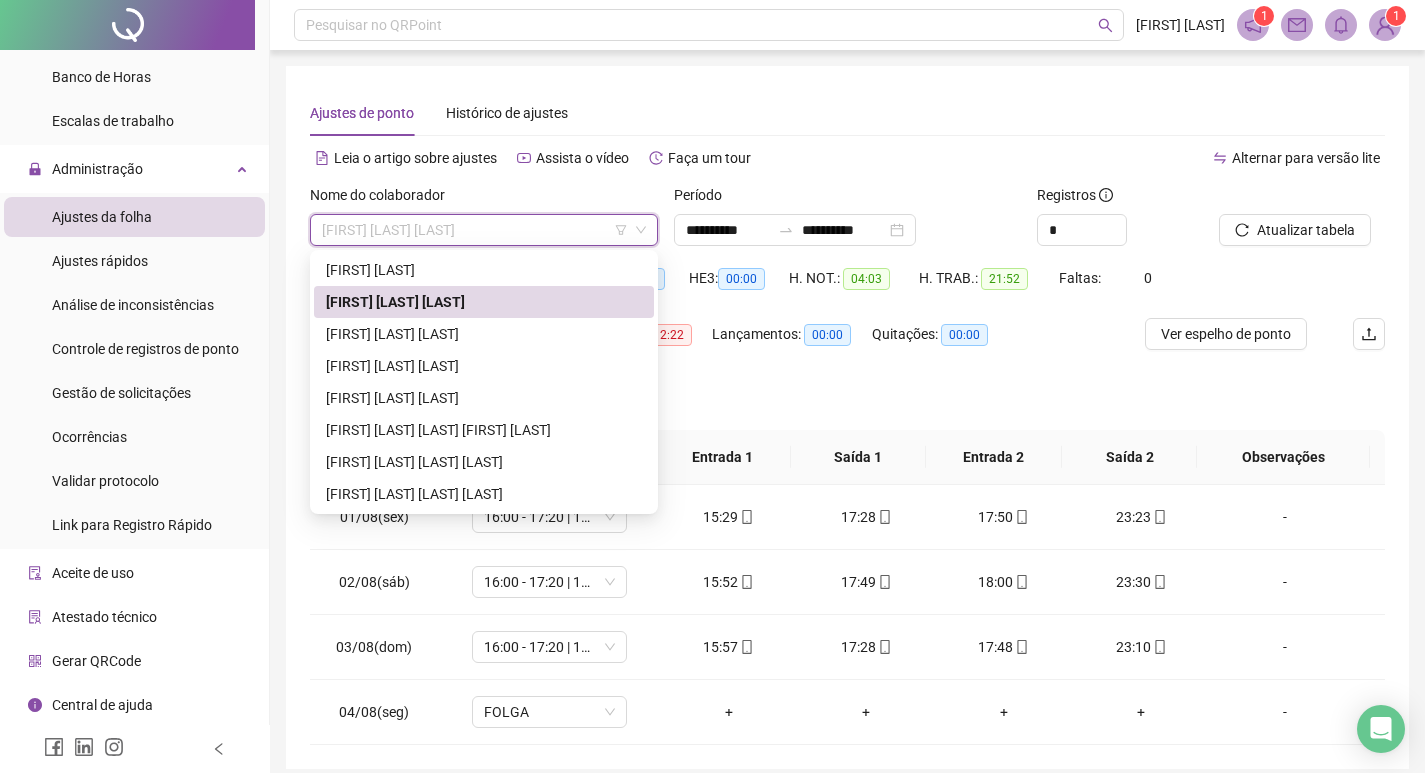 click on "[FIRST] [LAST] [LAST]" at bounding box center (484, 302) 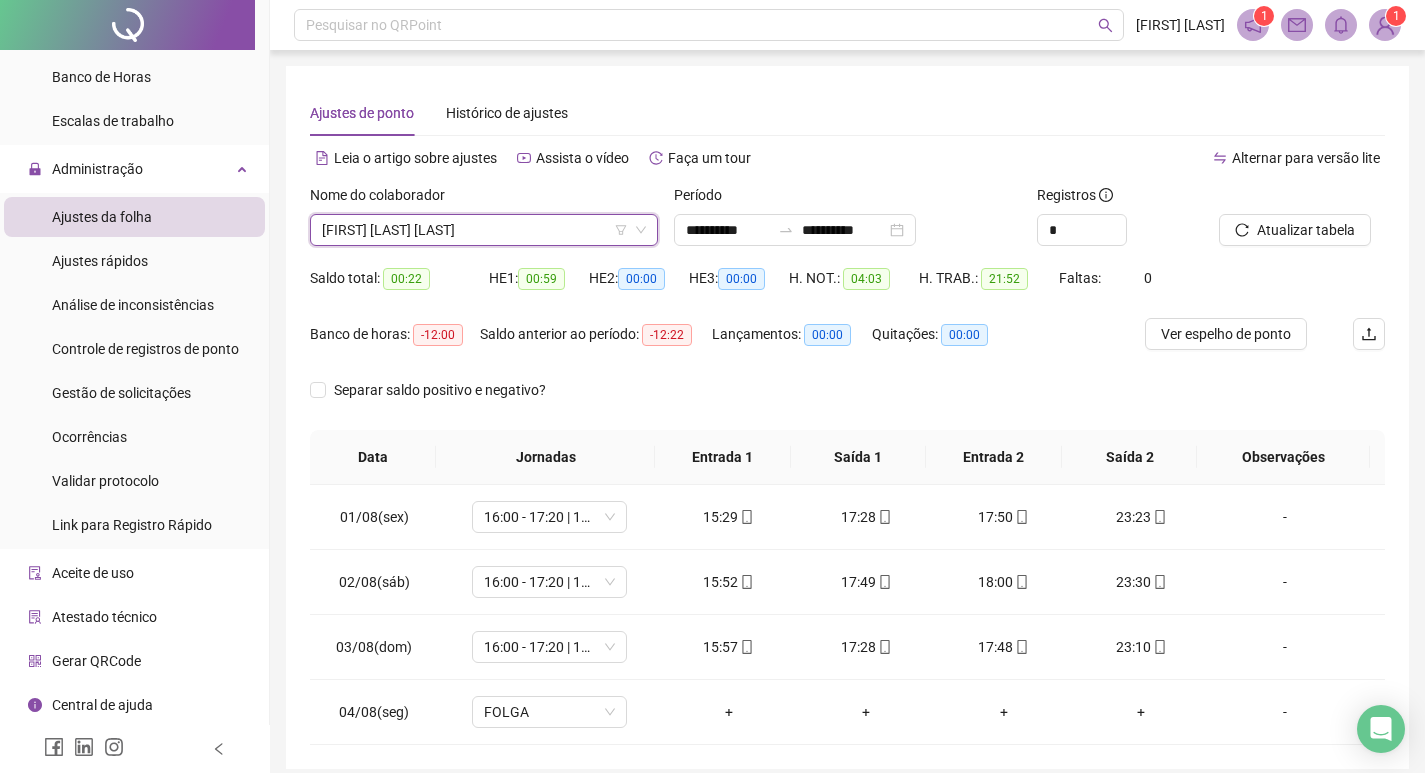 click on "Nome do colaborador" at bounding box center (484, 199) 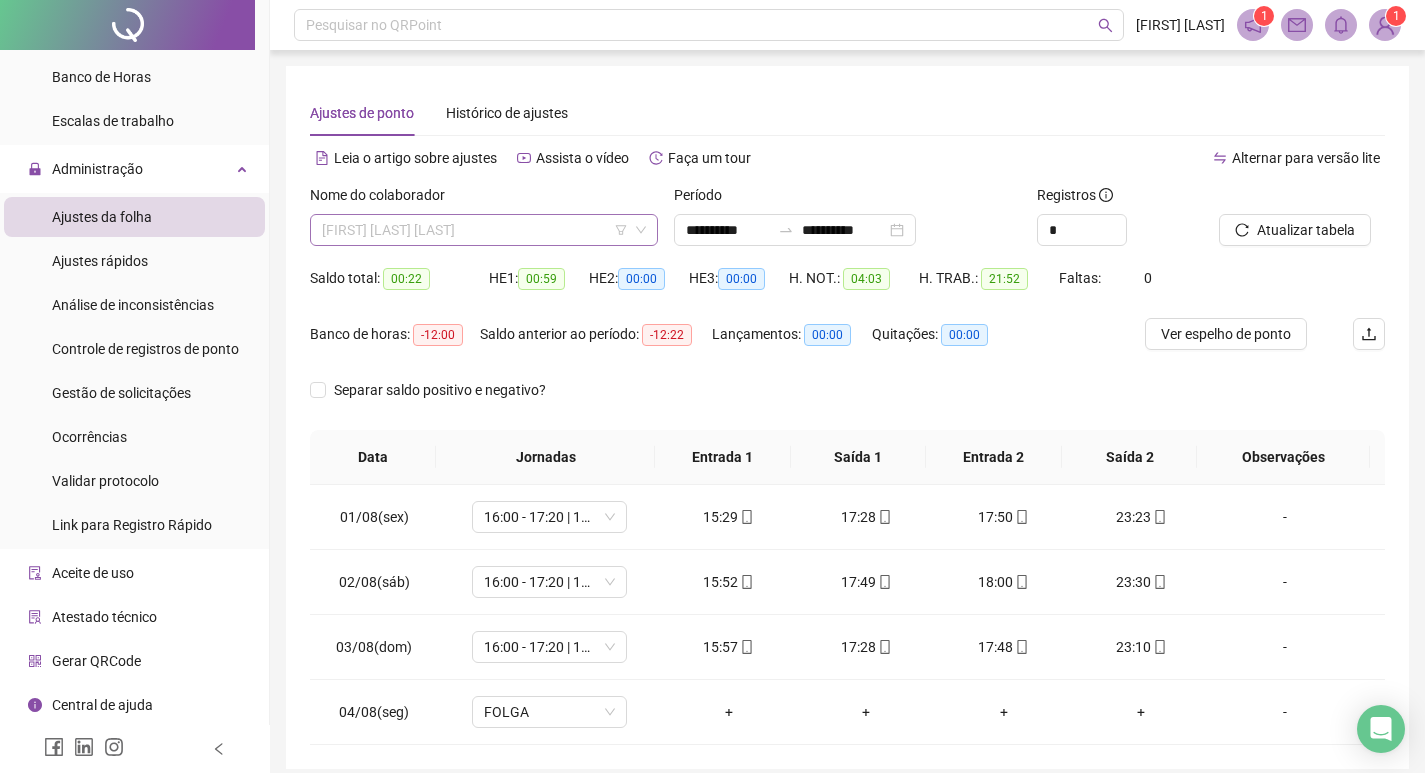 click on "[FIRST] [LAST] [LAST]" at bounding box center [484, 230] 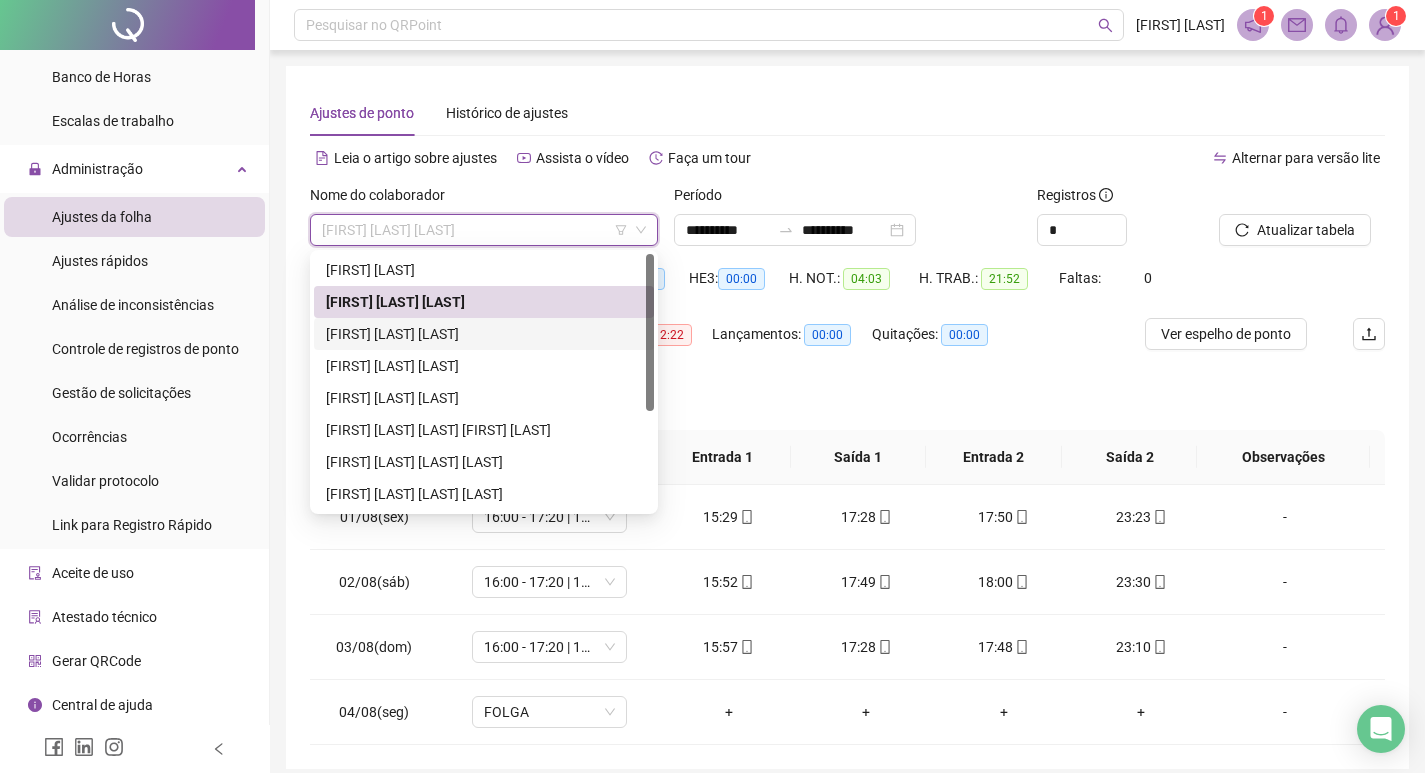 click on "[FIRST] [LAST] [LAST]" at bounding box center [484, 334] 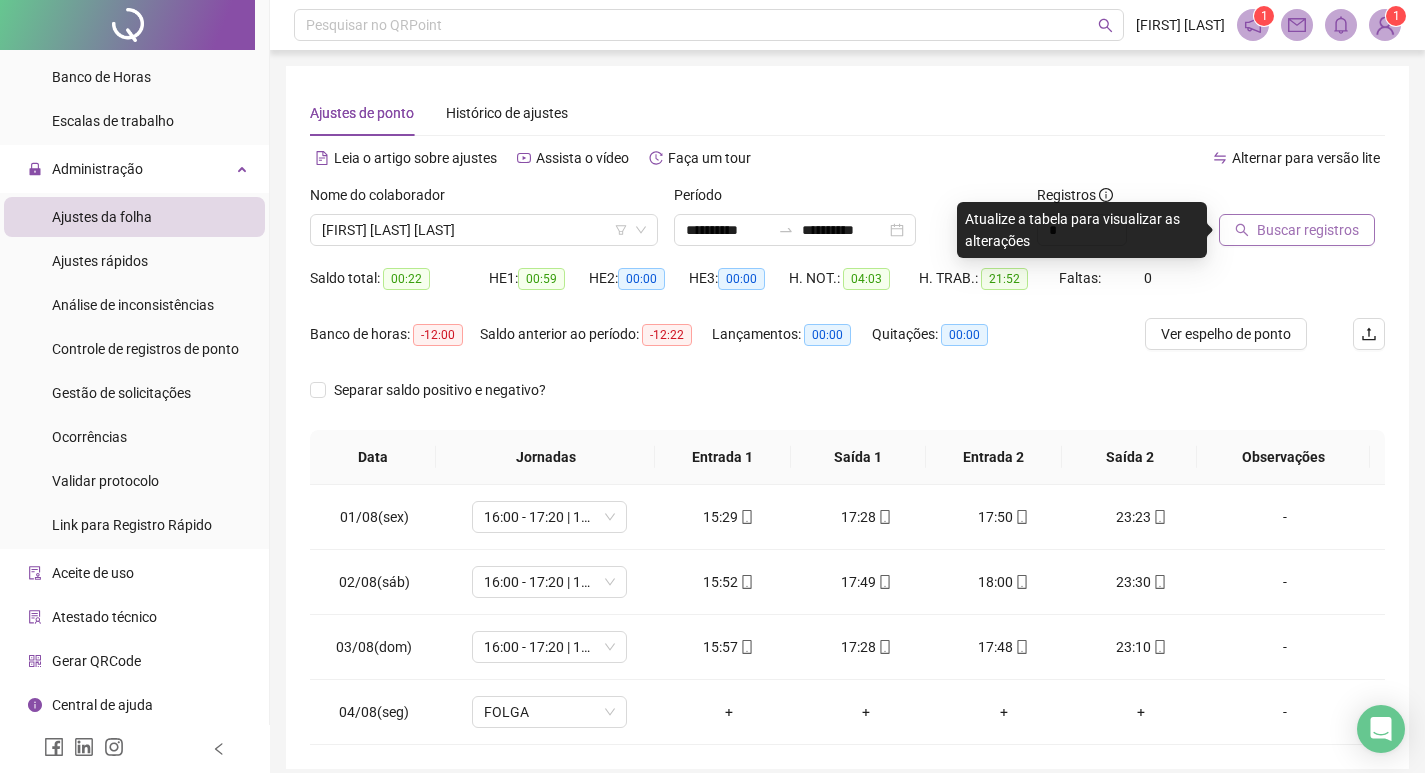 click on "Buscar registros" at bounding box center [1308, 230] 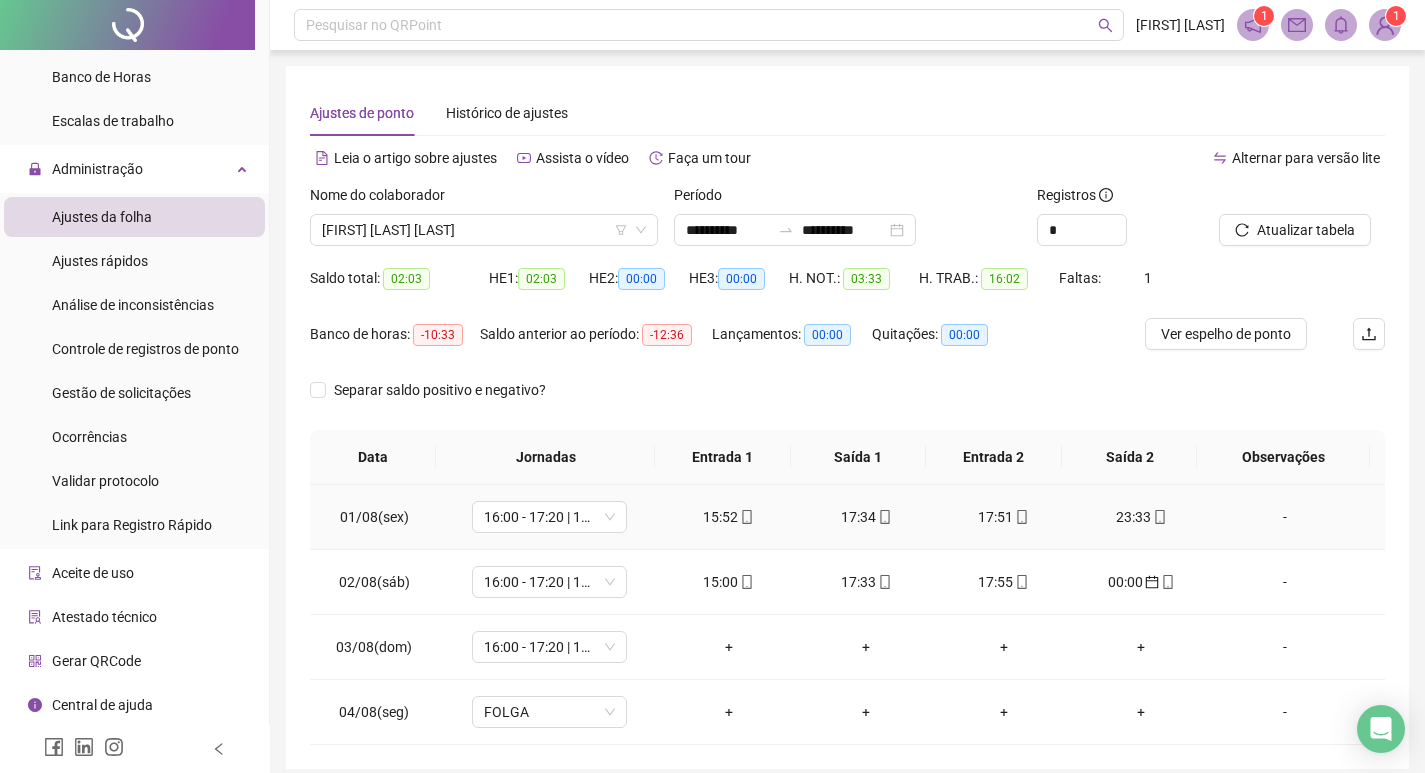 scroll, scrollTop: 82, scrollLeft: 0, axis: vertical 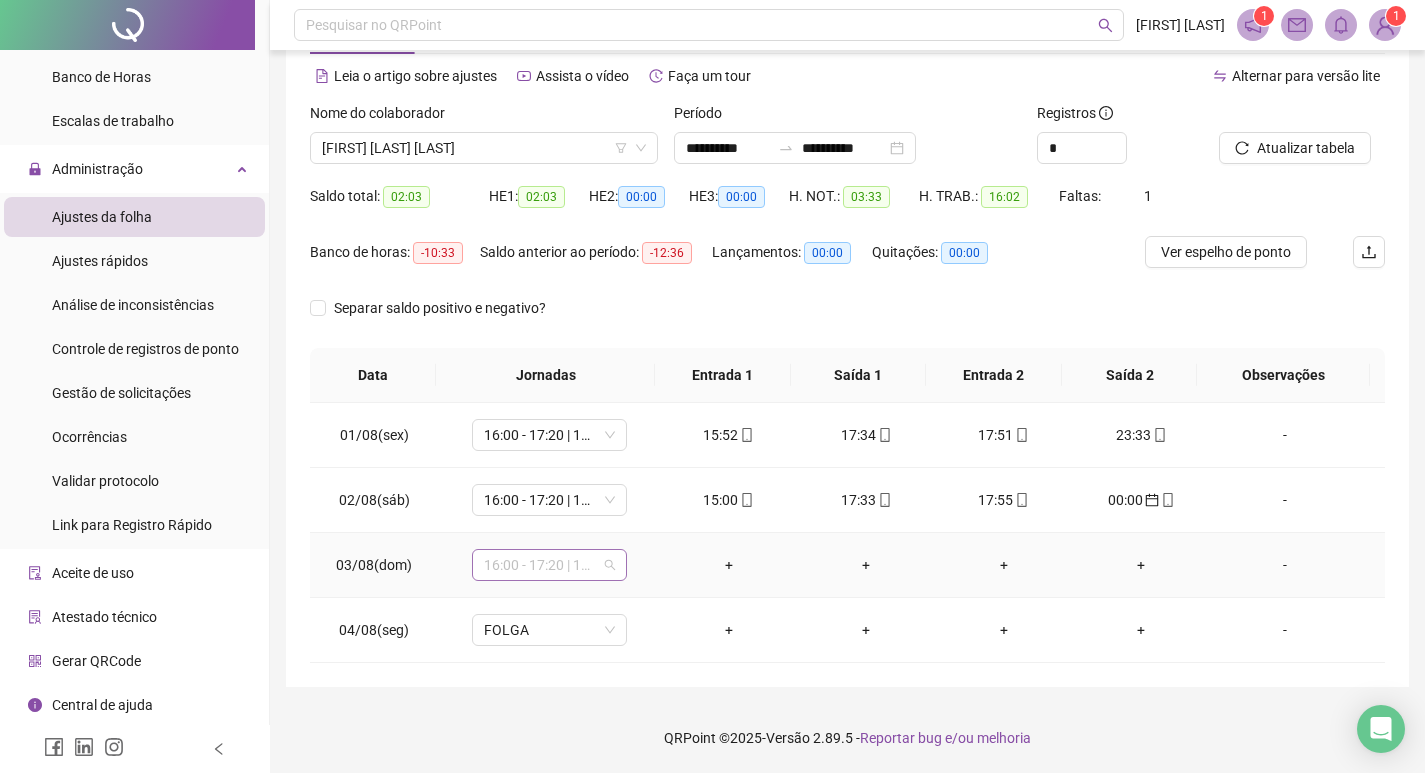 click on "16:00 - 17:20 | 17:50 - 00:00" at bounding box center (549, 565) 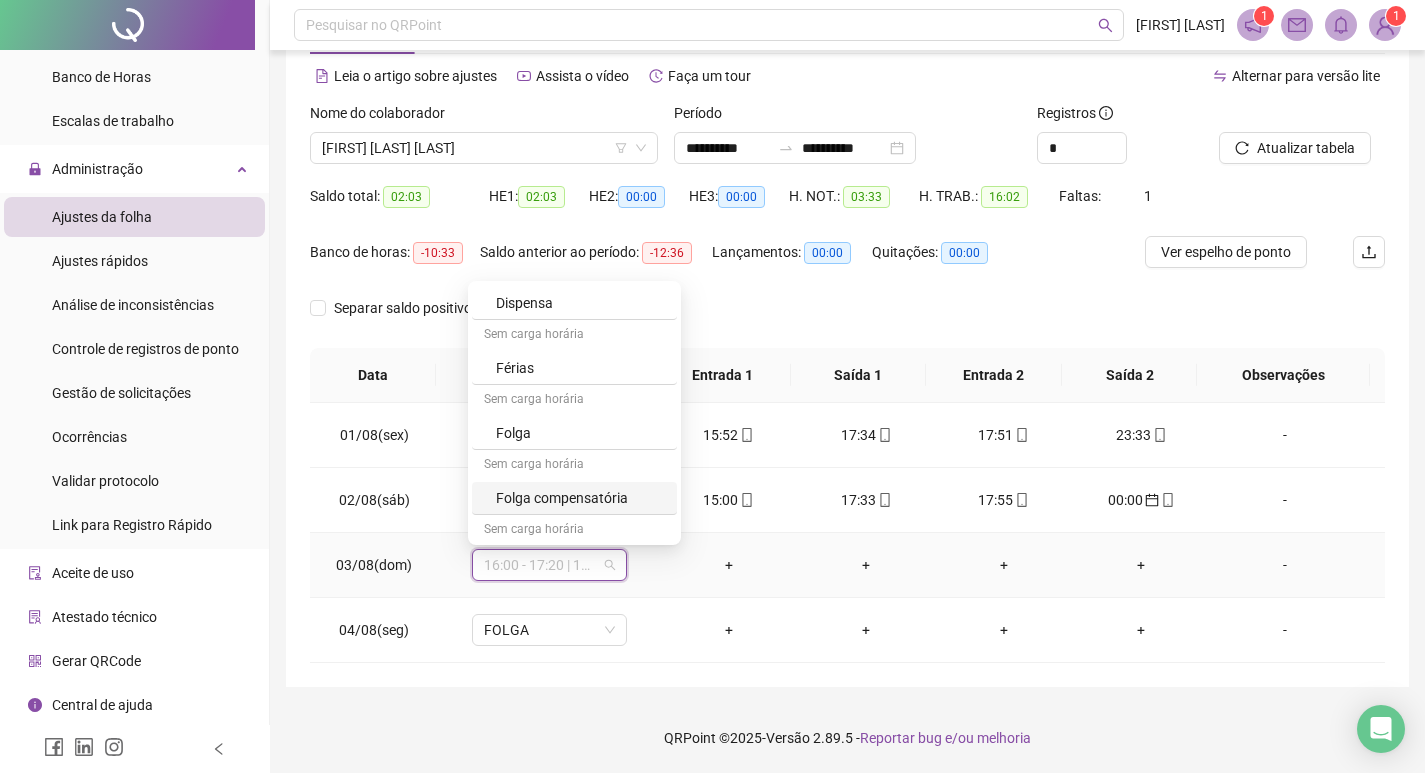 scroll, scrollTop: 1239, scrollLeft: 0, axis: vertical 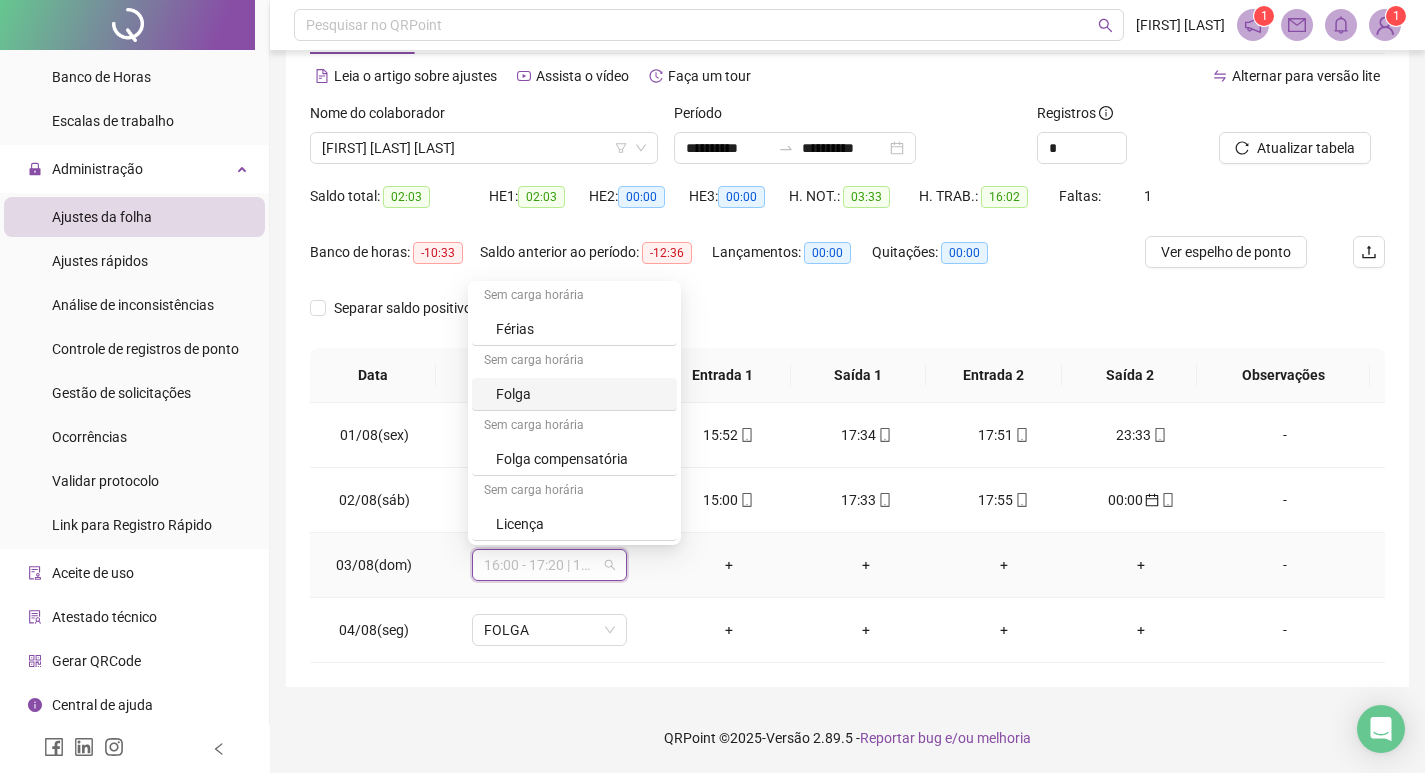 click on "Folga" at bounding box center [580, 394] 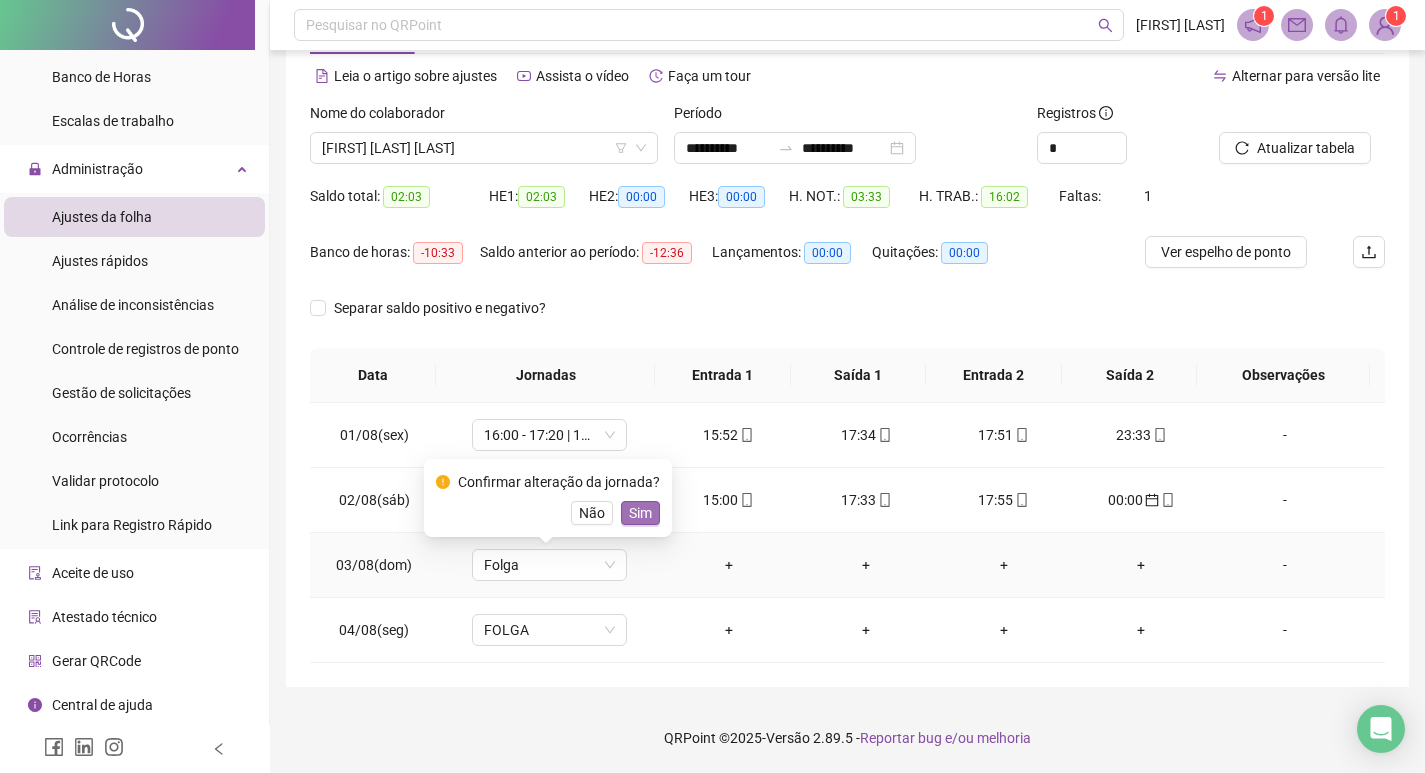 click on "Sim" at bounding box center [640, 513] 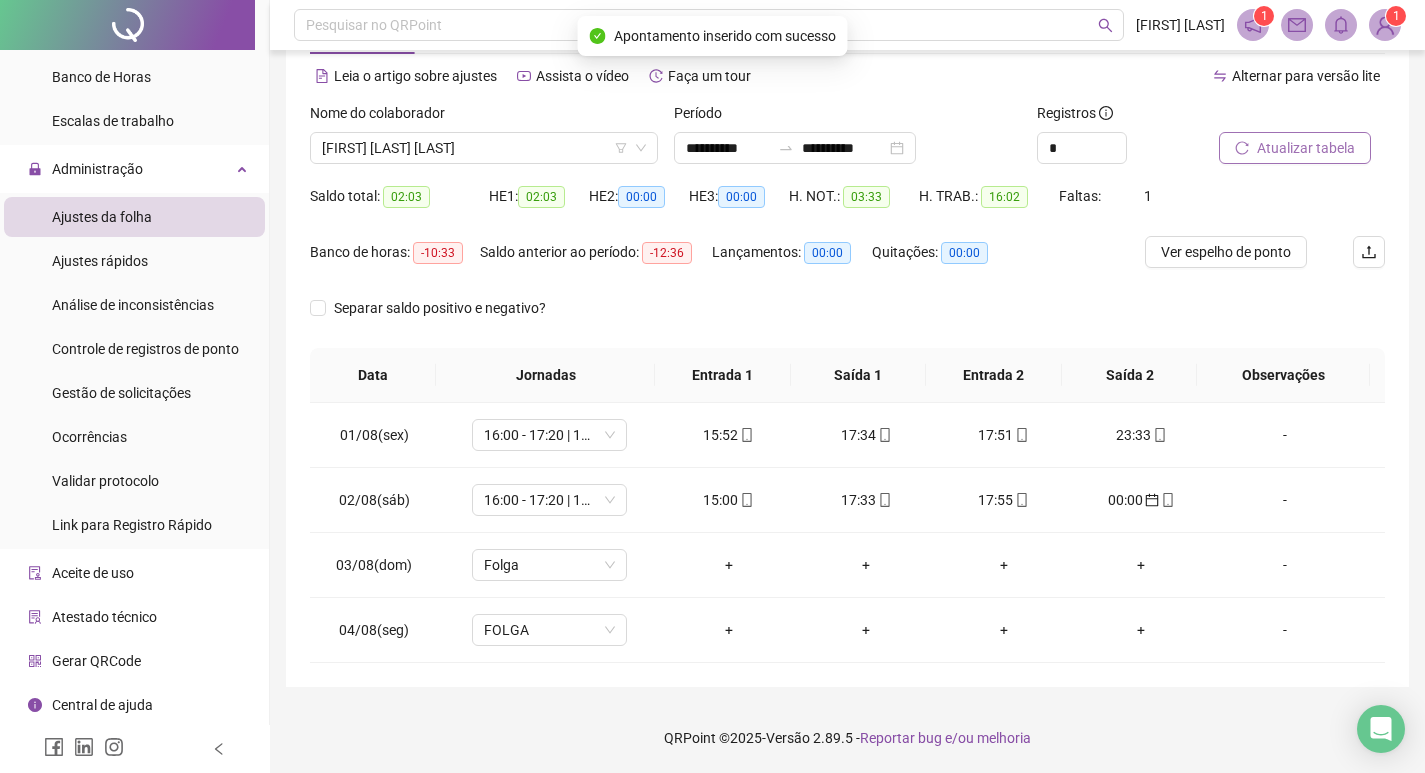 click on "Atualizar tabela" at bounding box center [1295, 148] 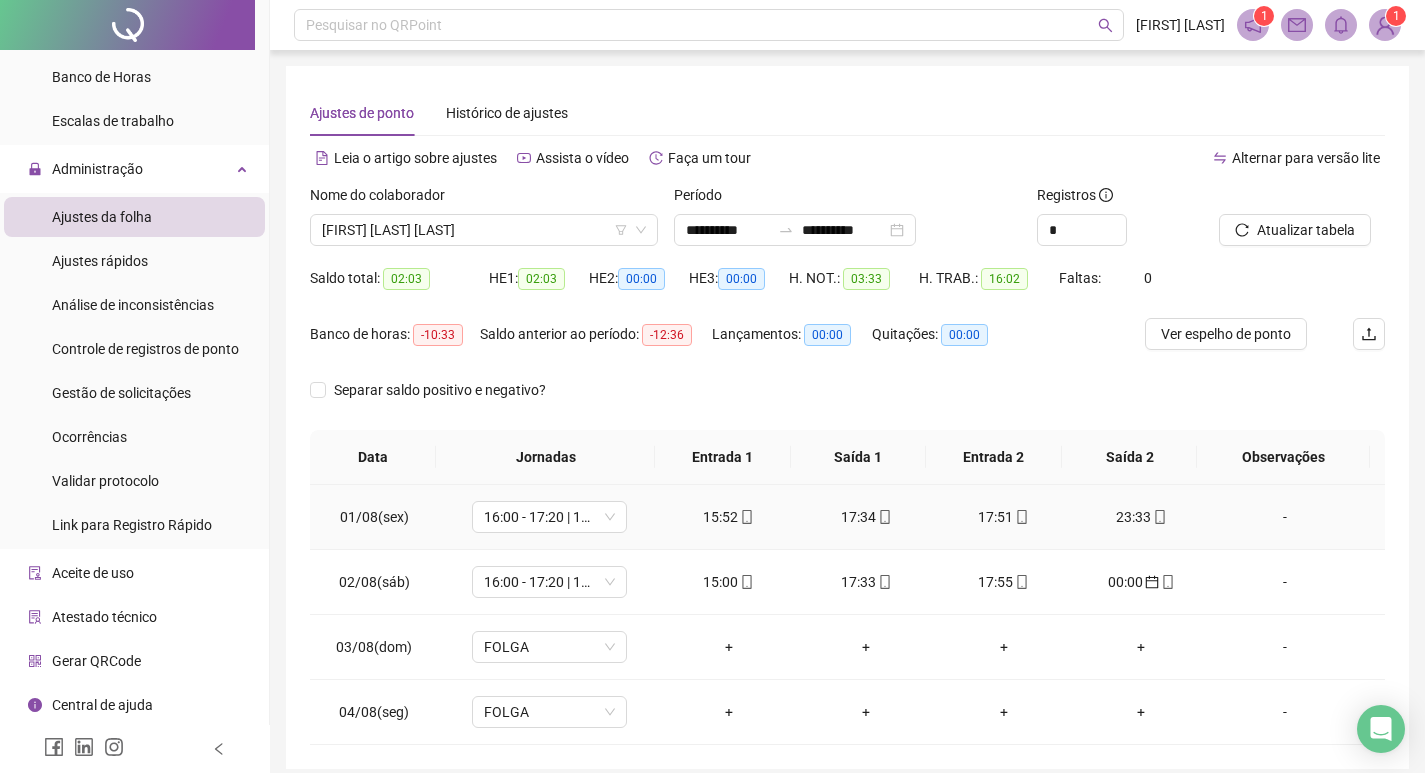 scroll, scrollTop: 82, scrollLeft: 0, axis: vertical 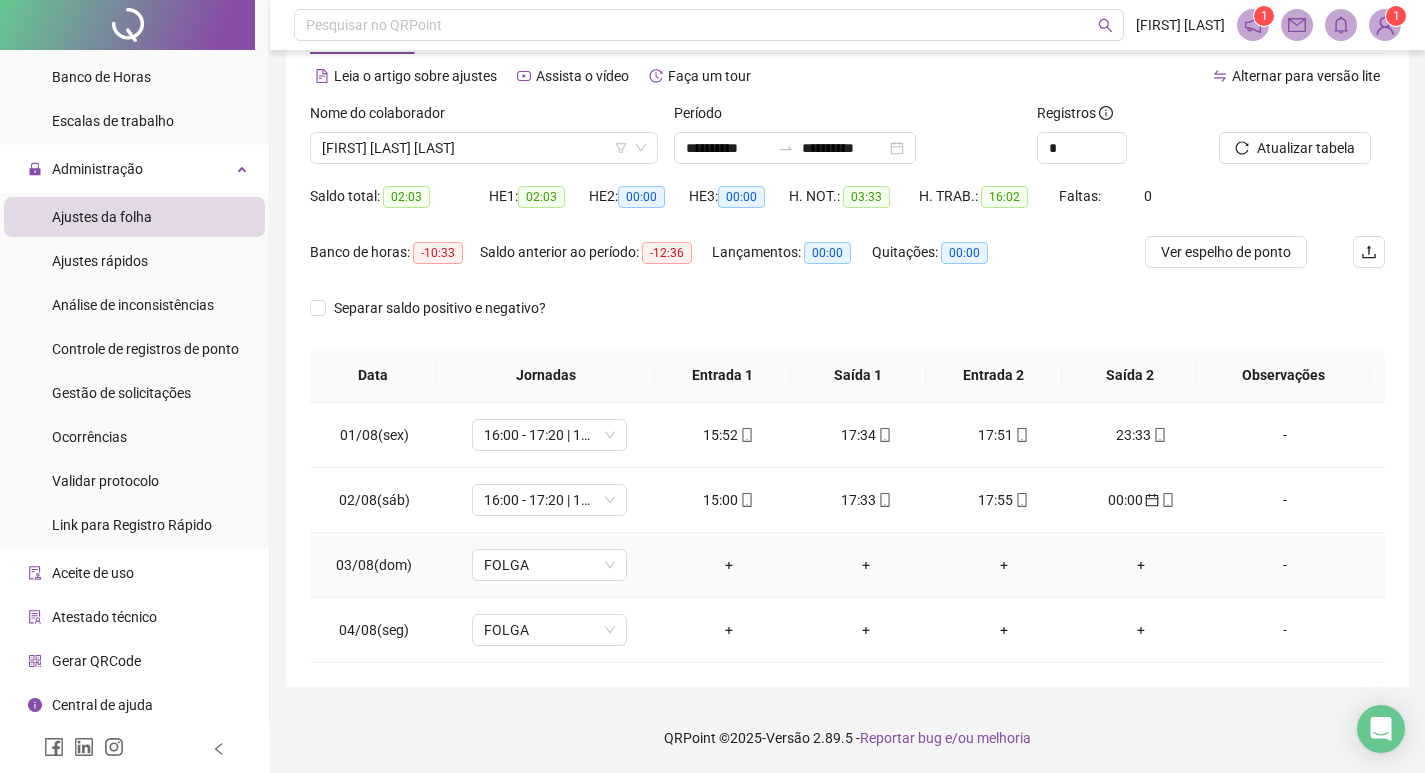 click on "-" at bounding box center (1285, 565) 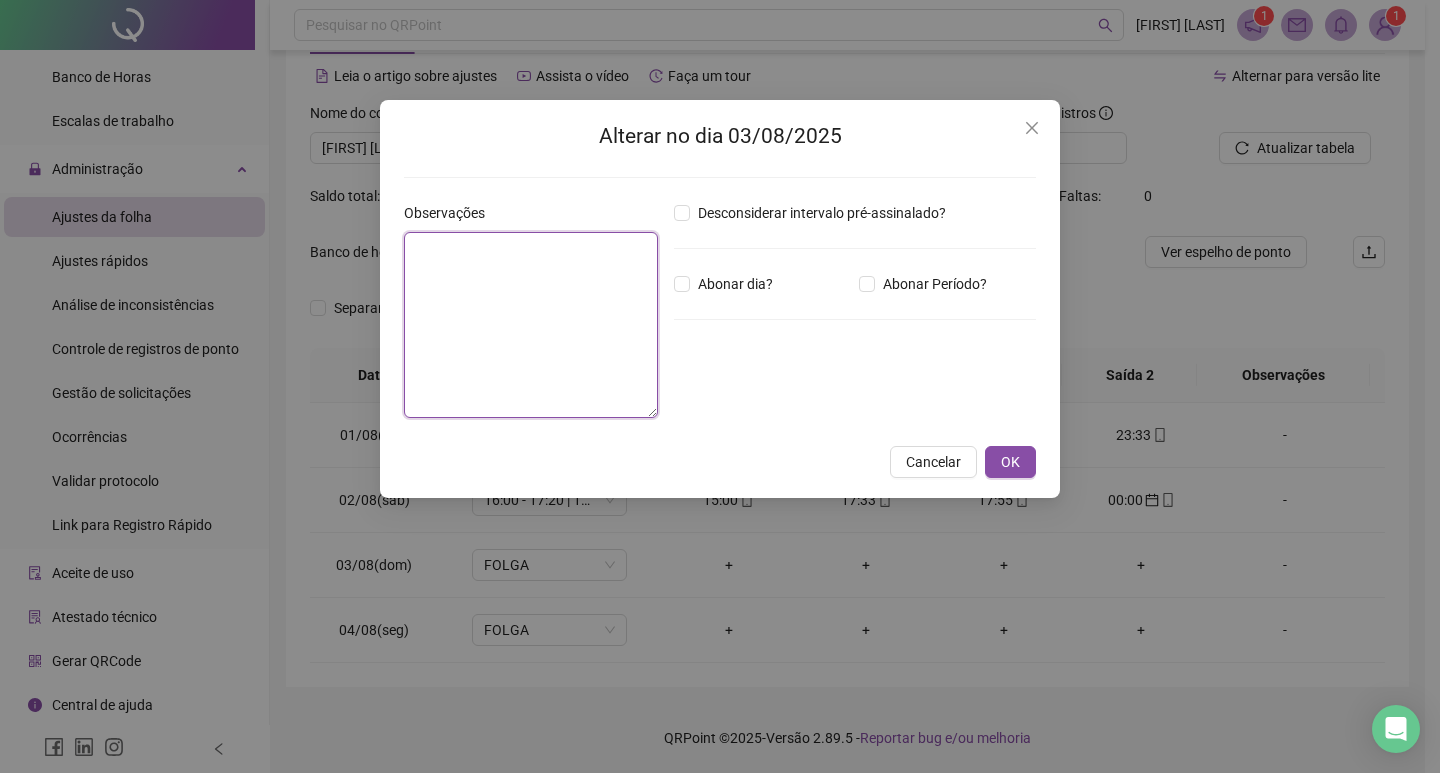 drag, startPoint x: 561, startPoint y: 239, endPoint x: 562, endPoint y: 261, distance: 22.022715 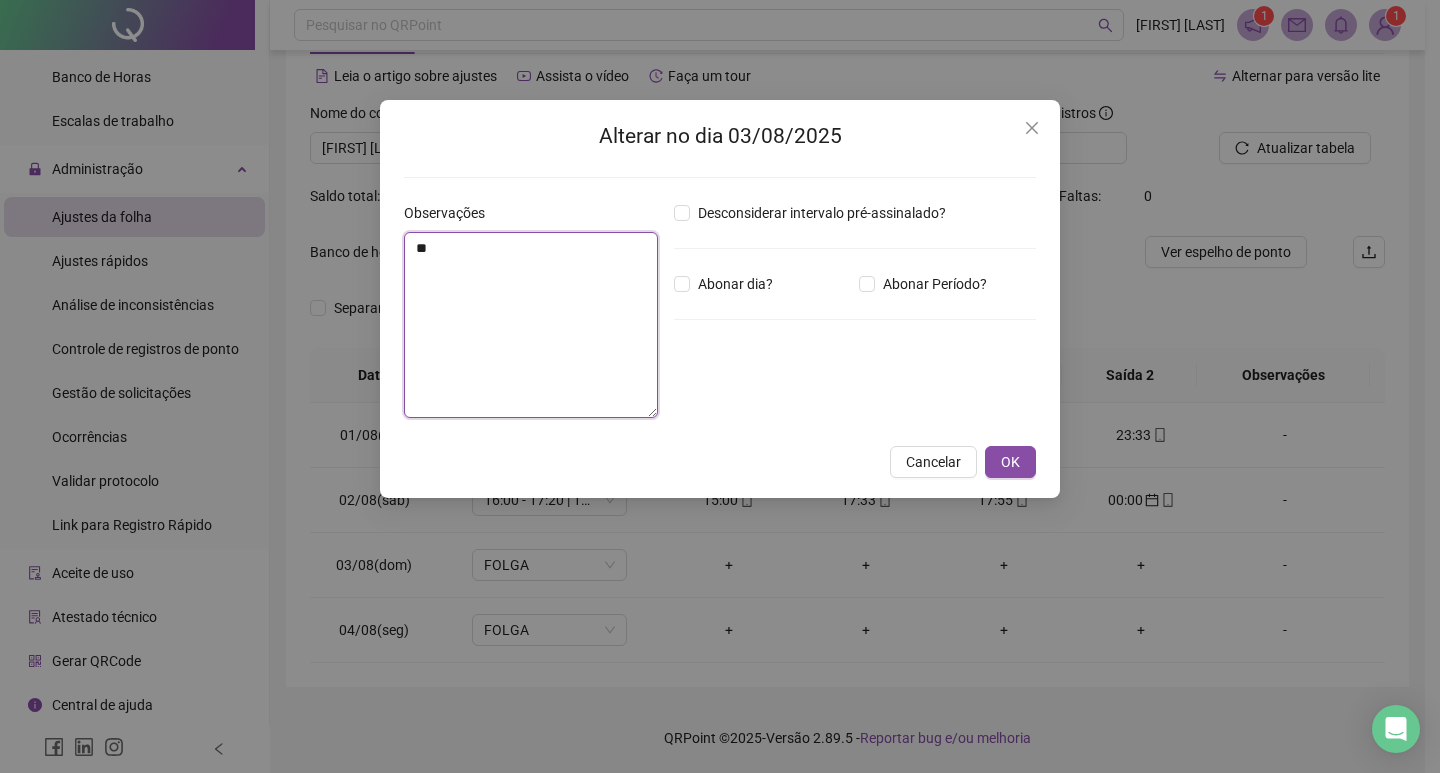 type on "*" 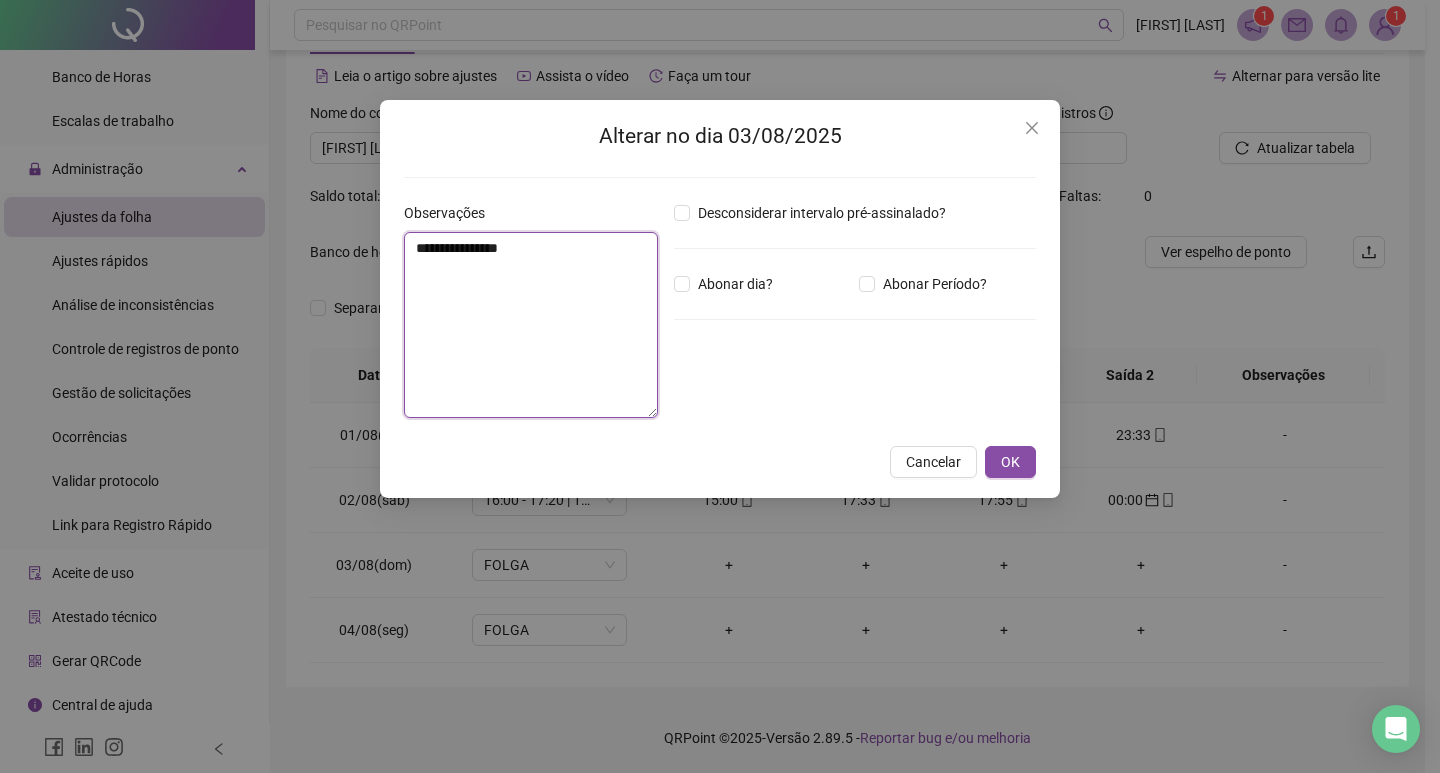 type on "**********" 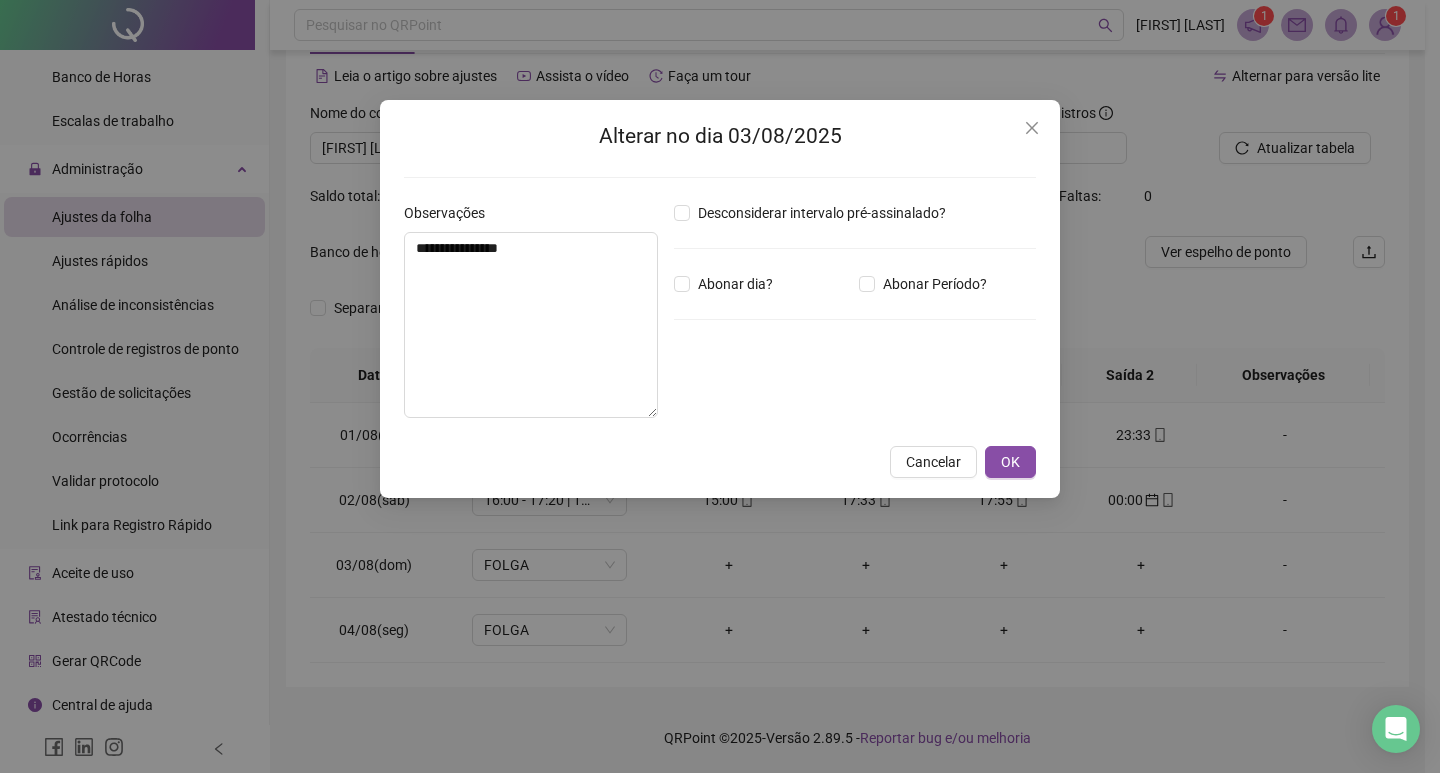 click on "Desconsiderar intervalo pré-assinalado? Abonar dia? Abonar Período? Horas a abonar ***** Aplicar regime de compensação" at bounding box center [855, 318] 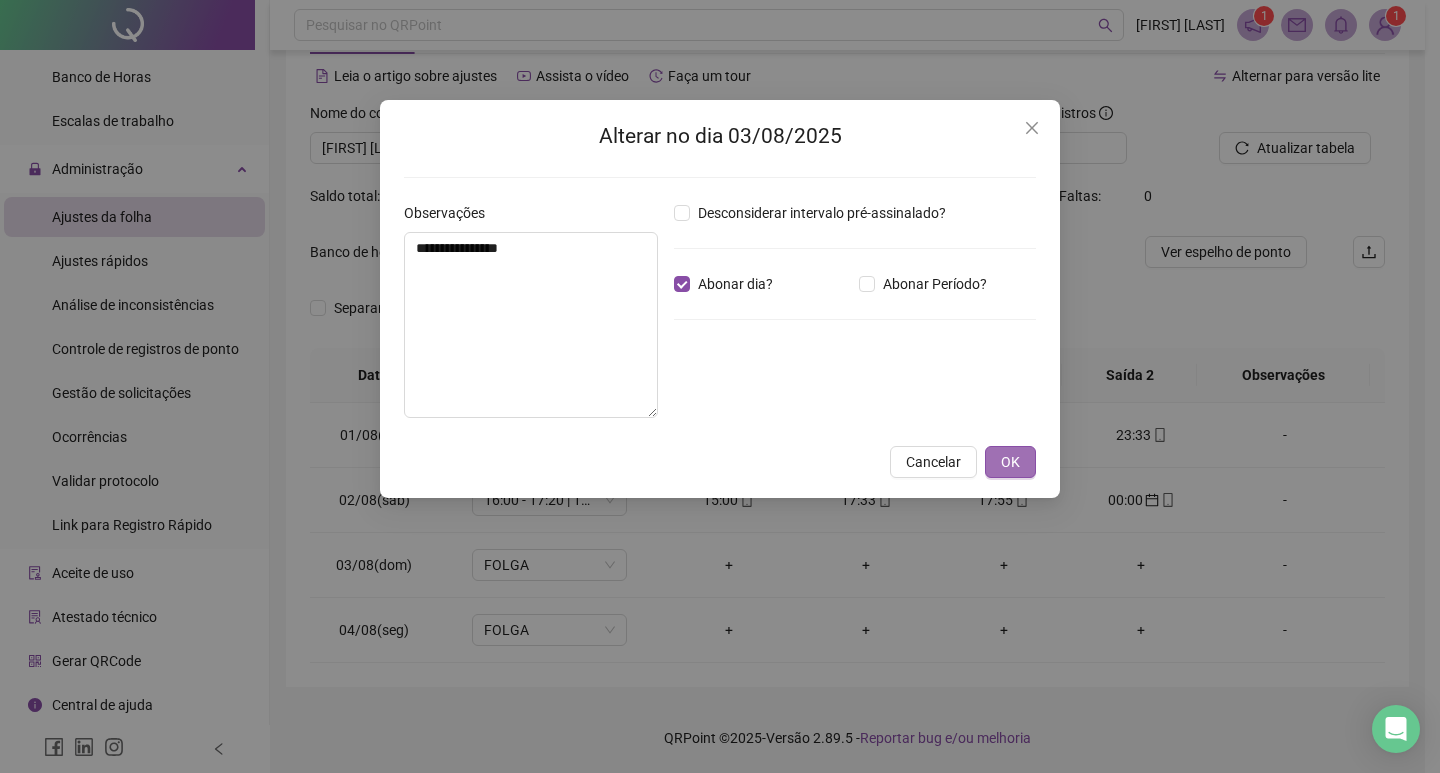 click on "OK" at bounding box center (1010, 462) 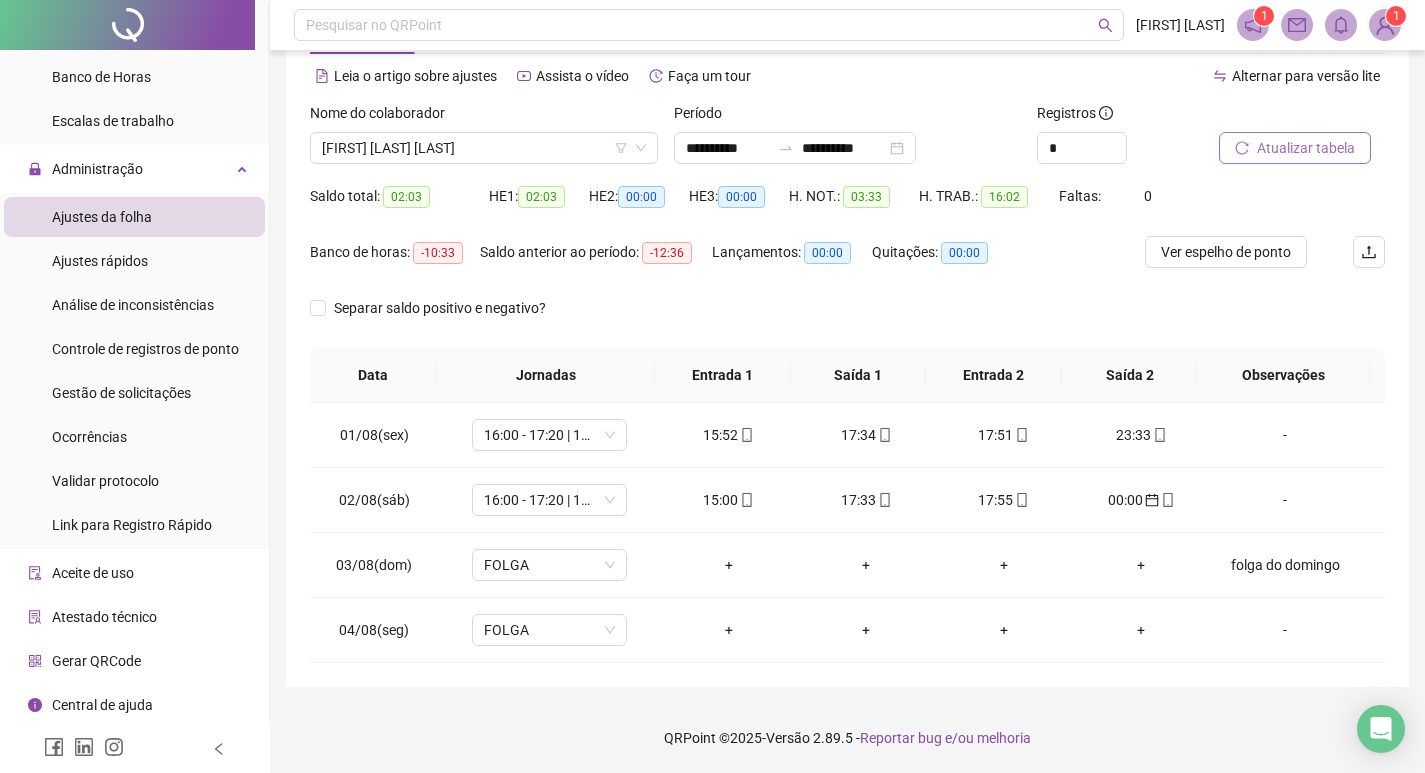 click on "Atualizar tabela" at bounding box center (1306, 148) 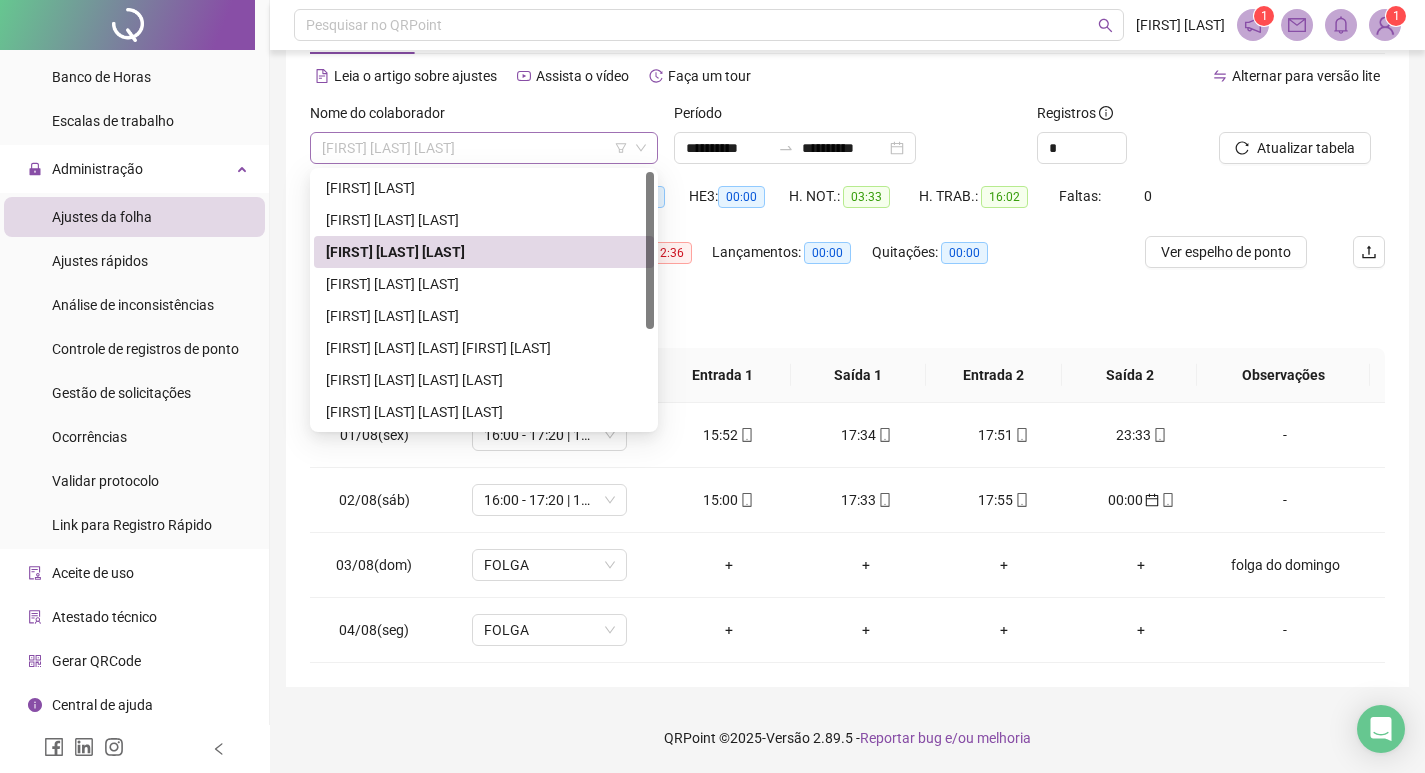 click on "[FIRST] [LAST] [LAST]" at bounding box center [484, 148] 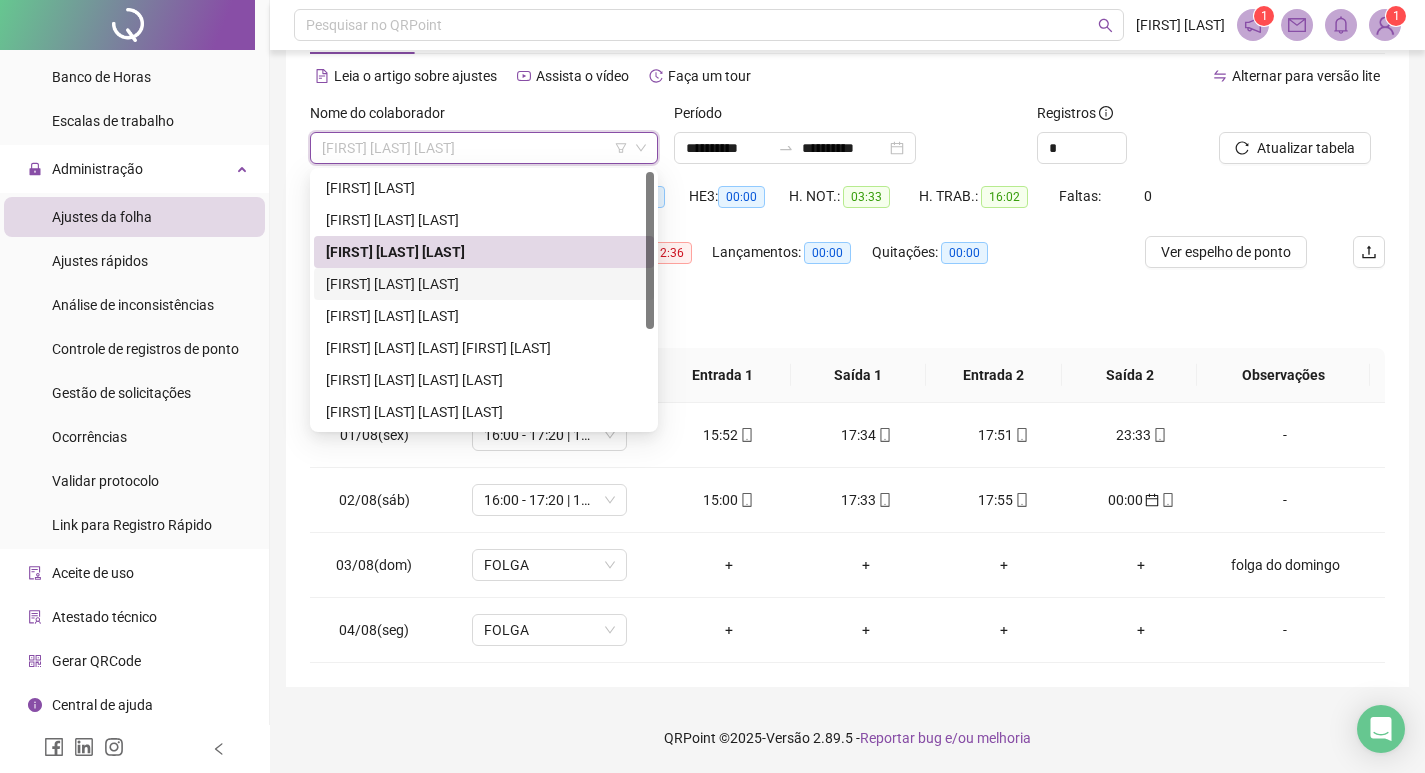 drag, startPoint x: 466, startPoint y: 280, endPoint x: 850, endPoint y: 222, distance: 388.3555 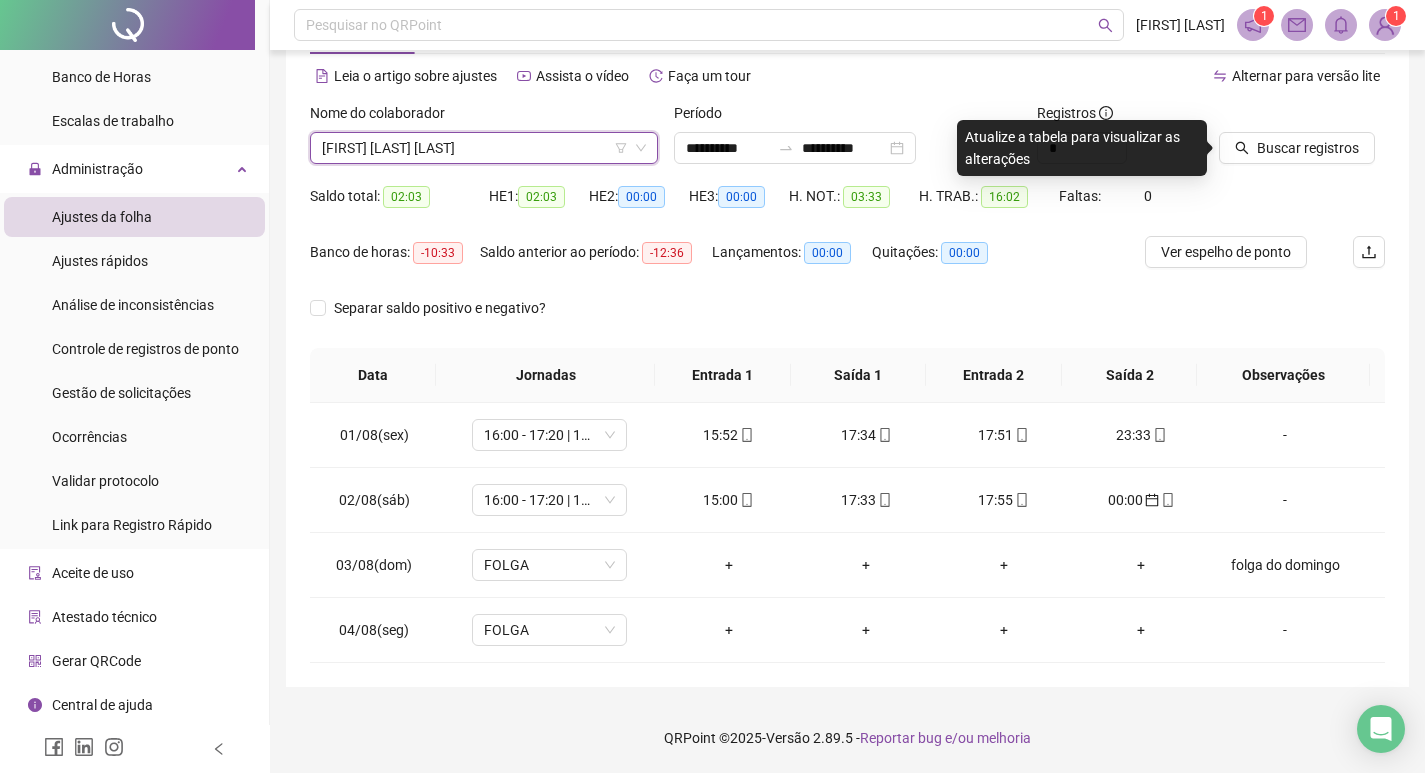click at bounding box center [1277, 117] 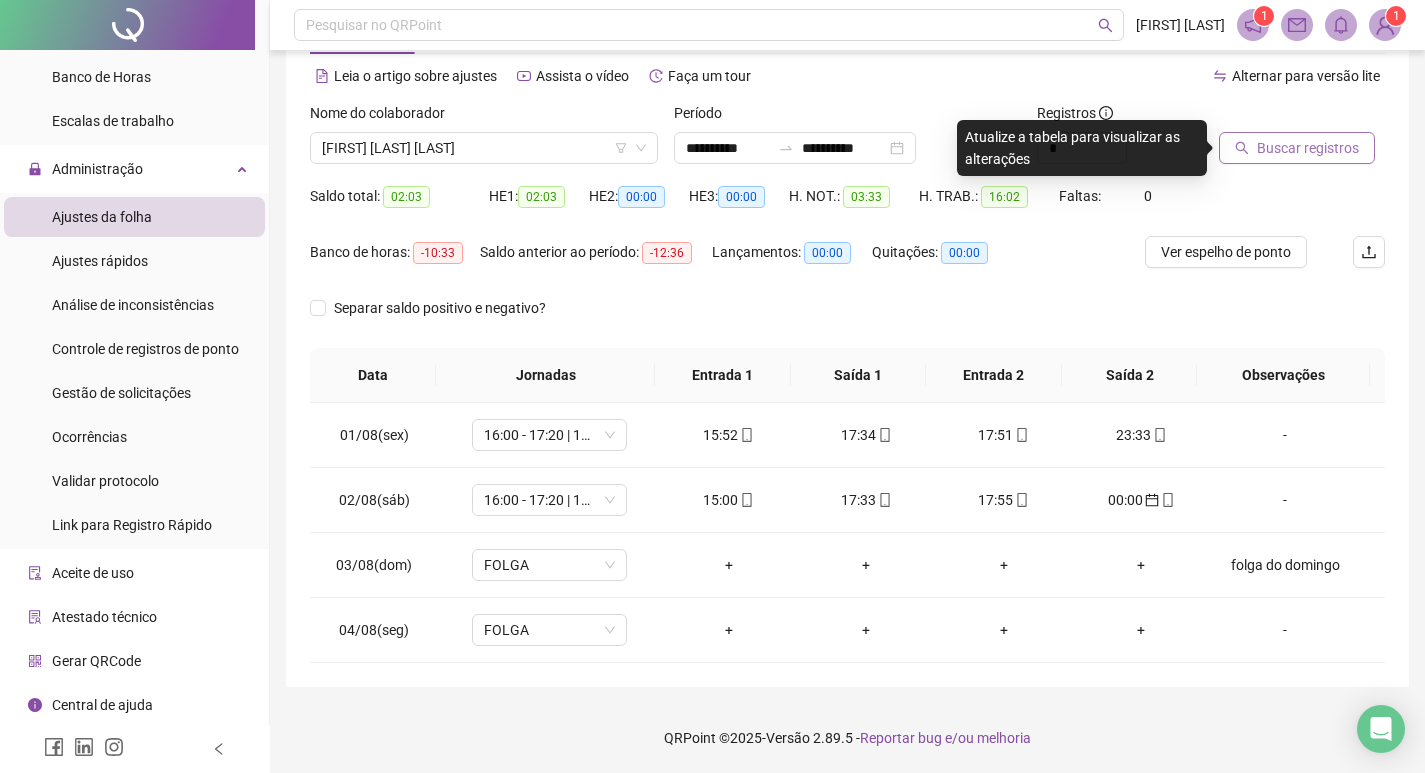 click on "Buscar registros" at bounding box center (1308, 148) 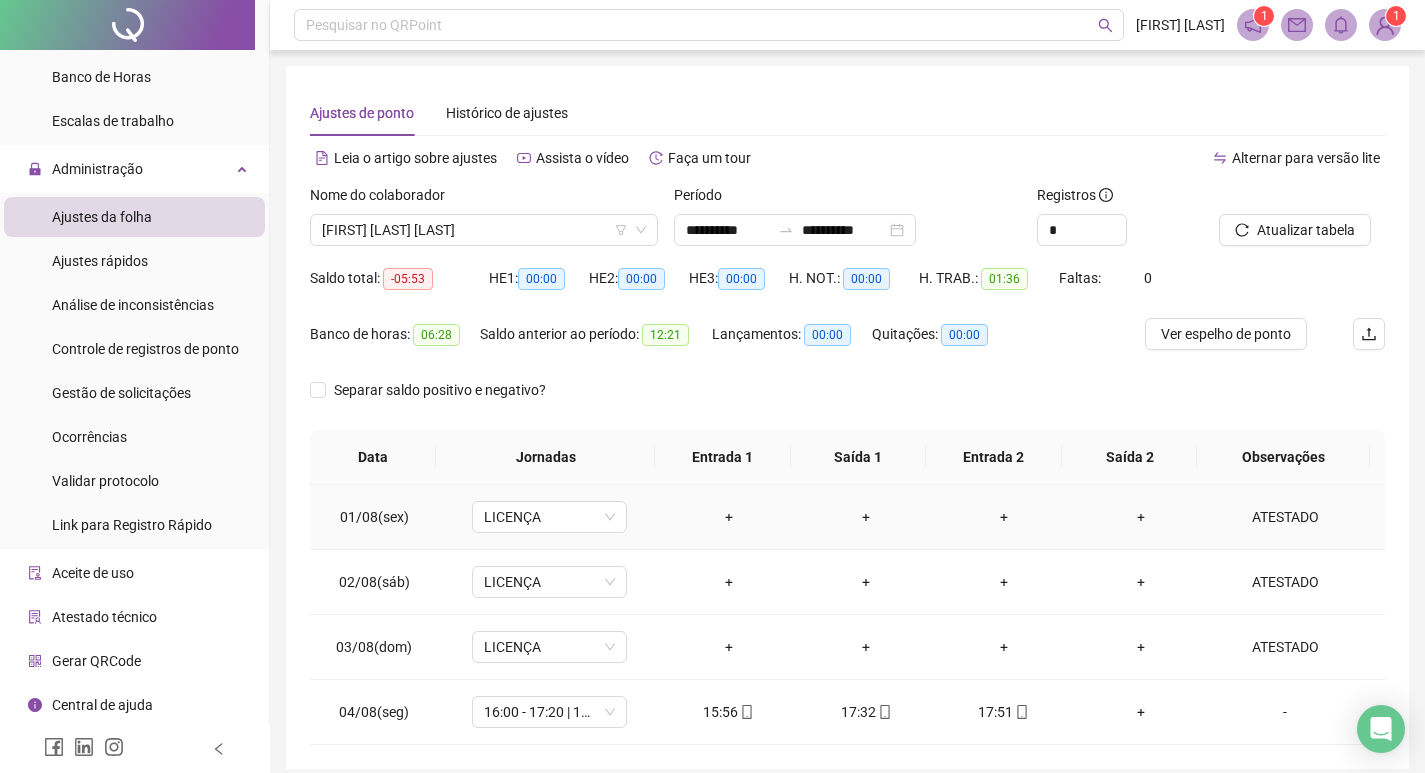 scroll, scrollTop: 82, scrollLeft: 0, axis: vertical 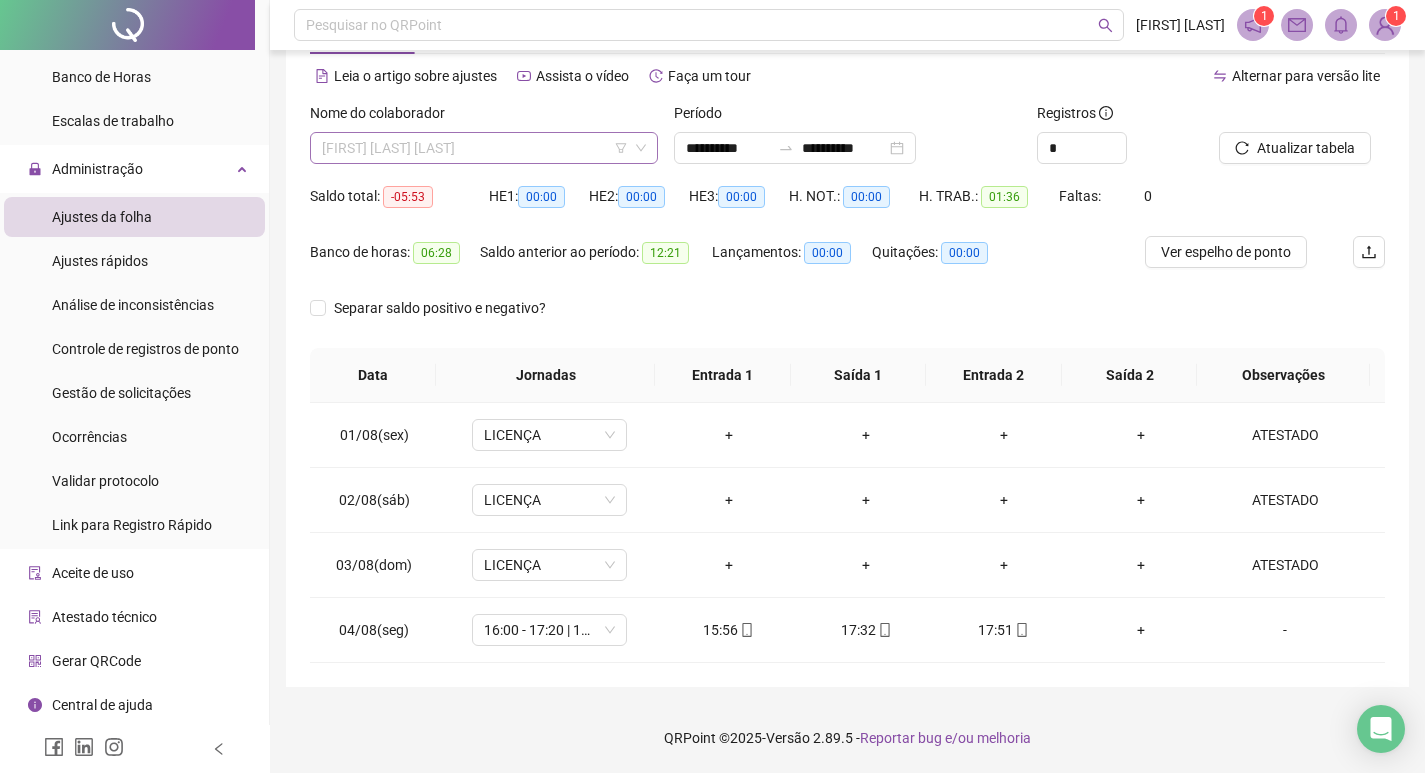 click on "[FIRST] [LAST] [LAST]" at bounding box center (484, 148) 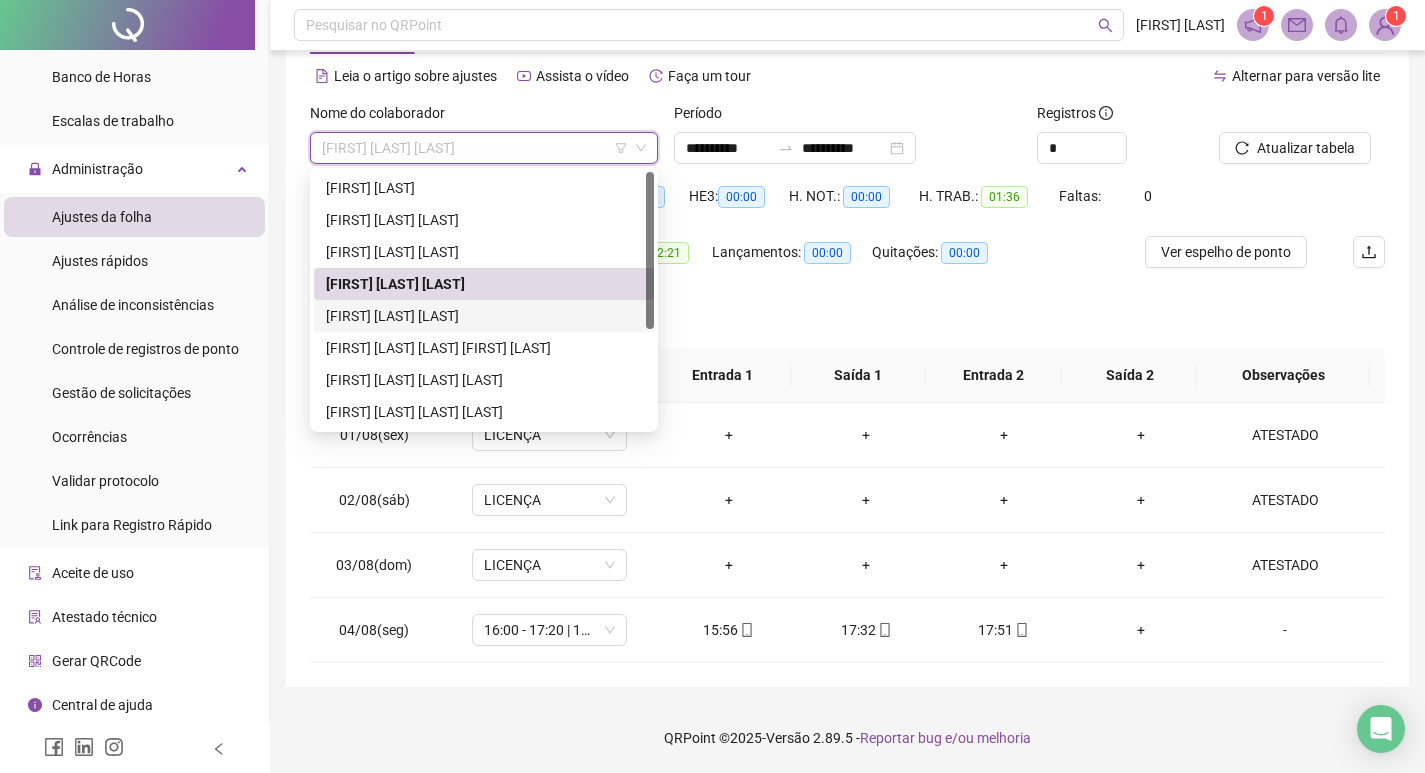 click on "[FIRST] [LAST] [LAST]" at bounding box center (484, 316) 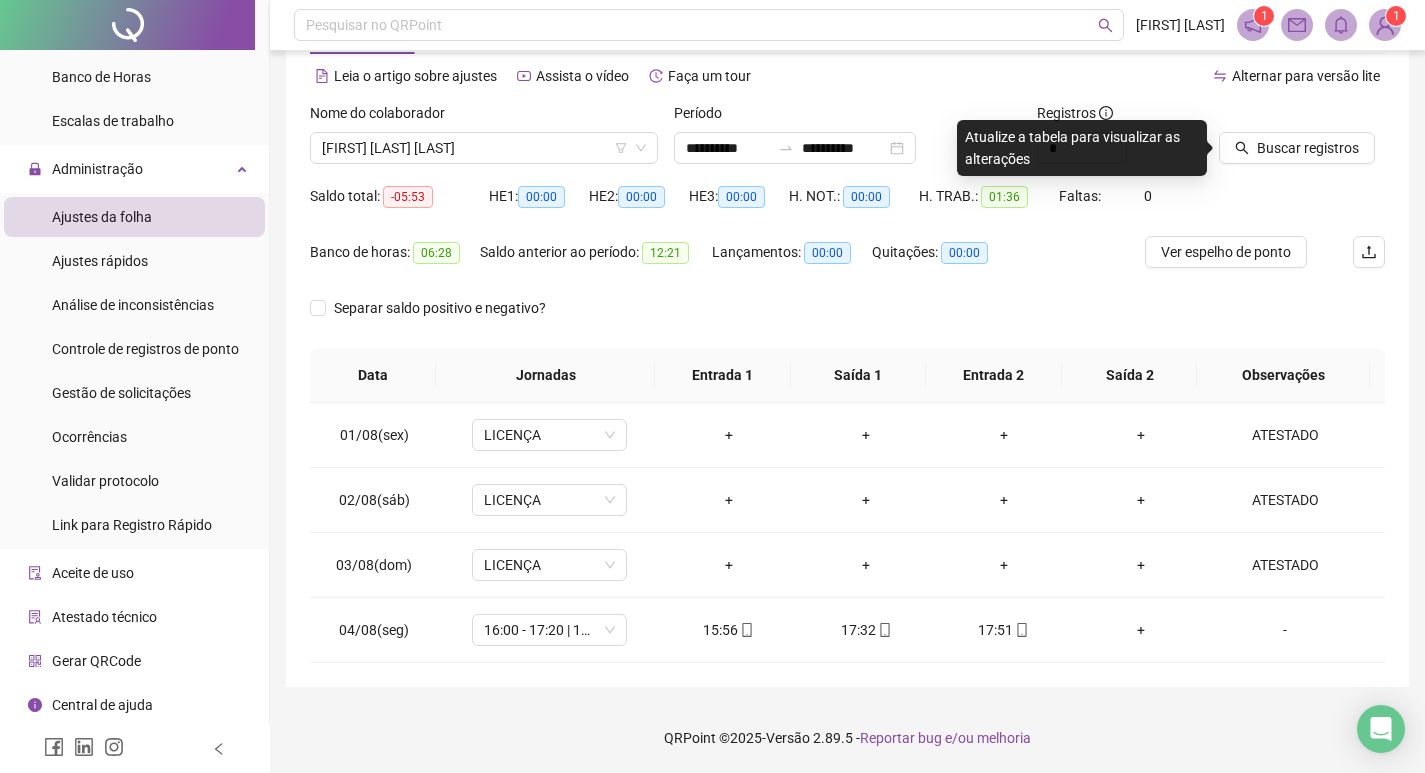 click at bounding box center (1277, 117) 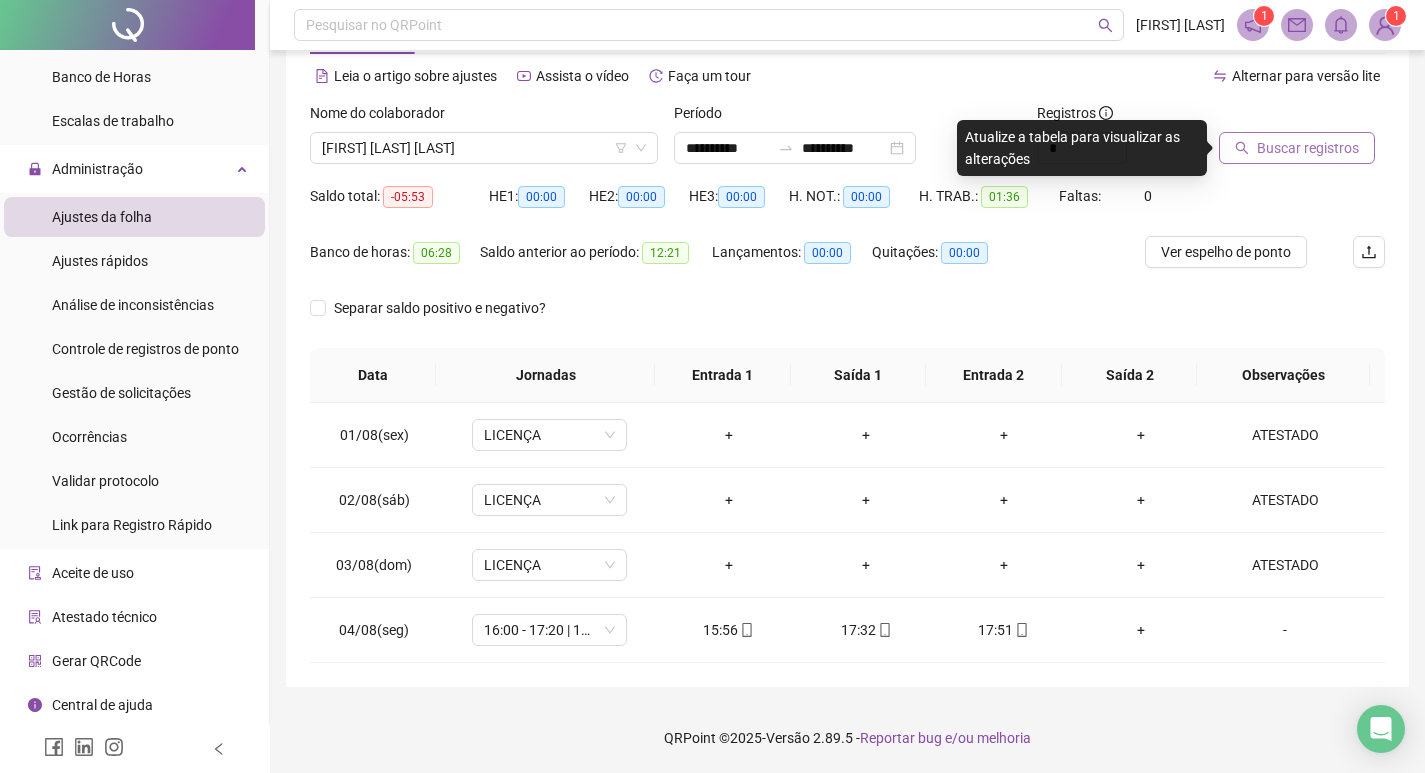 click on "Buscar registros" at bounding box center (1297, 148) 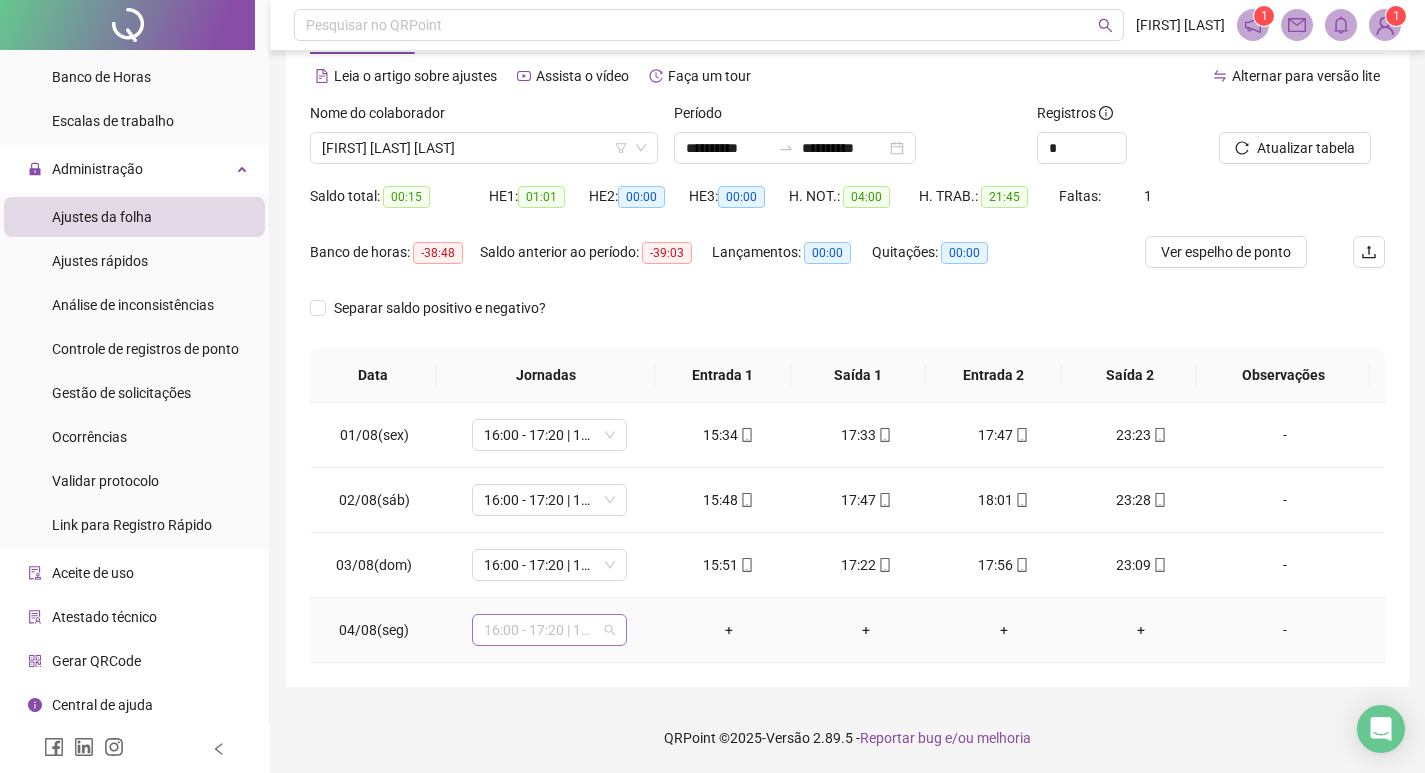 click on "16:00 - 17:20 | 17:50 - 00:00" at bounding box center [549, 630] 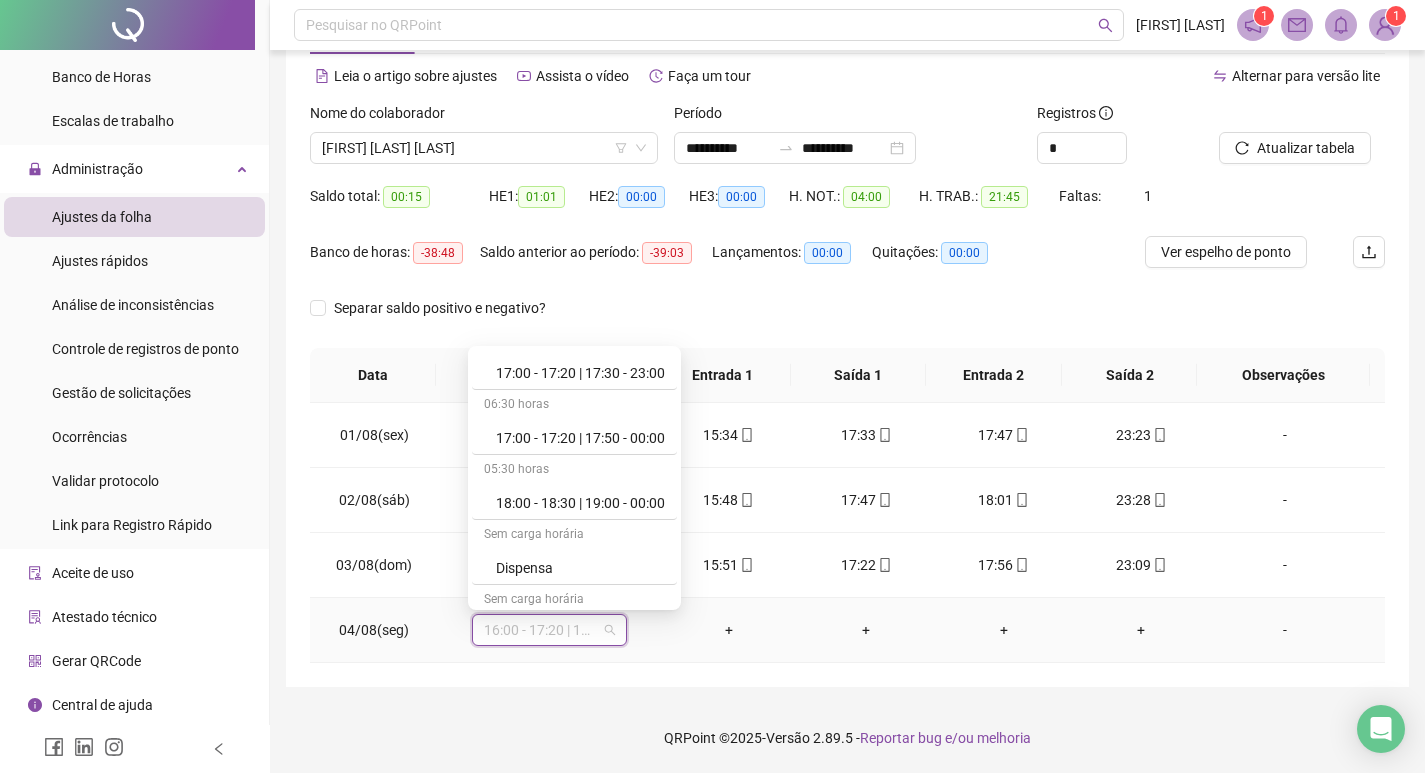 scroll, scrollTop: 1239, scrollLeft: 0, axis: vertical 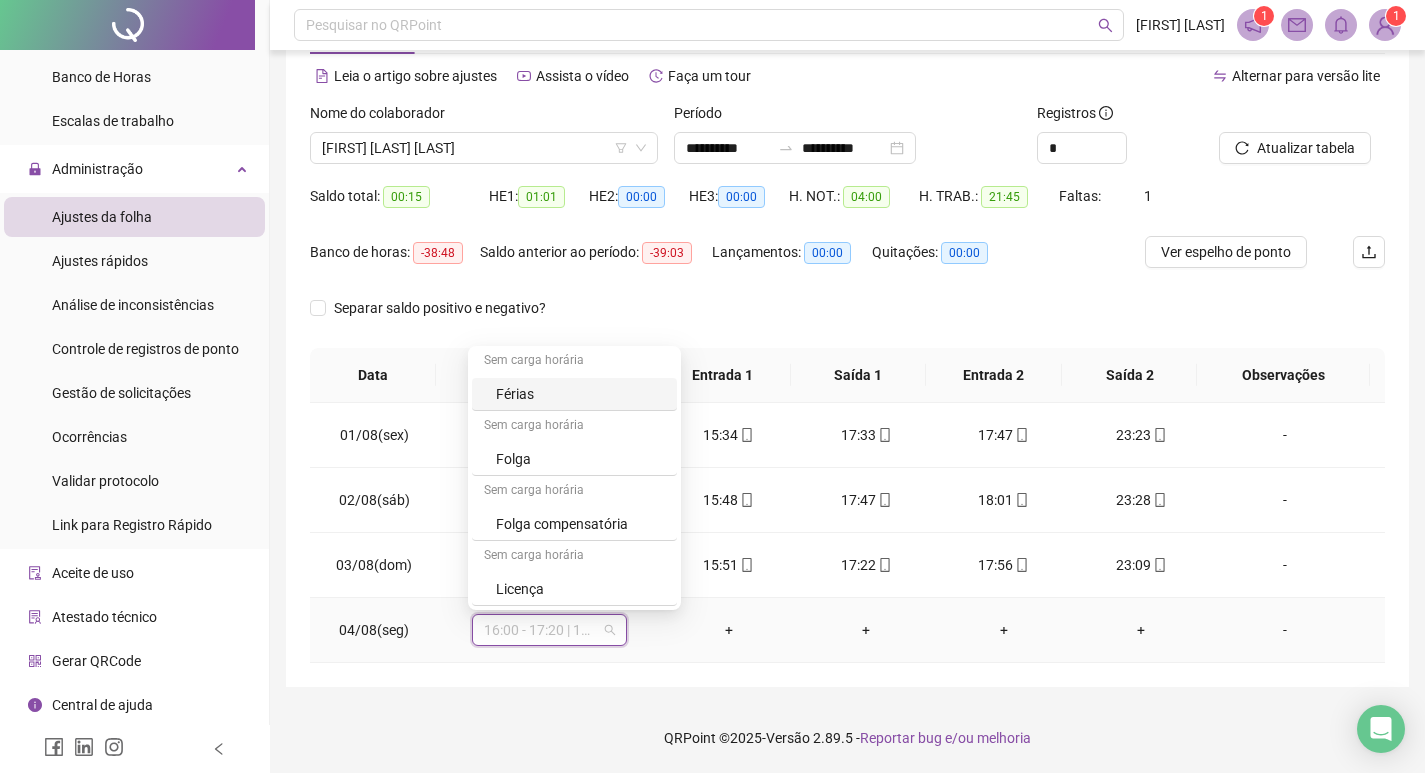 click on "Férias" at bounding box center [574, 394] 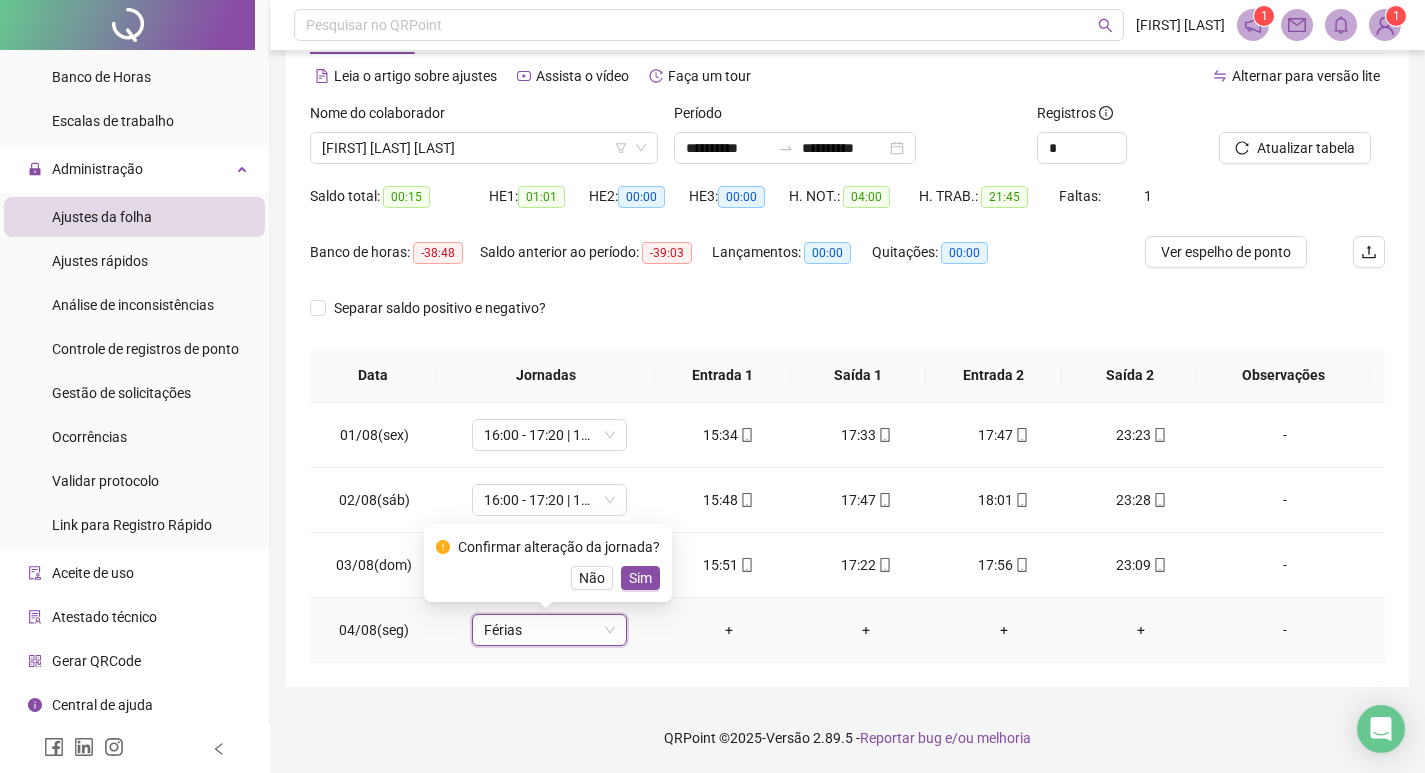 click on "Sim" at bounding box center (640, 578) 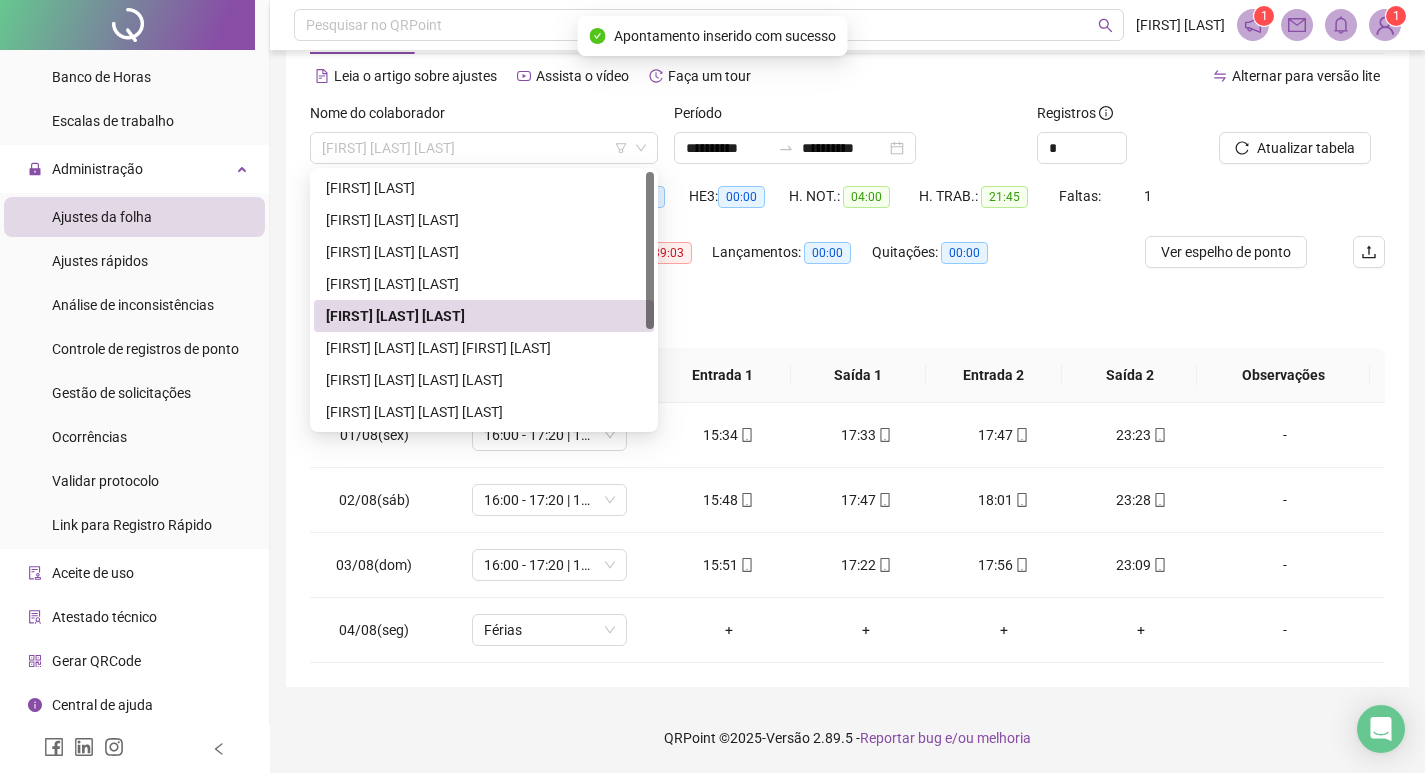 drag, startPoint x: 530, startPoint y: 140, endPoint x: 486, endPoint y: 243, distance: 112.00446 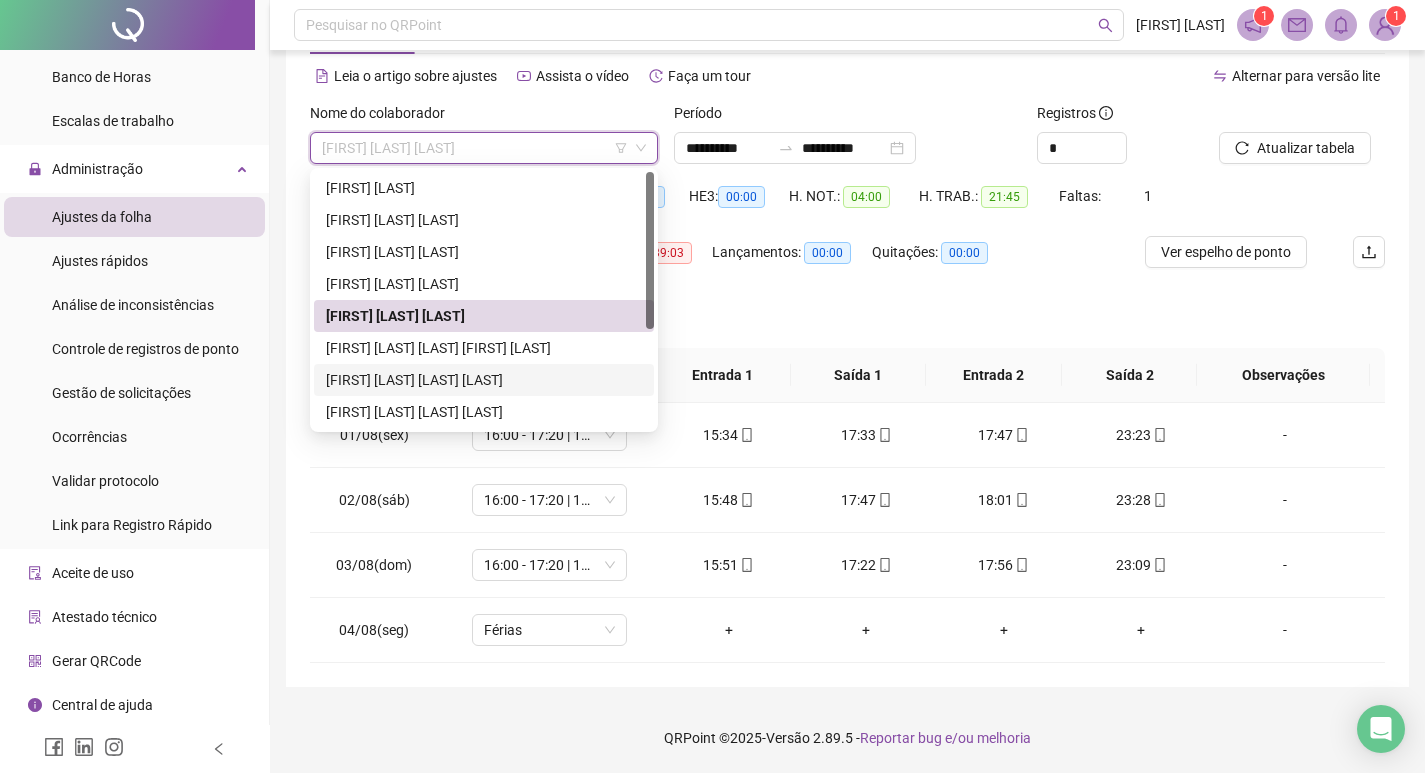 click on "[FIRST] [LAST] [LAST] [LAST]" at bounding box center [484, 380] 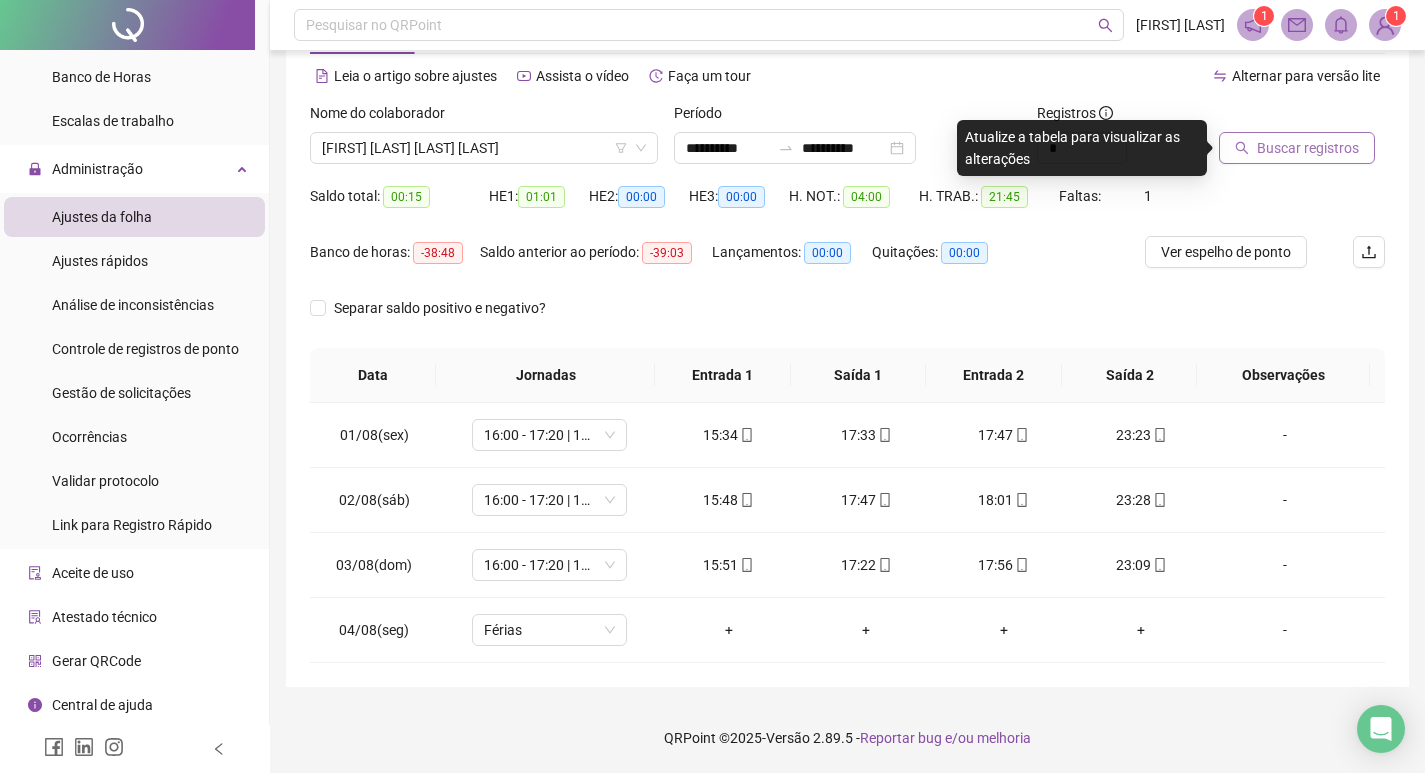 click on "Buscar registros" at bounding box center [1308, 148] 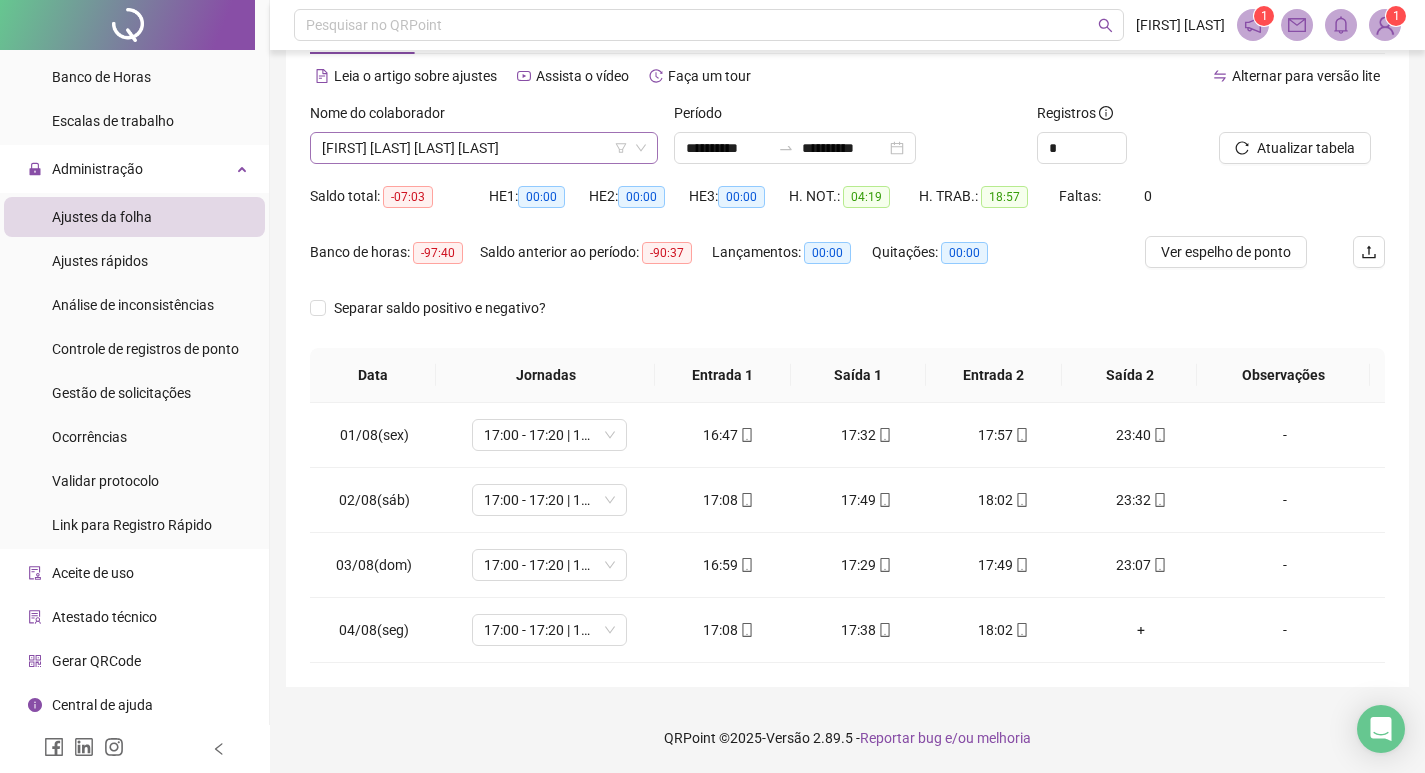 click on "[FIRST] [LAST] [LAST] [LAST]" at bounding box center [484, 148] 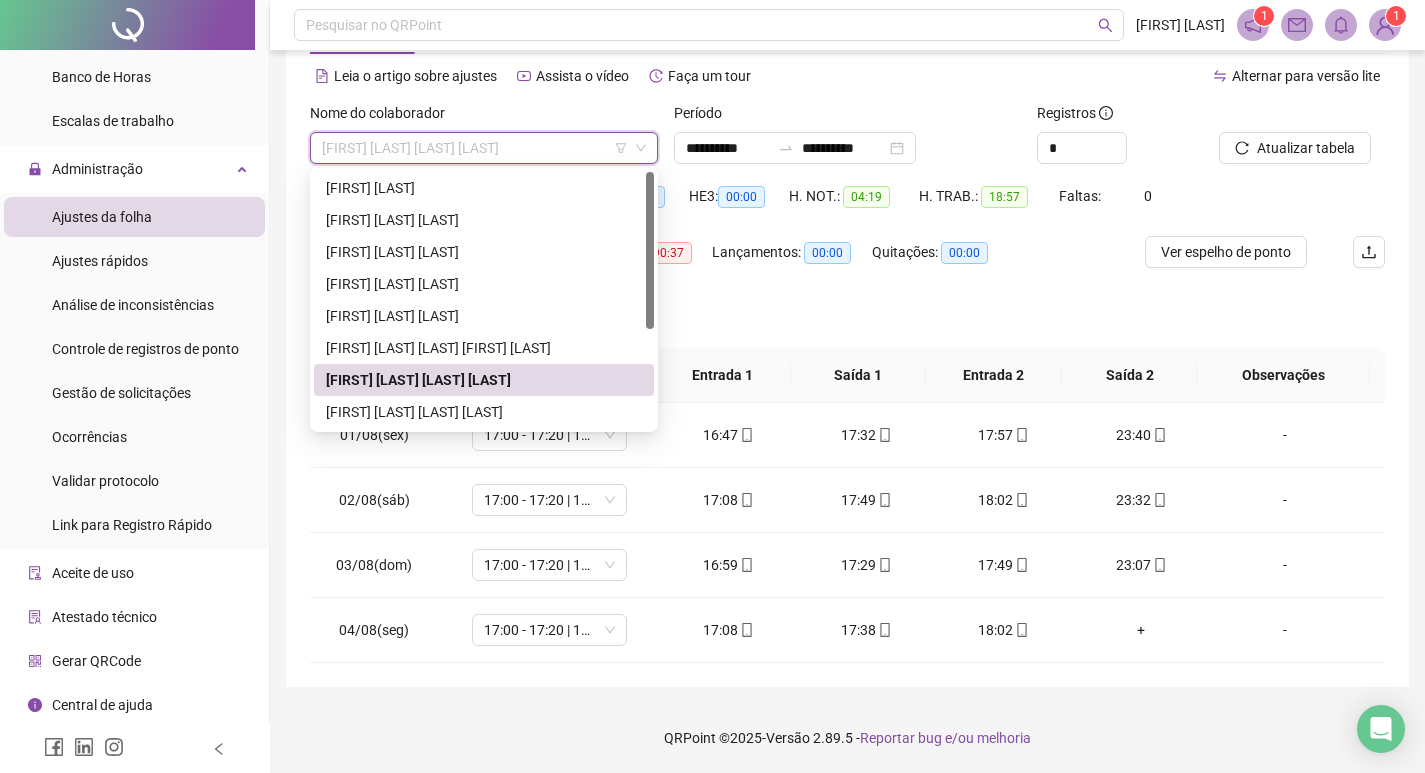 click on "[FIRST] [LAST] [LAST] [LAST]" at bounding box center (484, 380) 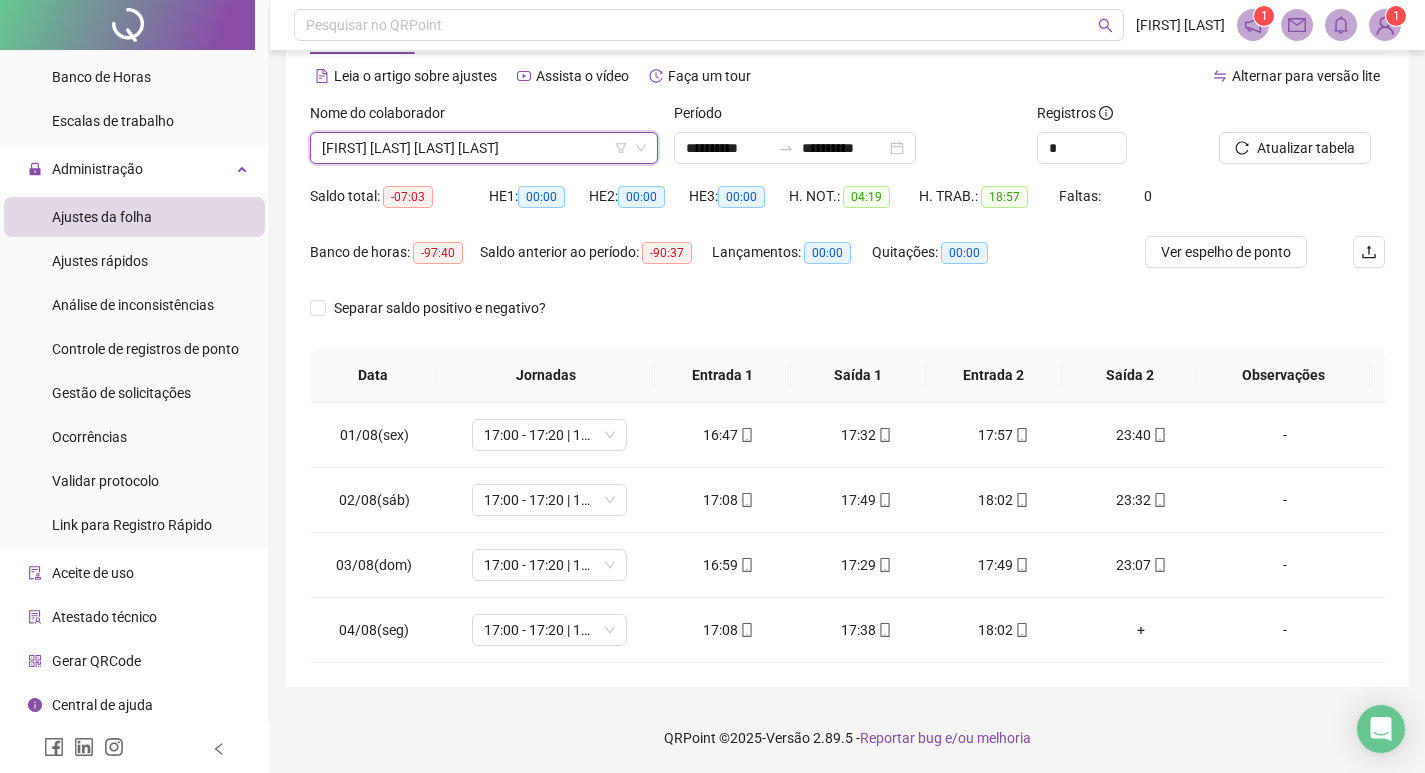 click on "Nome do colaborador [FIRST] [LAST] [LAST] [LAST] [LAST] [FIRST] [LAST] [LAST] [LAST]" at bounding box center (484, 133) 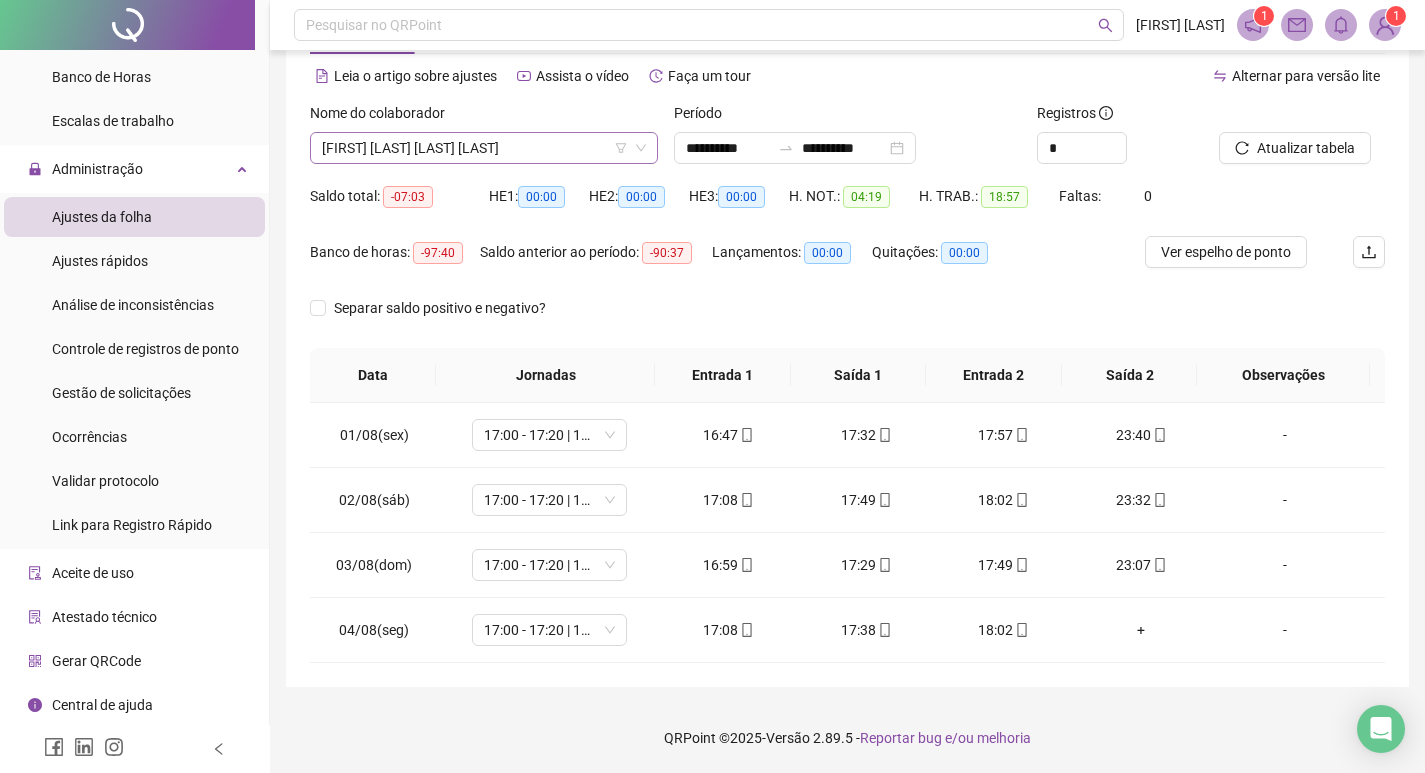 click on "[FIRST] [LAST] [LAST] [LAST]" at bounding box center [484, 148] 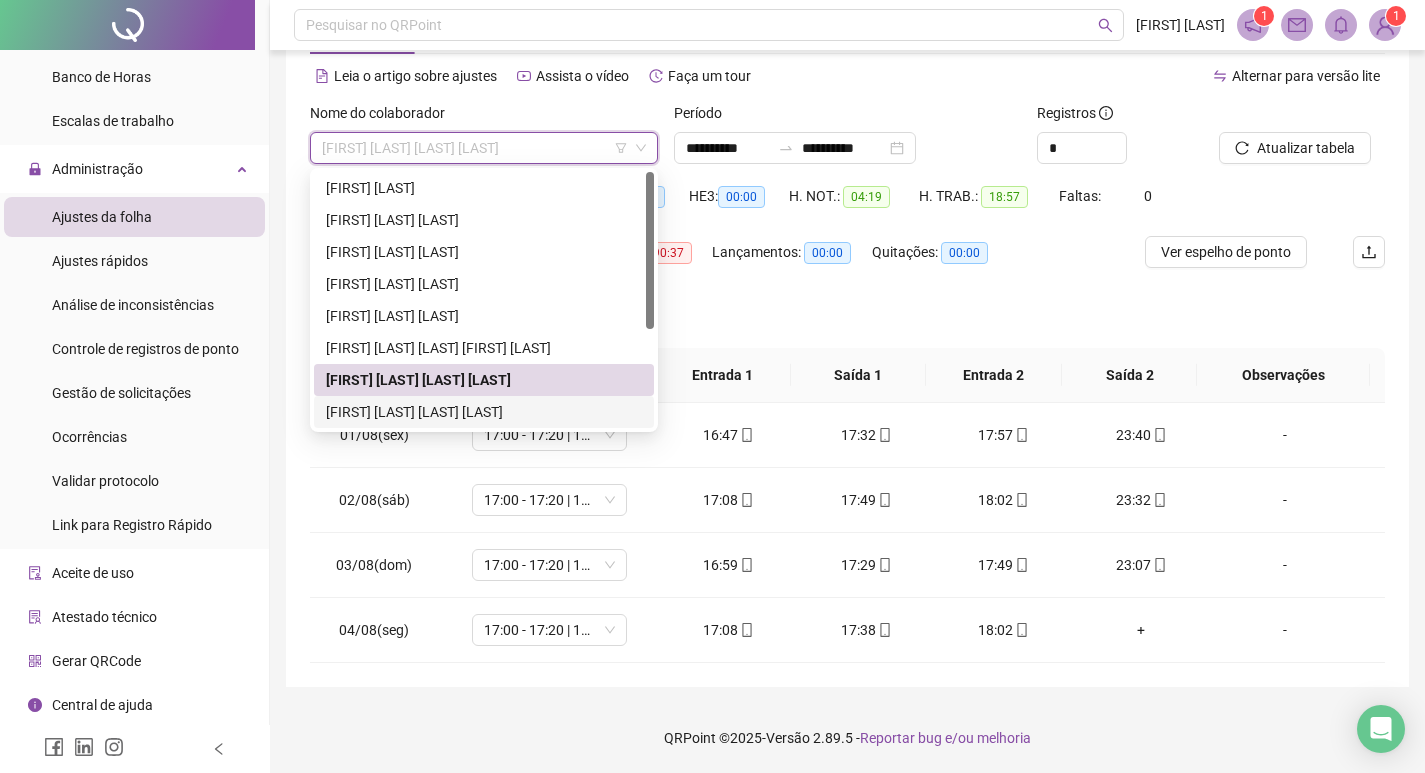 click on "[FIRST] [LAST] [LAST] [LAST]" at bounding box center (484, 412) 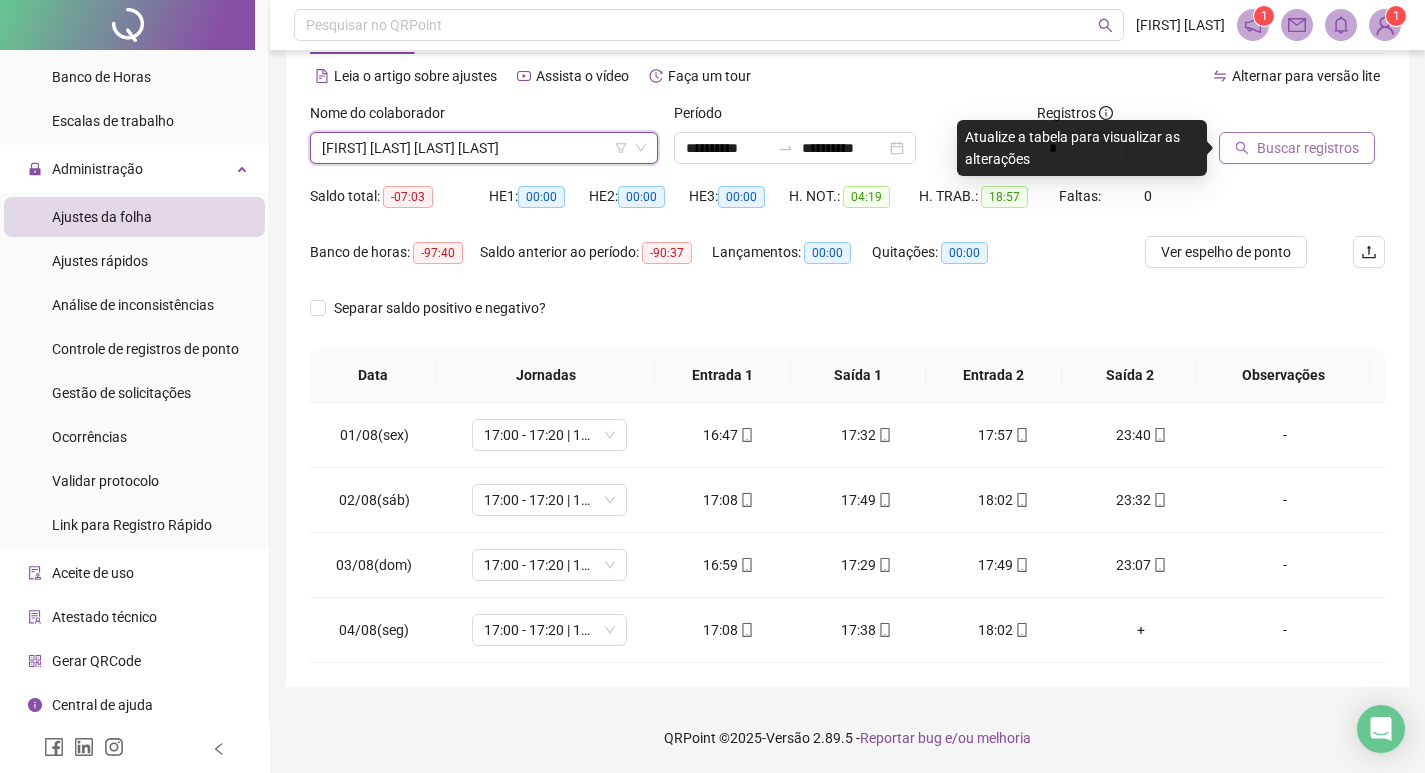 click on "Buscar registros" at bounding box center [1297, 148] 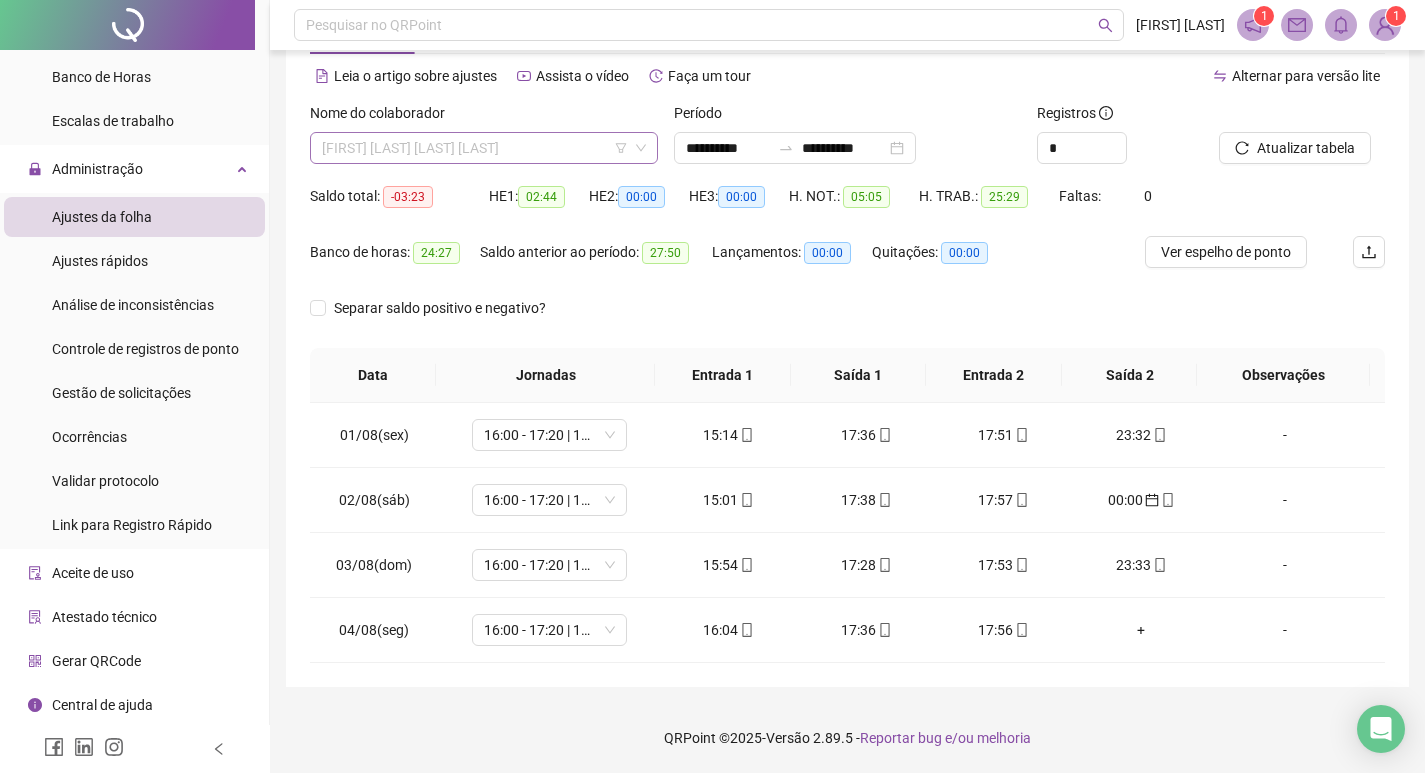 click on "[FIRST] [LAST] [LAST] [LAST]" at bounding box center [484, 148] 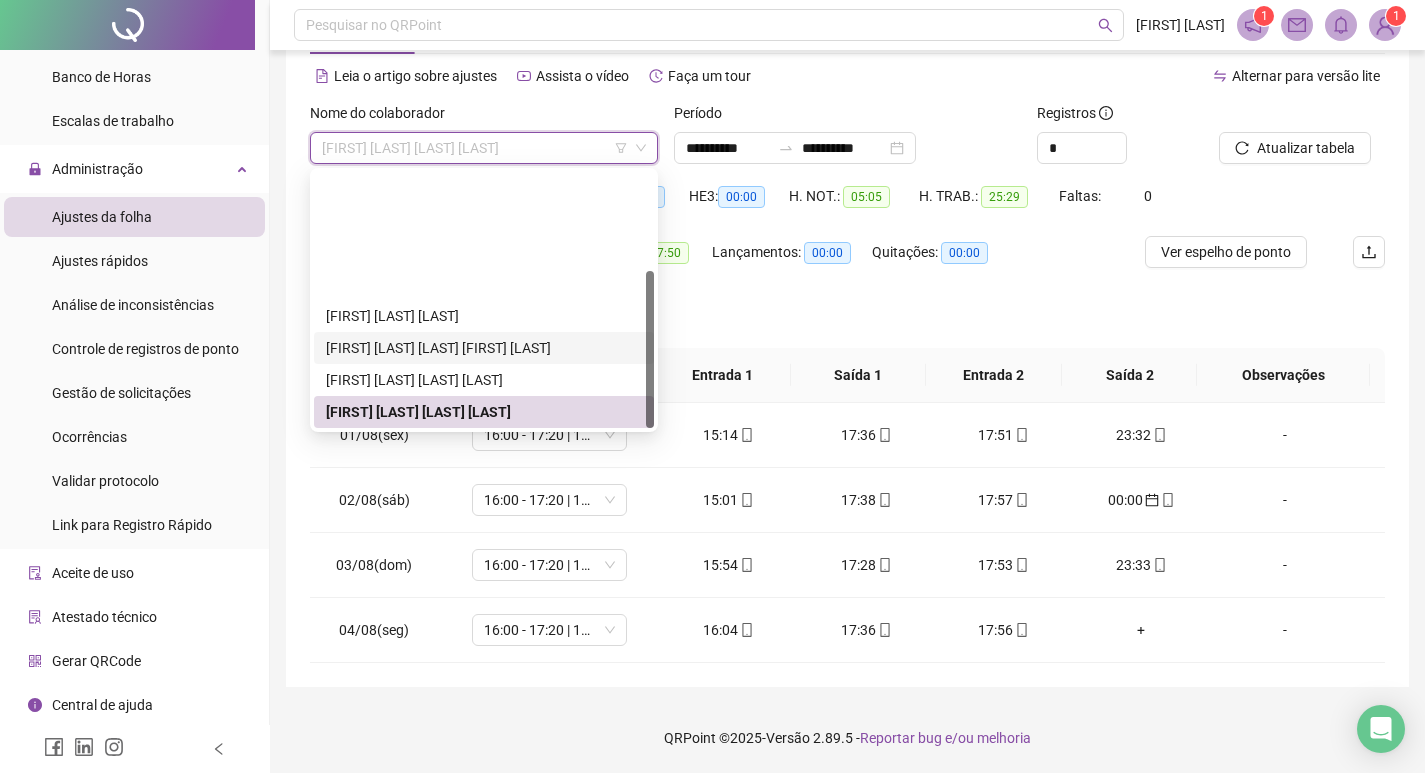 scroll, scrollTop: 160, scrollLeft: 0, axis: vertical 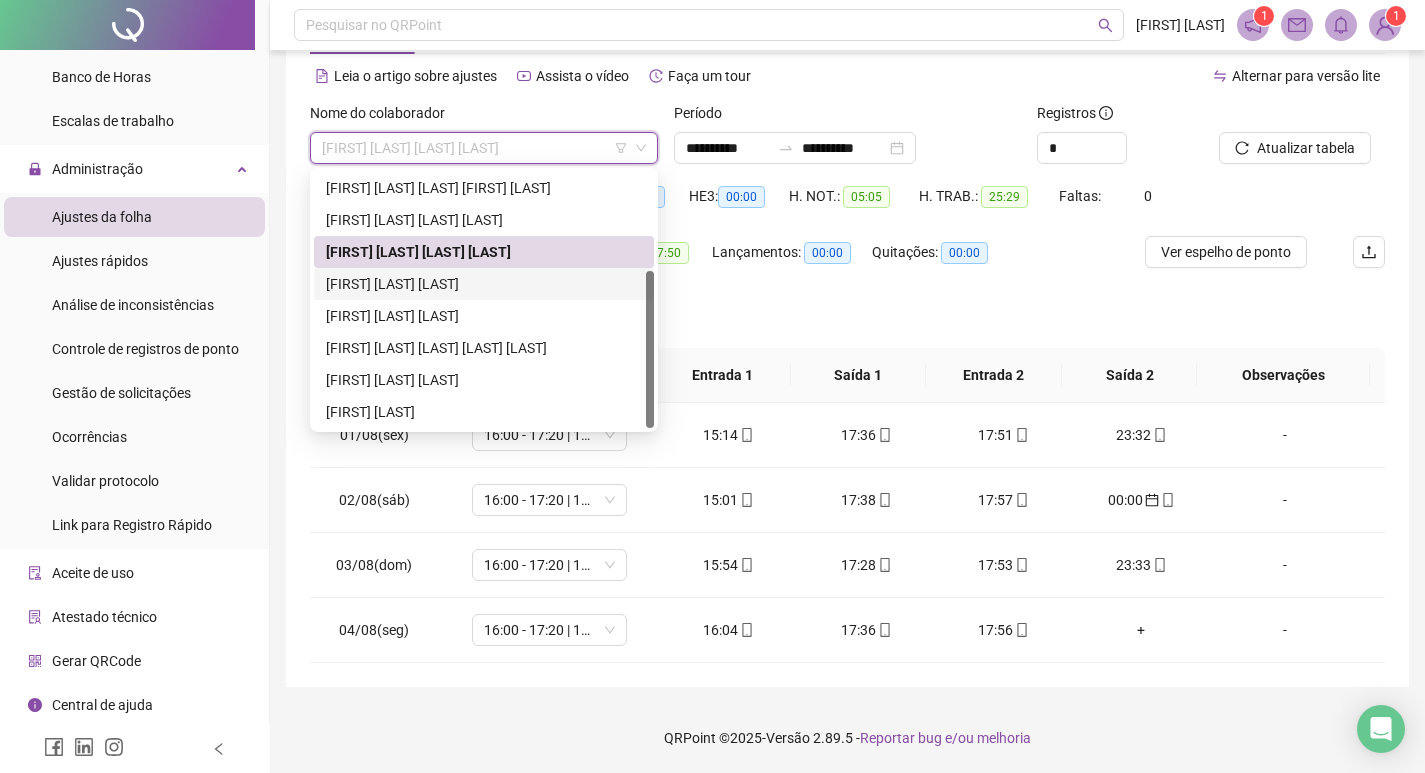 drag, startPoint x: 543, startPoint y: 277, endPoint x: 794, endPoint y: 263, distance: 251.39014 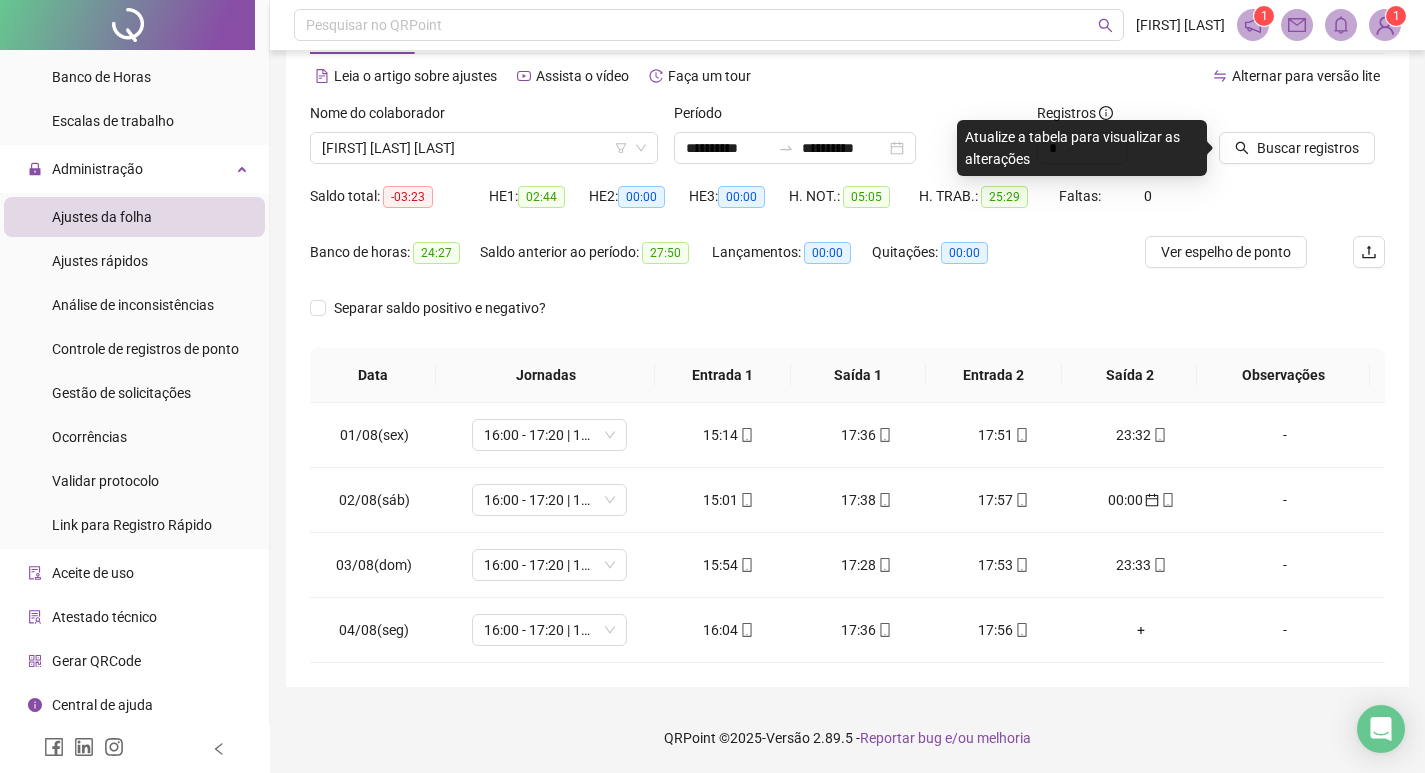 click on "Buscar registros" at bounding box center (1302, 141) 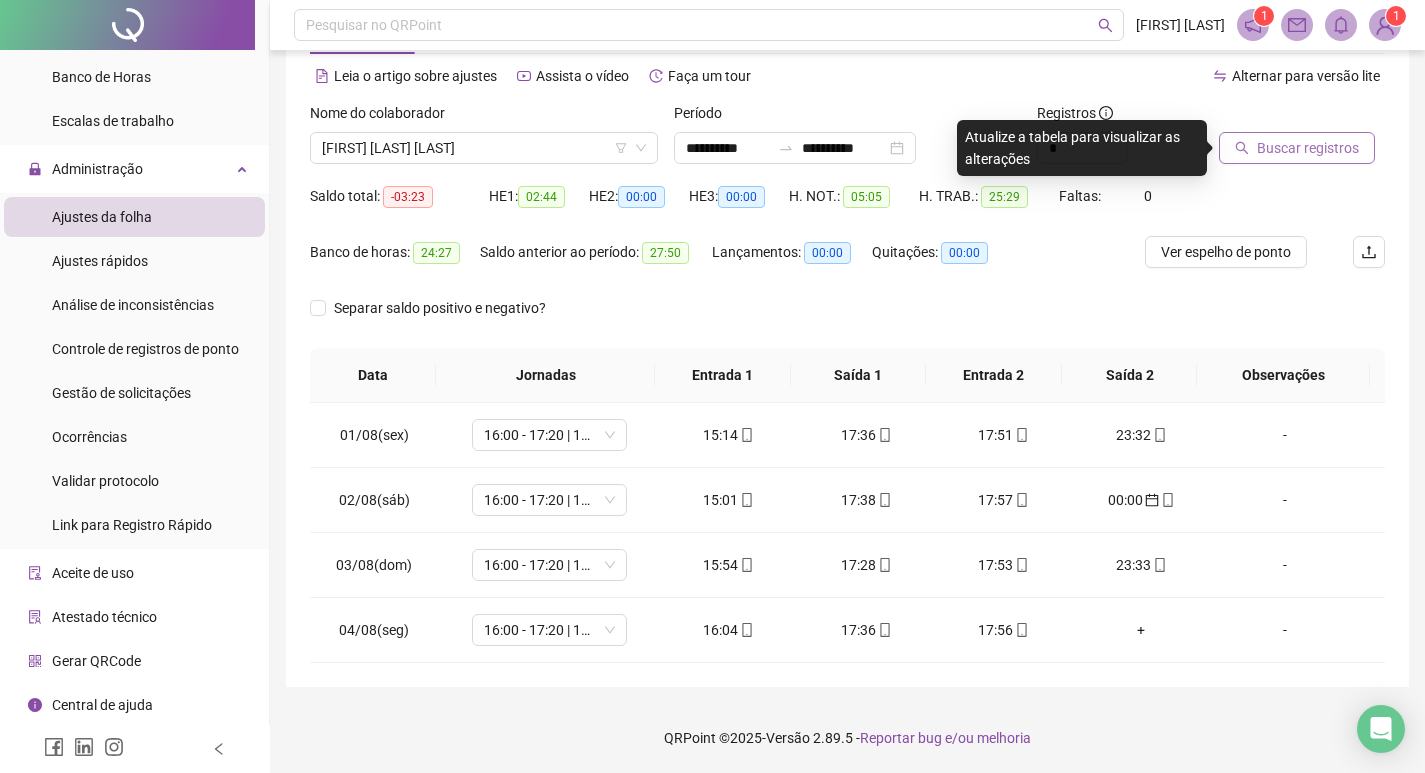 click on "Buscar registros" at bounding box center [1297, 148] 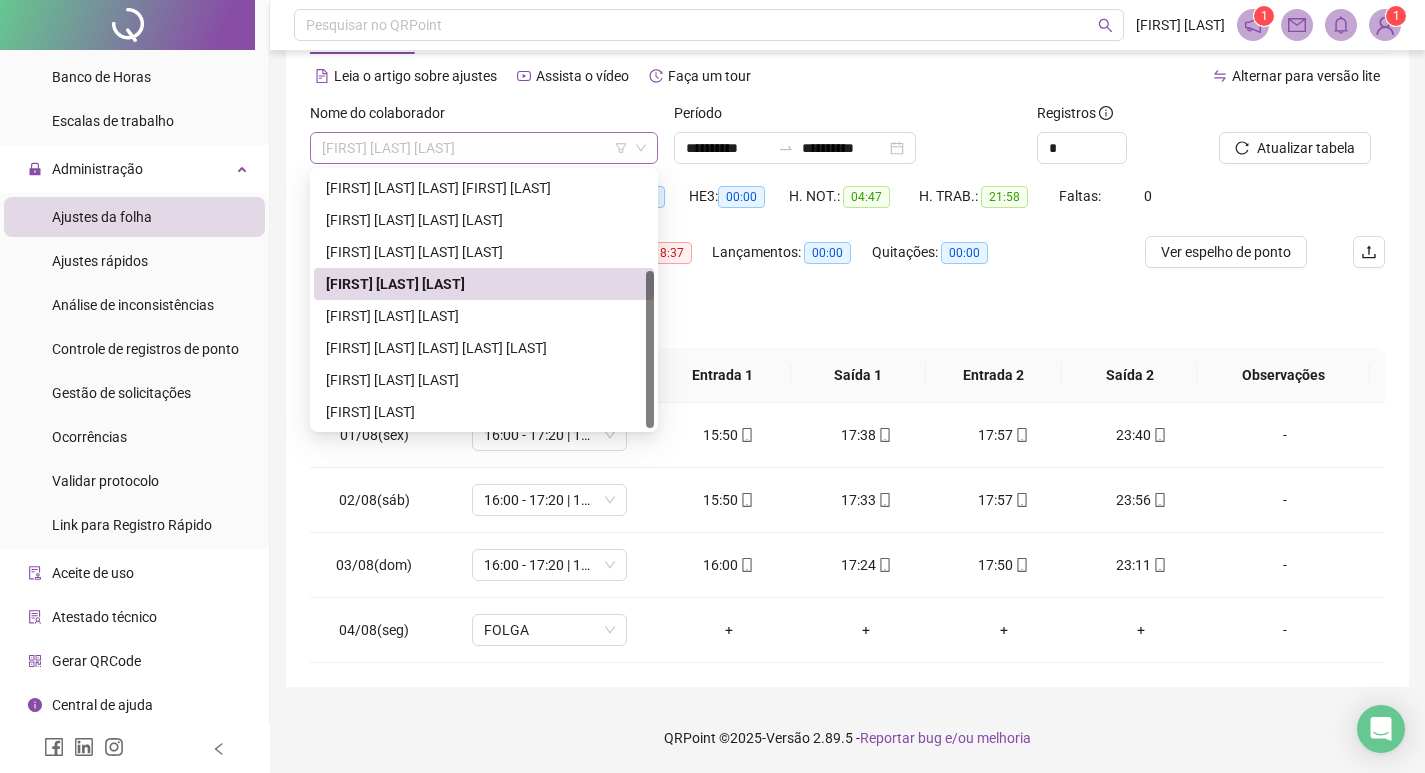 click on "[FIRST] [LAST] [LAST]" at bounding box center (484, 148) 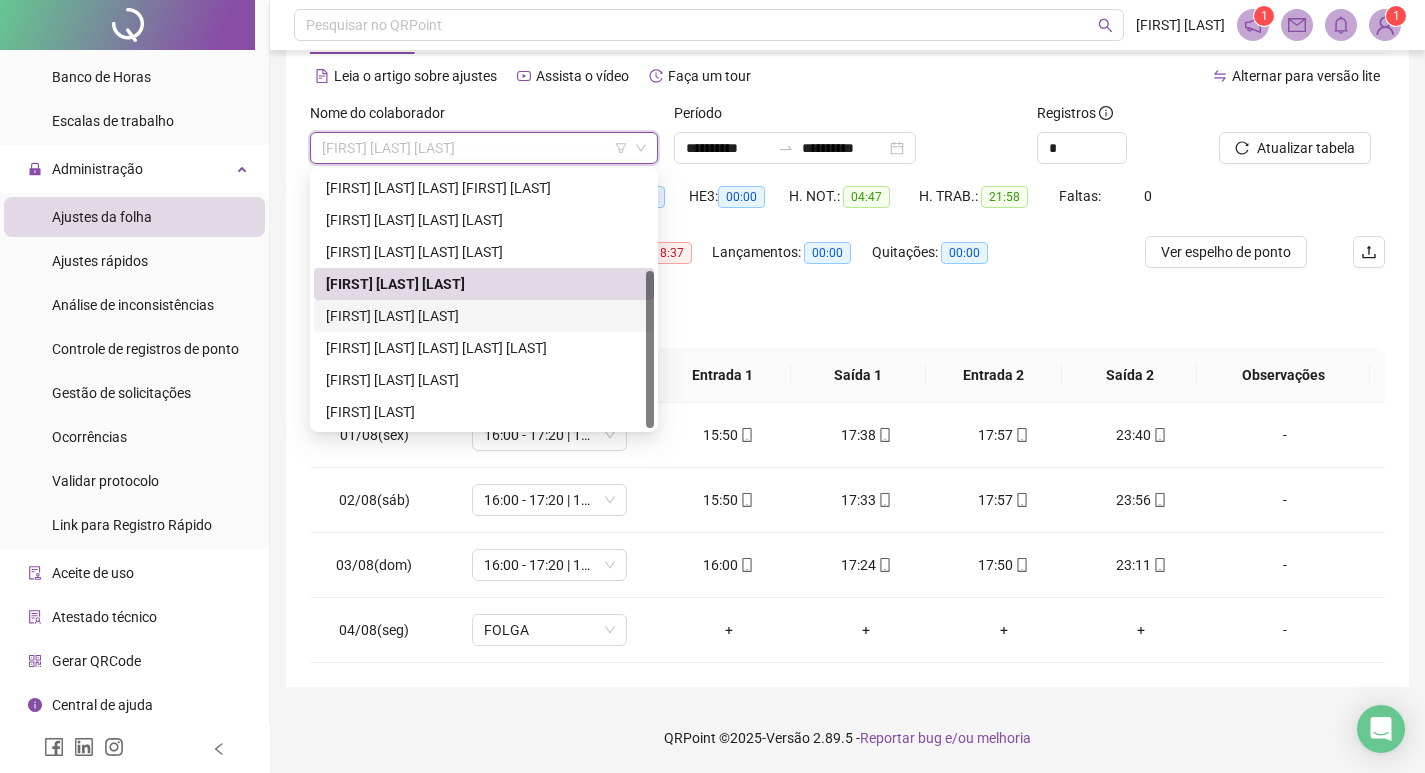 drag, startPoint x: 503, startPoint y: 314, endPoint x: 663, endPoint y: 278, distance: 164 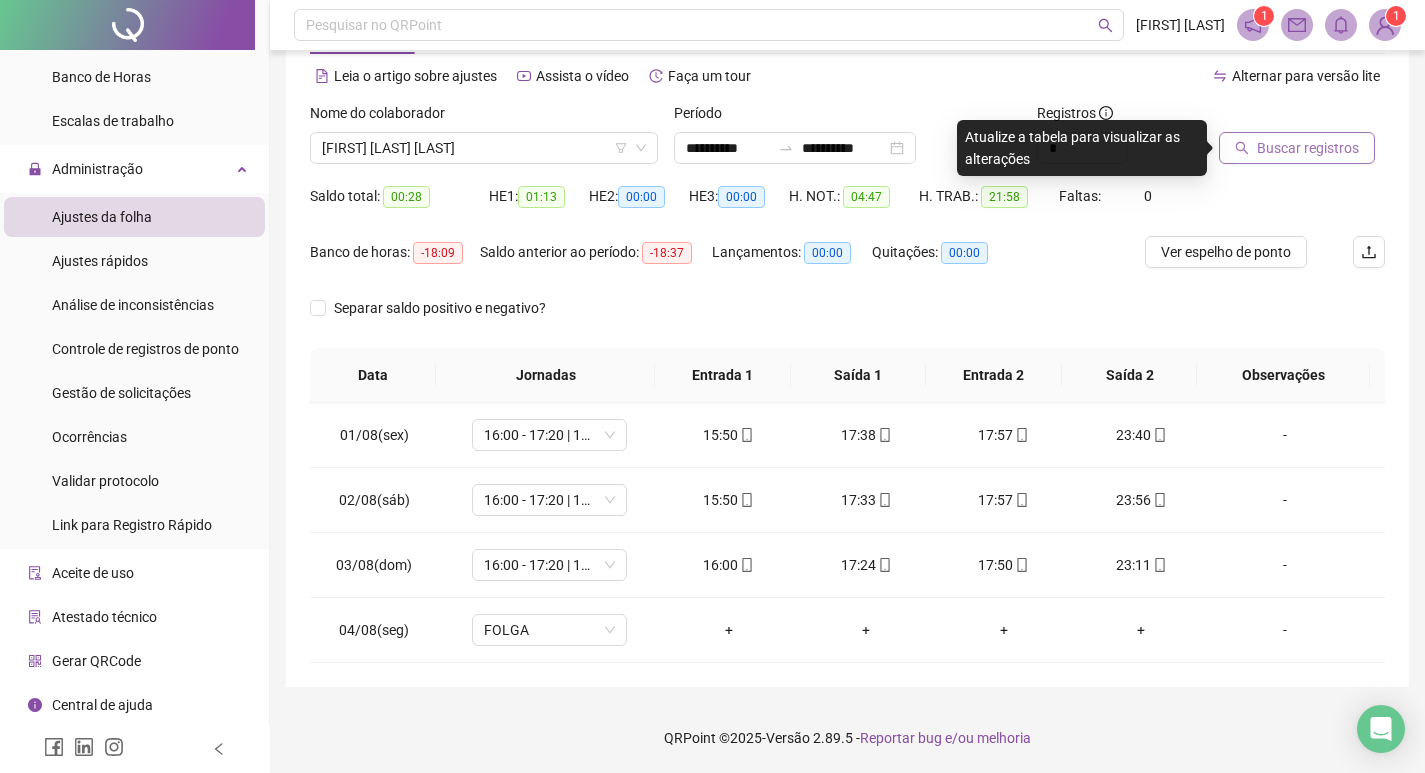 click 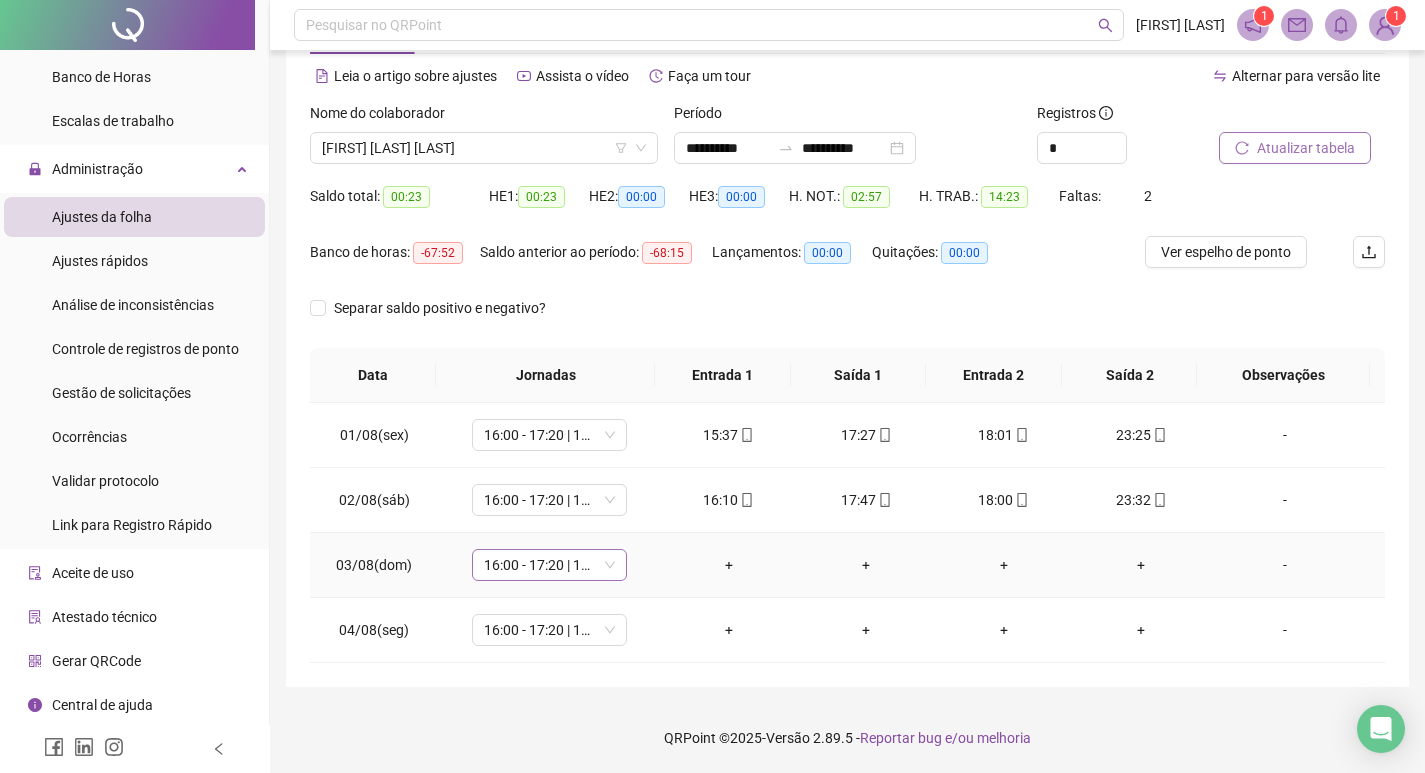 click on "16:00 - 17:20 | 17:50 - 00:00" at bounding box center (549, 565) 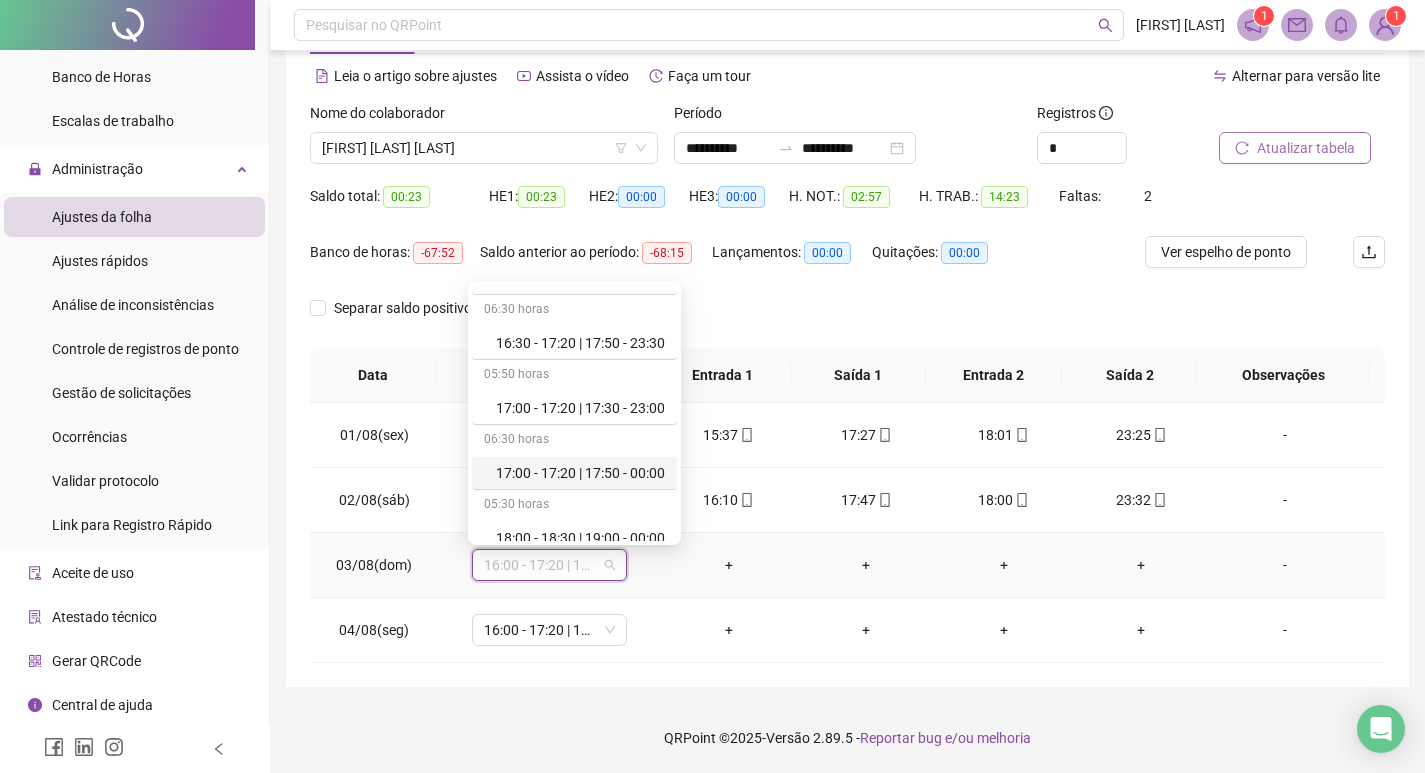 scroll, scrollTop: 1239, scrollLeft: 0, axis: vertical 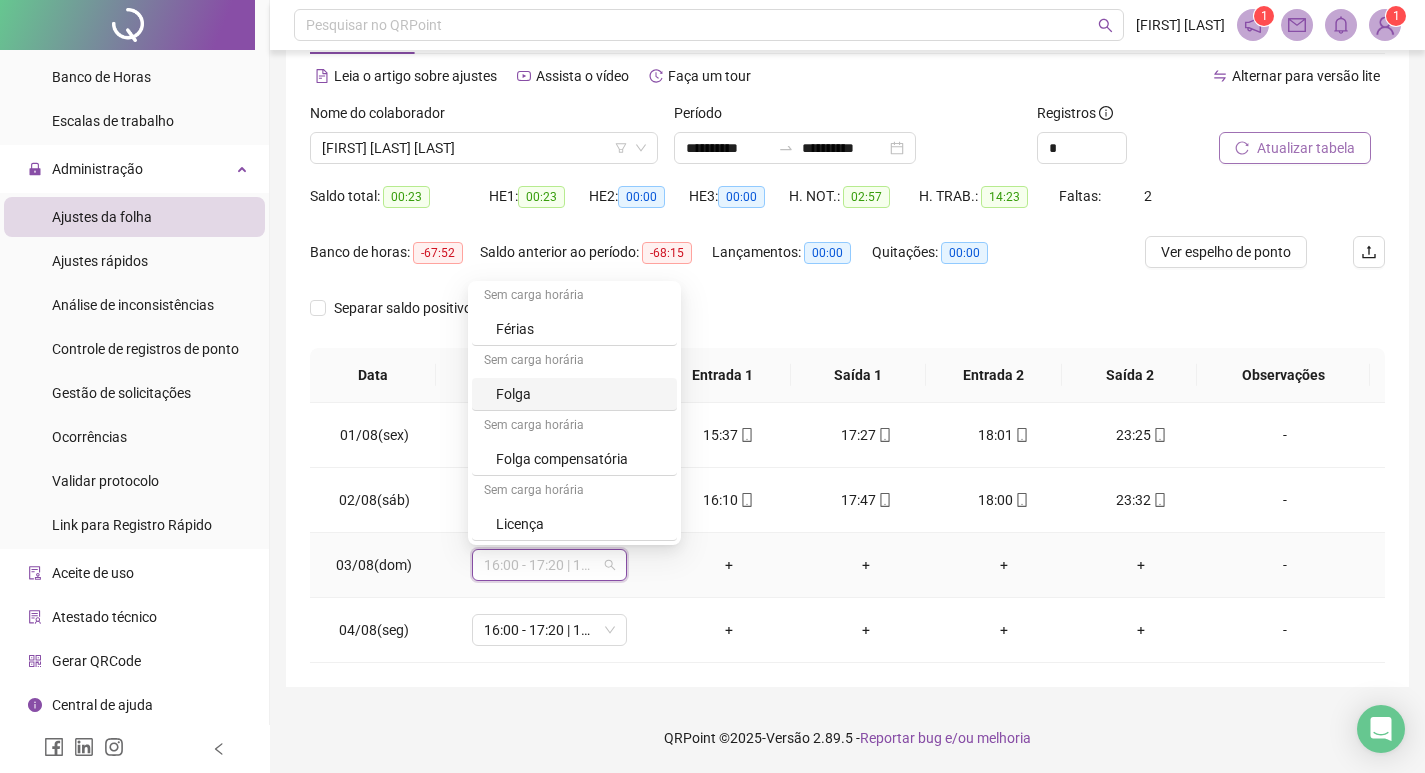 click on "Folga" at bounding box center (580, 394) 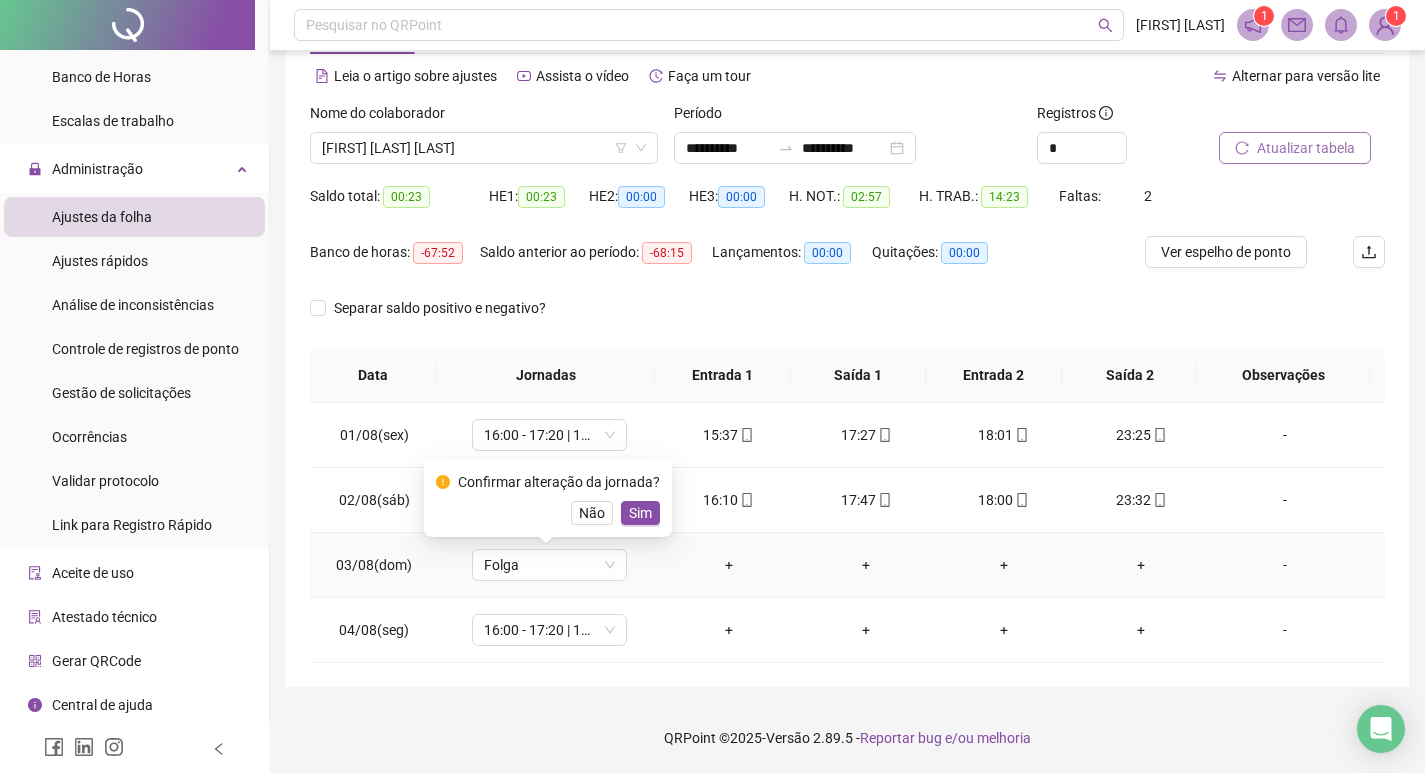 drag, startPoint x: 644, startPoint y: 513, endPoint x: 763, endPoint y: 499, distance: 119.8207 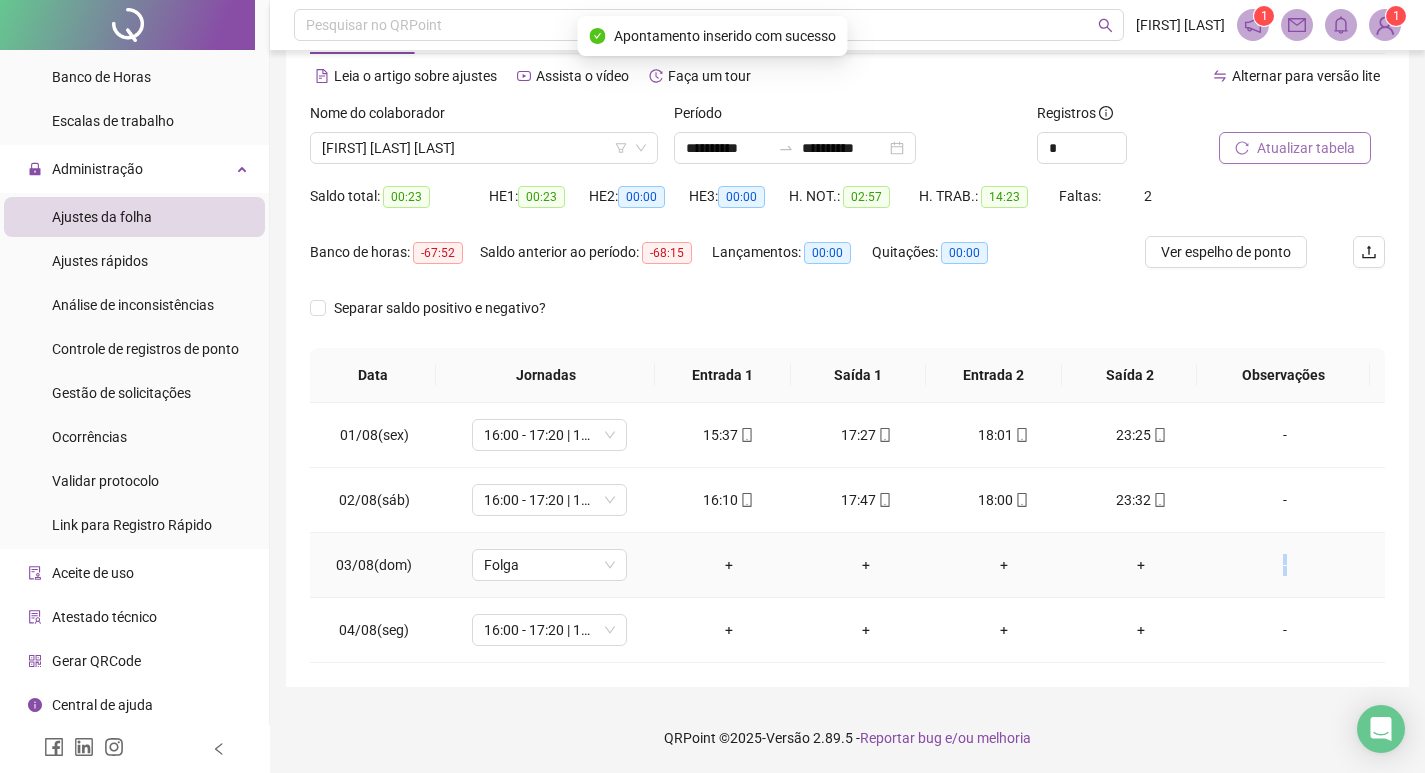 click on "-" at bounding box center (1285, 565) 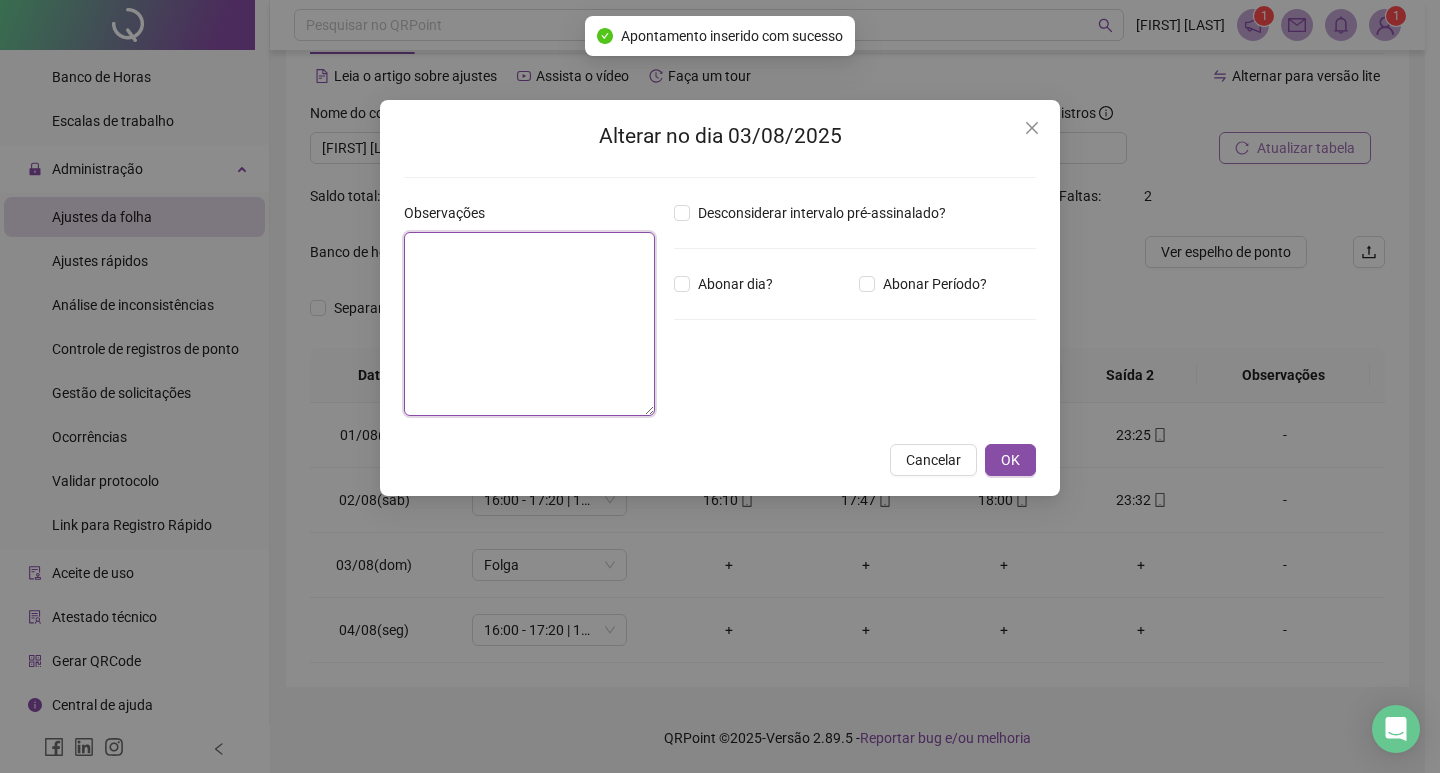 click at bounding box center [529, 324] 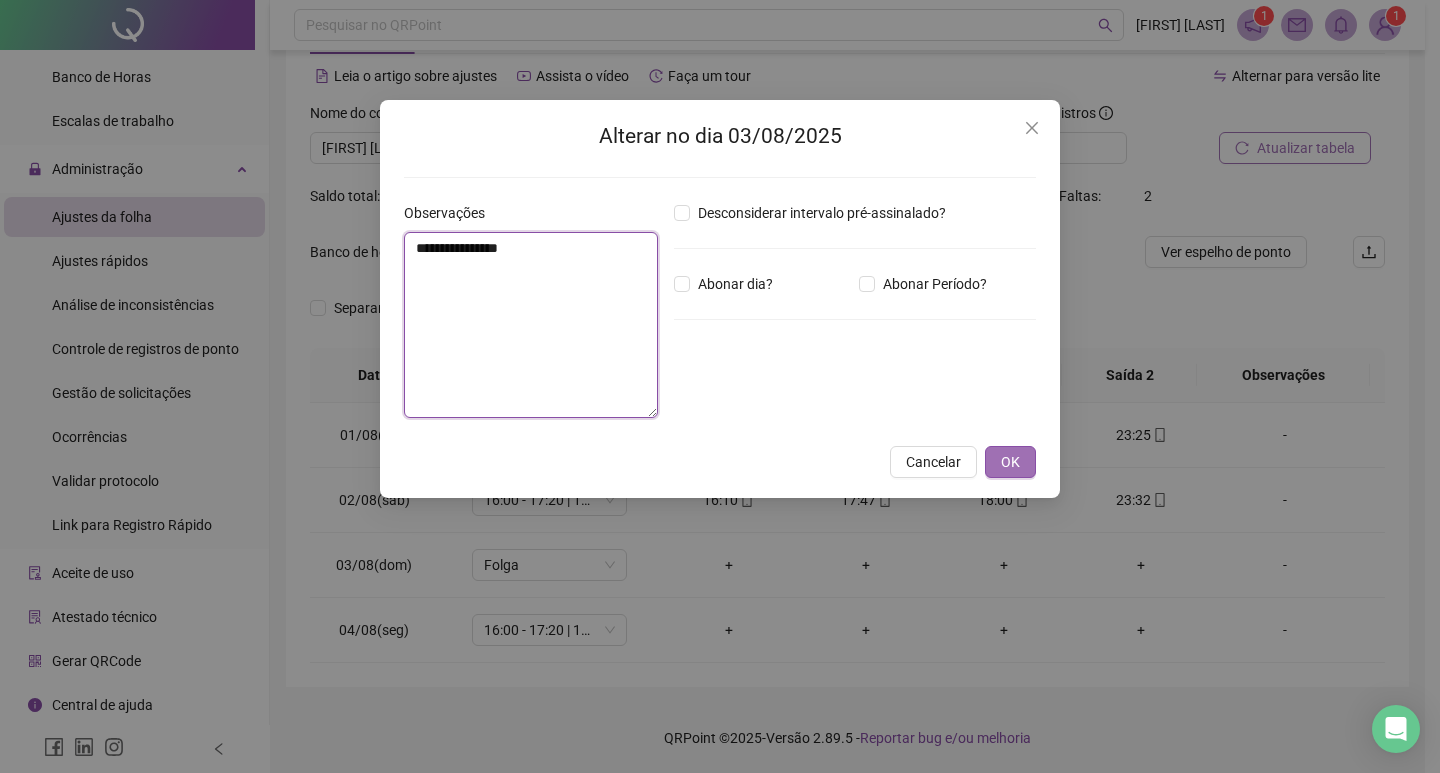 type on "**********" 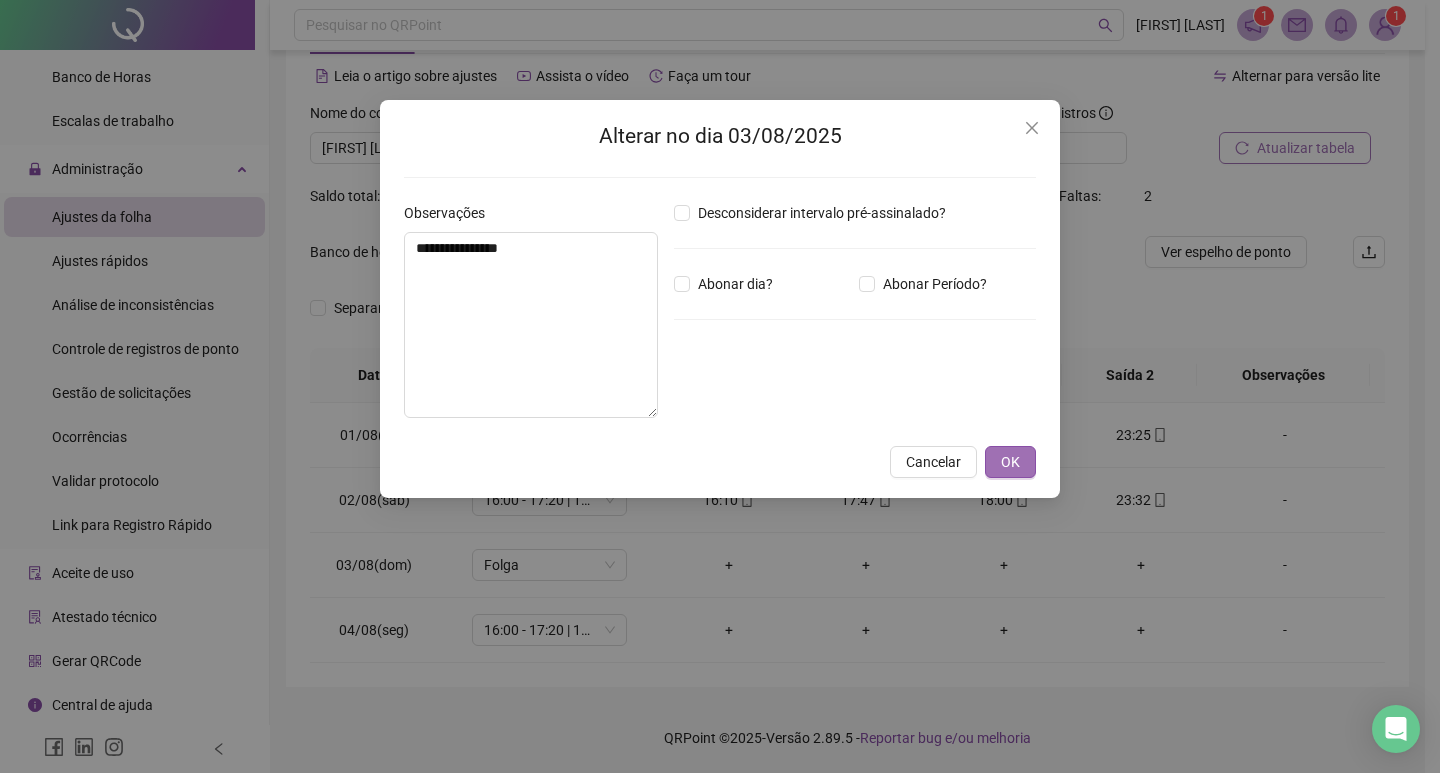 click on "OK" at bounding box center [1010, 462] 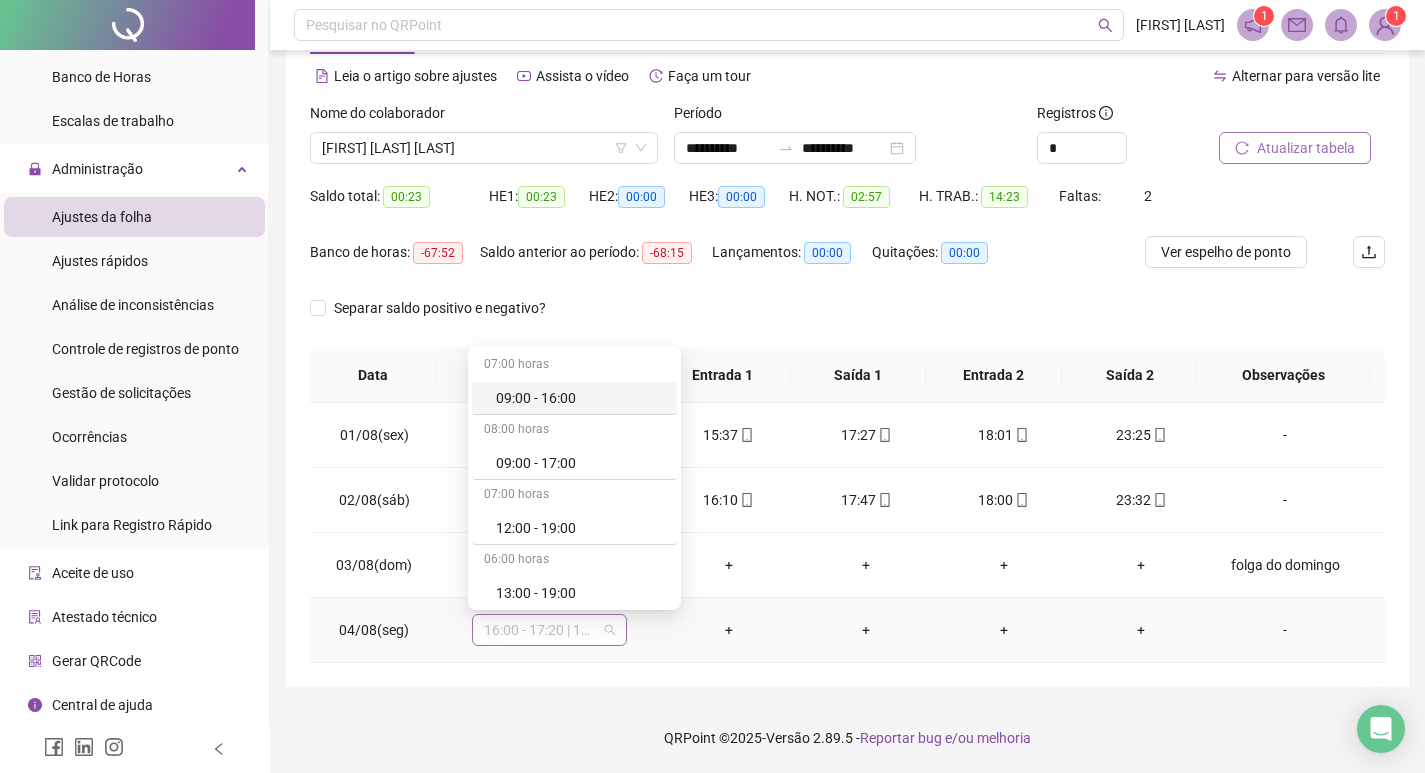 click on "16:00 - 17:20 | 17:50 - 00:00" at bounding box center (549, 630) 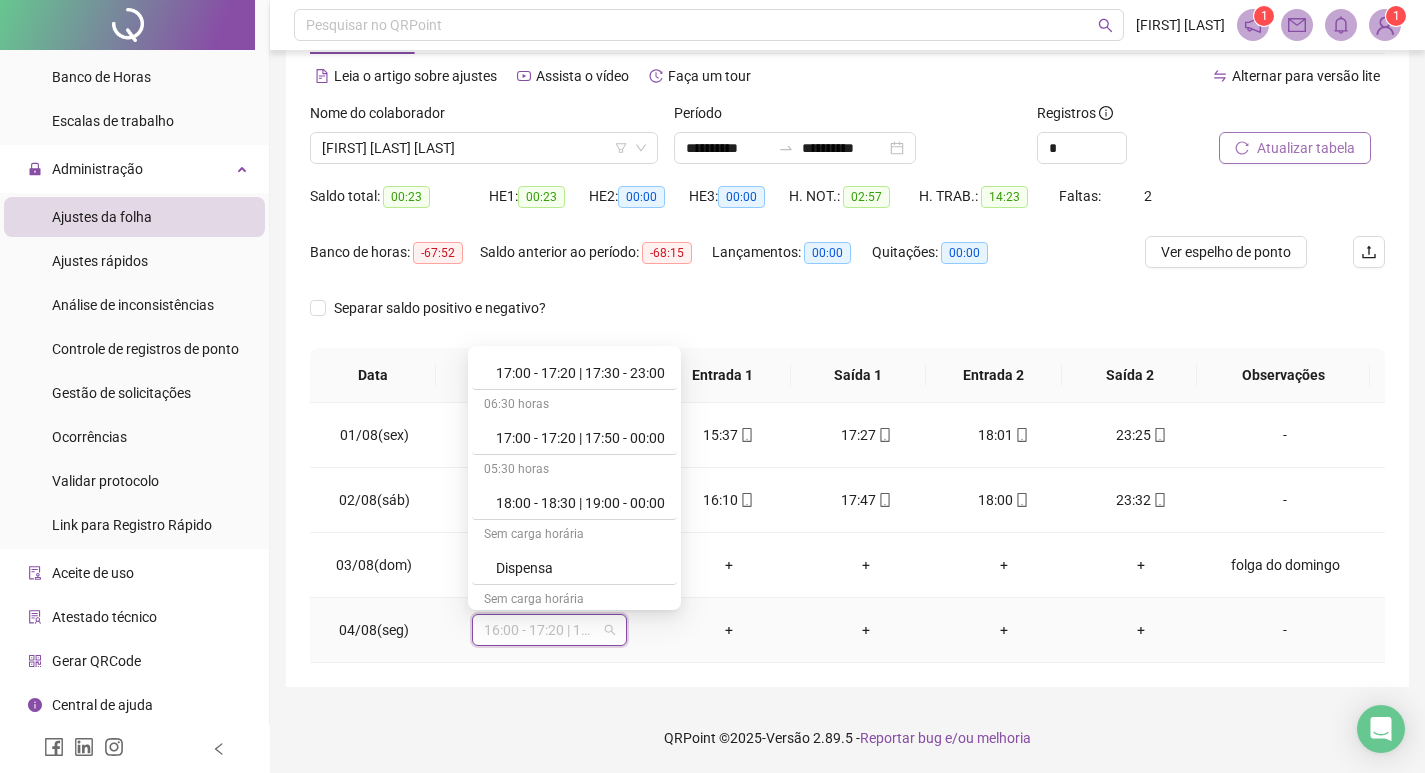 scroll, scrollTop: 1239, scrollLeft: 0, axis: vertical 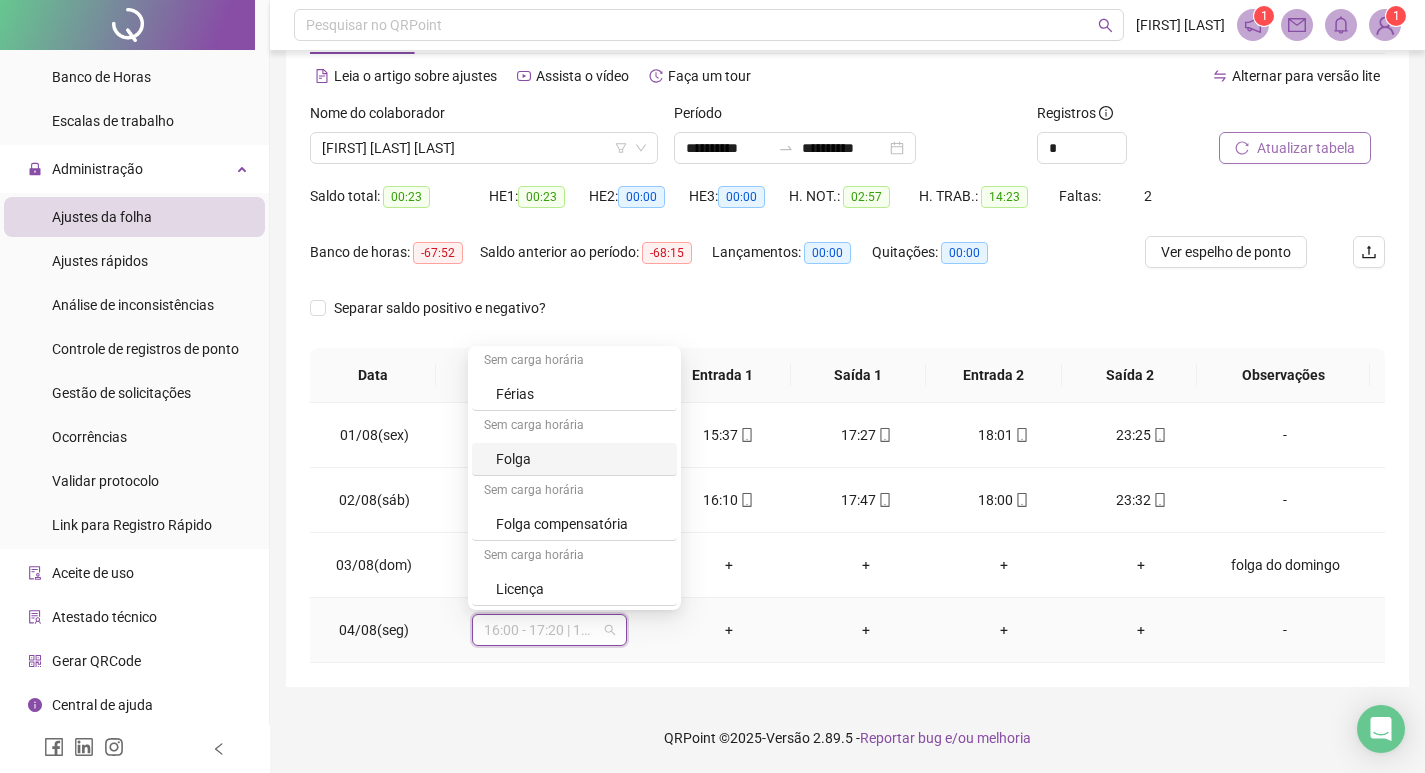 click on "Folga" at bounding box center (580, 459) 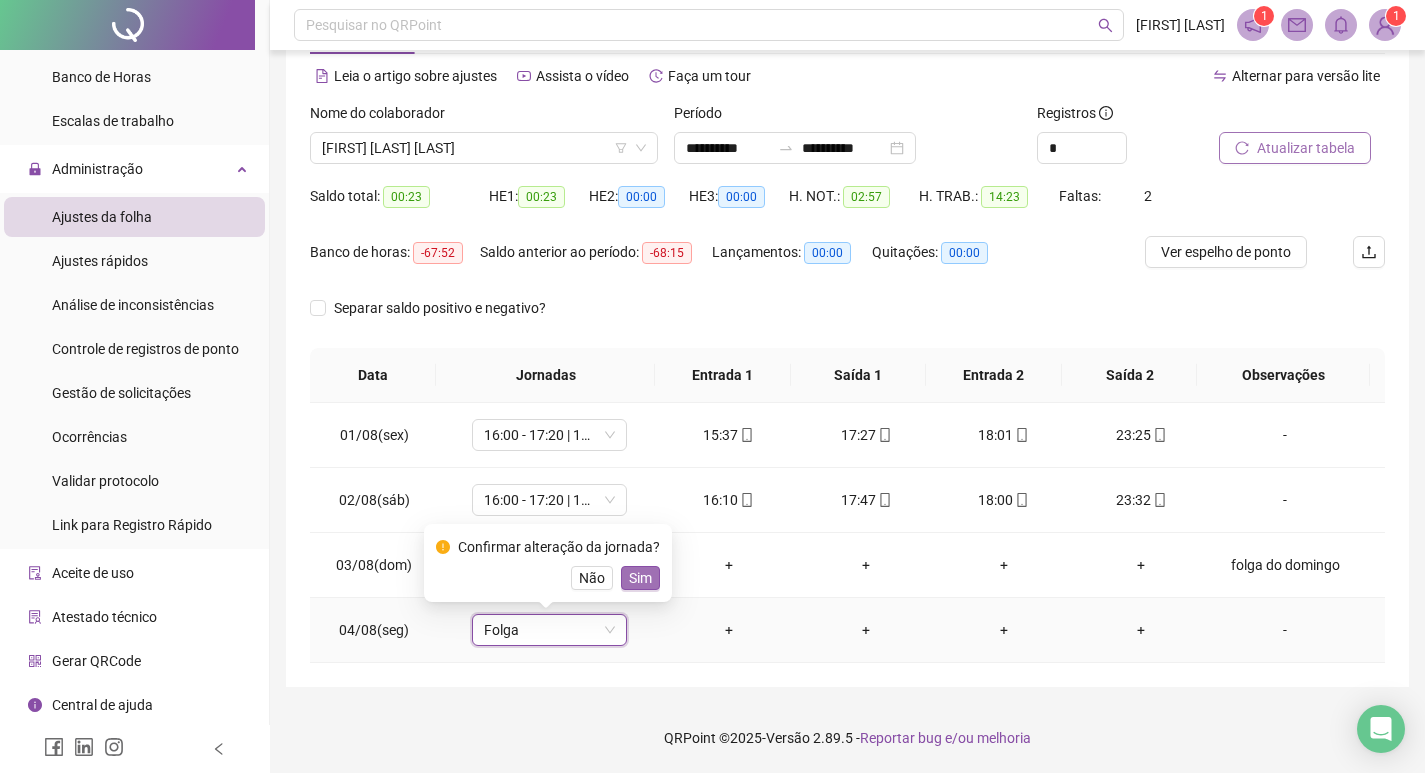 drag, startPoint x: 629, startPoint y: 571, endPoint x: 660, endPoint y: 571, distance: 31 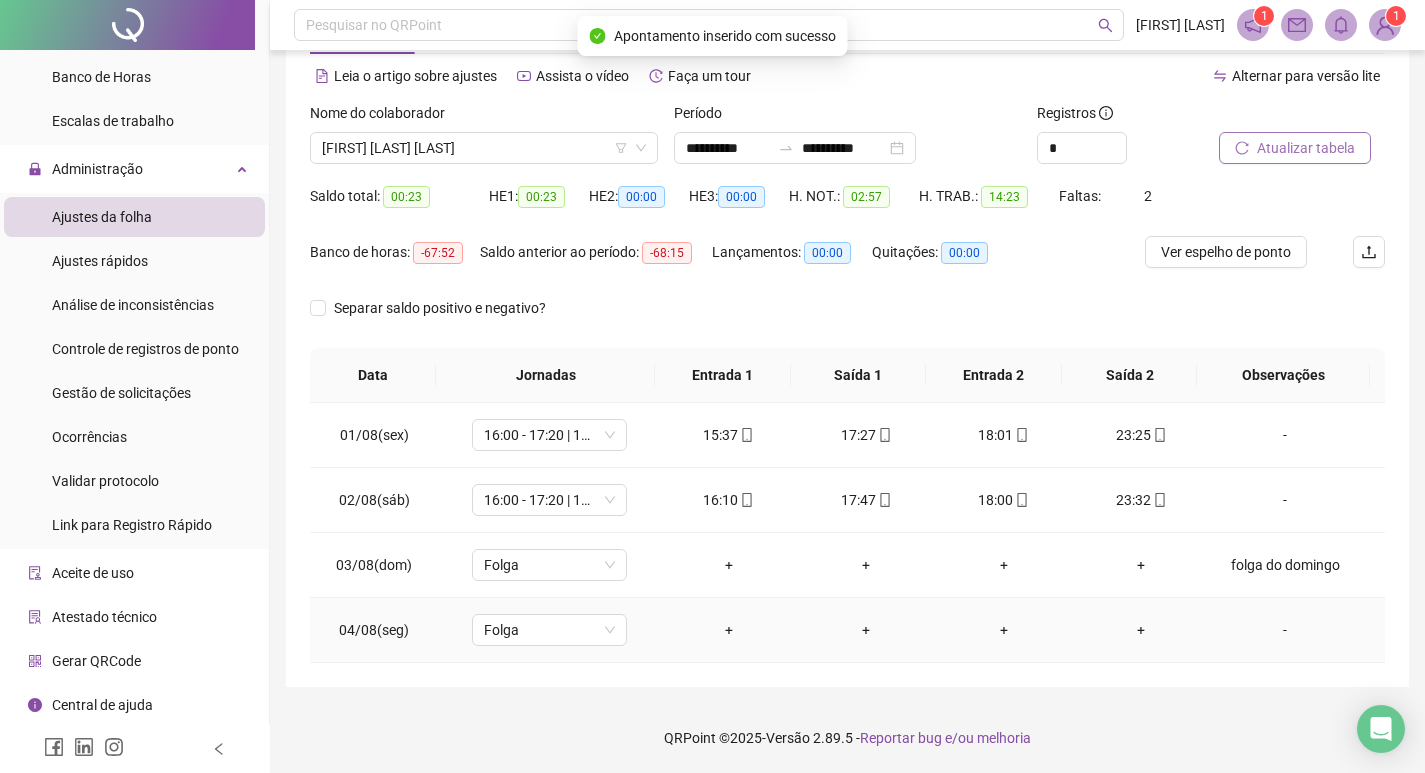 click on "-" at bounding box center [1285, 630] 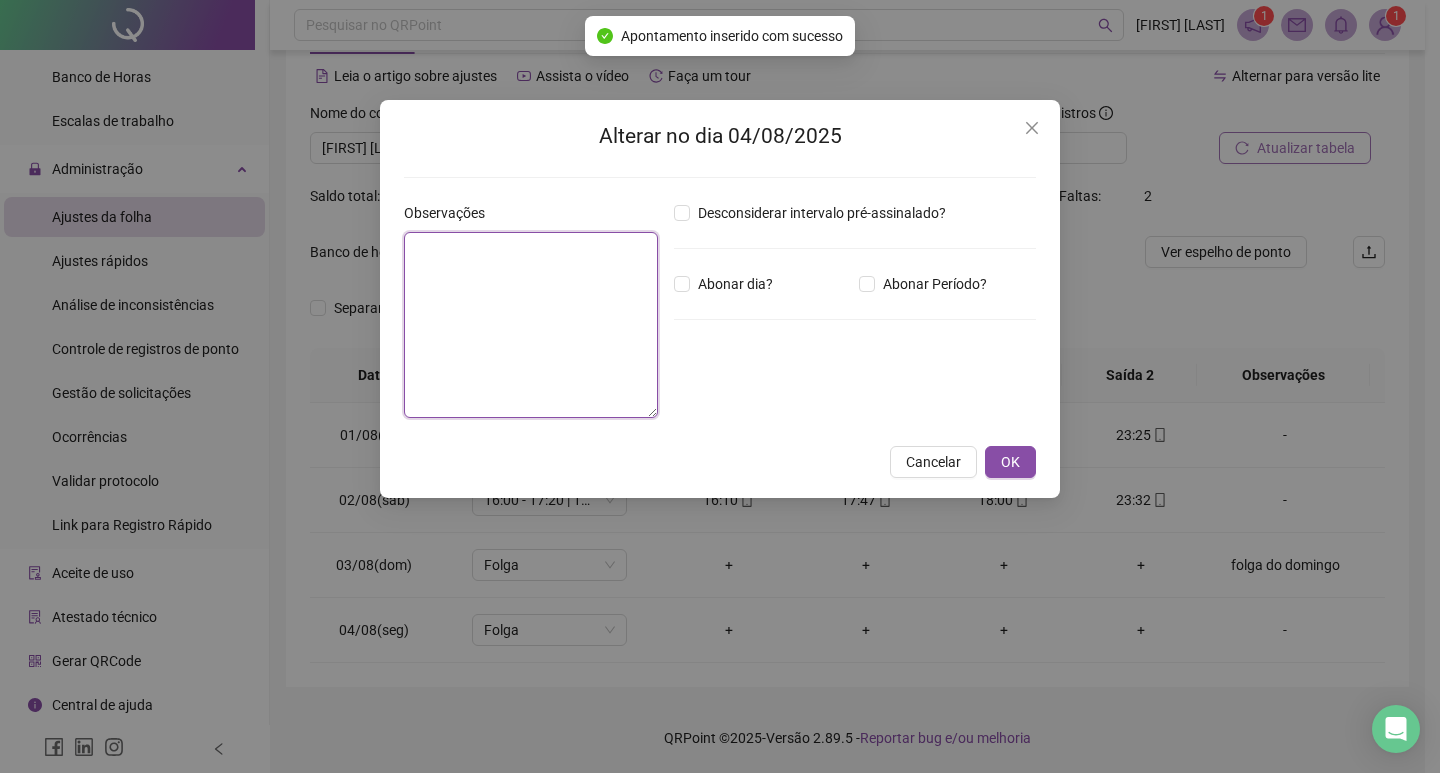click at bounding box center [531, 325] 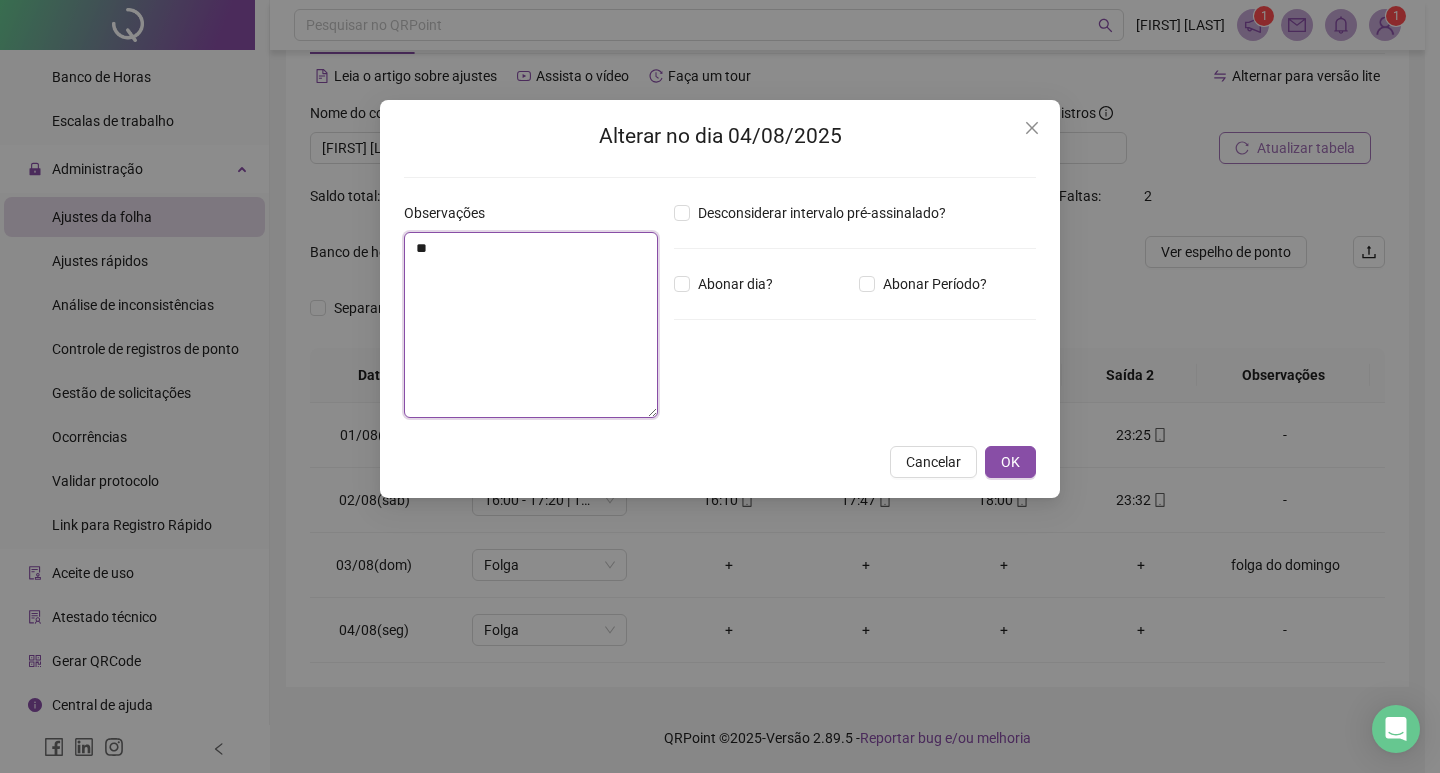 type on "*" 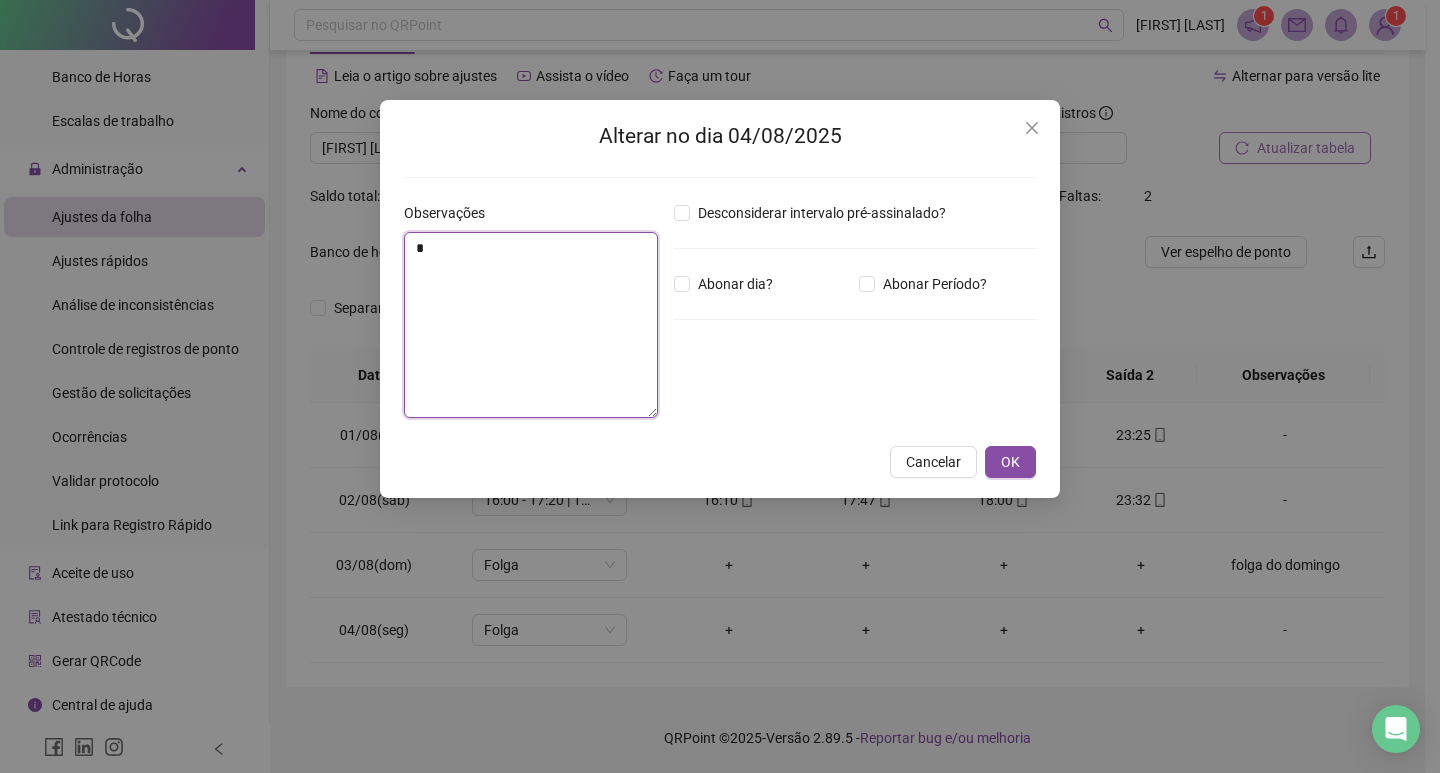 type 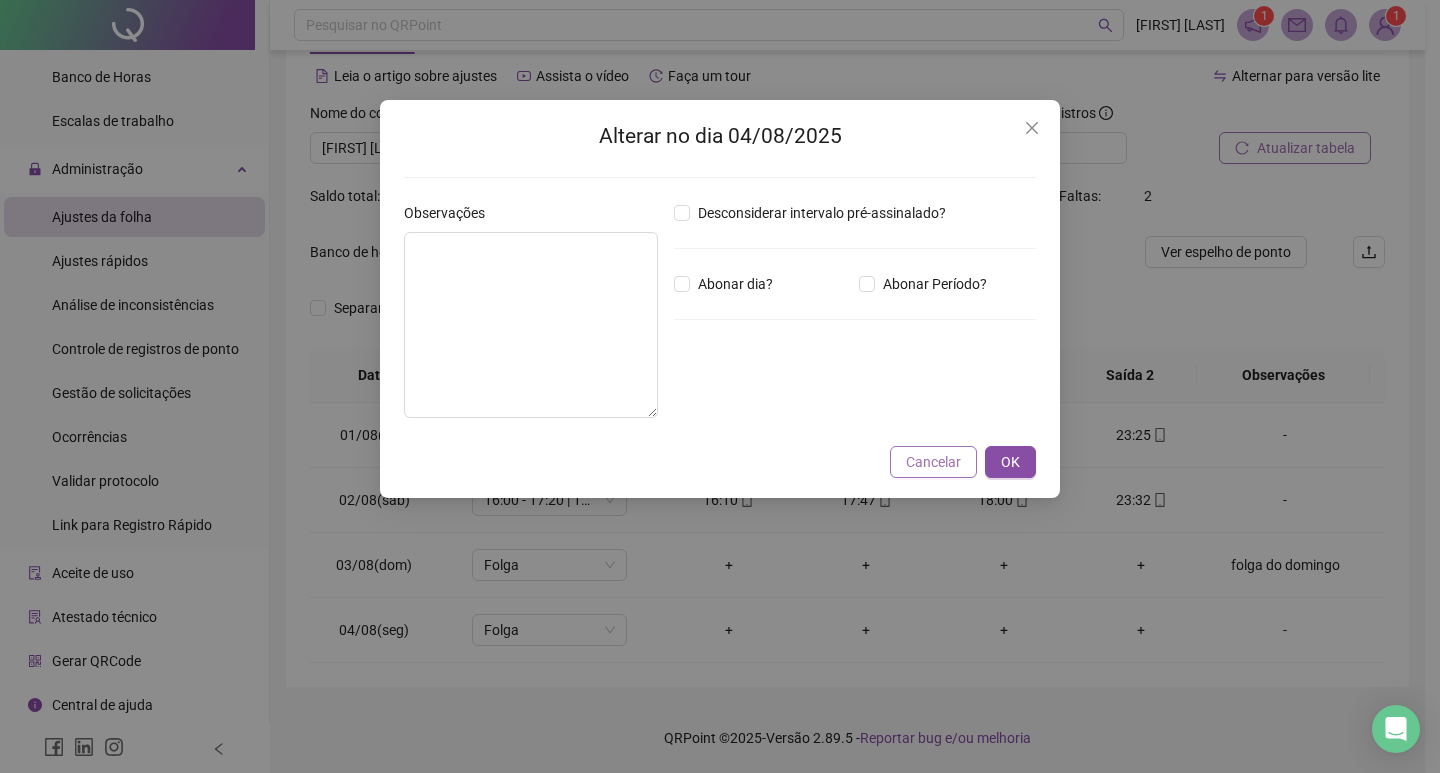 click on "Cancelar" at bounding box center [933, 462] 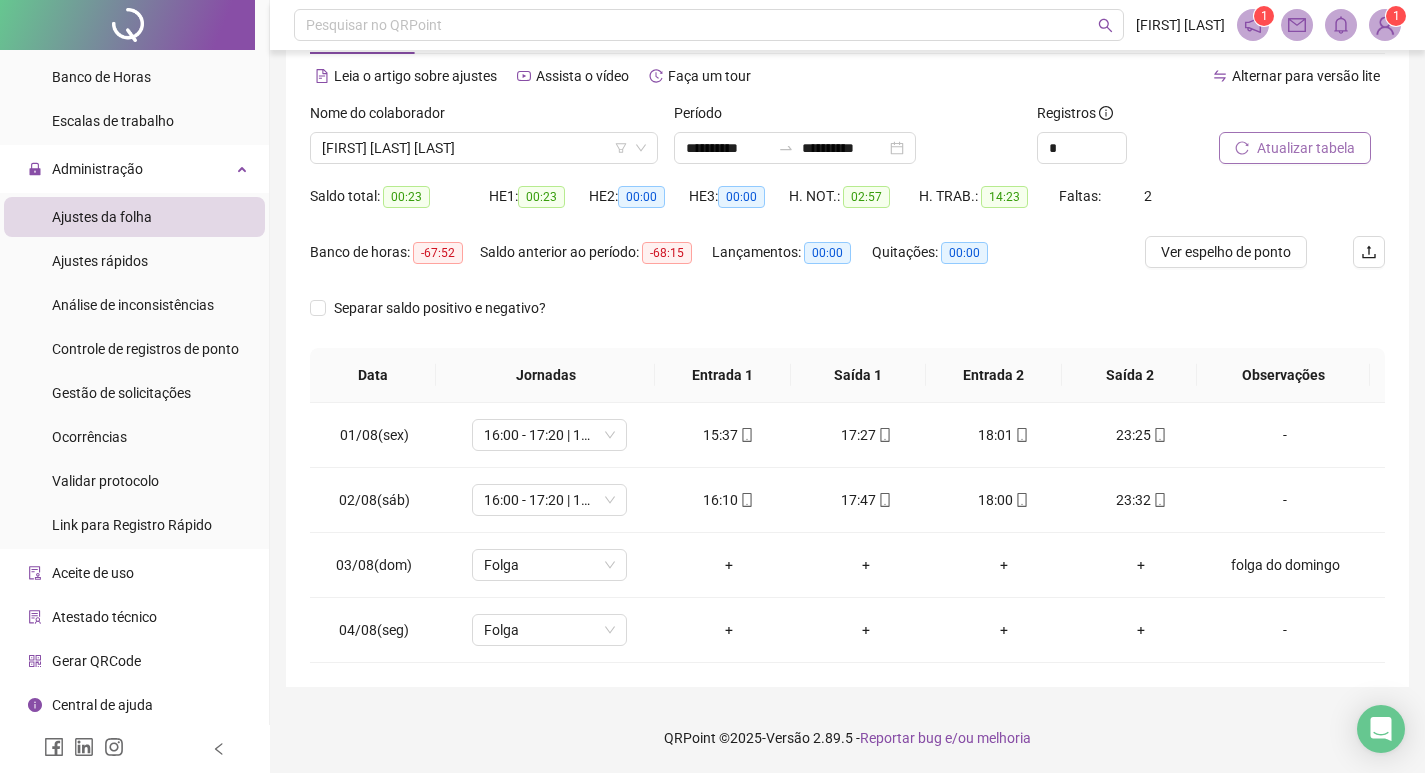 click on "Atualizar tabela" at bounding box center [1295, 148] 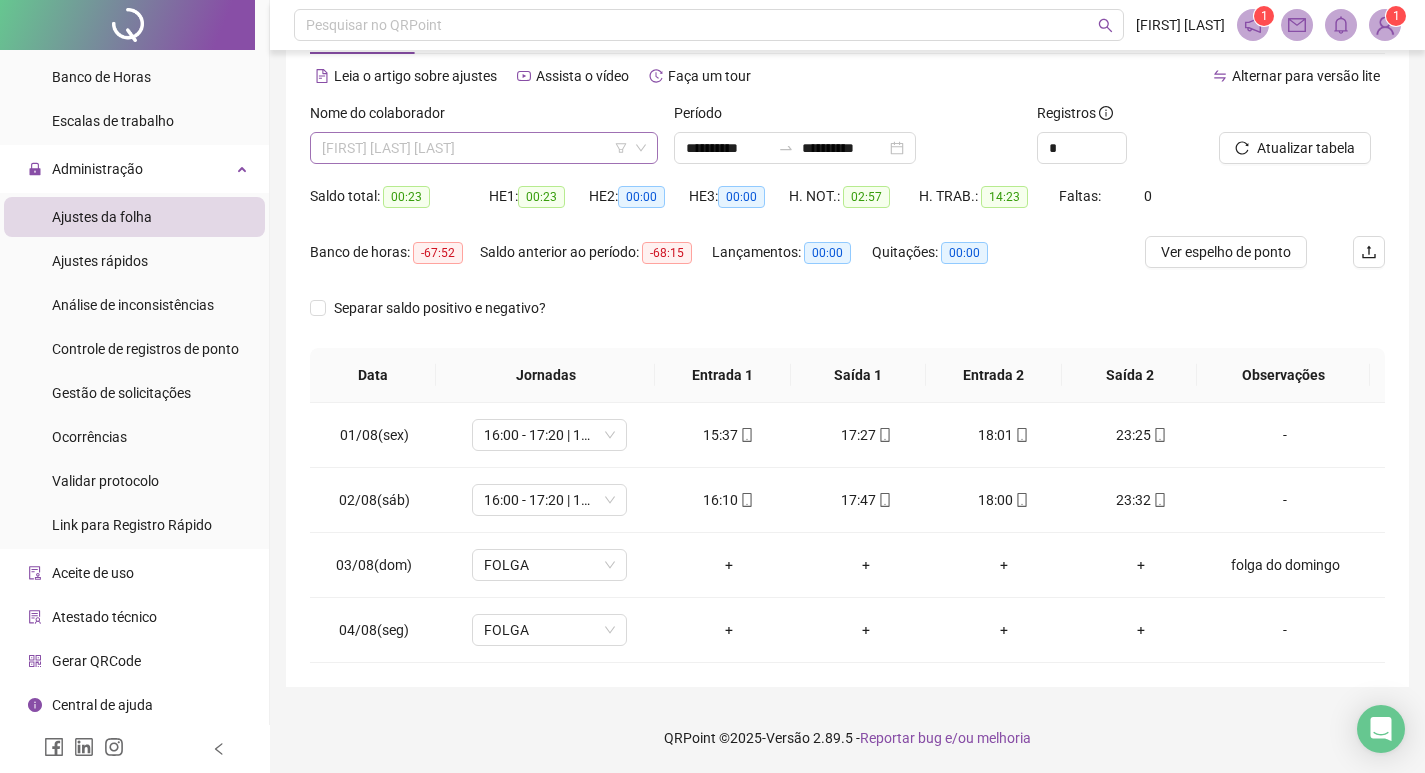 click on "[FIRST] [LAST] [LAST]" at bounding box center (484, 148) 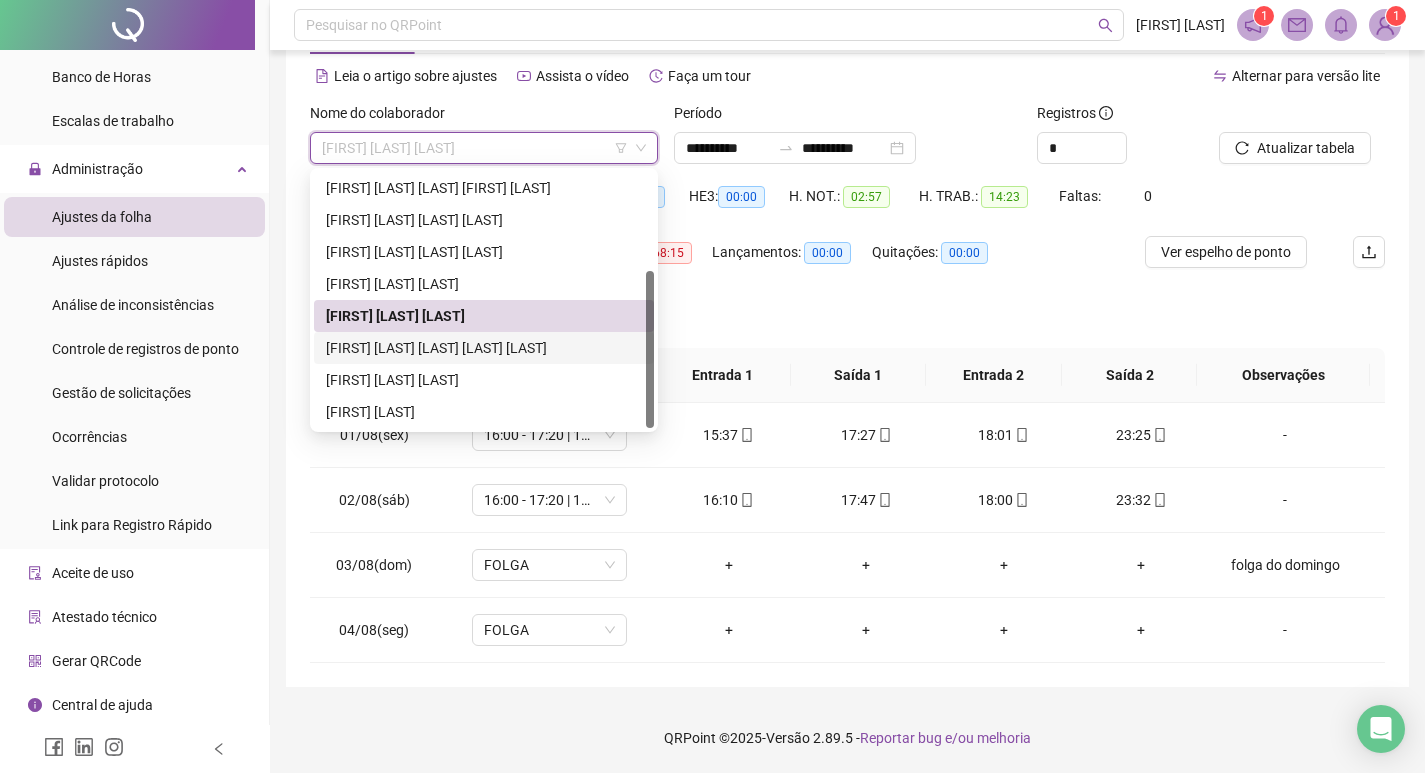 drag, startPoint x: 452, startPoint y: 355, endPoint x: 1098, endPoint y: 345, distance: 646.0774 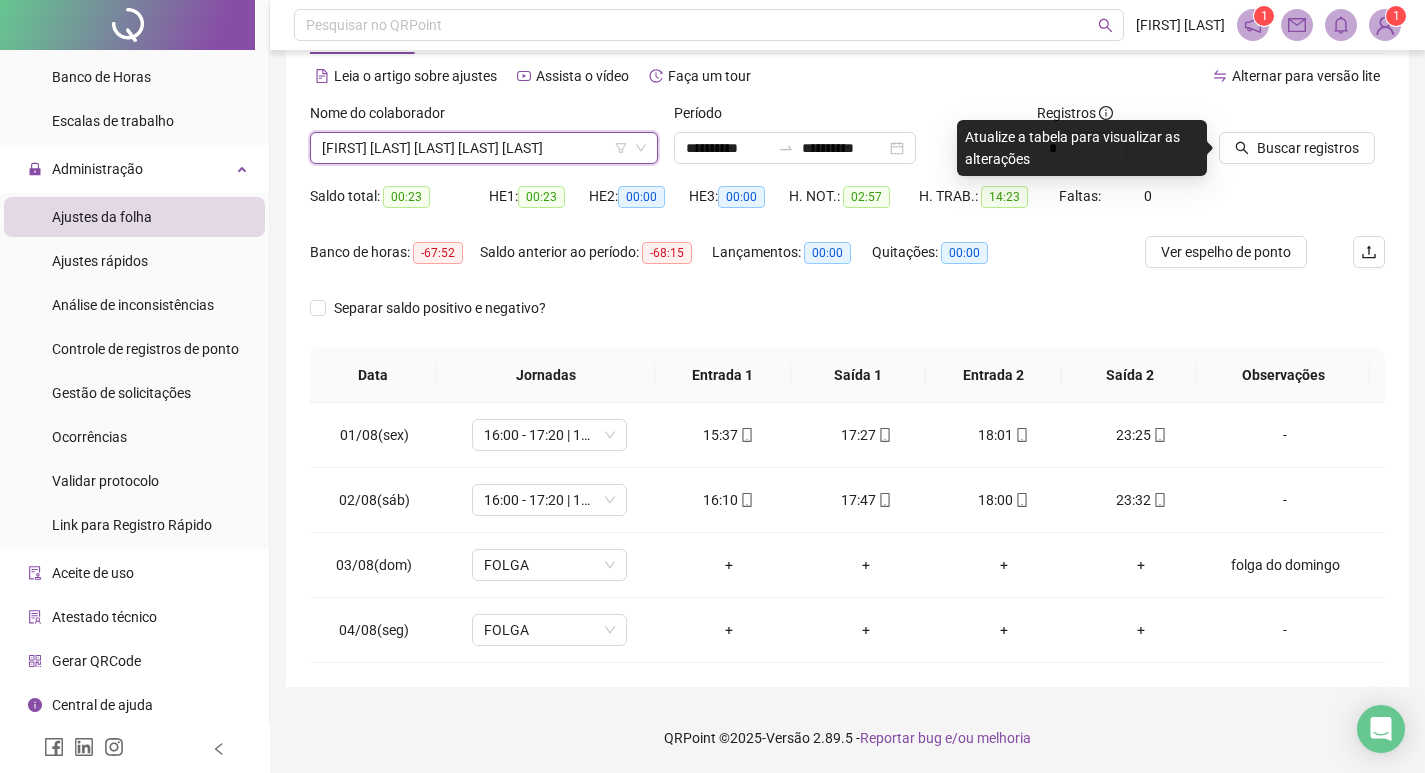 click 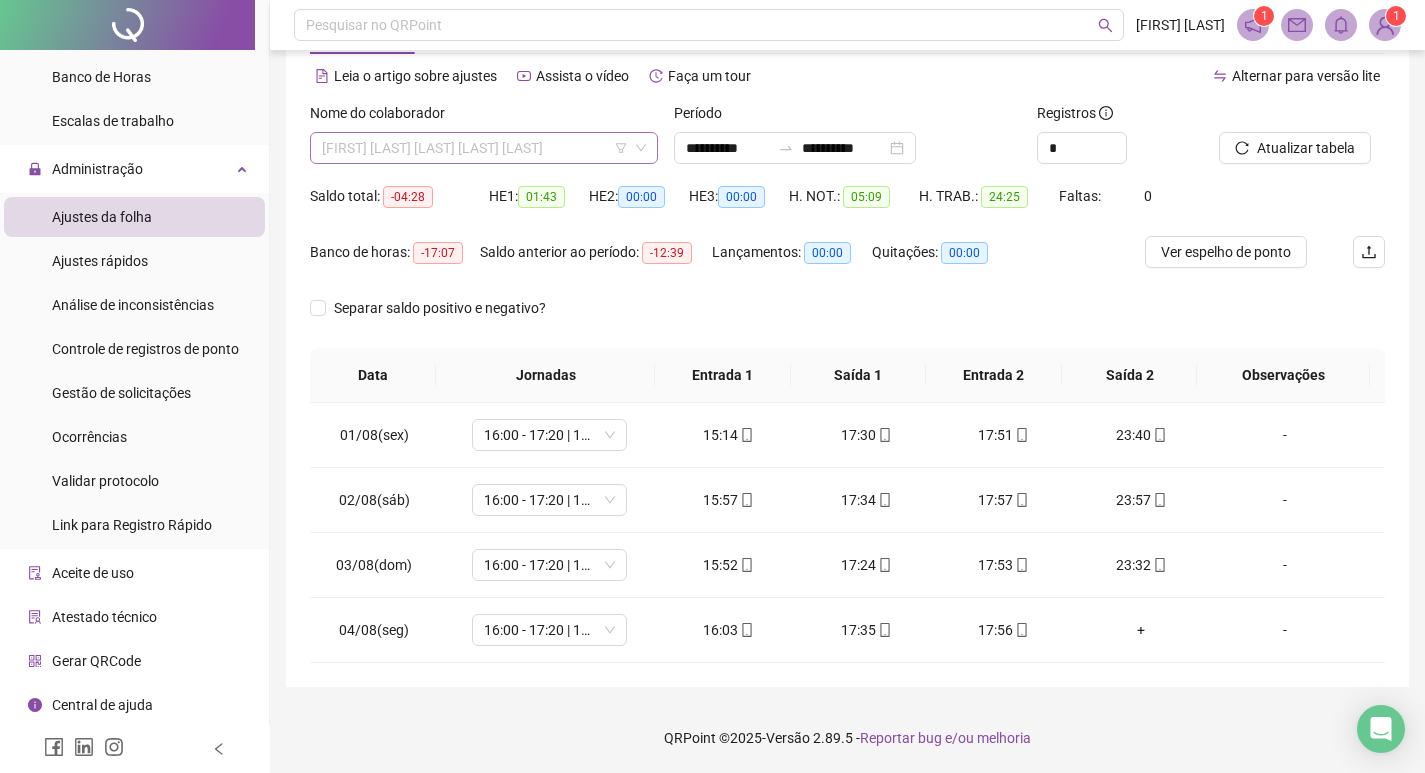 drag, startPoint x: 553, startPoint y: 141, endPoint x: 539, endPoint y: 161, distance: 24.41311 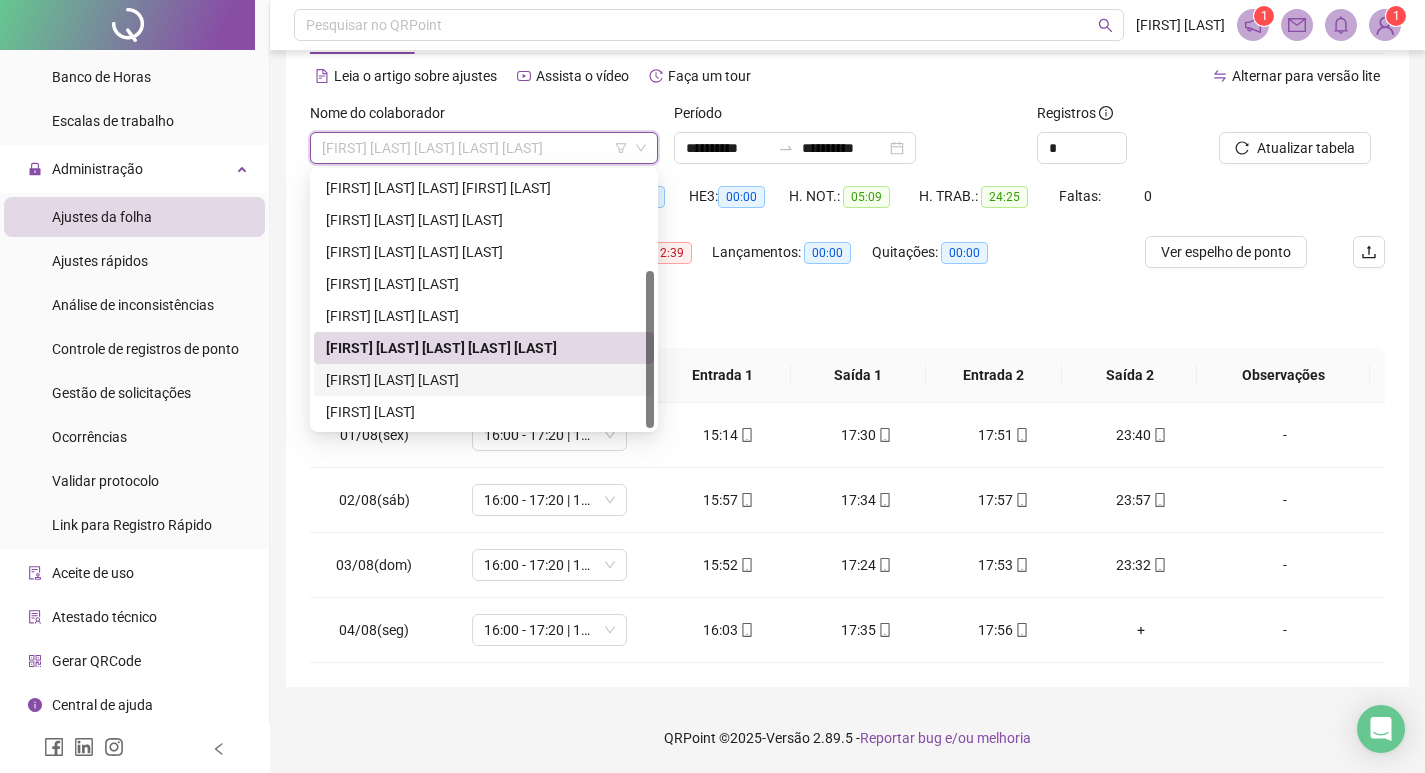 click on "[FIRST] [LAST] [LAST]" at bounding box center [484, 380] 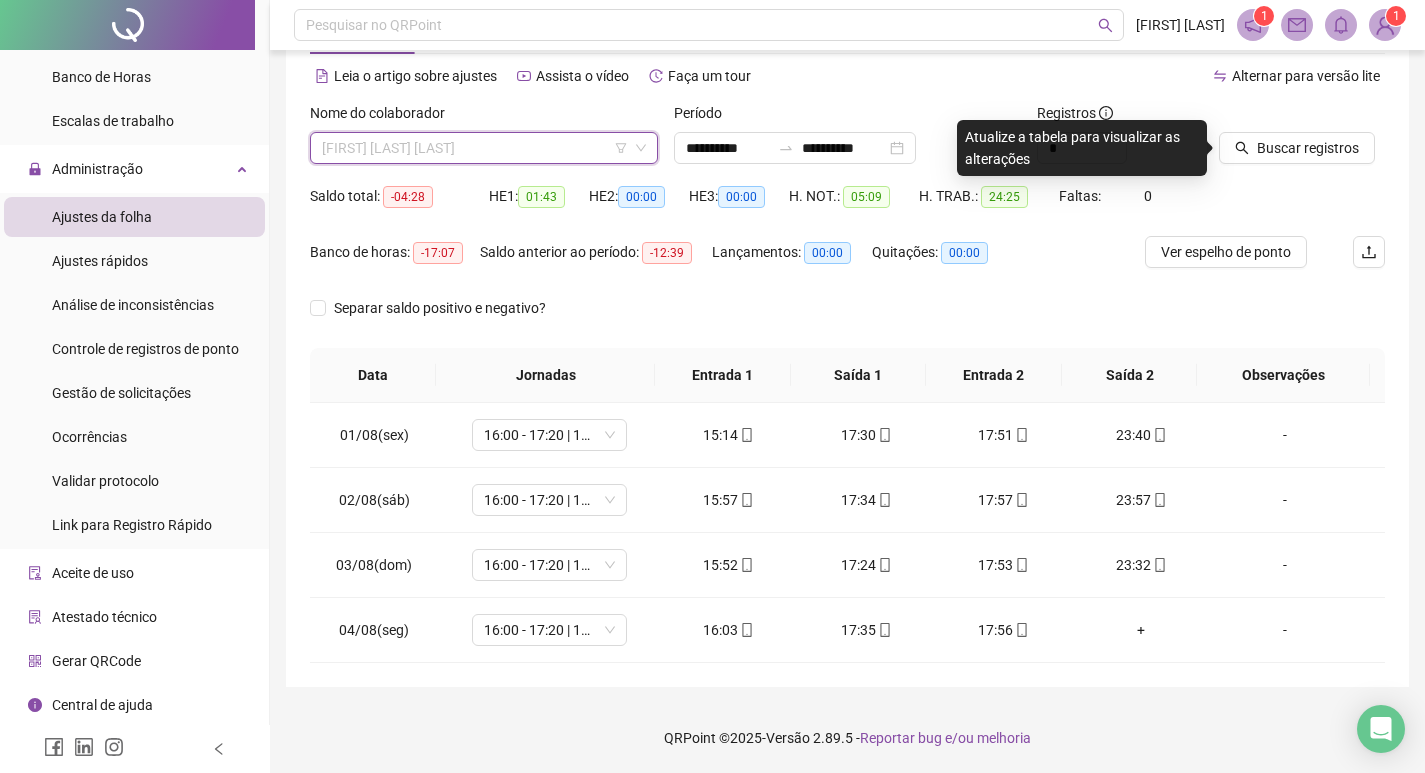 drag, startPoint x: 509, startPoint y: 135, endPoint x: 429, endPoint y: 268, distance: 155.20631 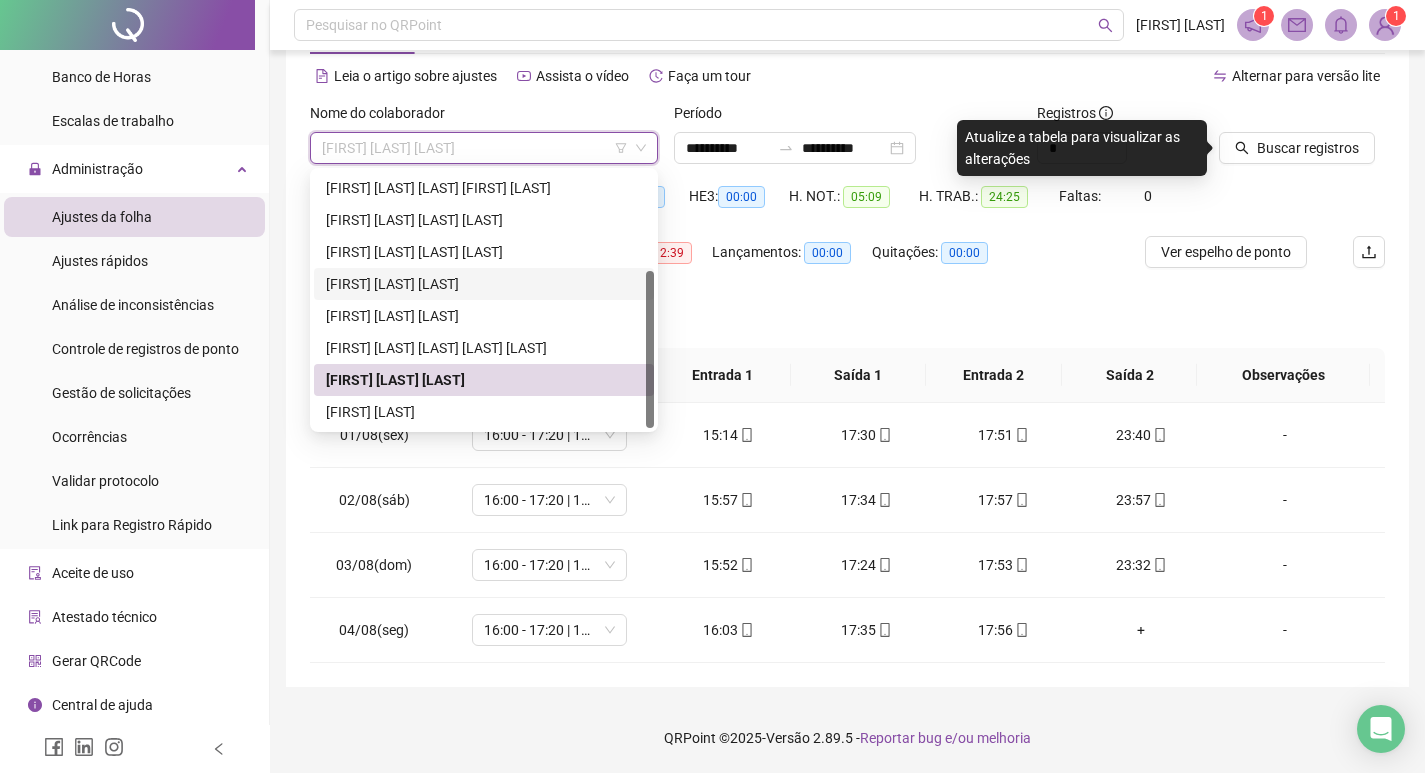 click on "Banco de horas:   -17:07 Saldo anterior ao período:   -12:39 Lançamentos:   00:00 Quitações:   00:00" at bounding box center (713, 264) 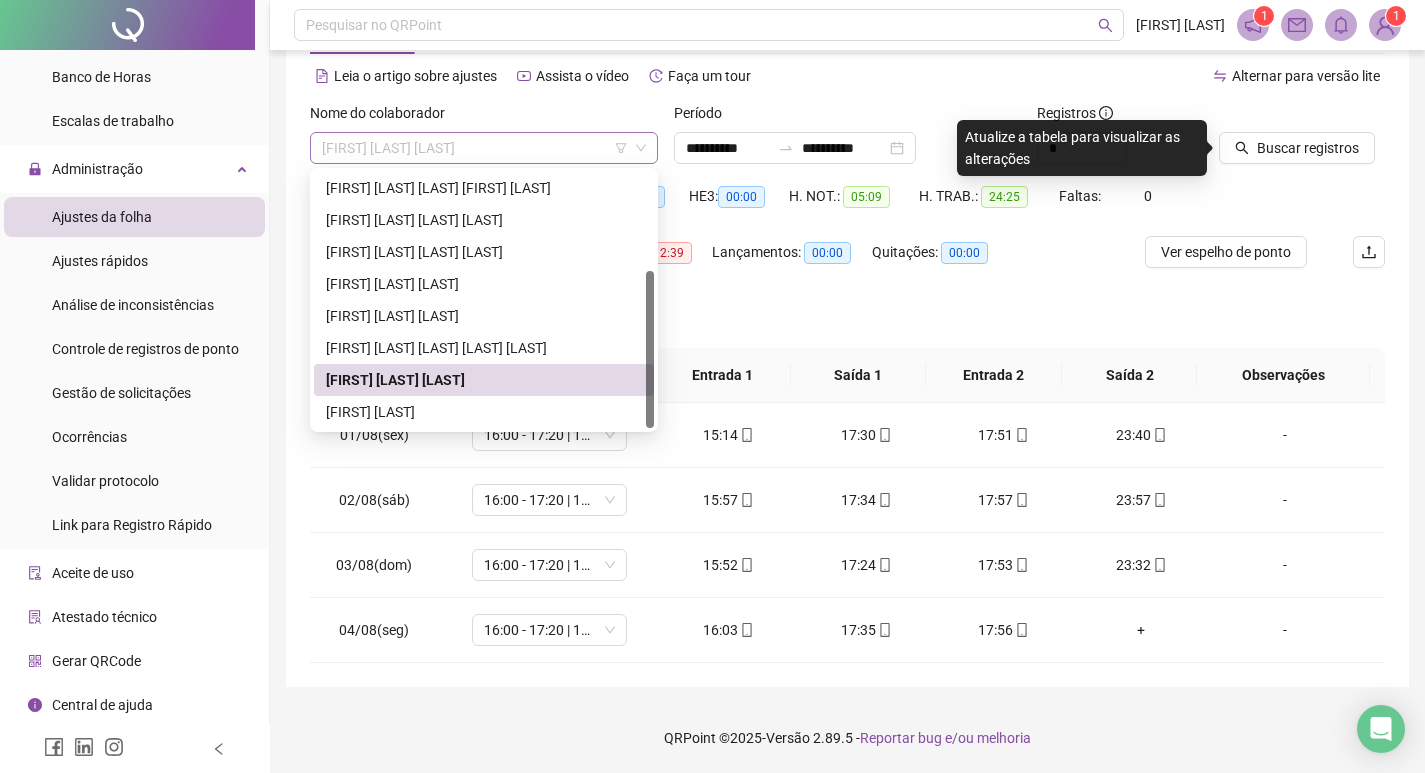 click on "[FIRST] [LAST] [LAST]" at bounding box center (484, 148) 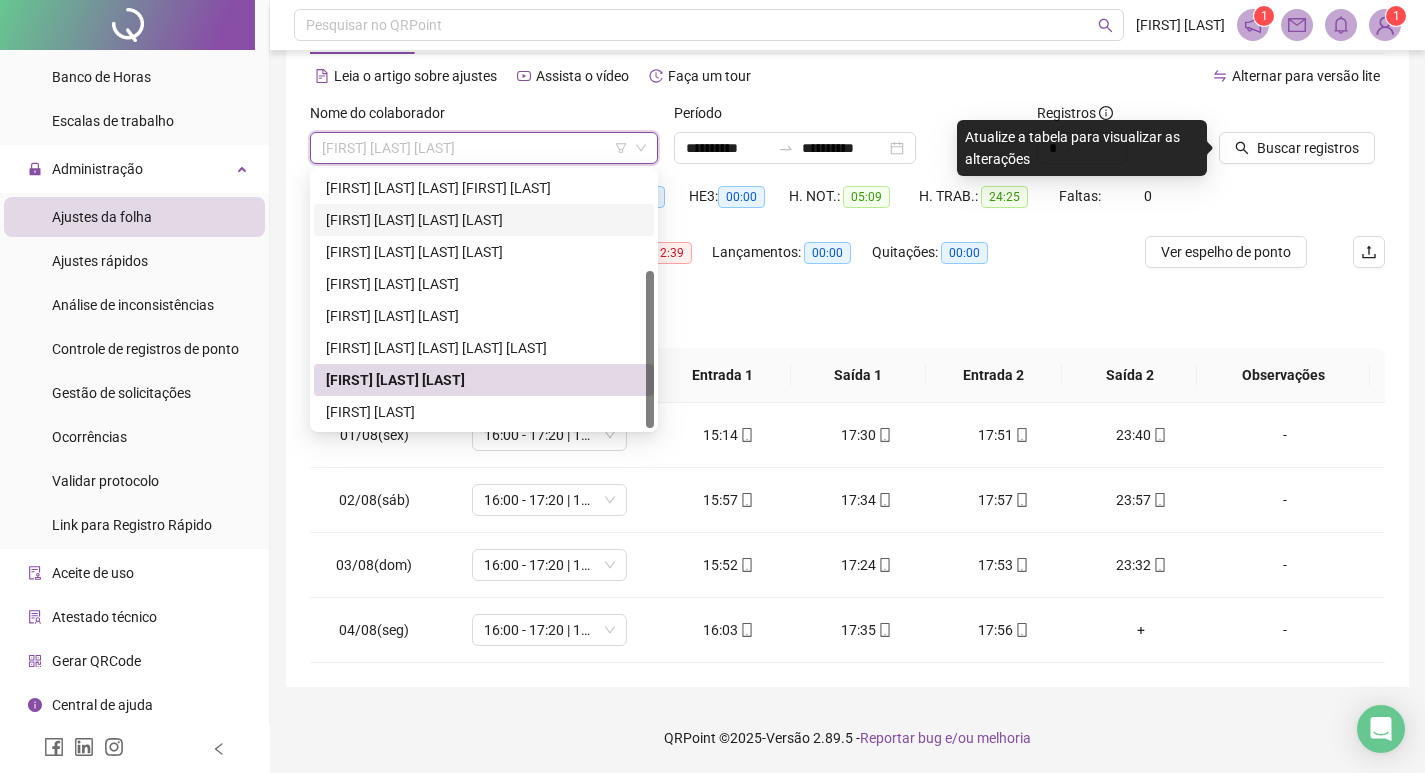 scroll, scrollTop: 0, scrollLeft: 0, axis: both 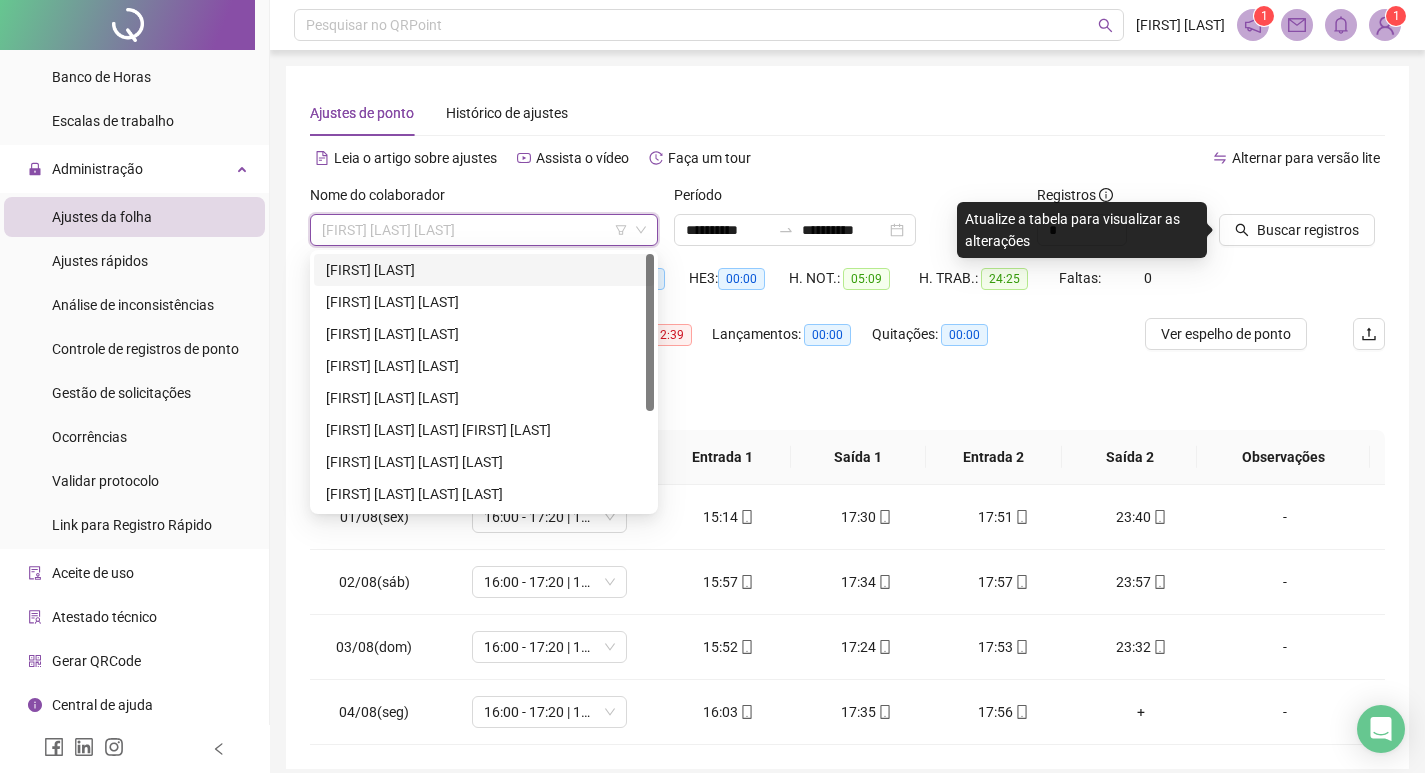 drag, startPoint x: 424, startPoint y: 260, endPoint x: 556, endPoint y: 255, distance: 132.09467 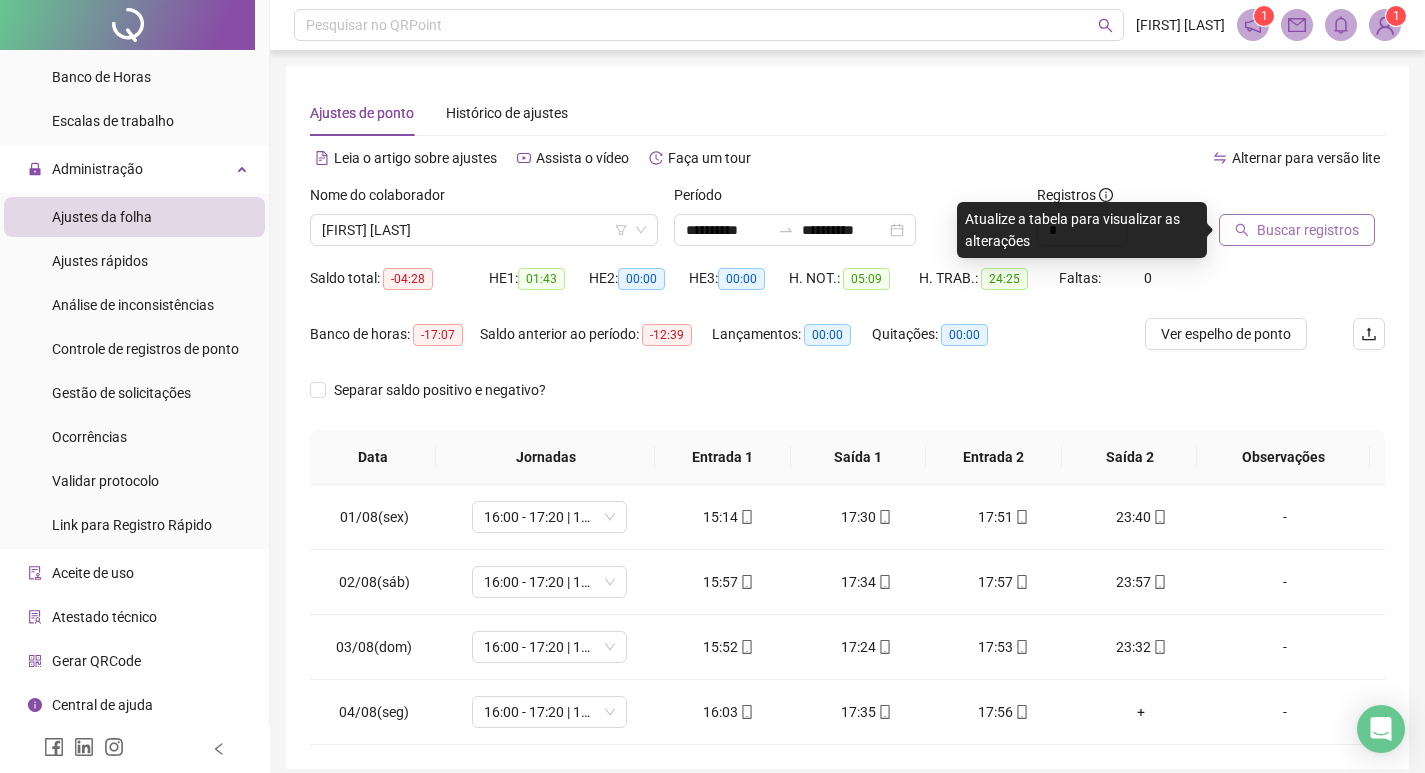 click on "Buscar registros" at bounding box center [1308, 230] 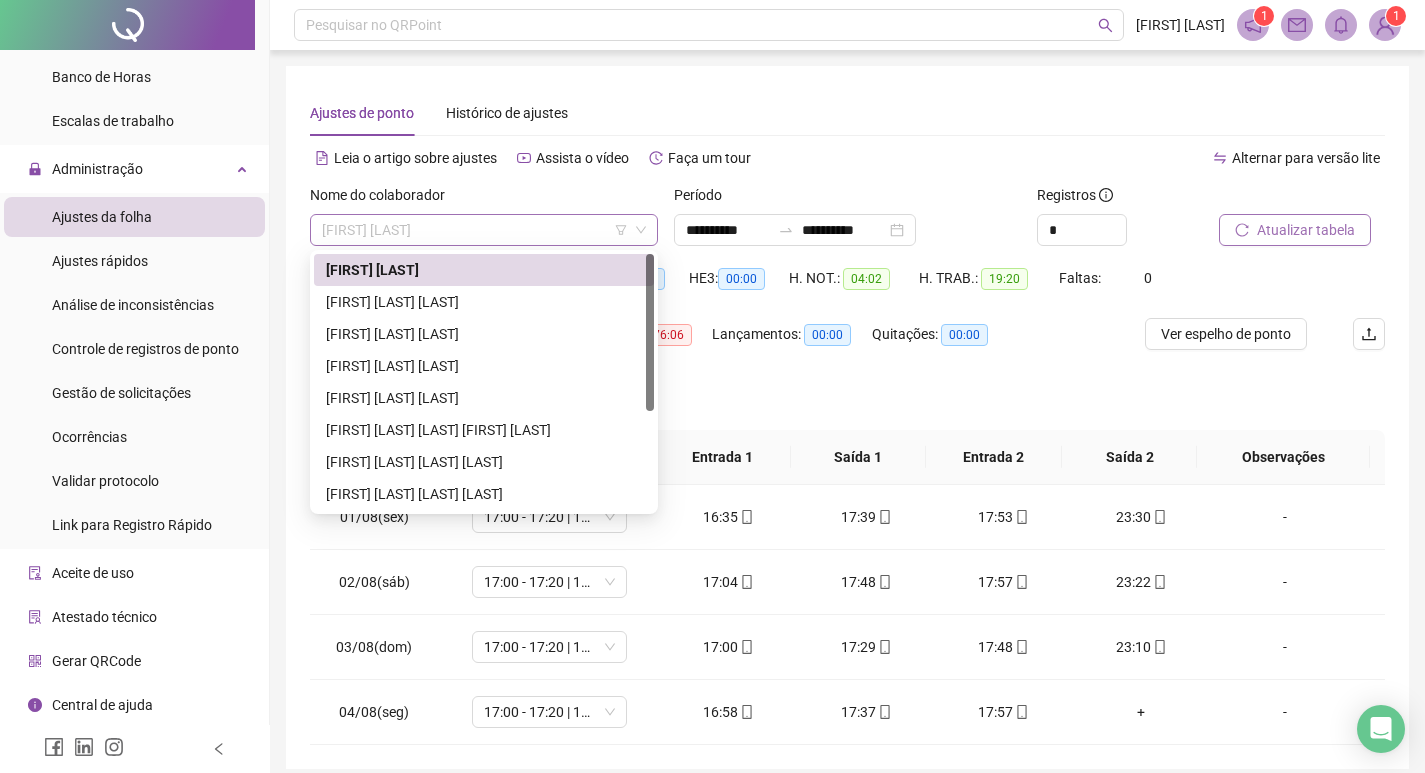 click on "[FIRST] [LAST]" at bounding box center (484, 230) 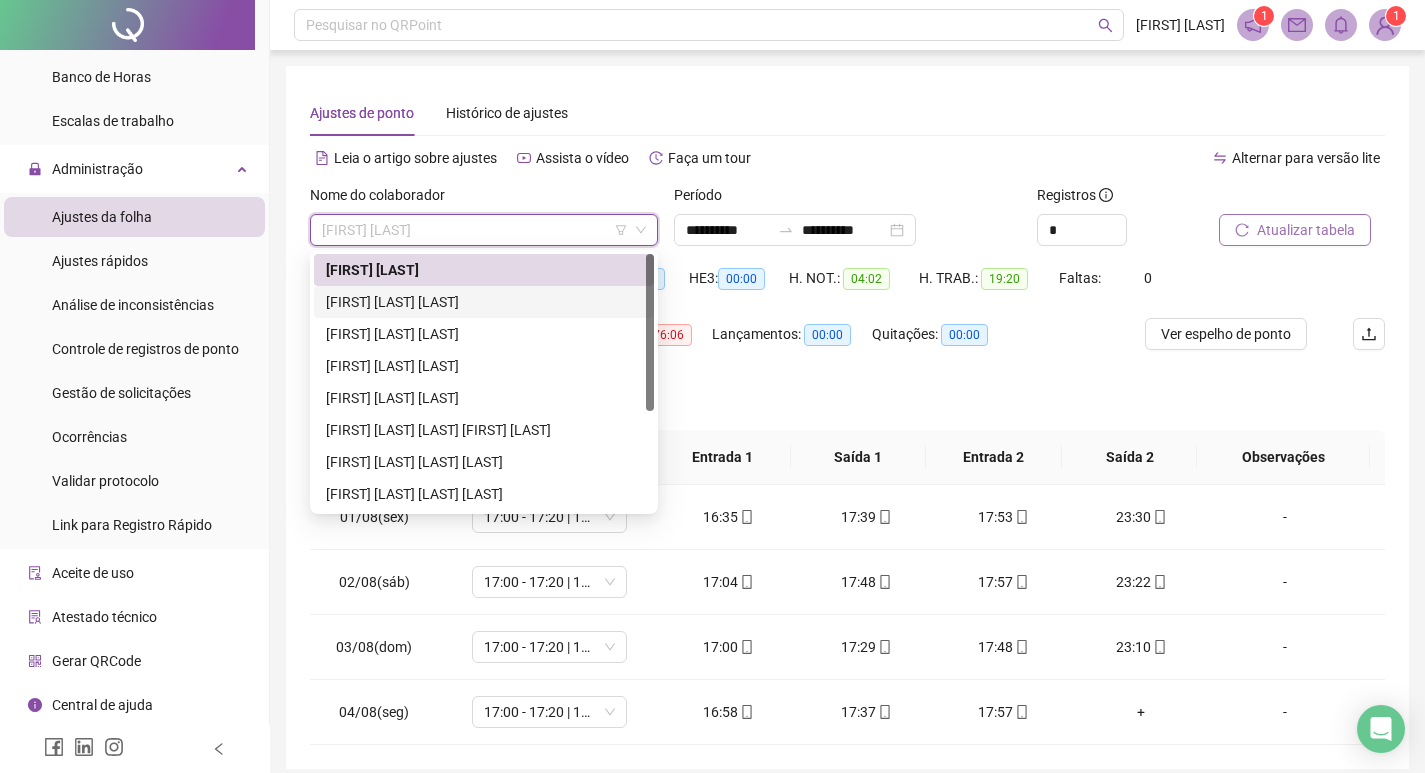 drag, startPoint x: 494, startPoint y: 306, endPoint x: 911, endPoint y: 251, distance: 420.61145 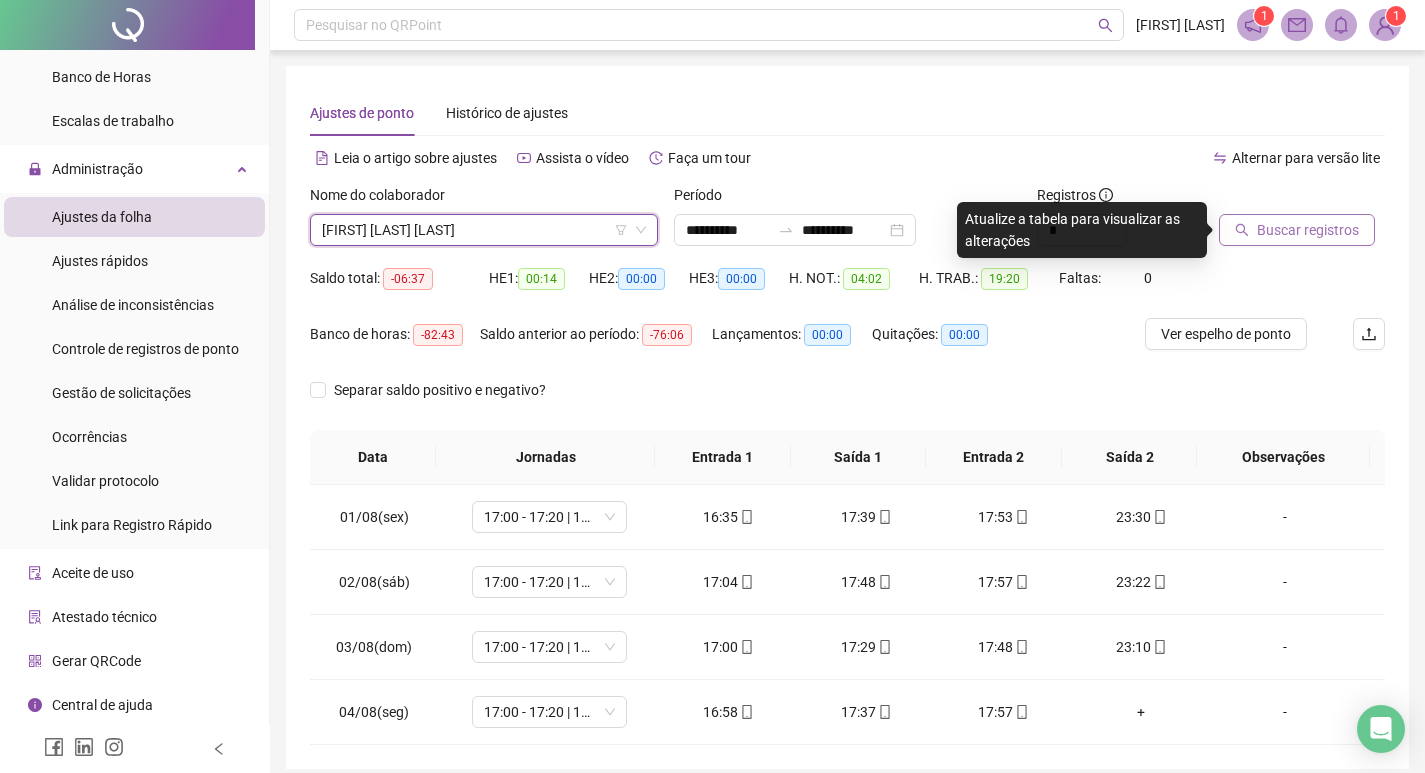 click on "Buscar registros" at bounding box center [1308, 230] 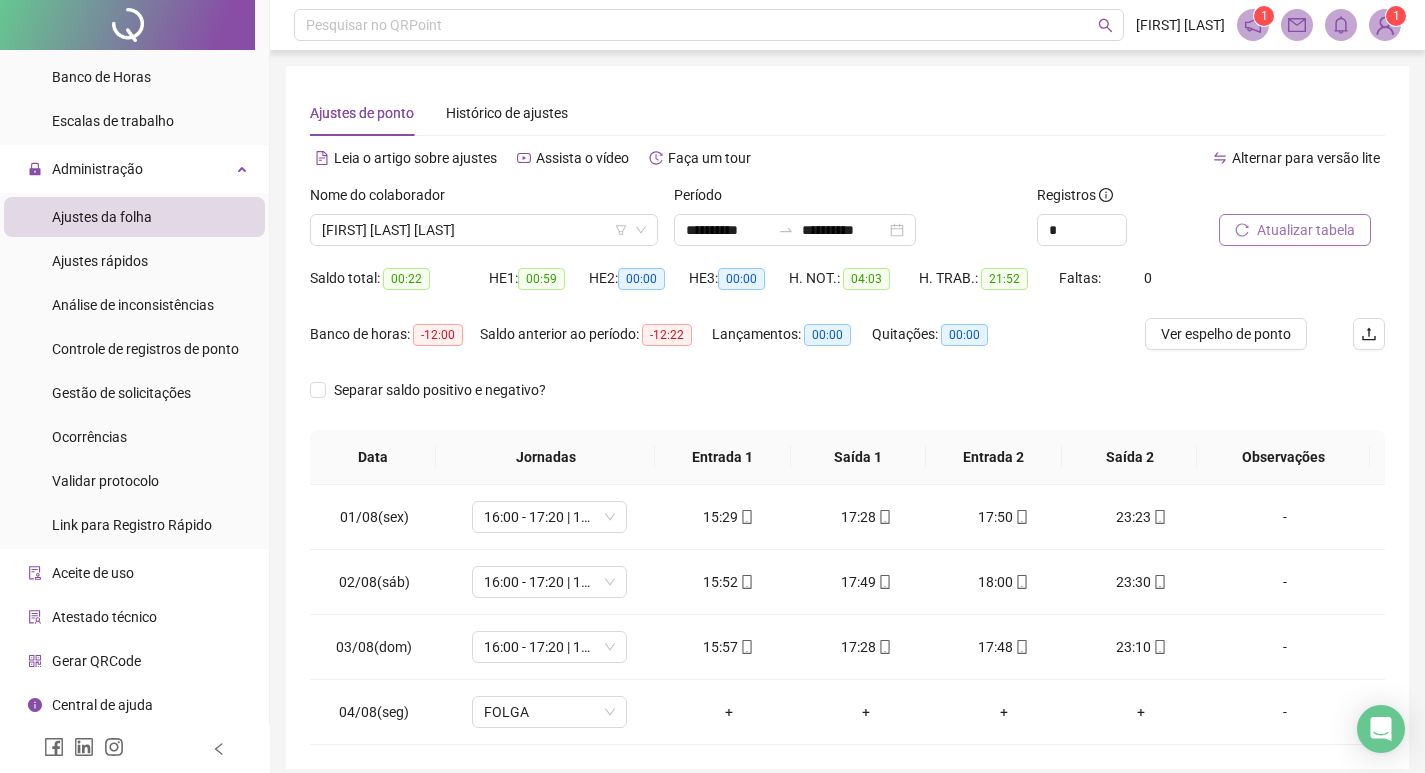click on "Nome do colaborador [FIRST] [LAST] [LAST]" at bounding box center [484, 223] 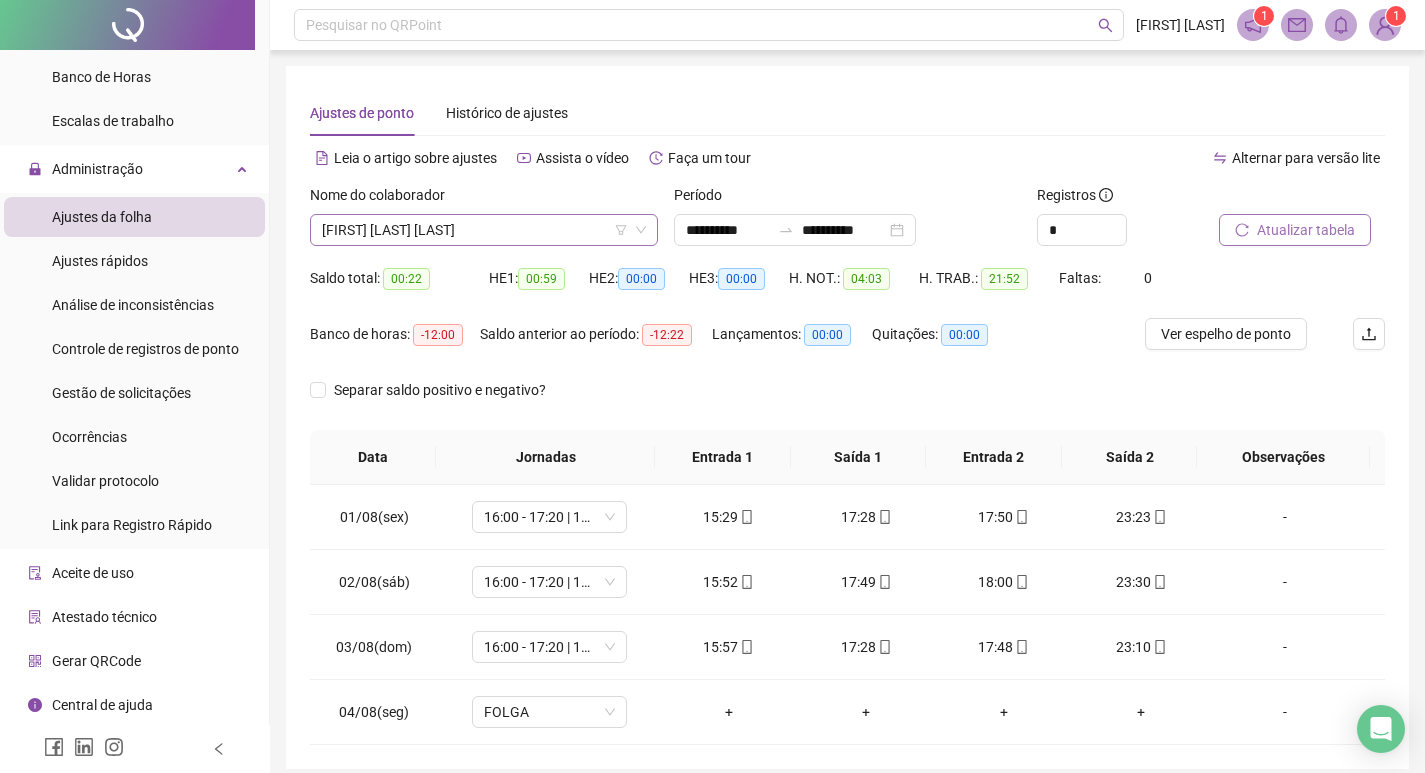 click on "[FIRST] [LAST] [LAST]" at bounding box center [484, 230] 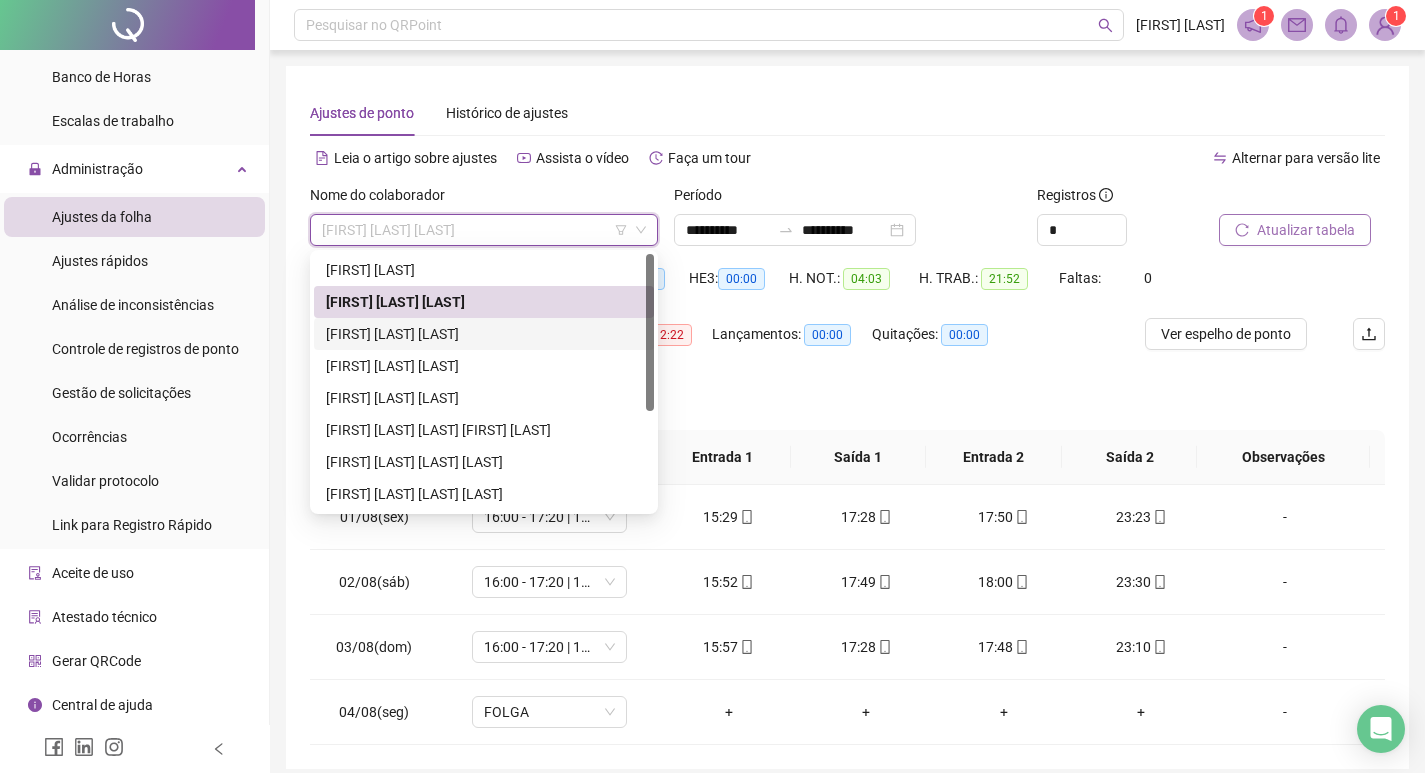 drag, startPoint x: 470, startPoint y: 325, endPoint x: 647, endPoint y: 292, distance: 180.04999 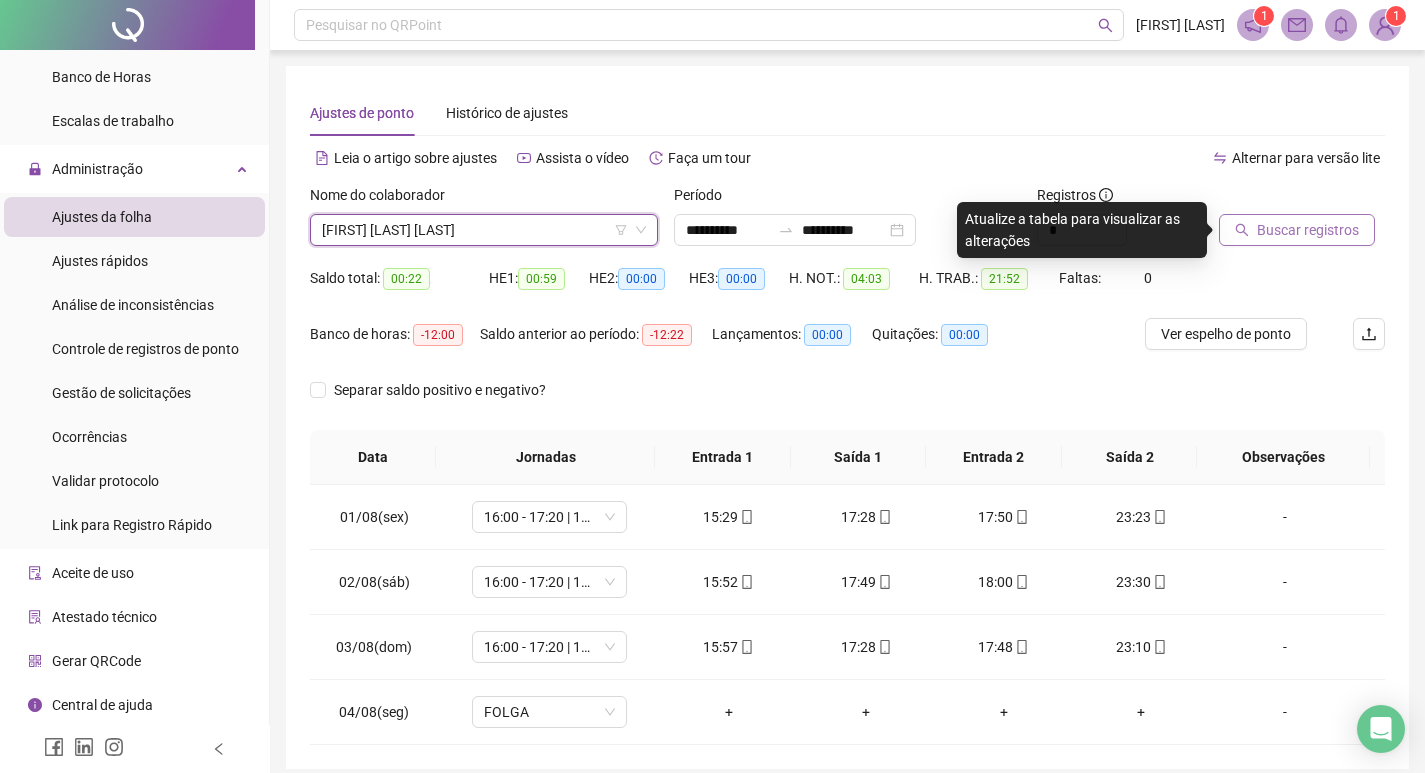 click on "Buscar registros" at bounding box center [1308, 230] 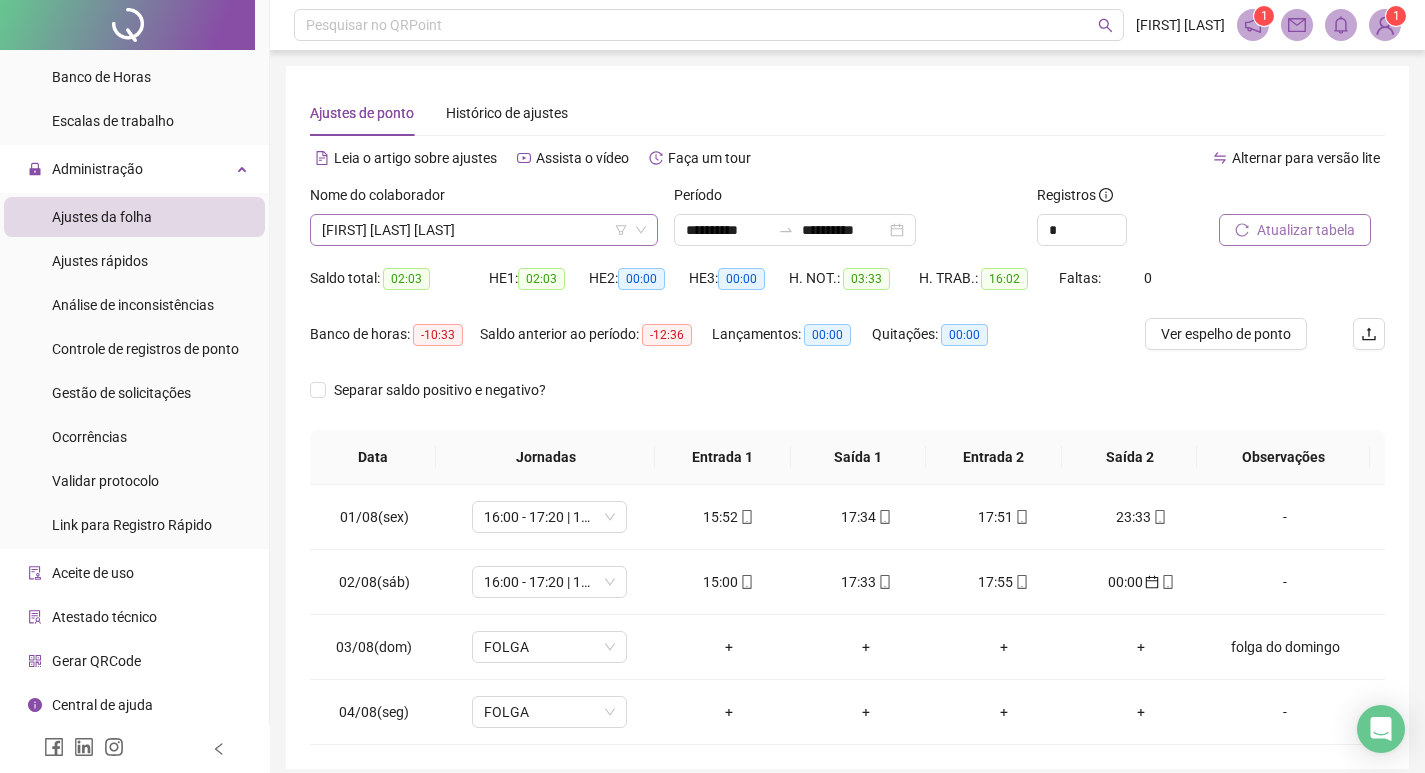 click on "[FIRST] [LAST] [LAST]" at bounding box center [484, 230] 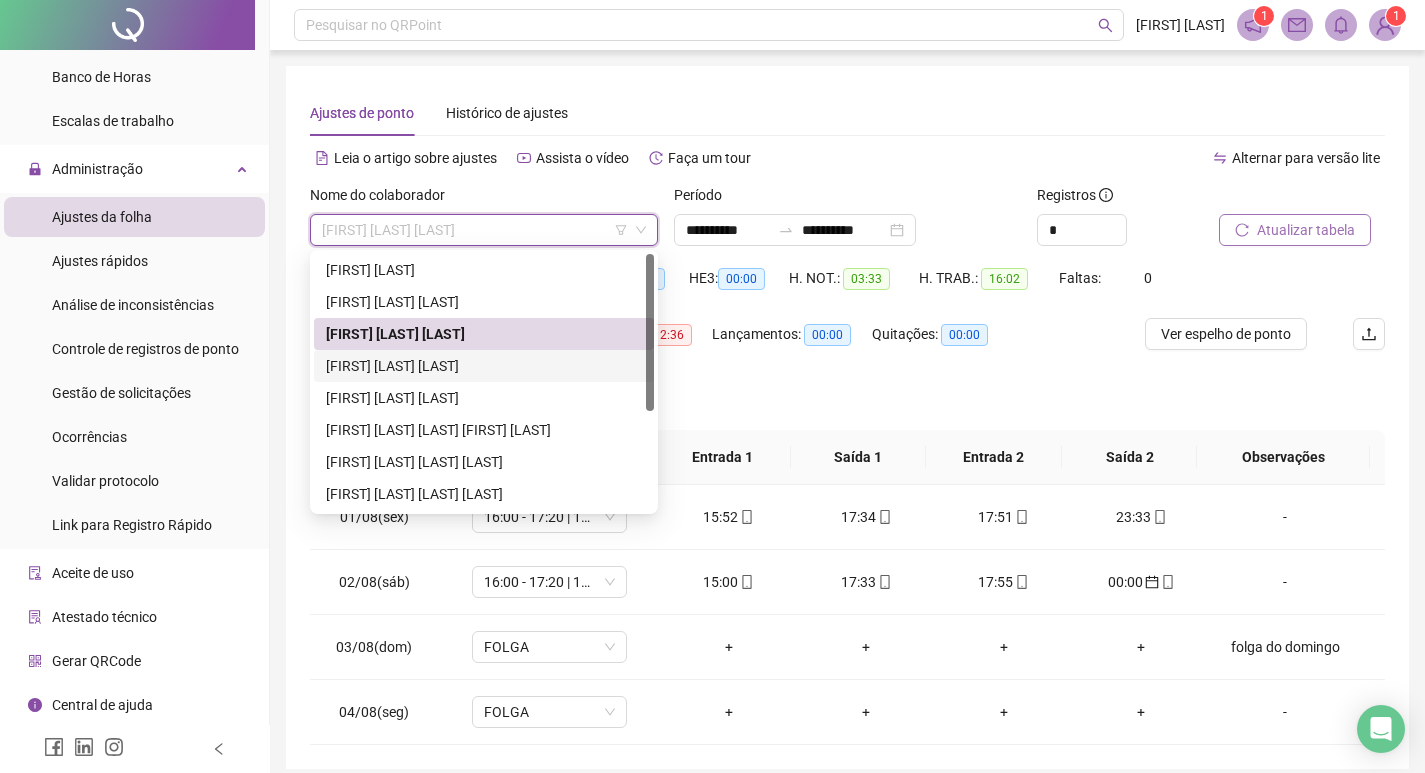 drag, startPoint x: 470, startPoint y: 359, endPoint x: 766, endPoint y: 304, distance: 301.06644 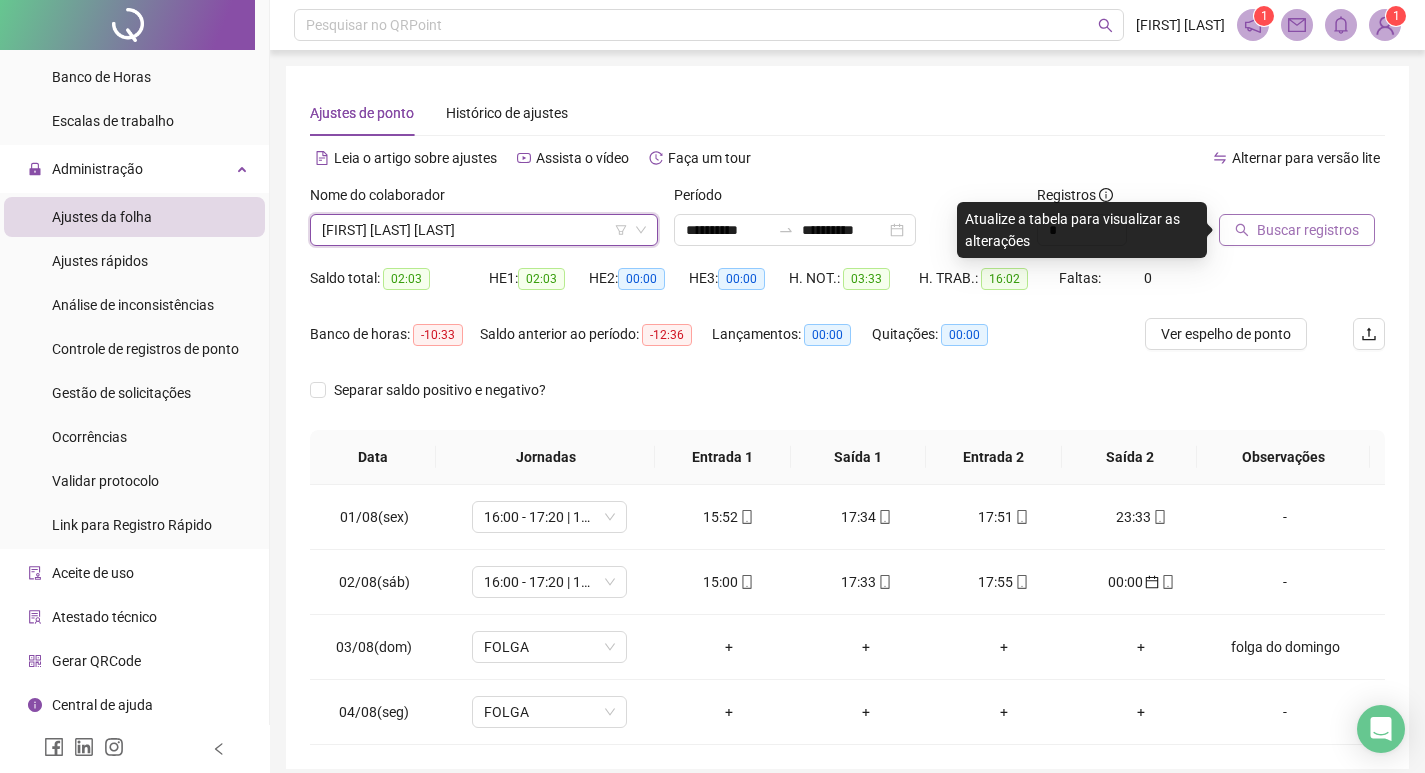 click on "Buscar registros" at bounding box center (1308, 230) 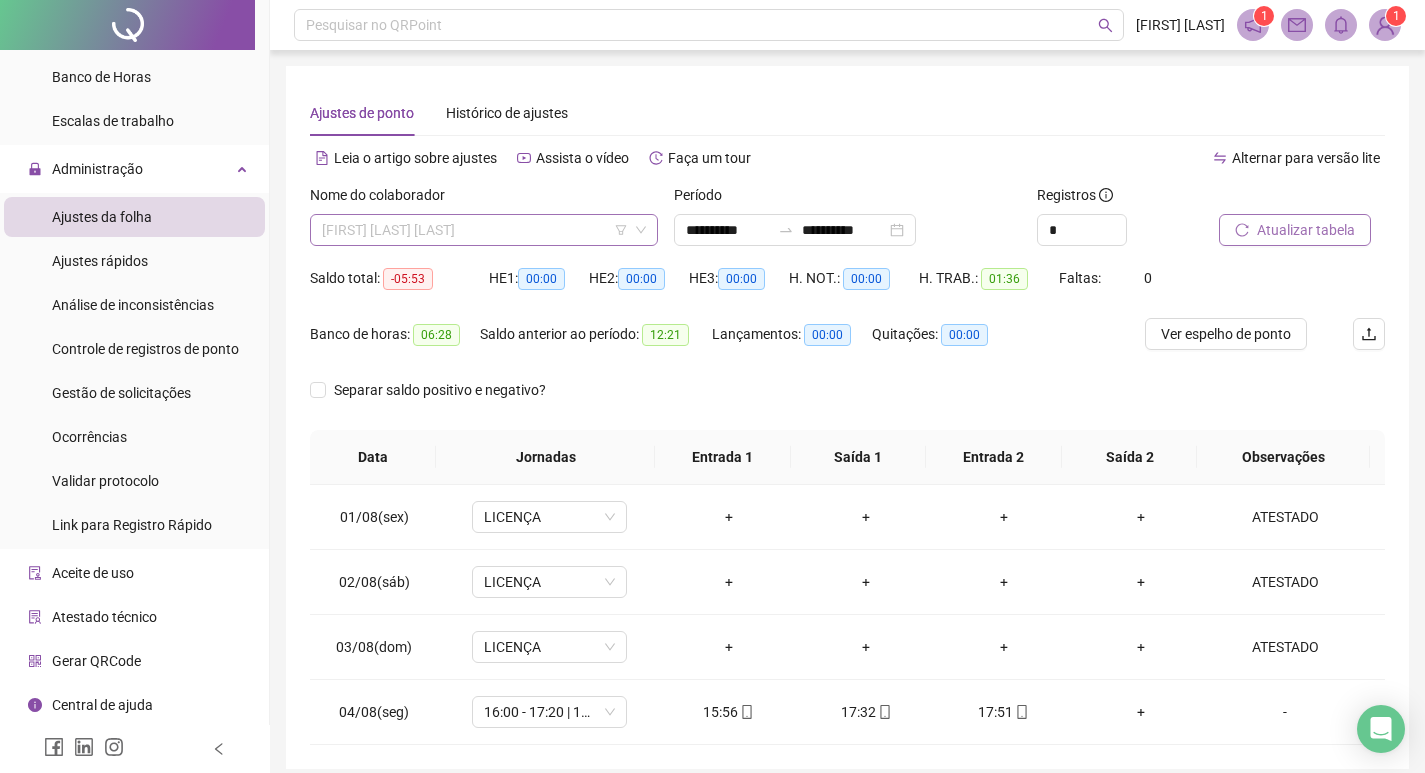 click on "[FIRST] [LAST] [LAST]" at bounding box center (484, 230) 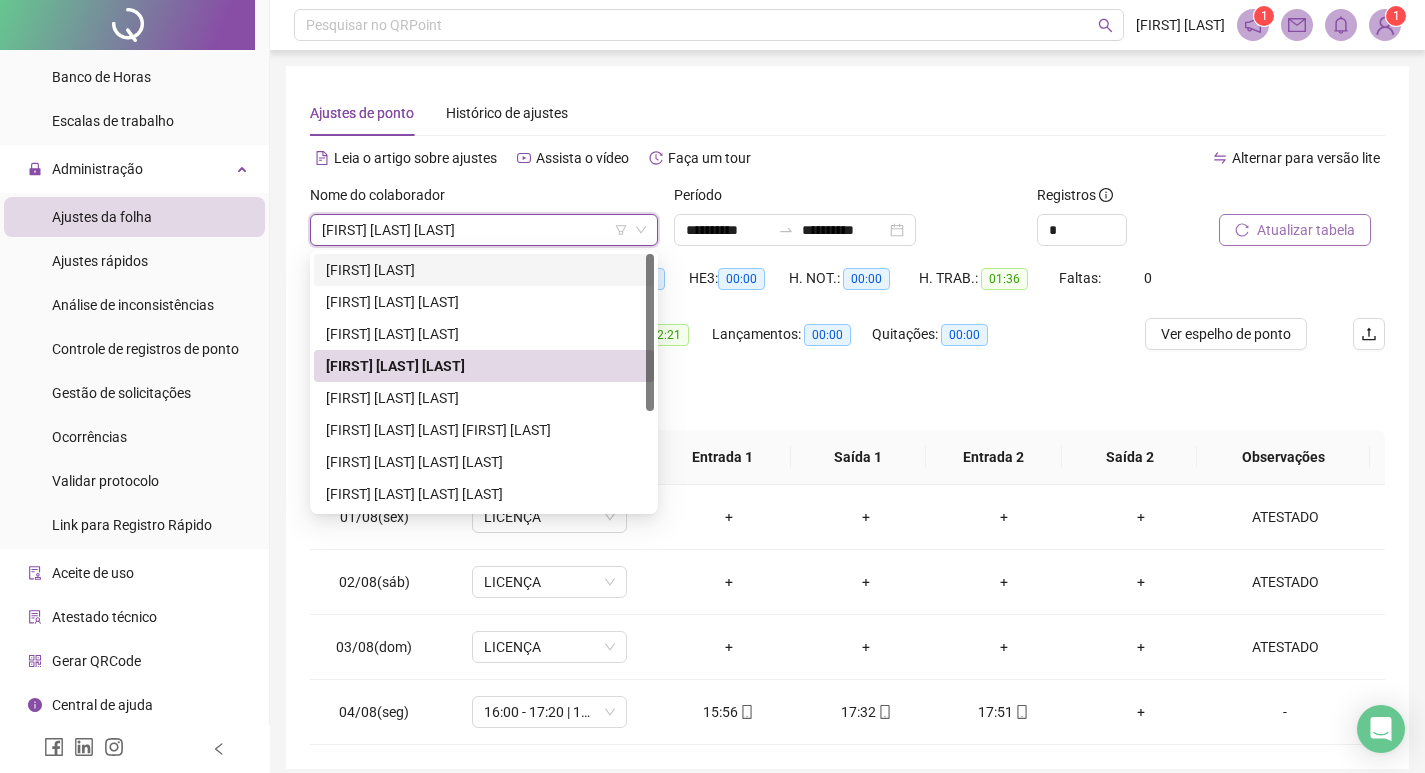 click on "[FIRST] [LAST] [LAST]" at bounding box center [484, 230] 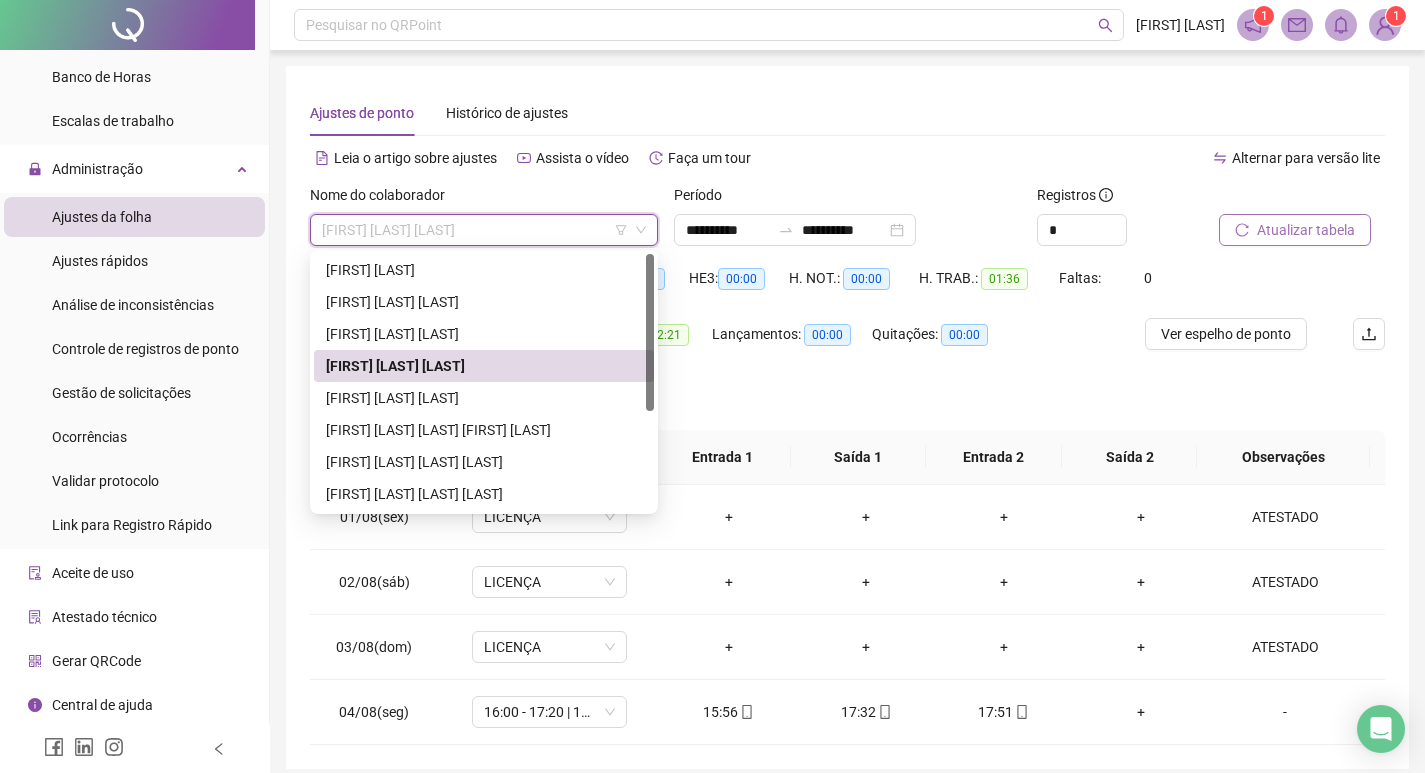click on "**********" at bounding box center [712, 386] 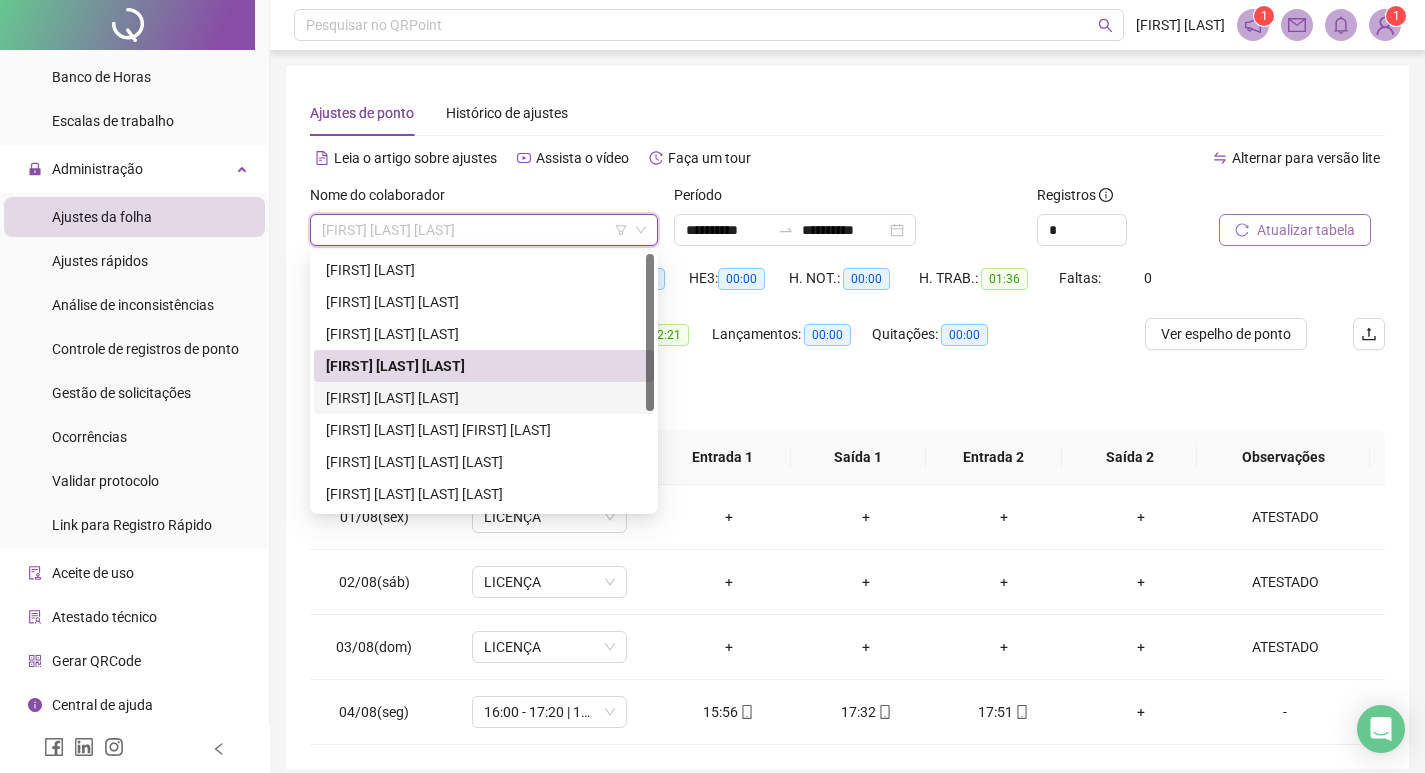 drag, startPoint x: 473, startPoint y: 398, endPoint x: 794, endPoint y: 334, distance: 327.3179 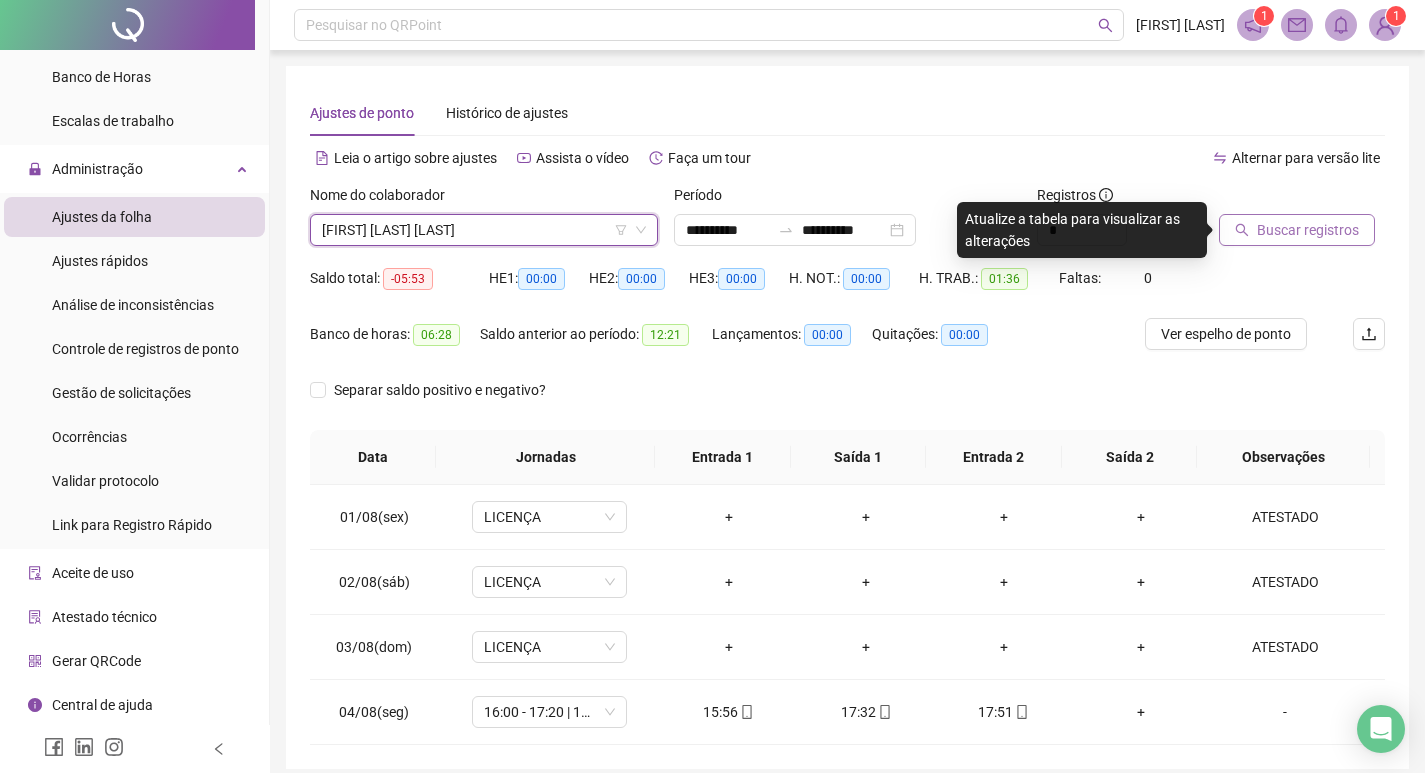 click on "Buscar registros" at bounding box center (1308, 230) 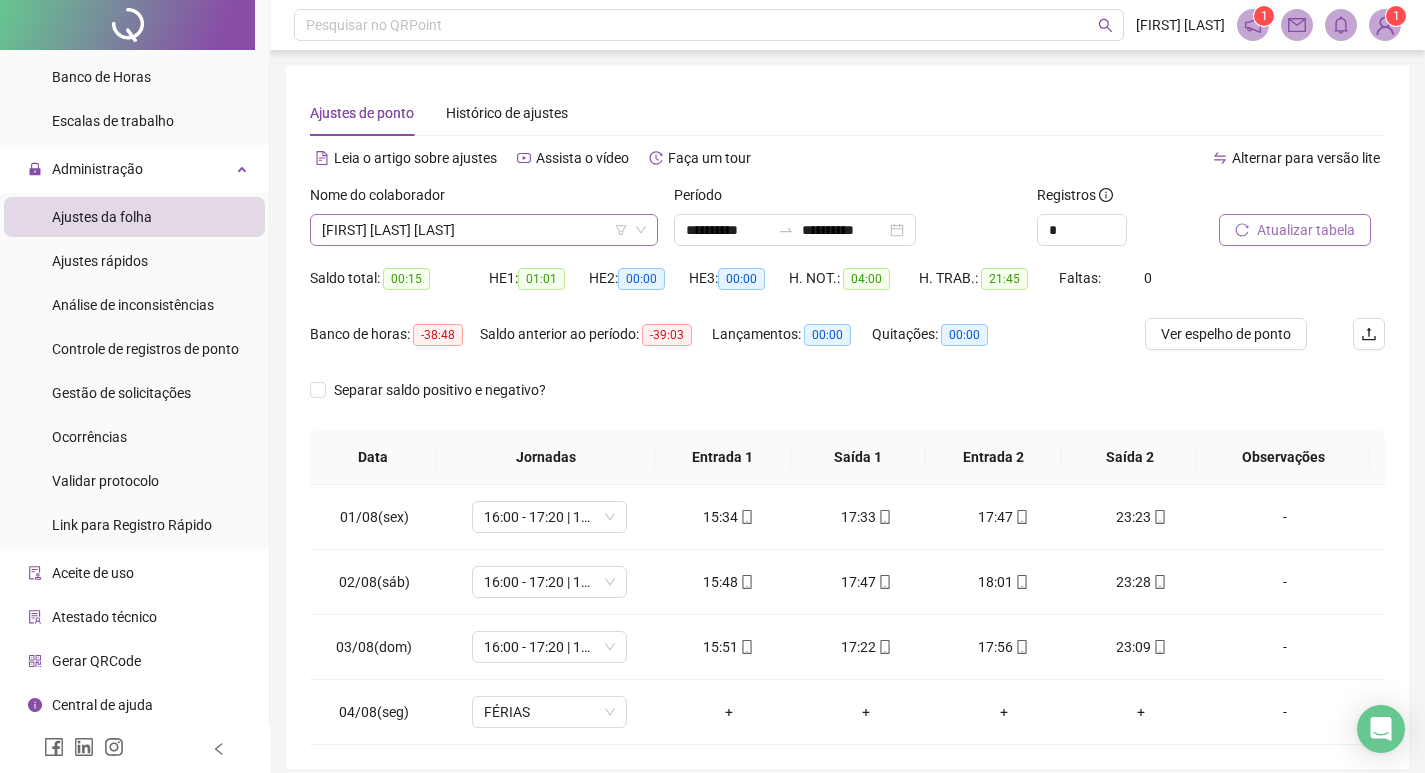 click on "[FIRST] [LAST] [LAST]" at bounding box center (484, 230) 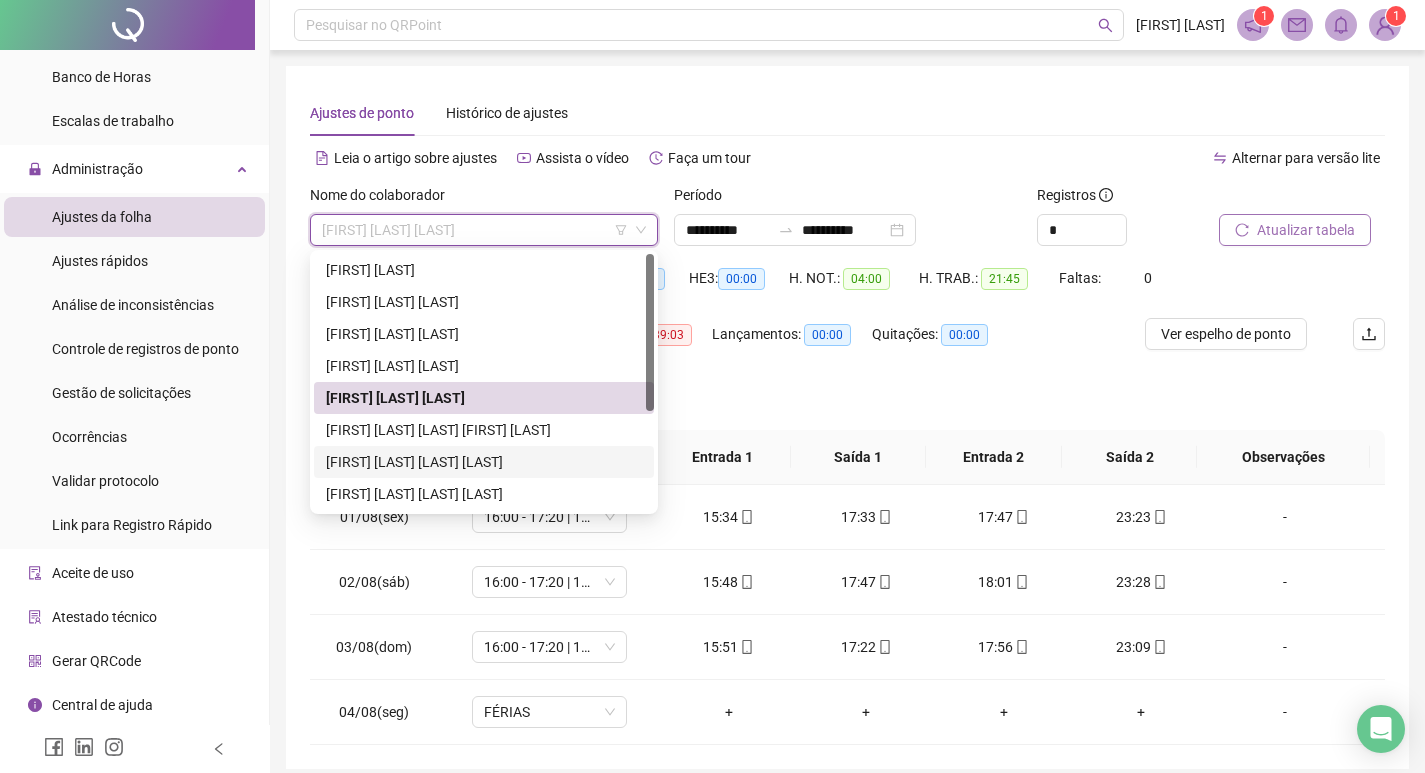 click on "[FIRST] [LAST] [LAST] [LAST]" at bounding box center (484, 462) 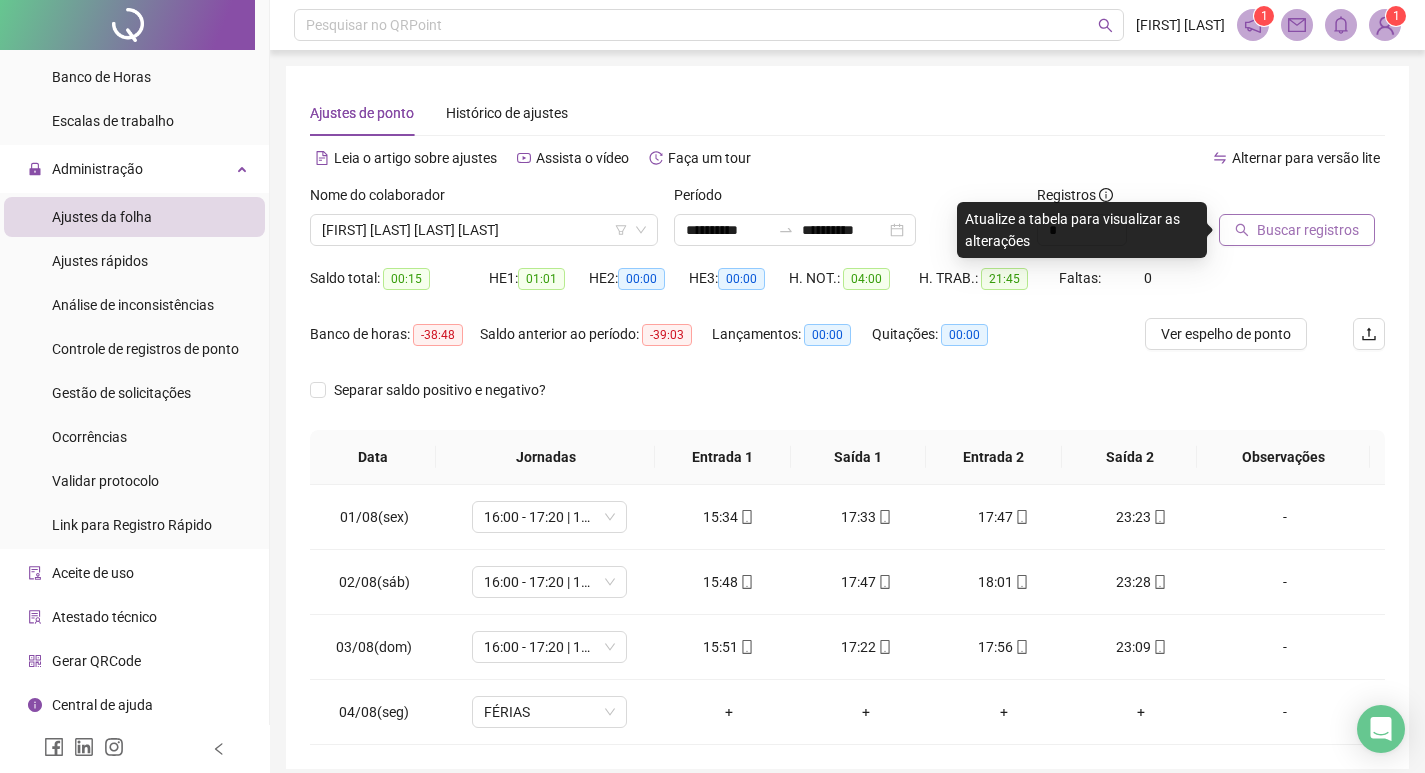 drag, startPoint x: 1280, startPoint y: 248, endPoint x: 1282, endPoint y: 234, distance: 14.142136 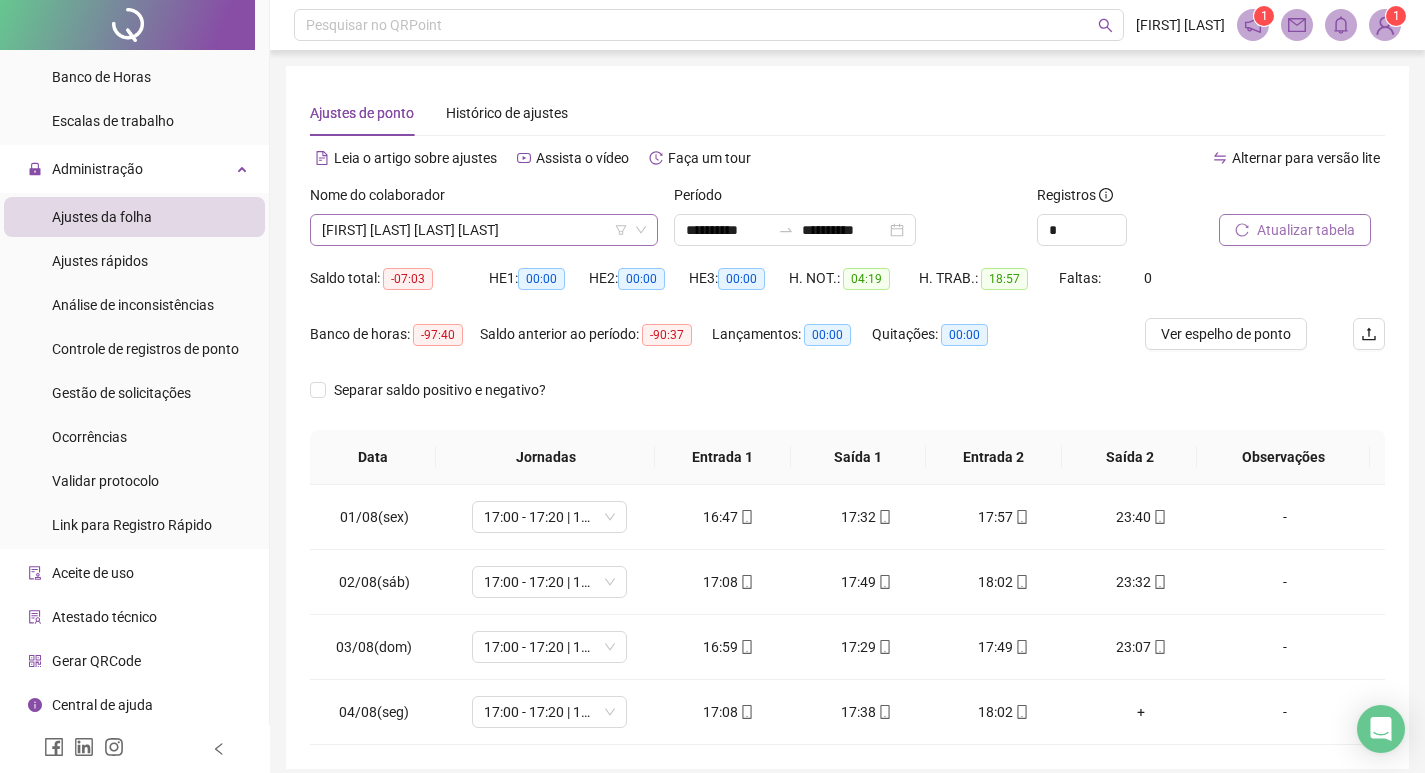 drag, startPoint x: 609, startPoint y: 232, endPoint x: 561, endPoint y: 281, distance: 68.593 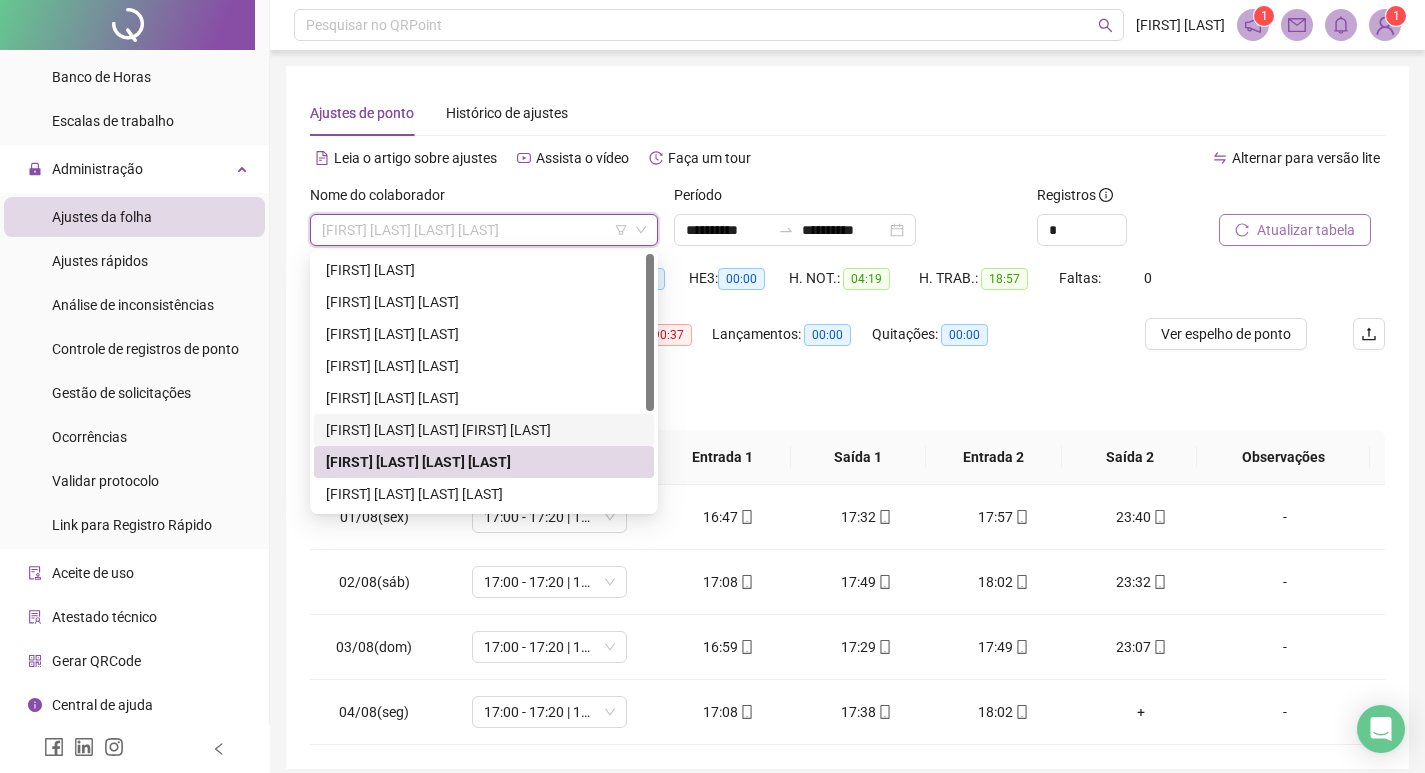 scroll, scrollTop: 160, scrollLeft: 0, axis: vertical 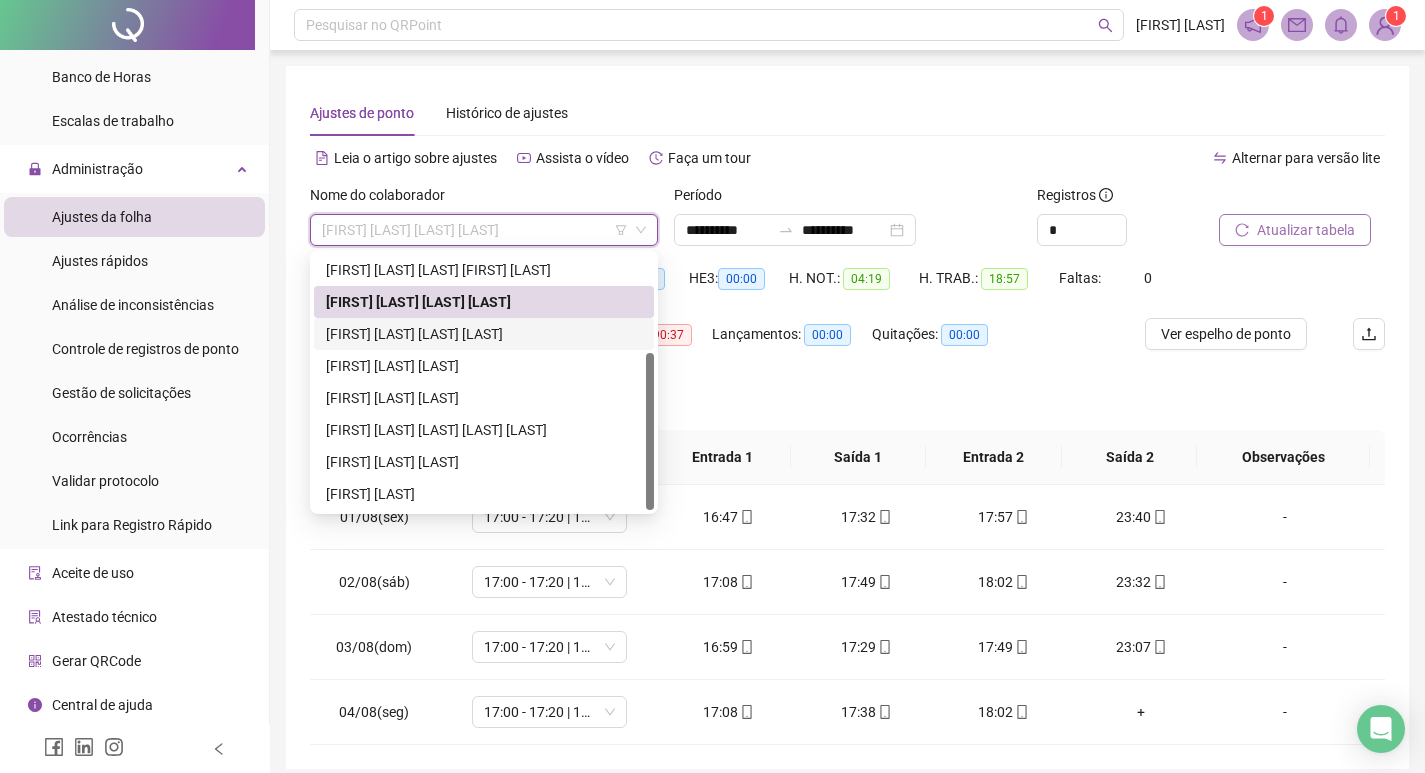 click on "[FIRST] [LAST] [LAST] [LAST]" at bounding box center (484, 334) 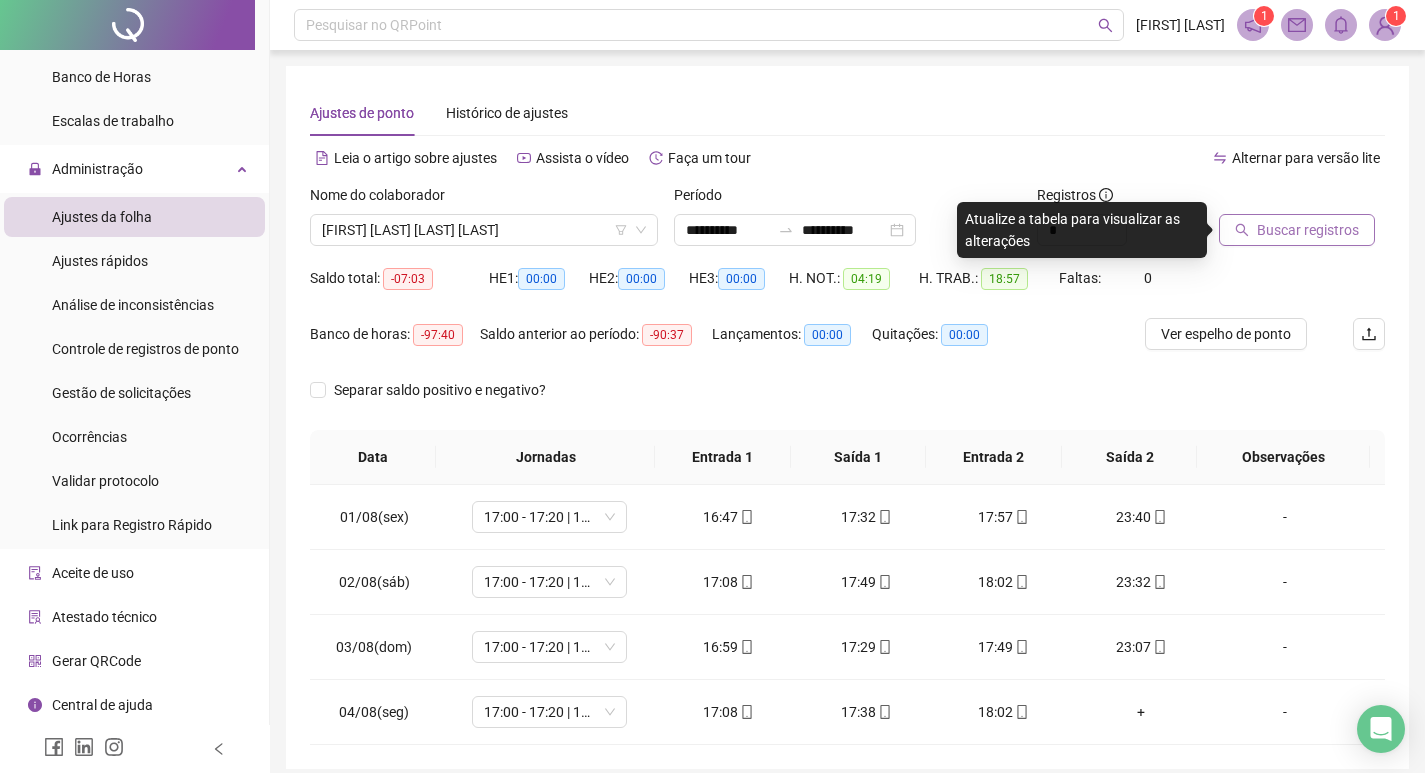 click on "Buscar registros" at bounding box center [1308, 230] 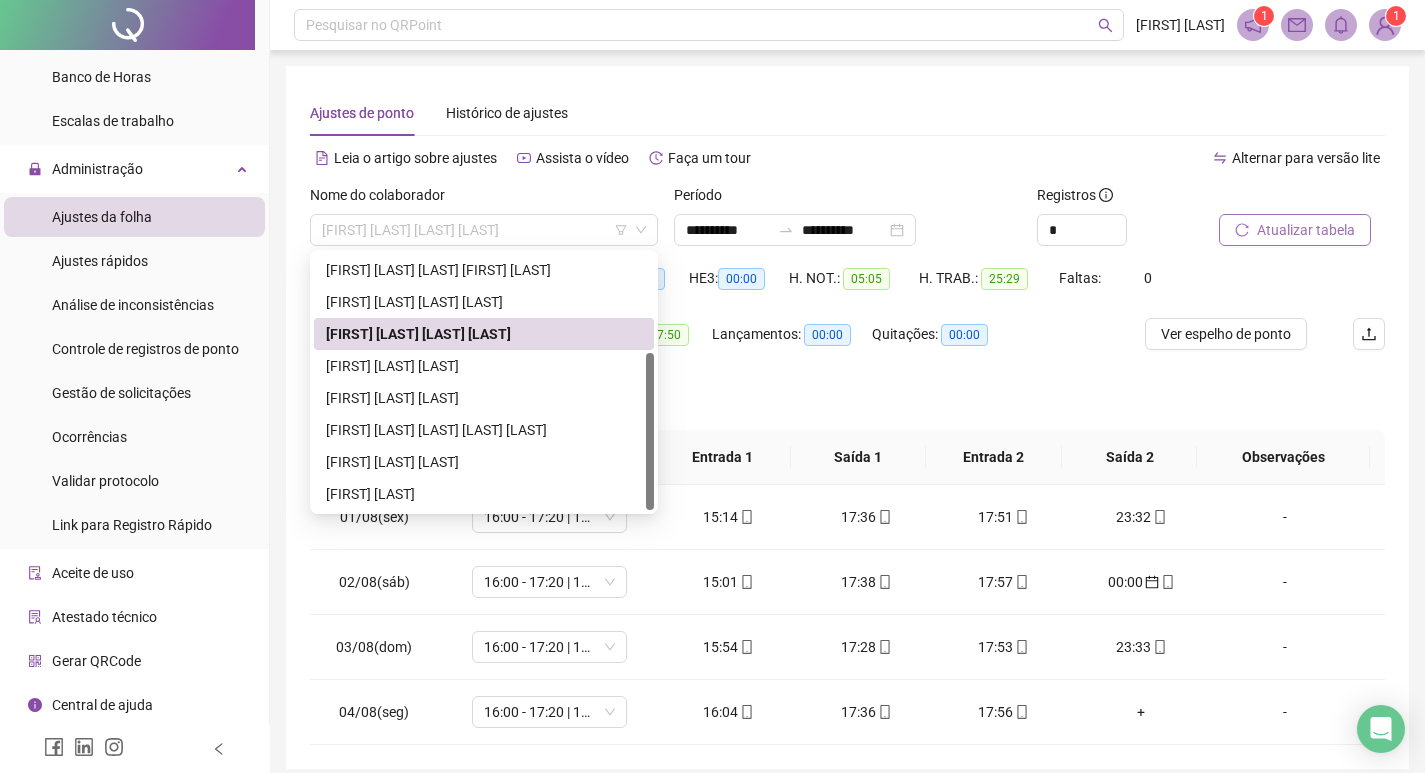 click on "Nome do colaborador [FIRST] [LAST] [LAST] [LAST]" at bounding box center (484, 223) 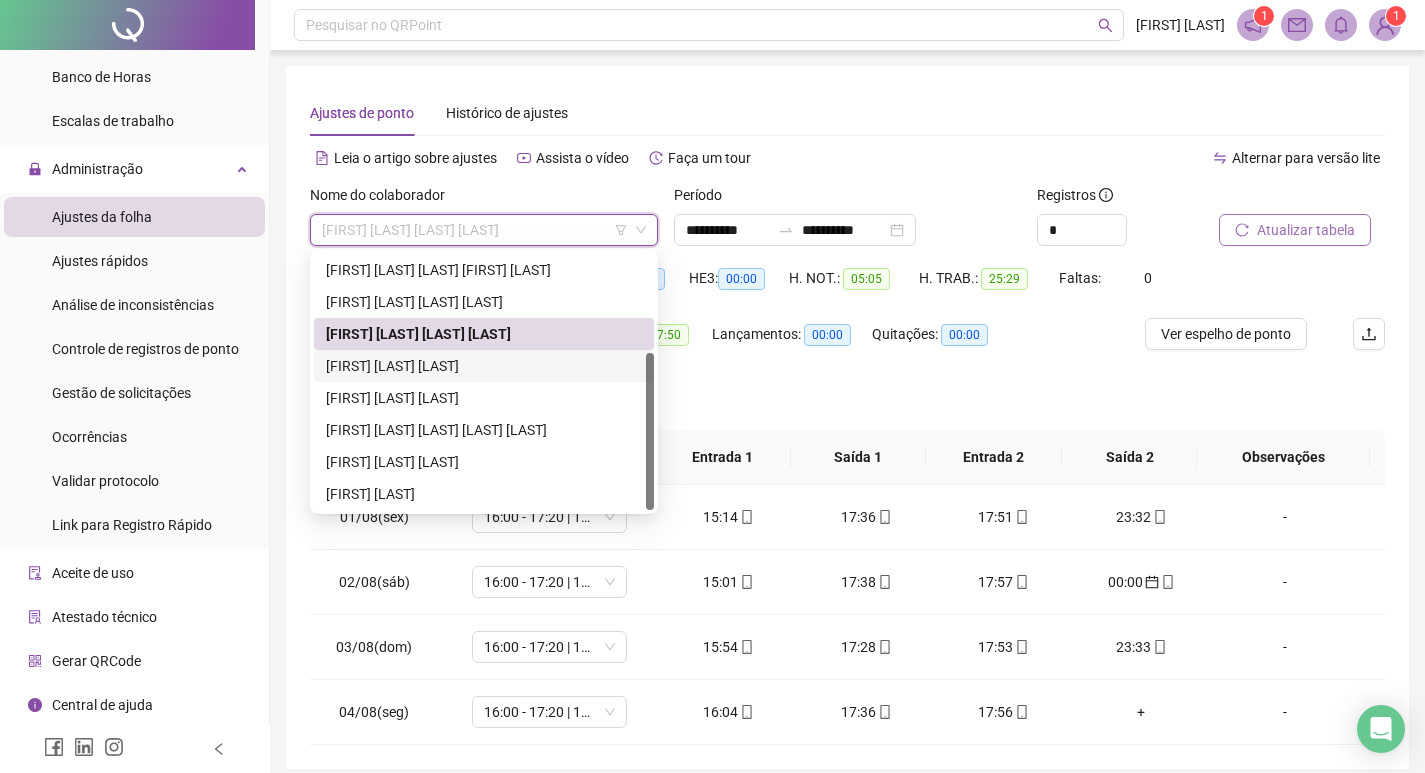click on "[FIRST] [LAST] [LAST]" at bounding box center (484, 366) 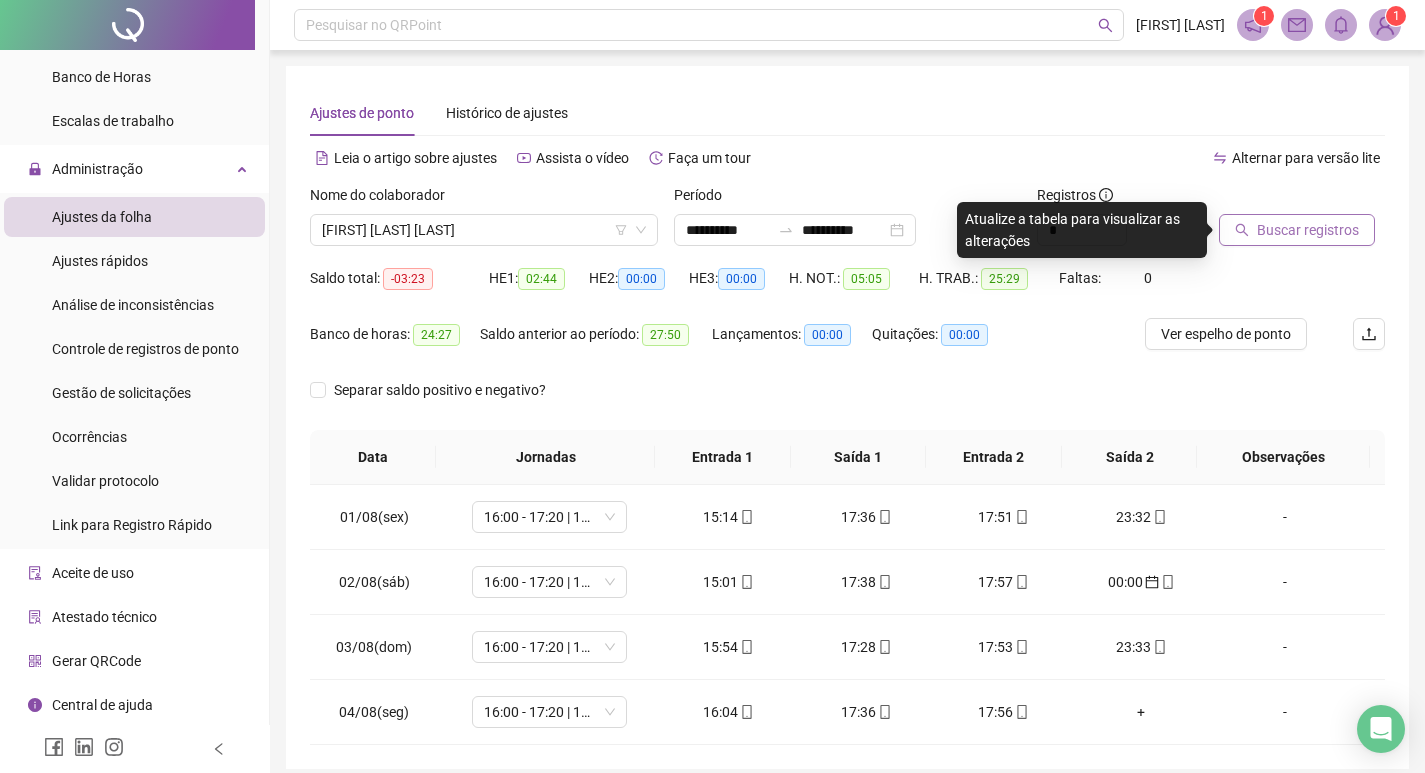 click on "Buscar registros" at bounding box center (1308, 230) 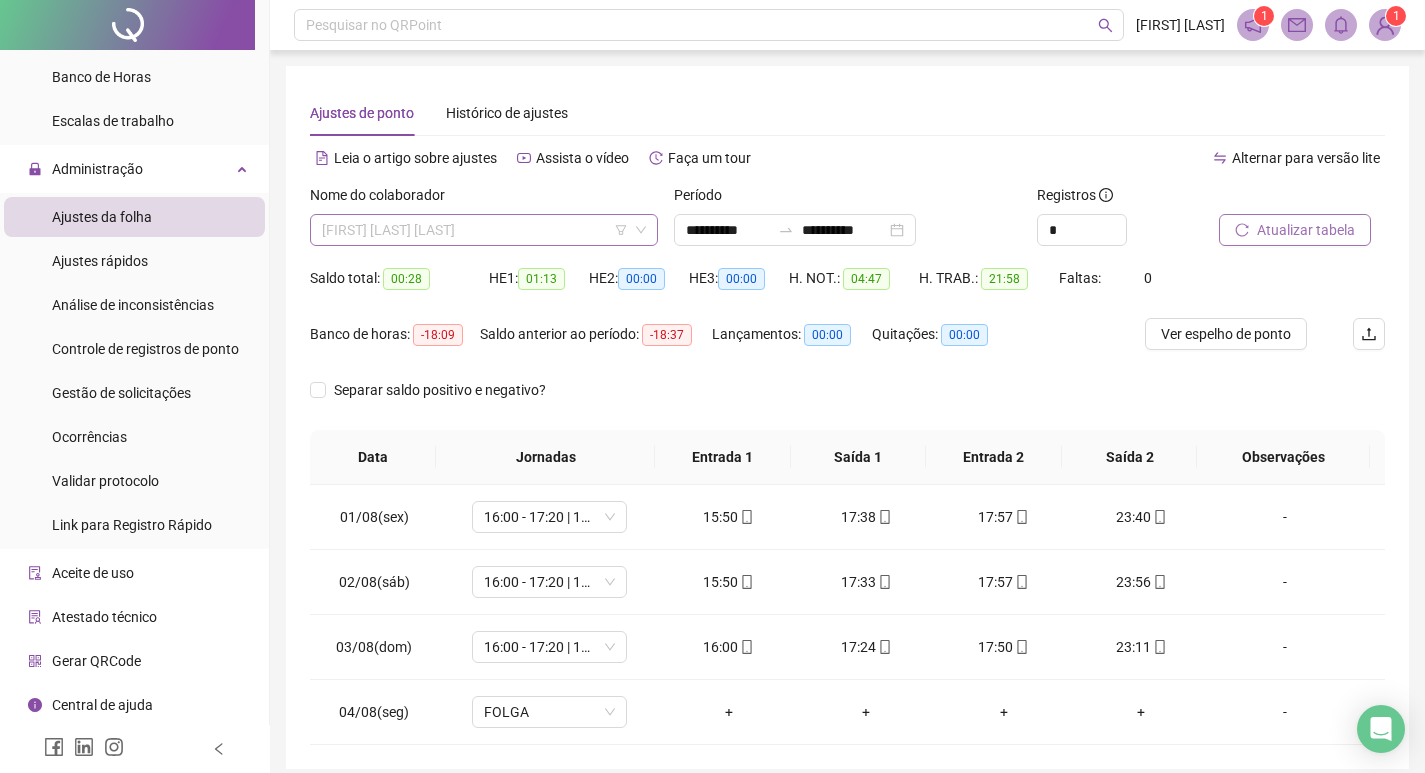 drag, startPoint x: 476, startPoint y: 233, endPoint x: 434, endPoint y: 385, distance: 157.6959 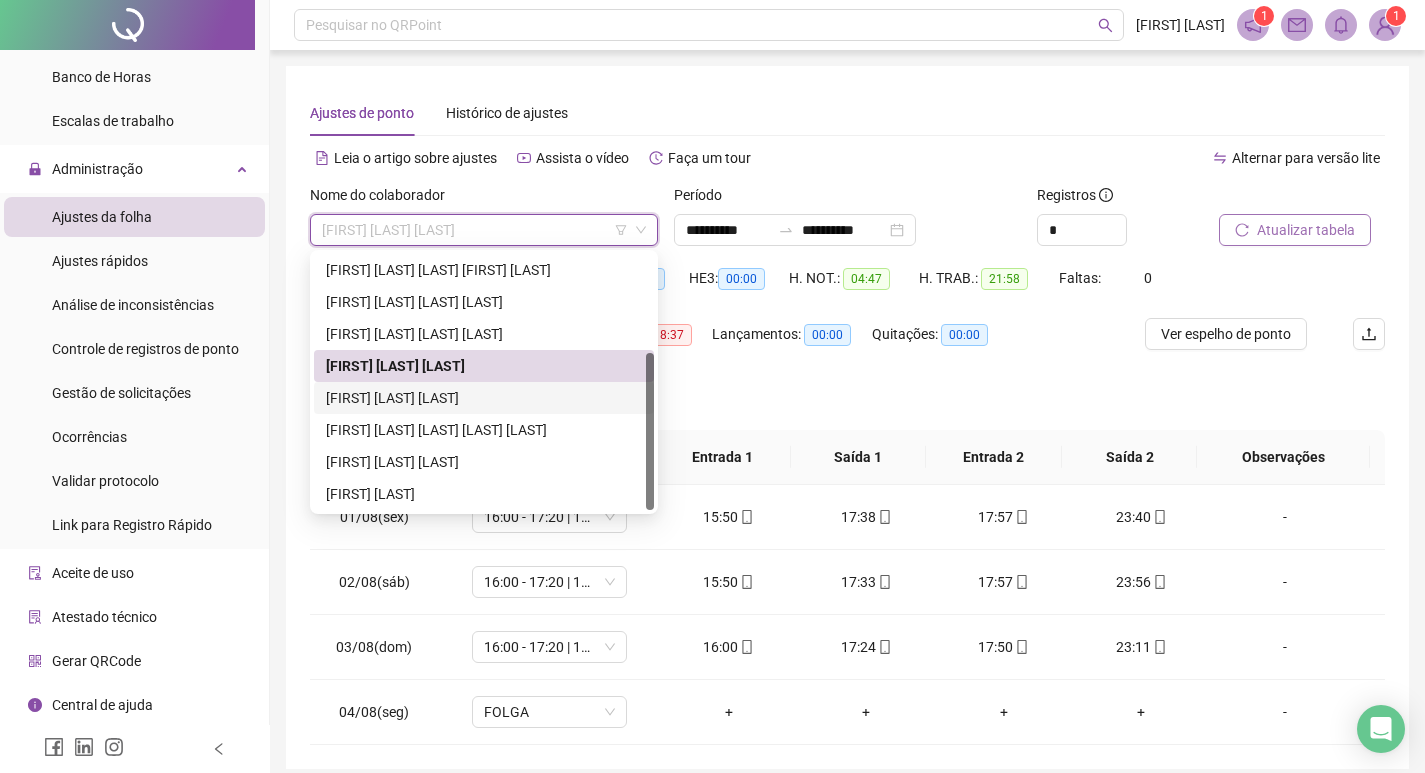 click on "[FIRST] [LAST] [LAST]" at bounding box center (484, 398) 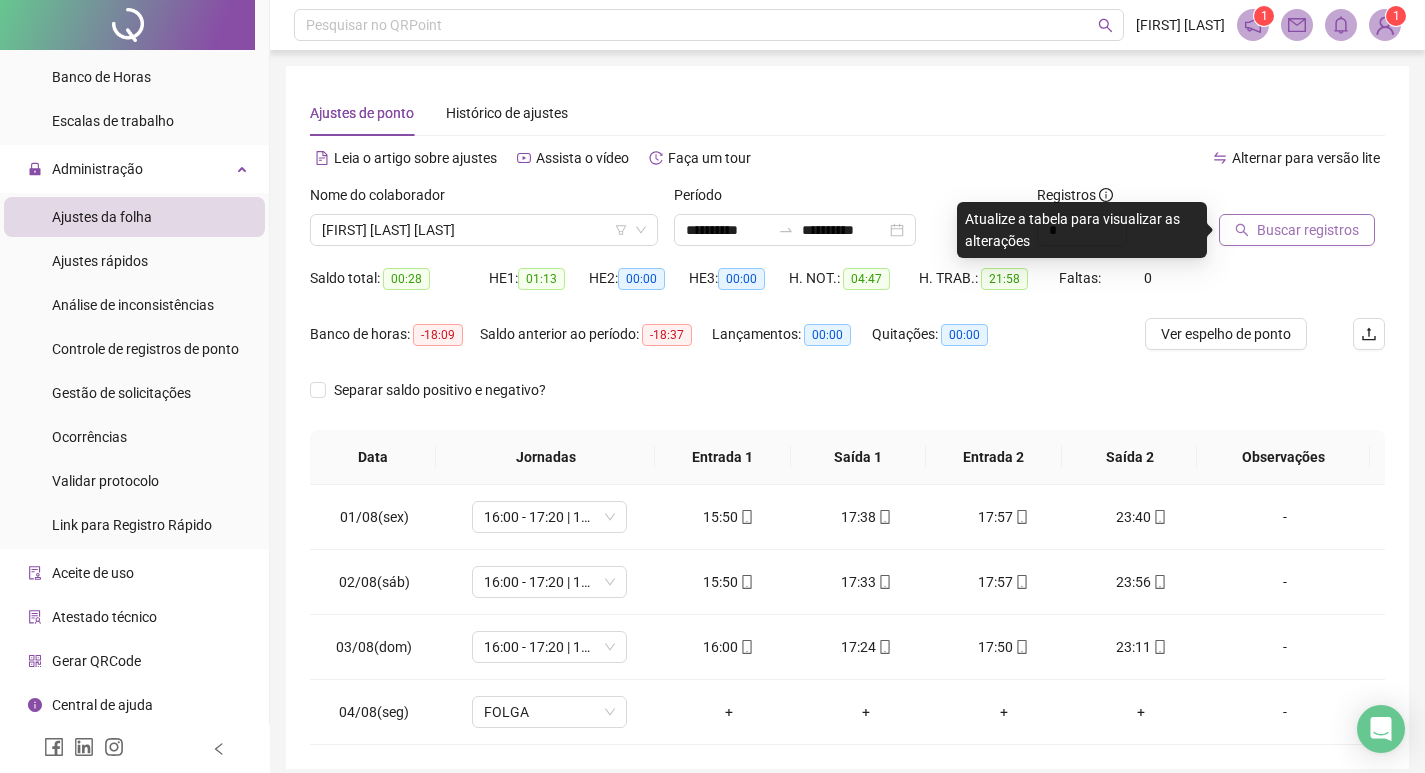 click on "Buscar registros" at bounding box center (1308, 230) 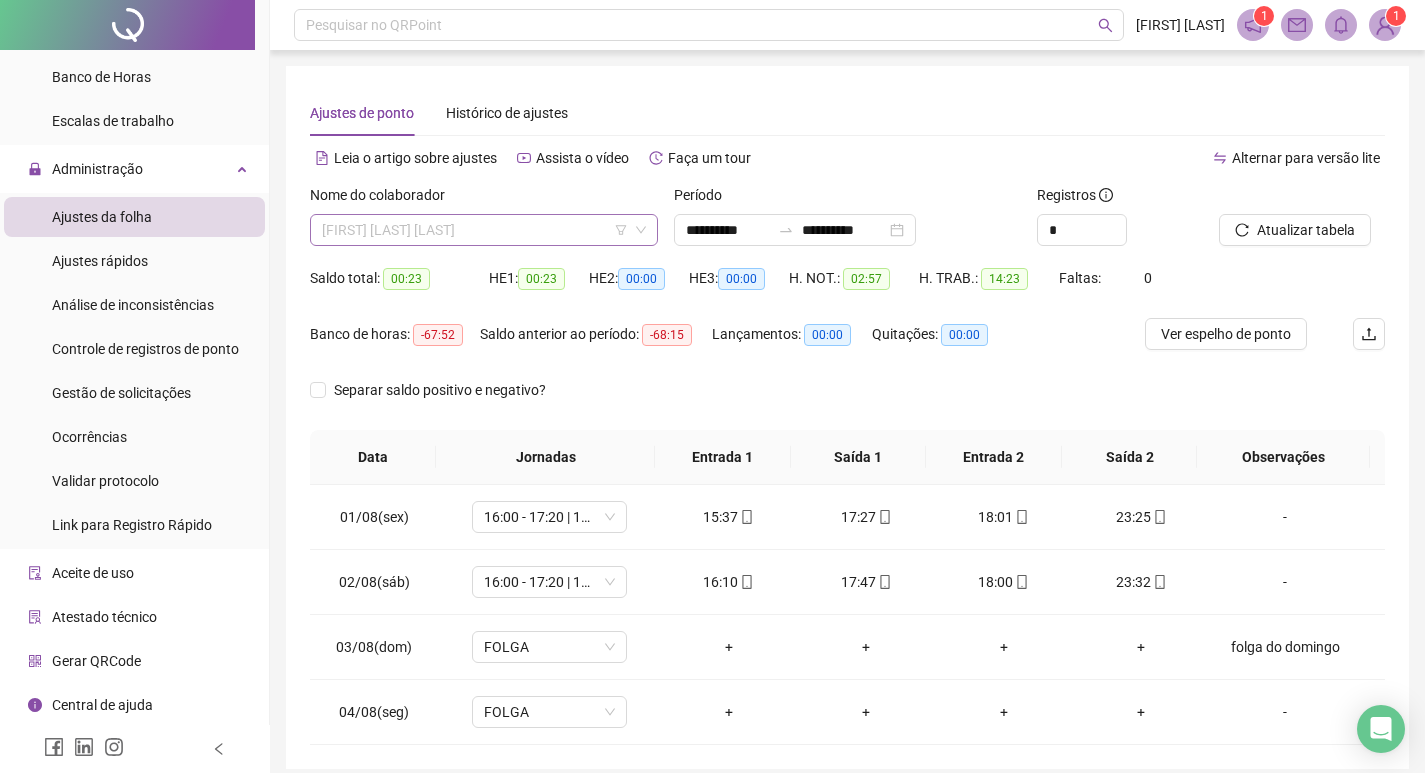 click on "[FIRST] [LAST] [LAST]" at bounding box center [484, 230] 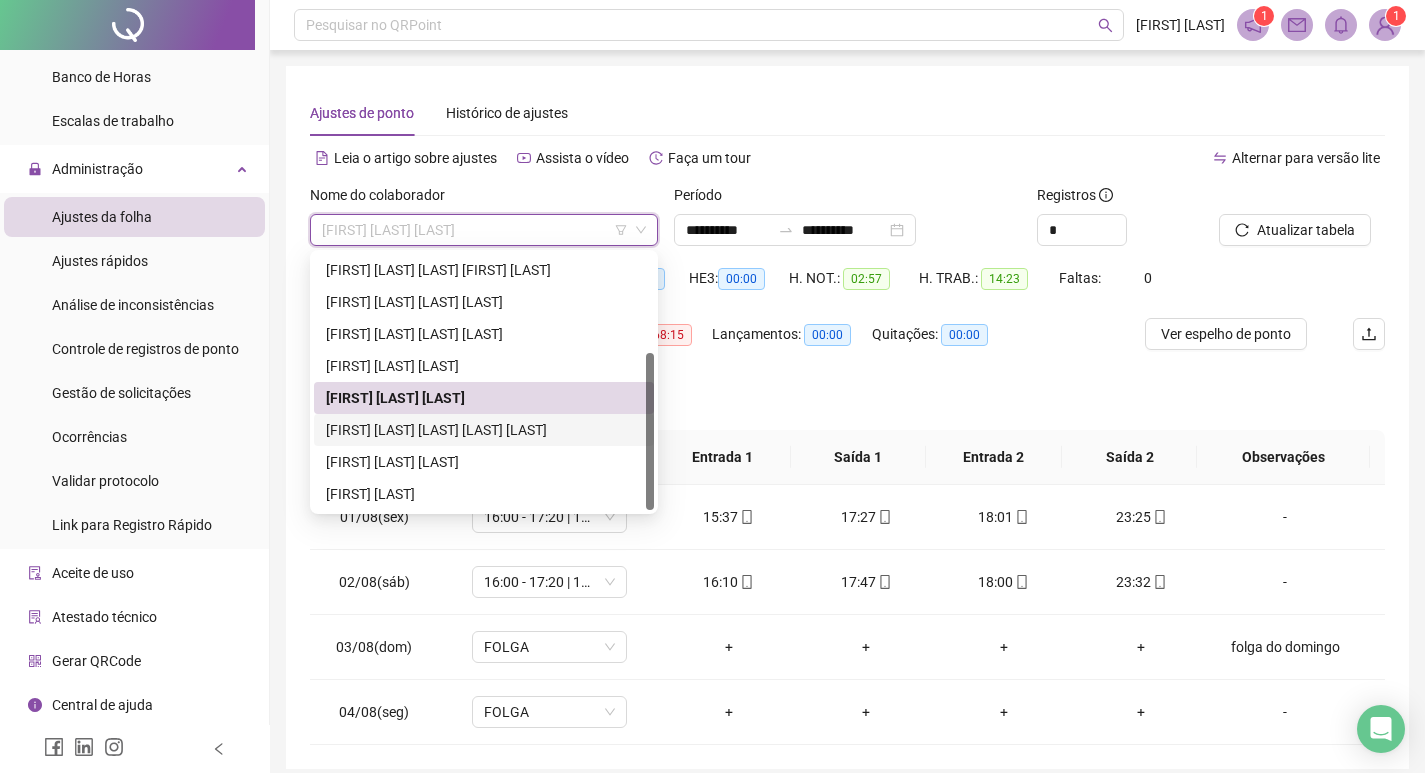 click on "[FIRST] [LAST] [LAST] [LAST] [LAST]" at bounding box center (484, 430) 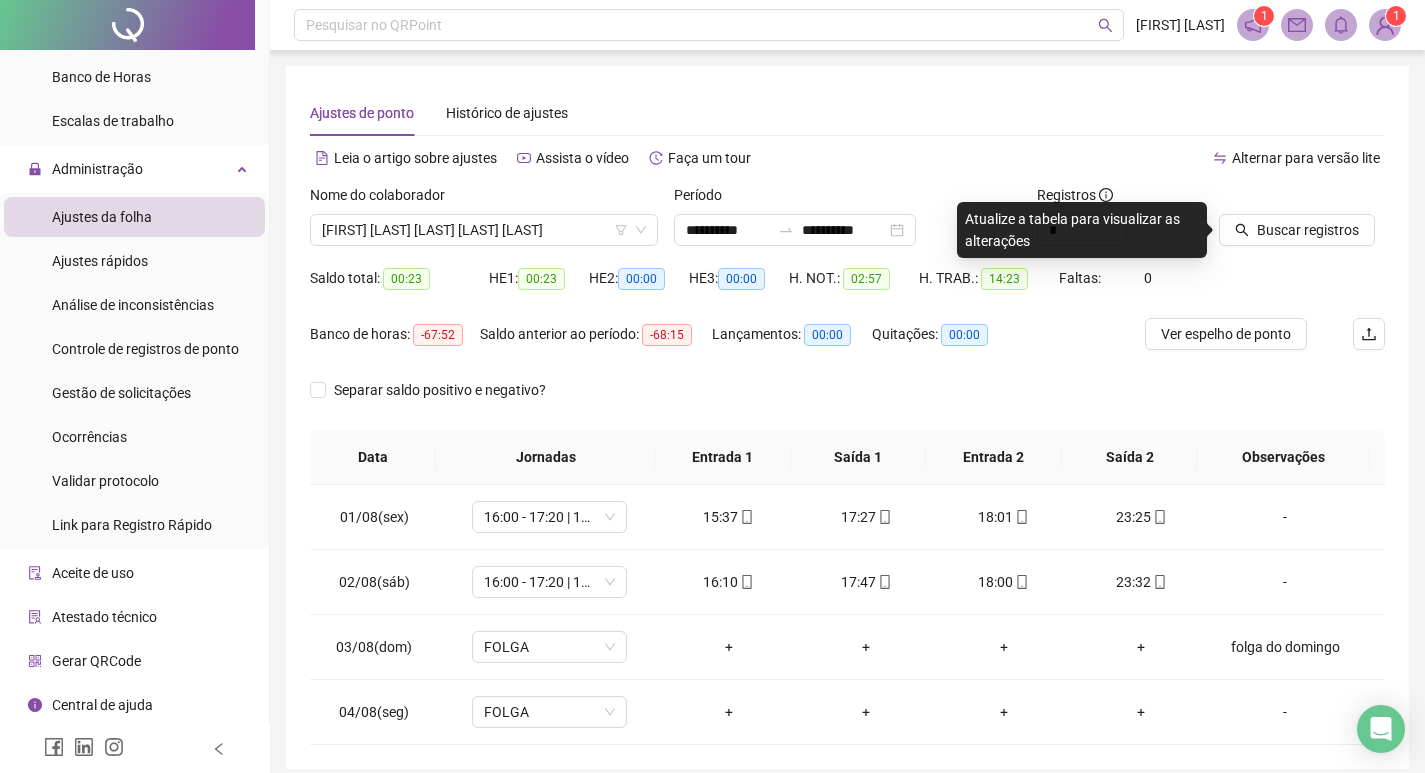 click 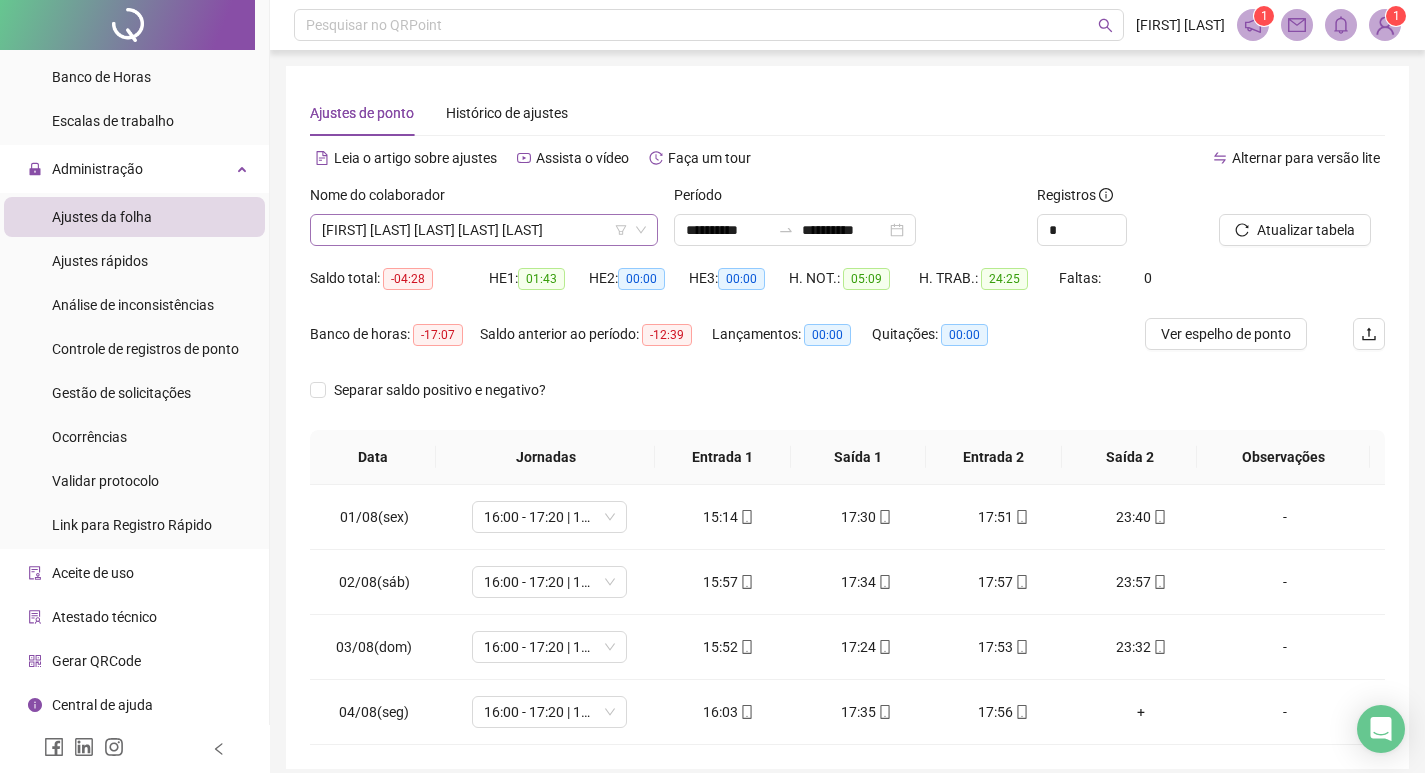 click on "[FIRST] [LAST] [LAST] [LAST] [LAST]" at bounding box center [484, 230] 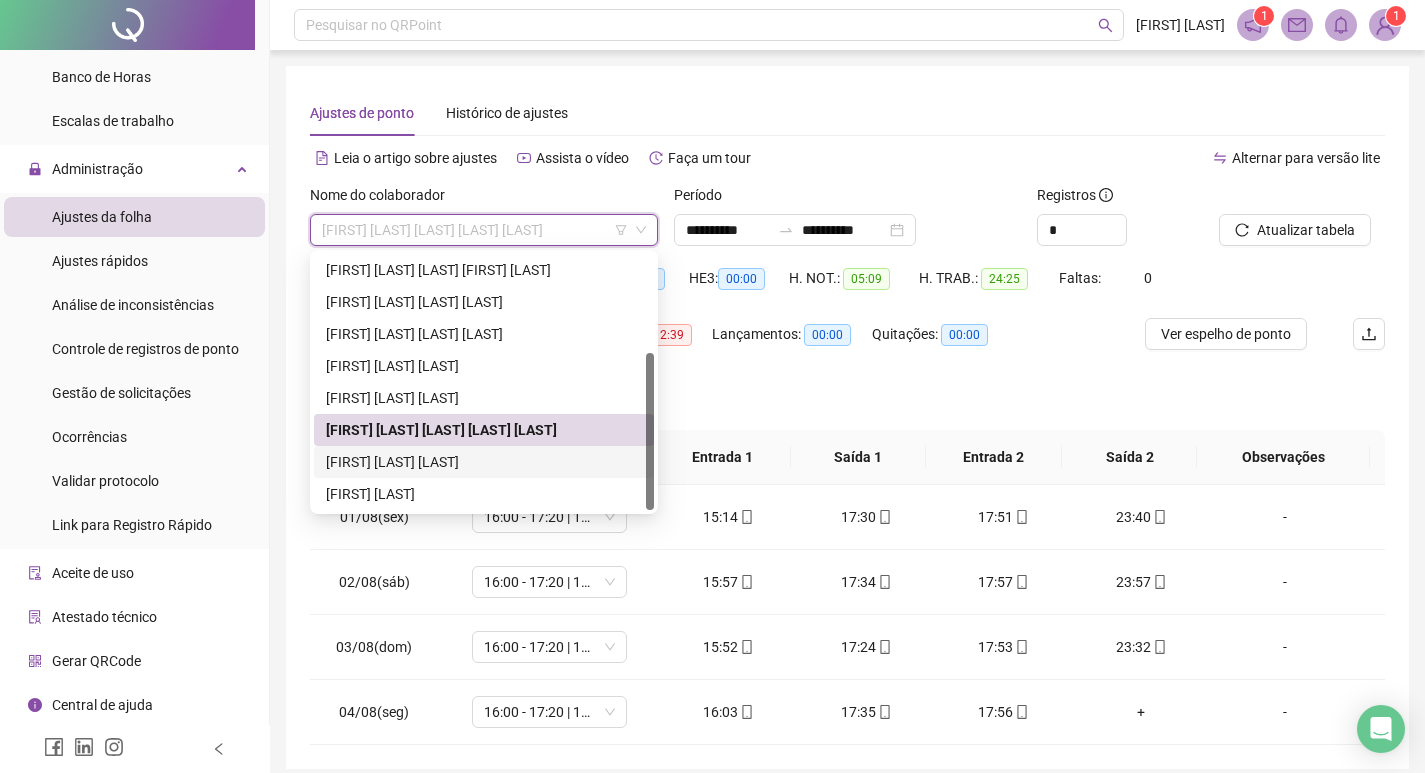 click on "[FIRST] [LAST] [LAST]" at bounding box center [484, 462] 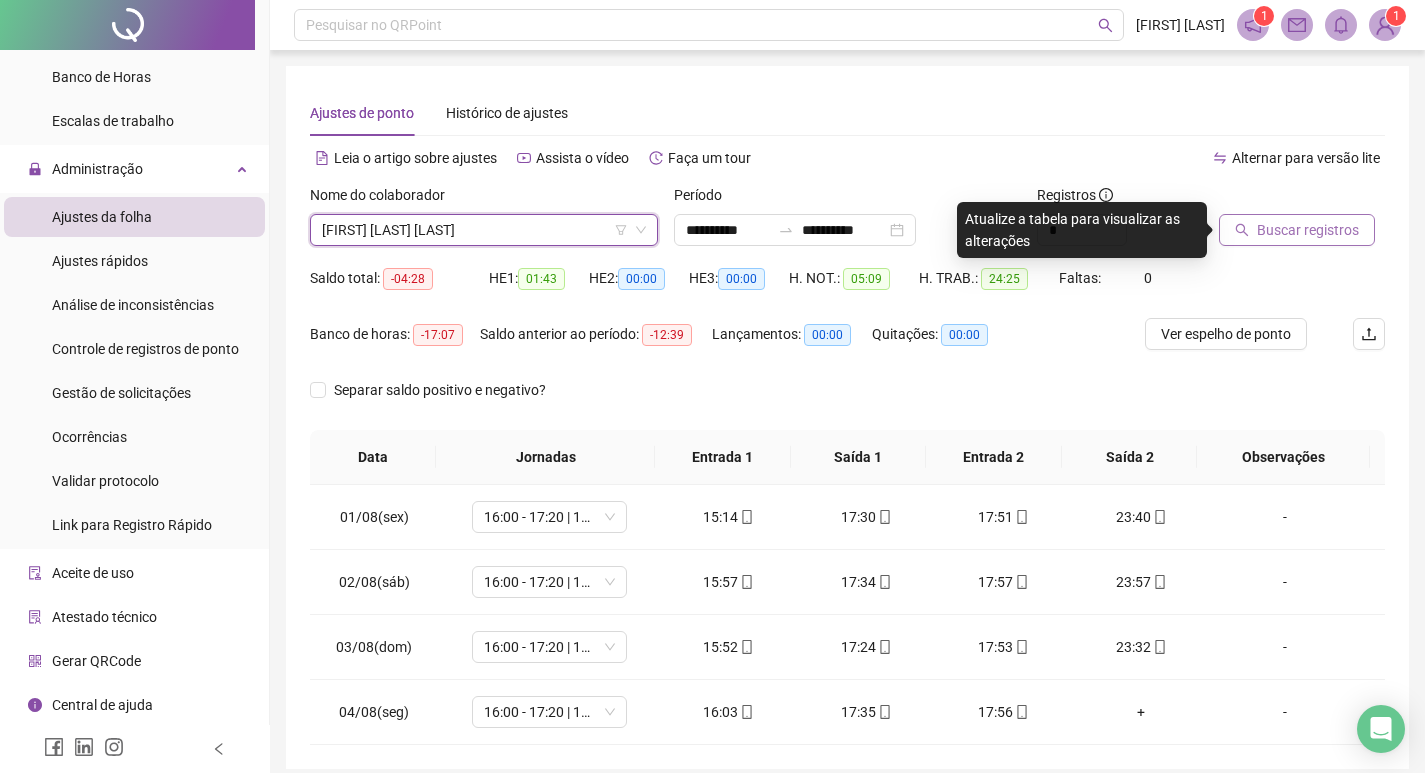 click on "Buscar registros" at bounding box center (1308, 230) 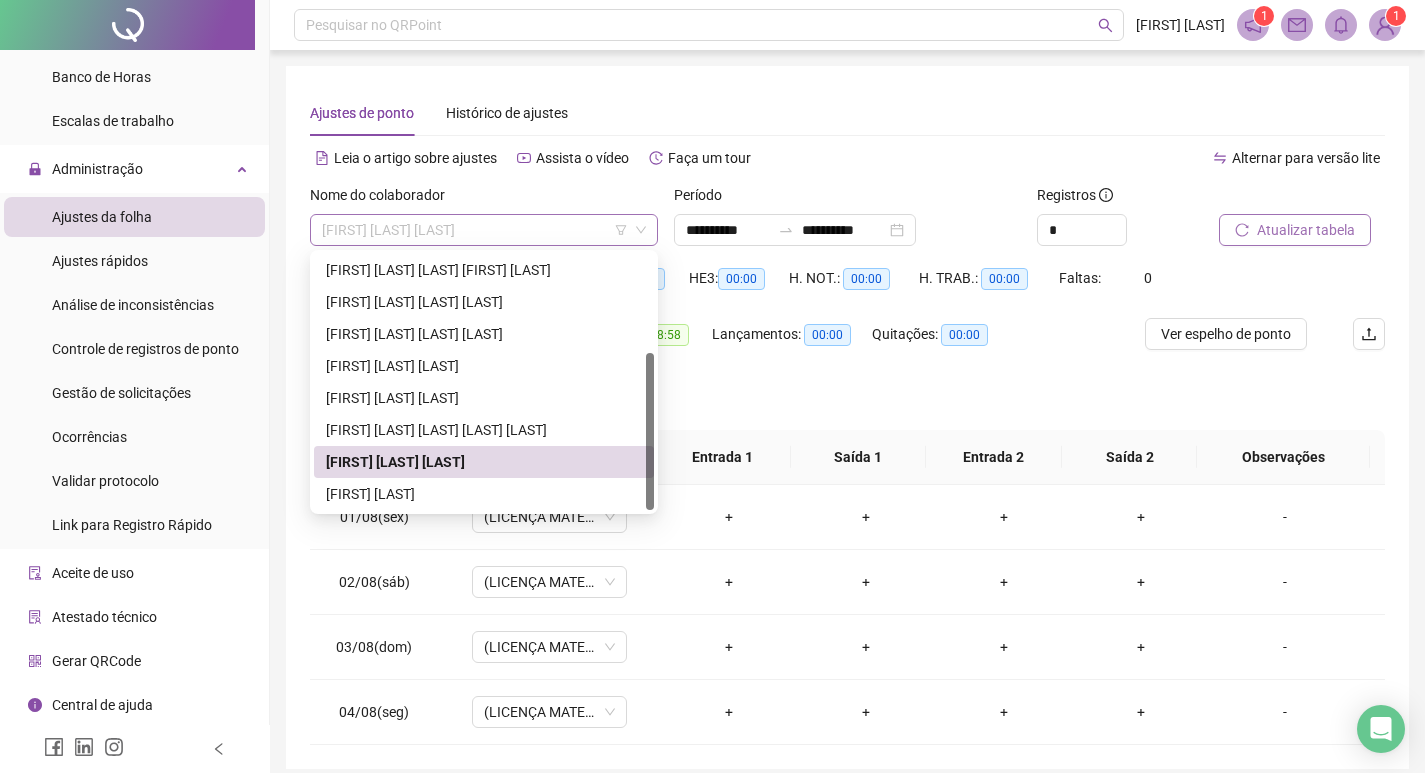 click on "[FIRST] [LAST] [LAST]" at bounding box center (484, 230) 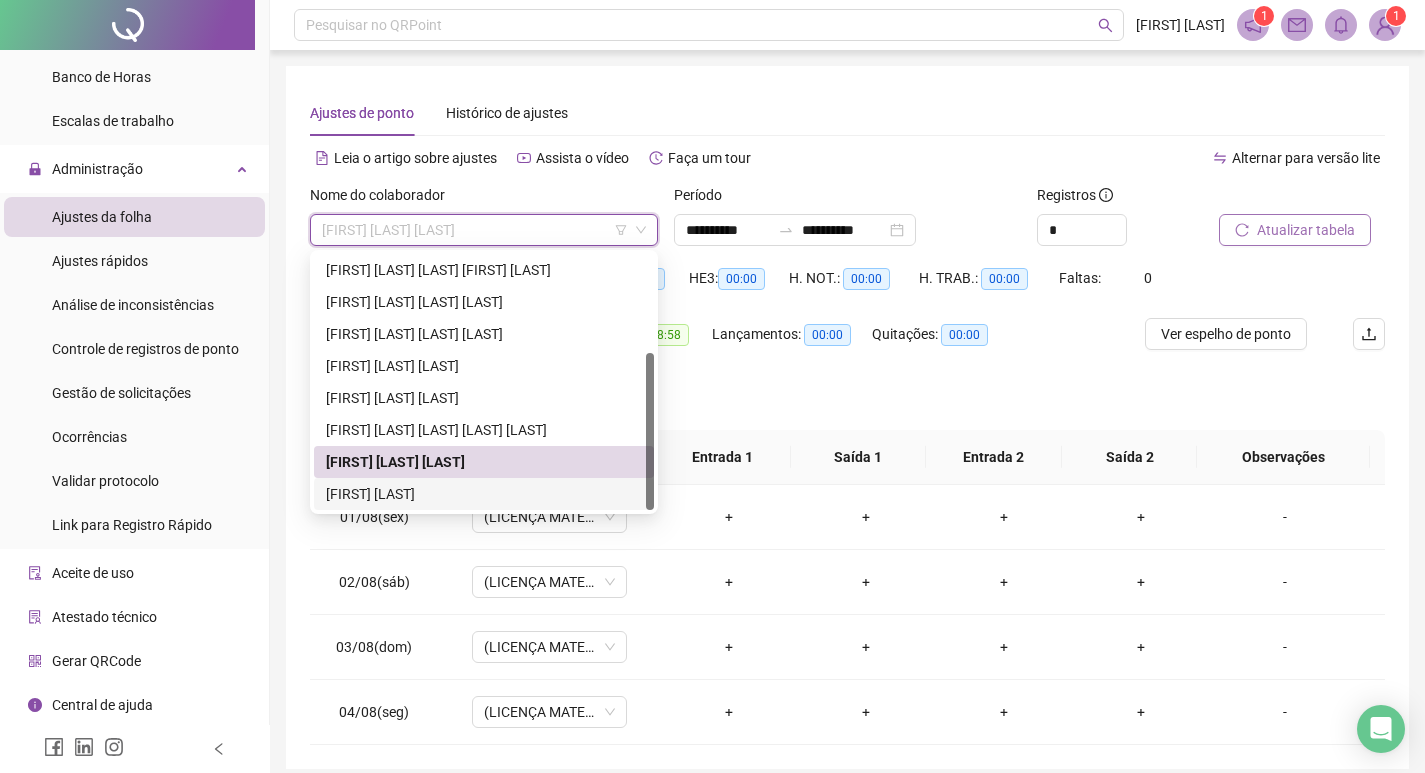 click on "[FIRST] [LAST]" at bounding box center [484, 494] 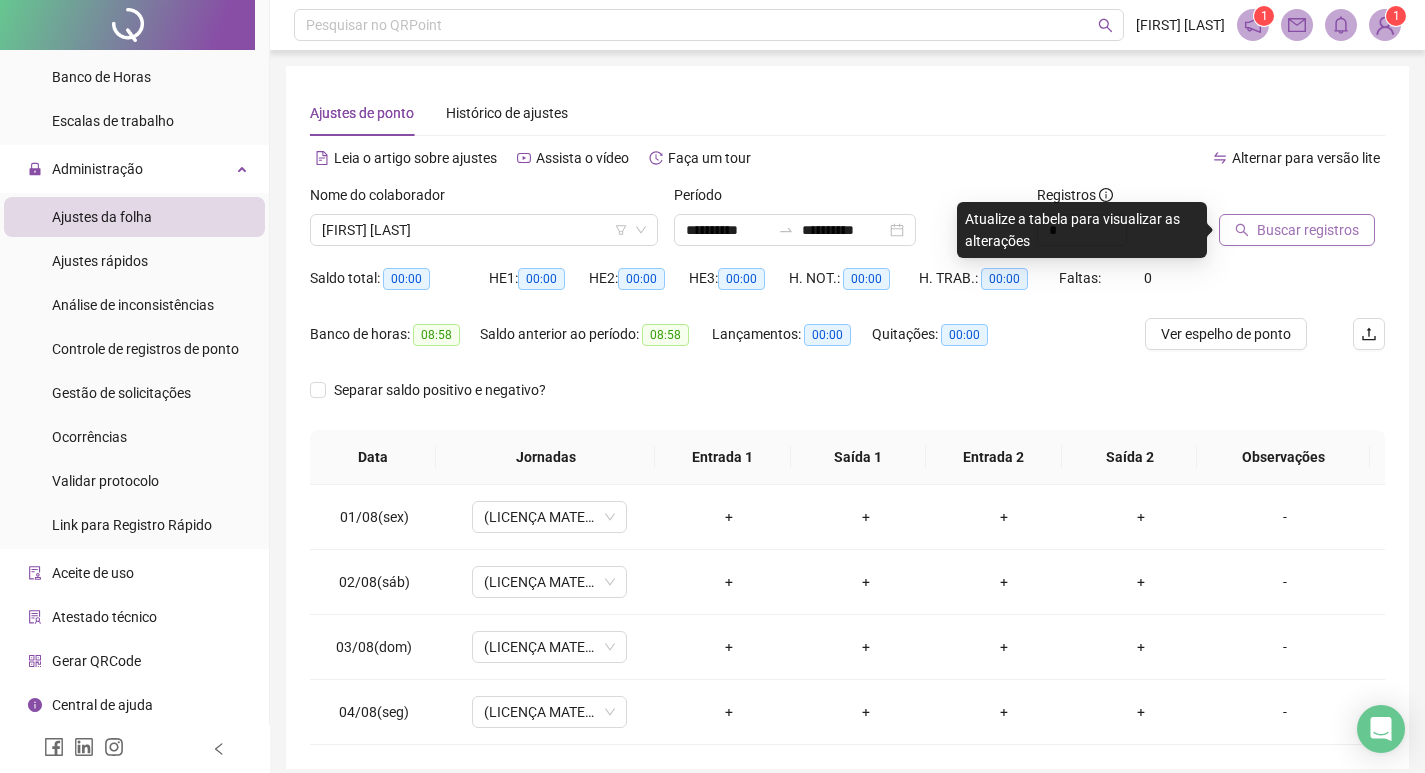 click on "Buscar registros" at bounding box center [1308, 230] 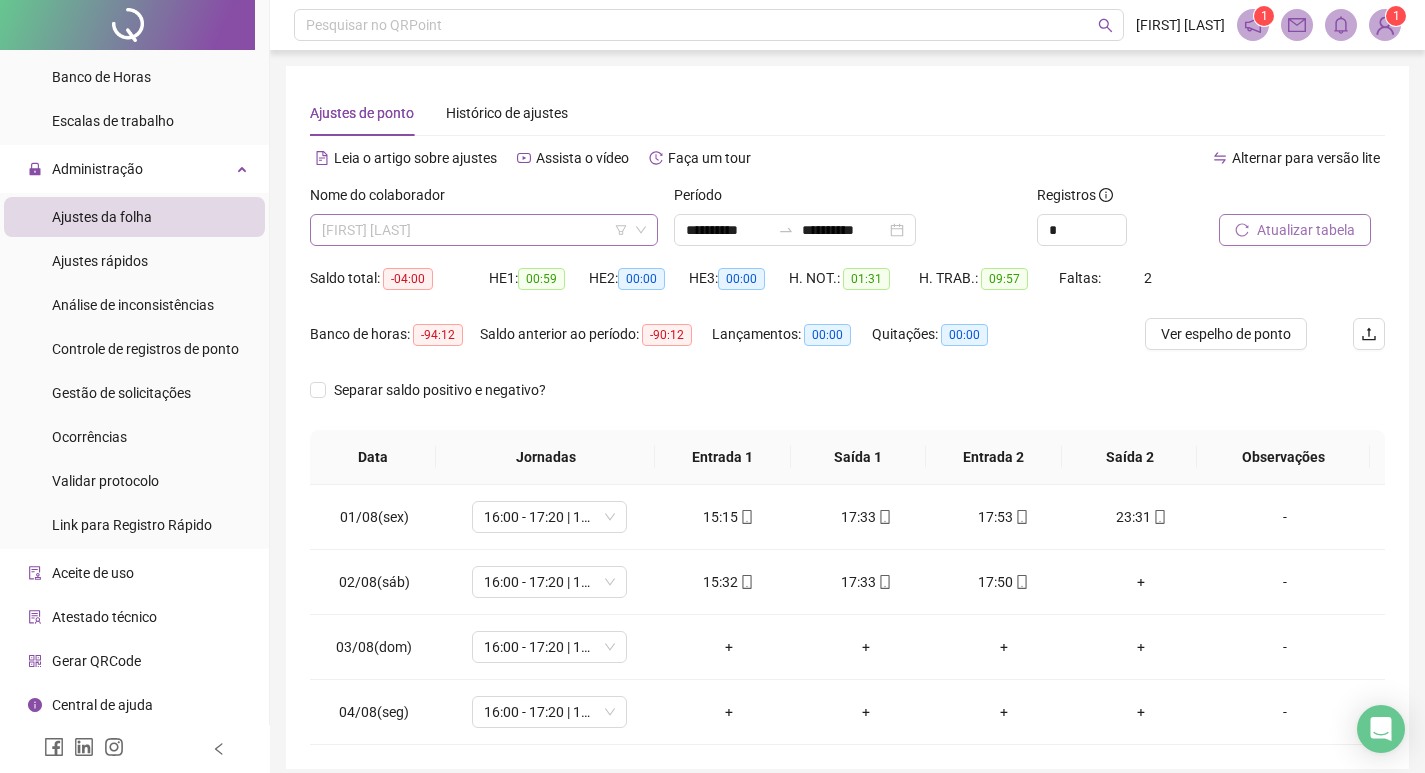 click on "[FIRST] [LAST]" at bounding box center (484, 230) 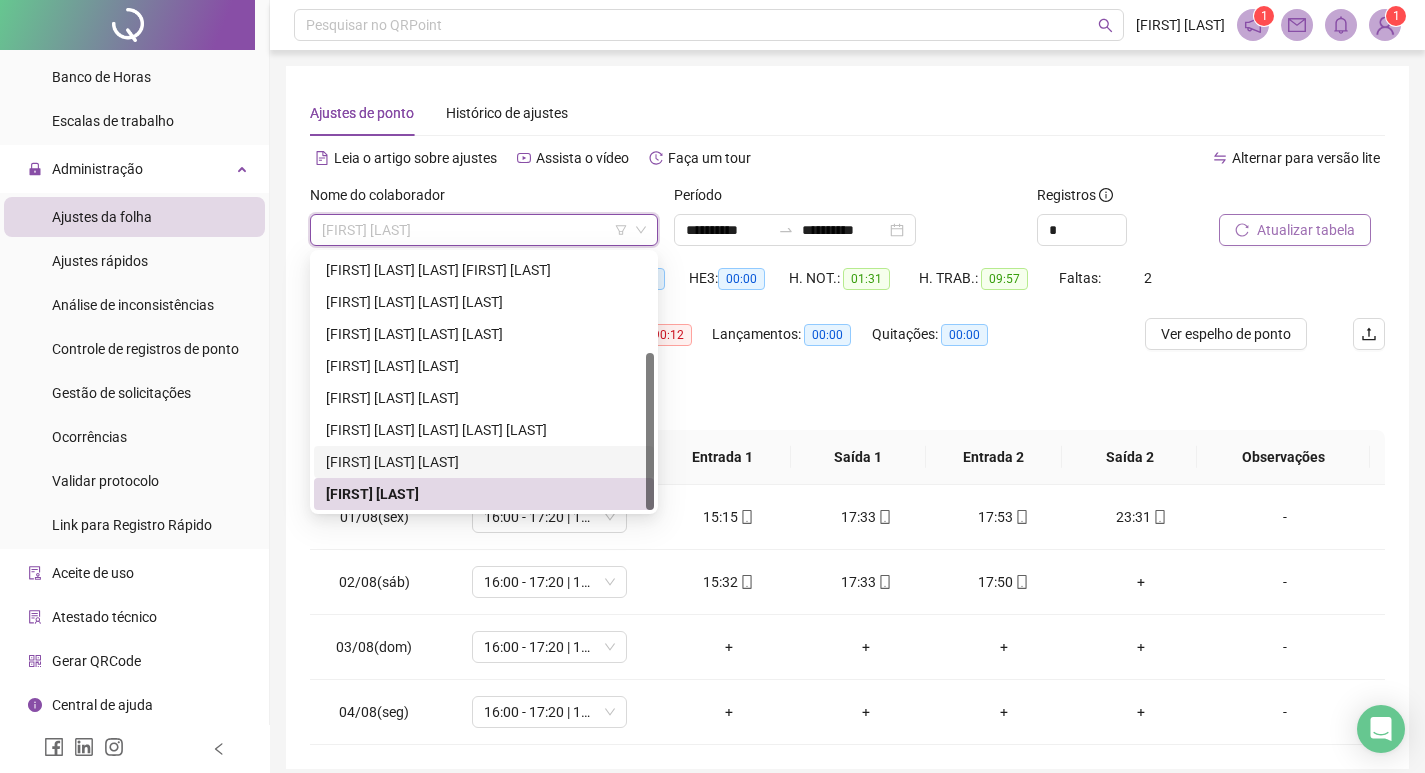 scroll, scrollTop: 82, scrollLeft: 0, axis: vertical 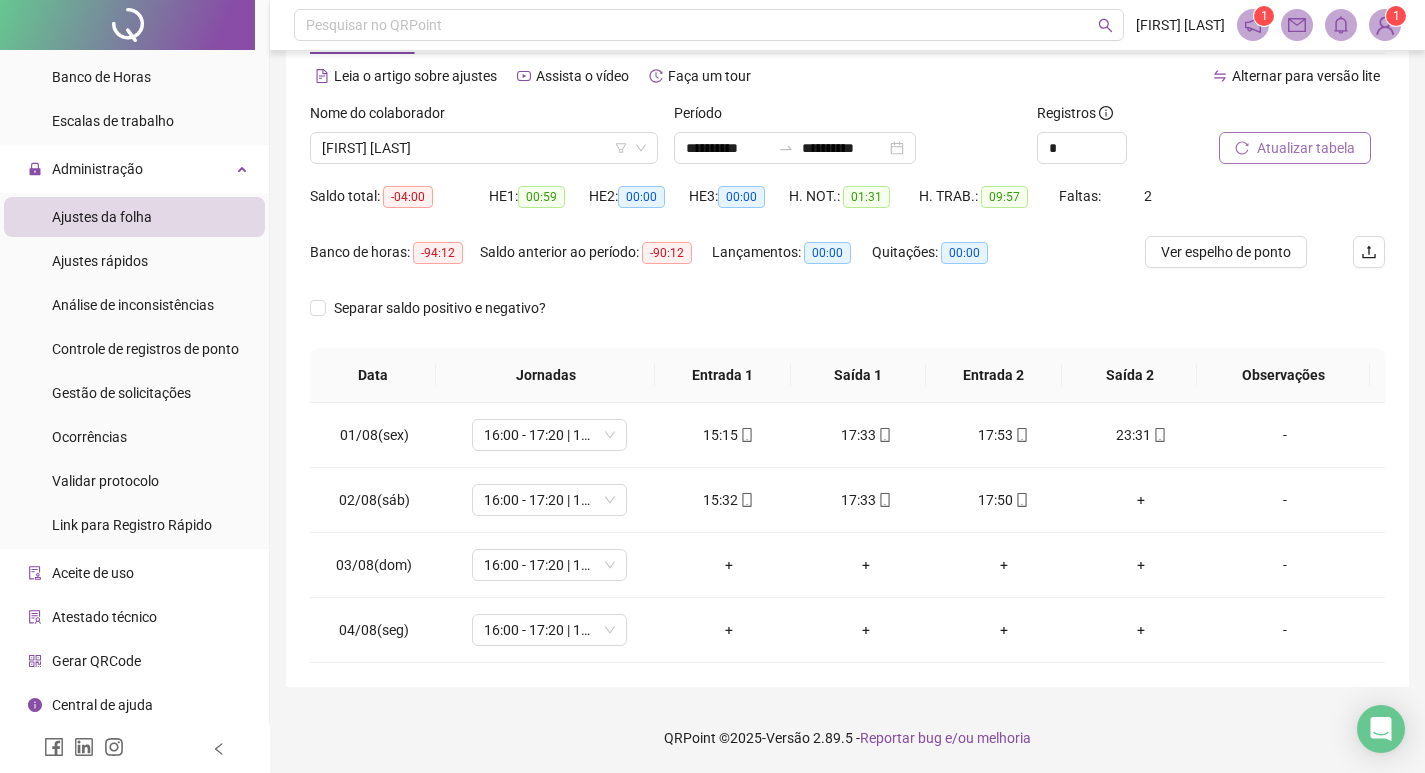 drag, startPoint x: 814, startPoint y: 303, endPoint x: 796, endPoint y: 304, distance: 18.027756 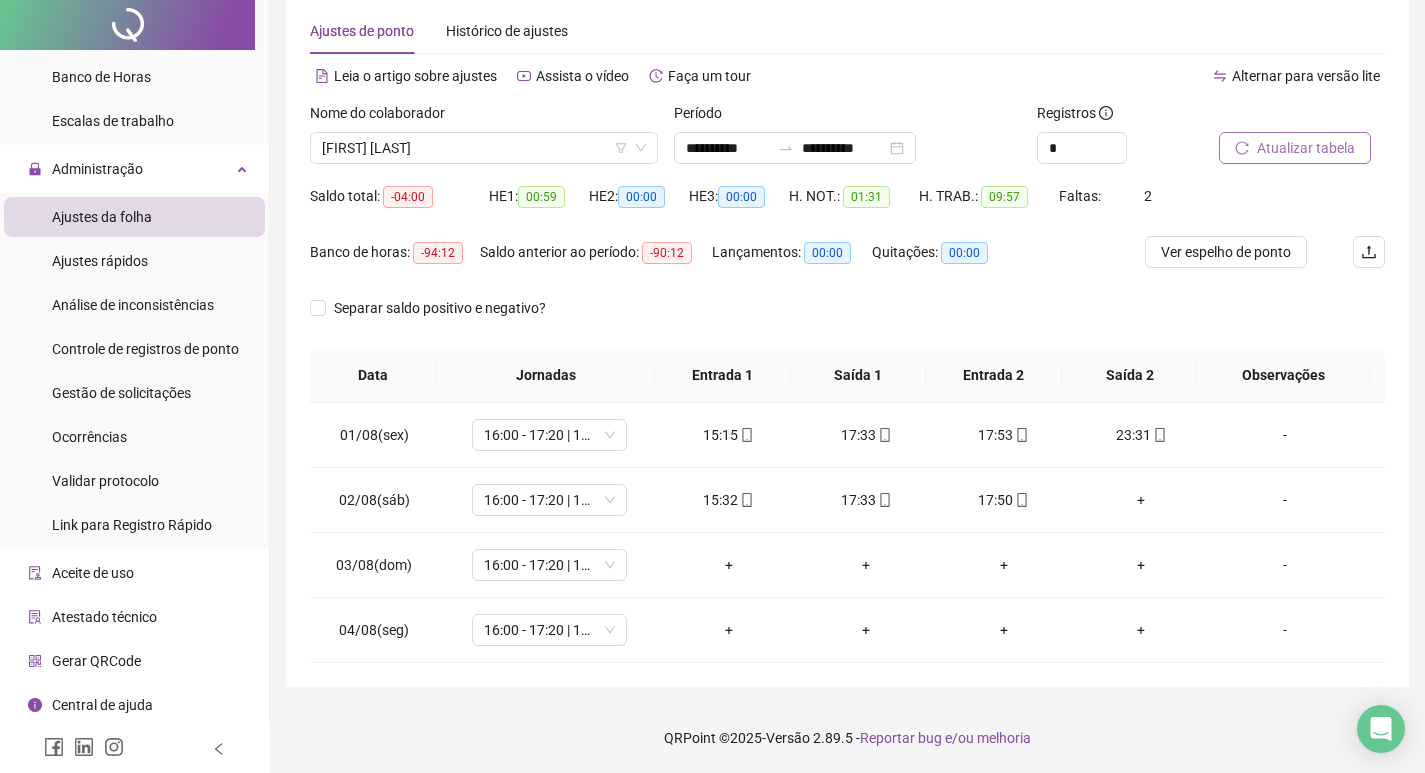 scroll, scrollTop: 0, scrollLeft: 0, axis: both 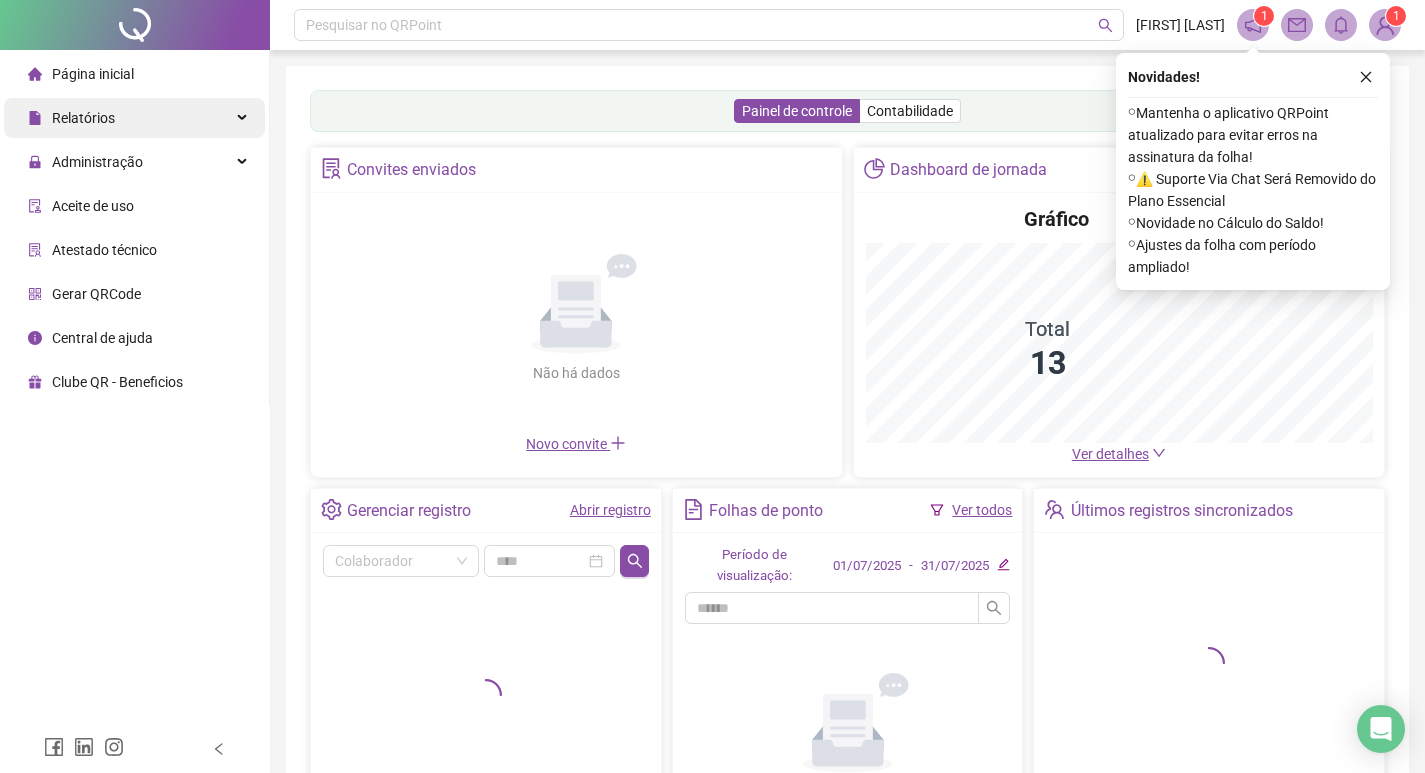 click on "Relatórios" at bounding box center [134, 118] 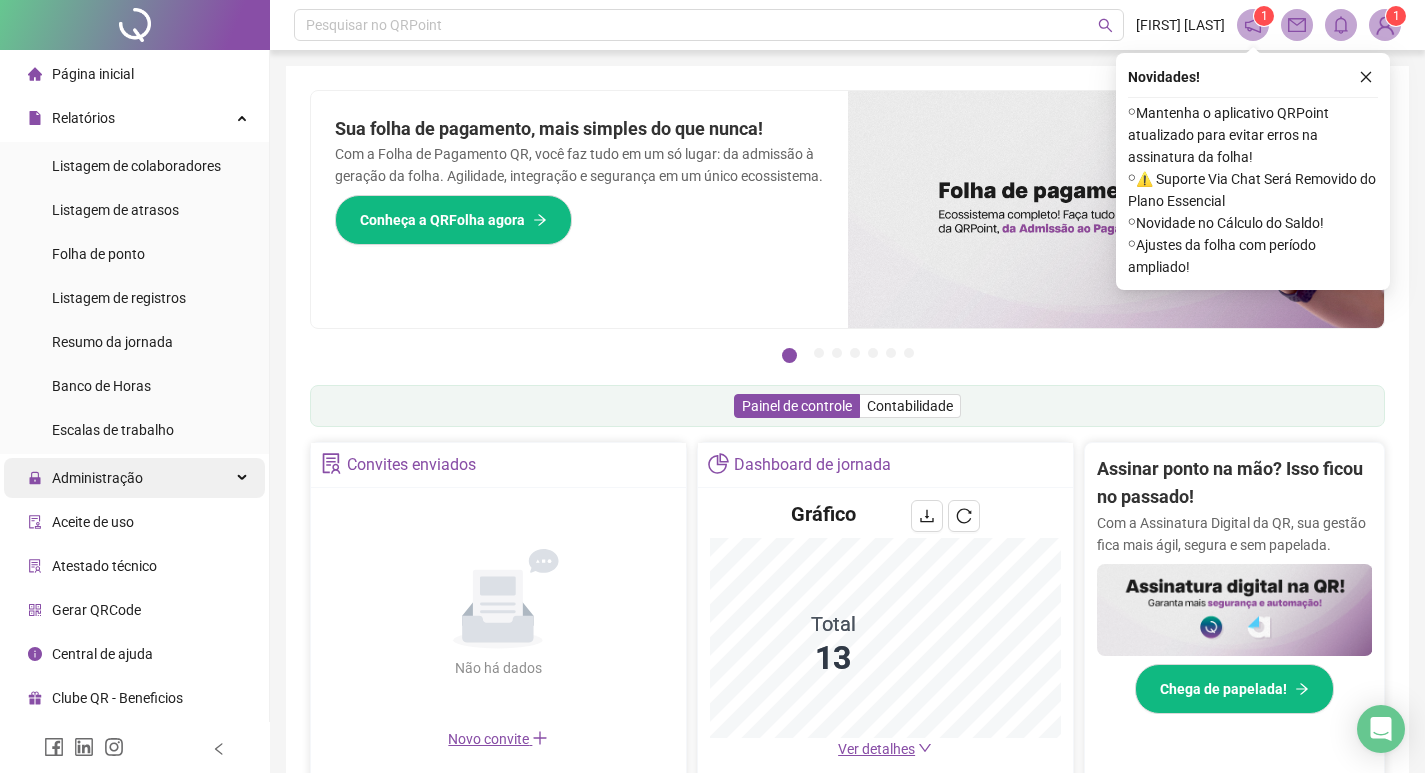 click on "Administração" at bounding box center (134, 478) 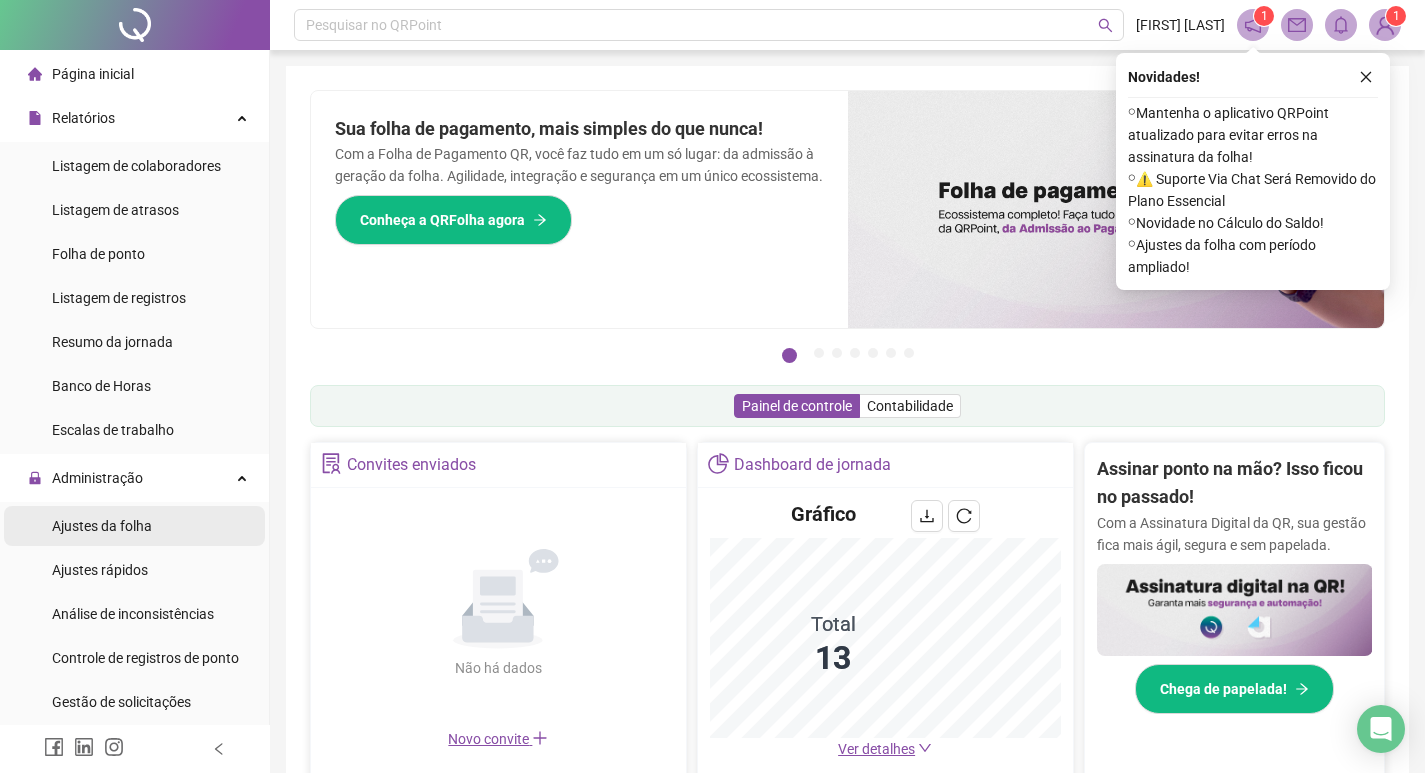 click on "Ajustes da folha" at bounding box center (134, 526) 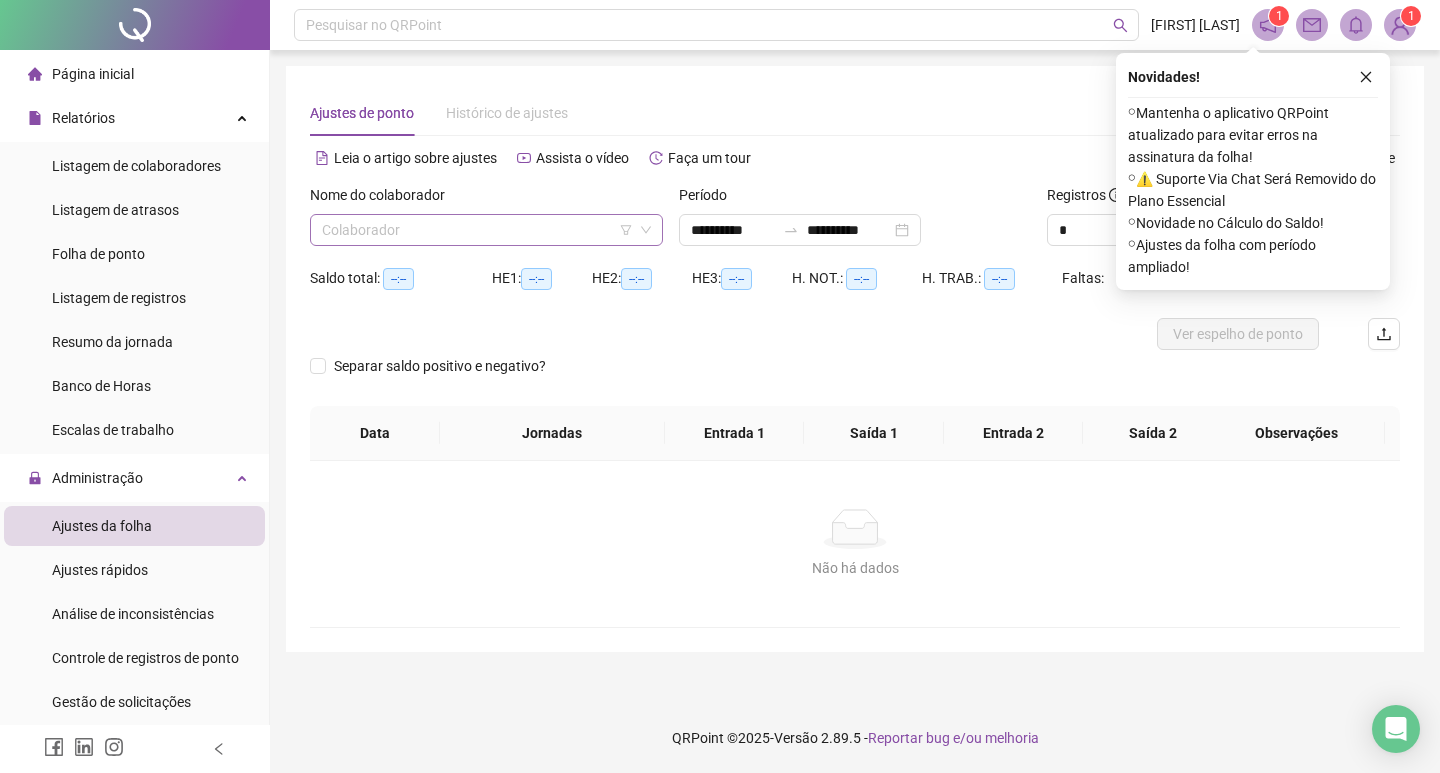 click at bounding box center [477, 230] 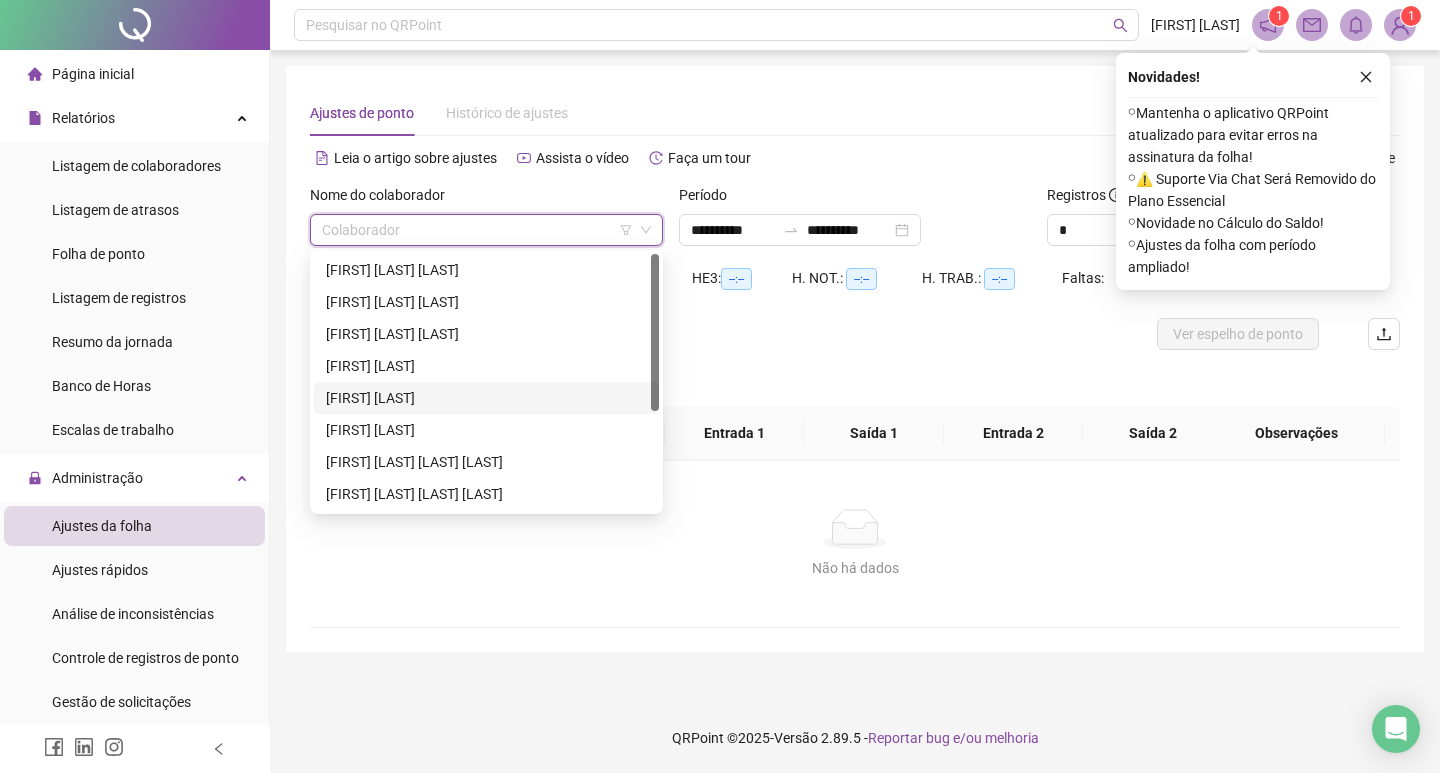 click on "[FIRST] [LAST]" at bounding box center (486, 398) 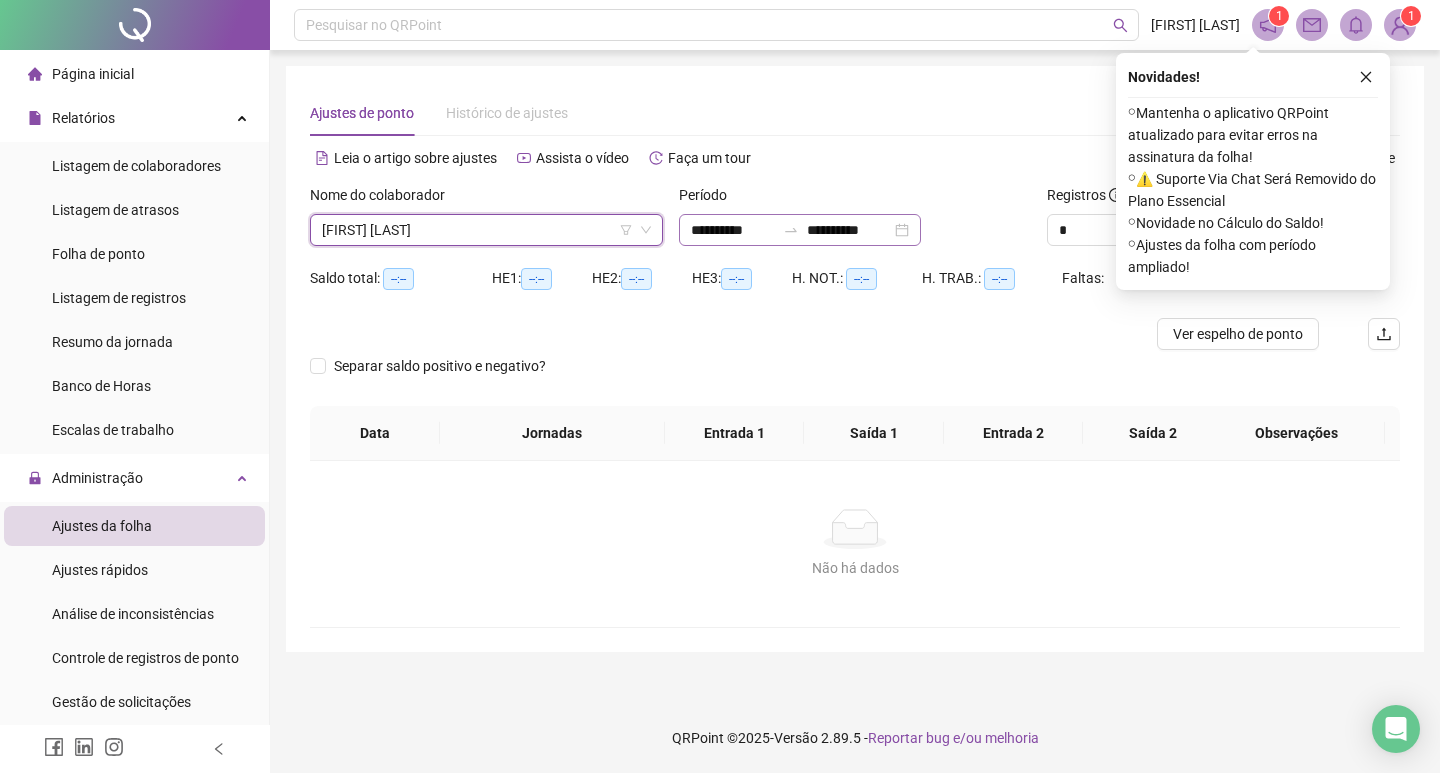 click on "**********" at bounding box center (800, 230) 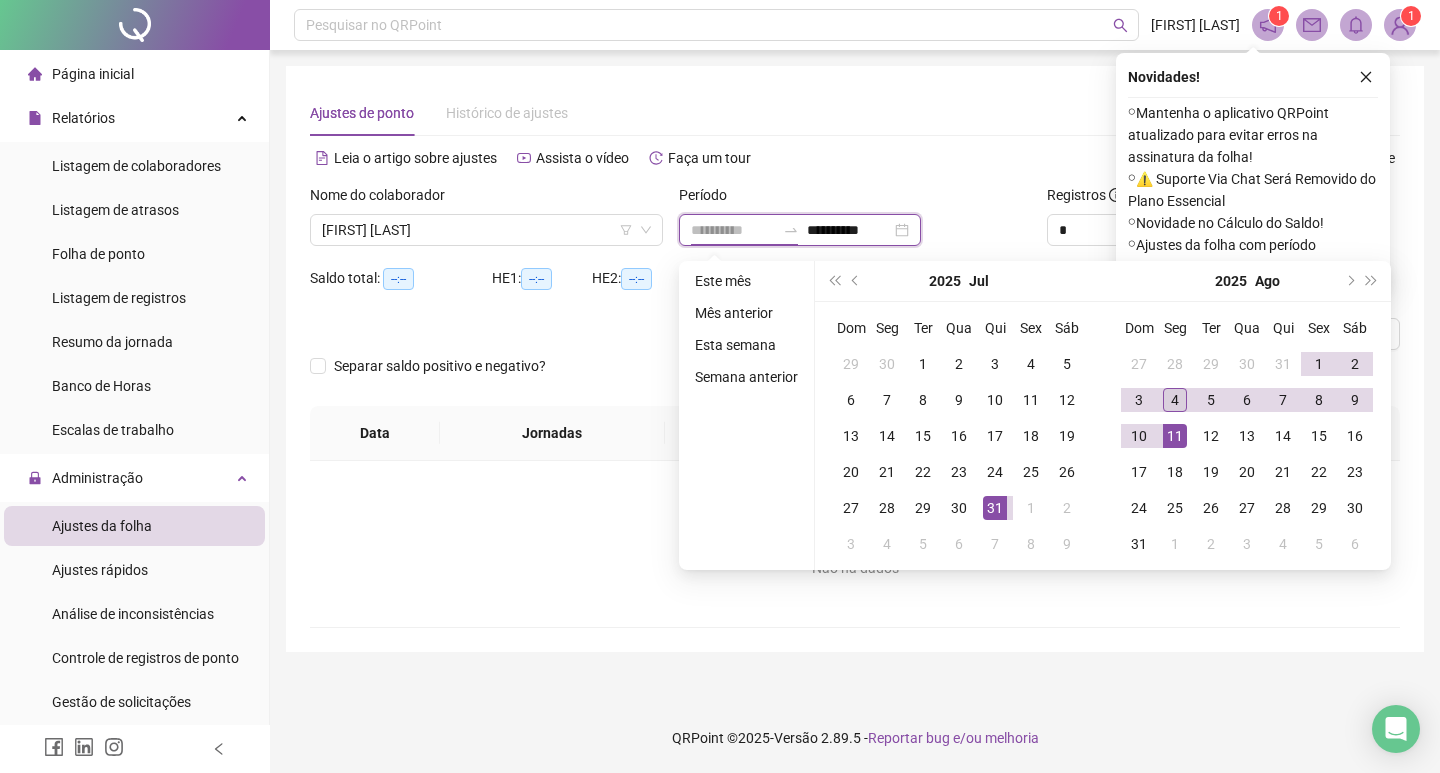 type on "**********" 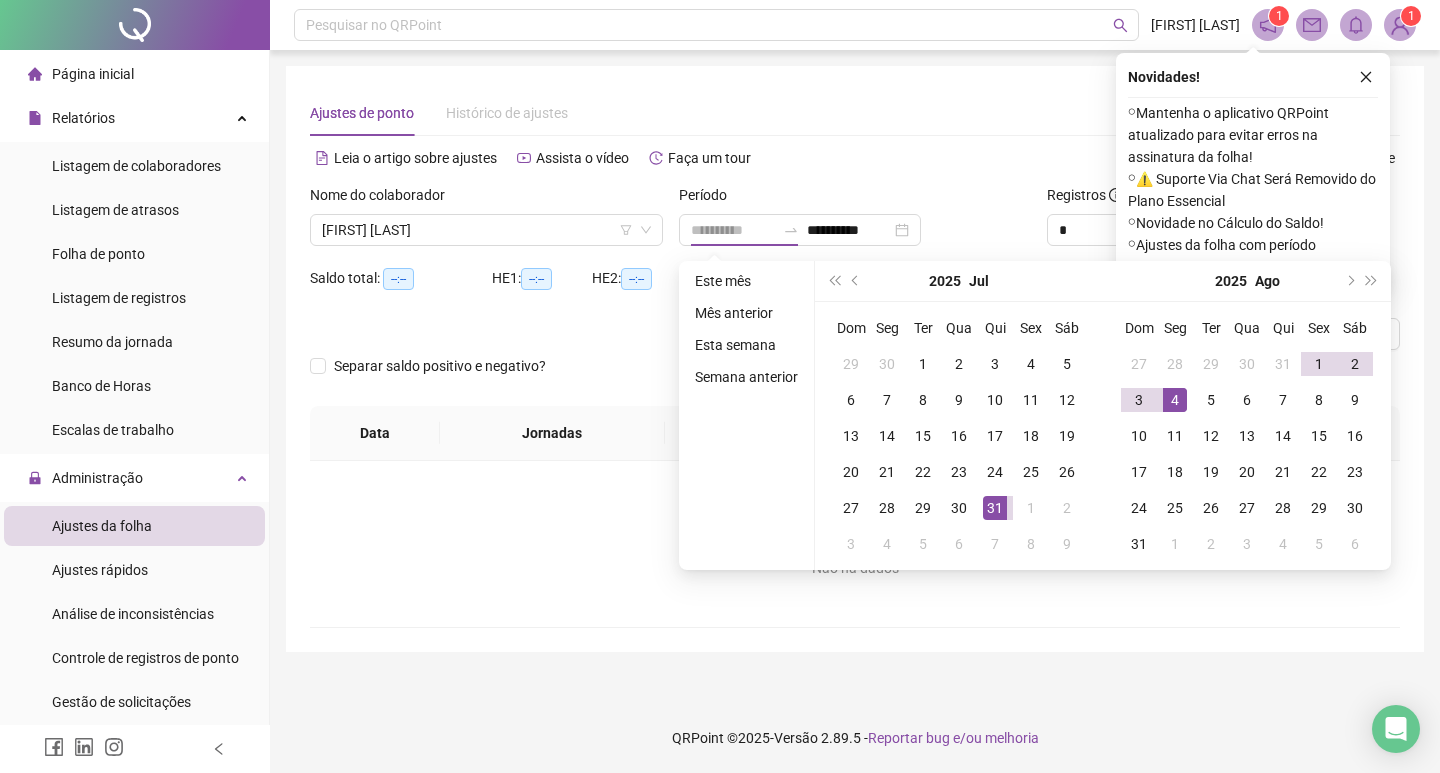click on "4" at bounding box center (1175, 400) 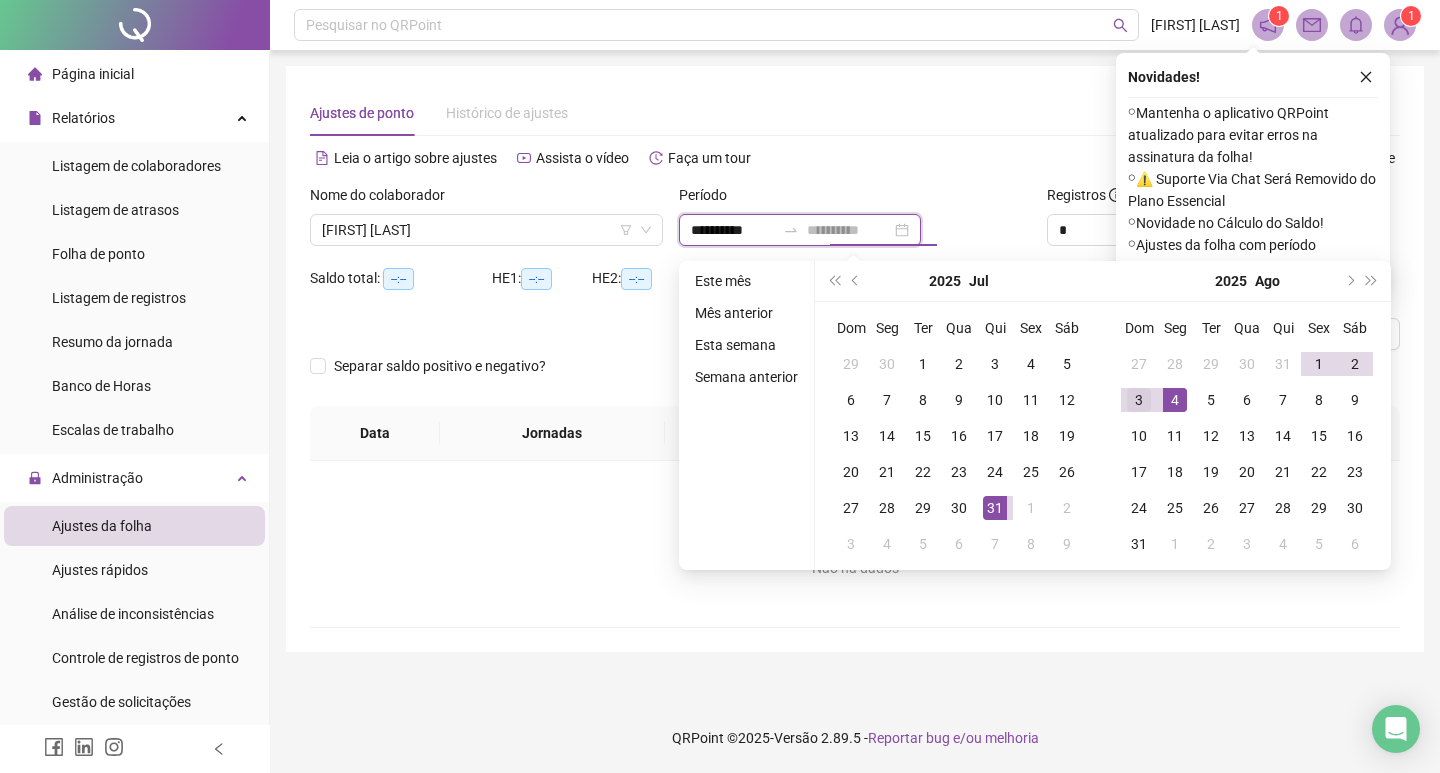 type on "**********" 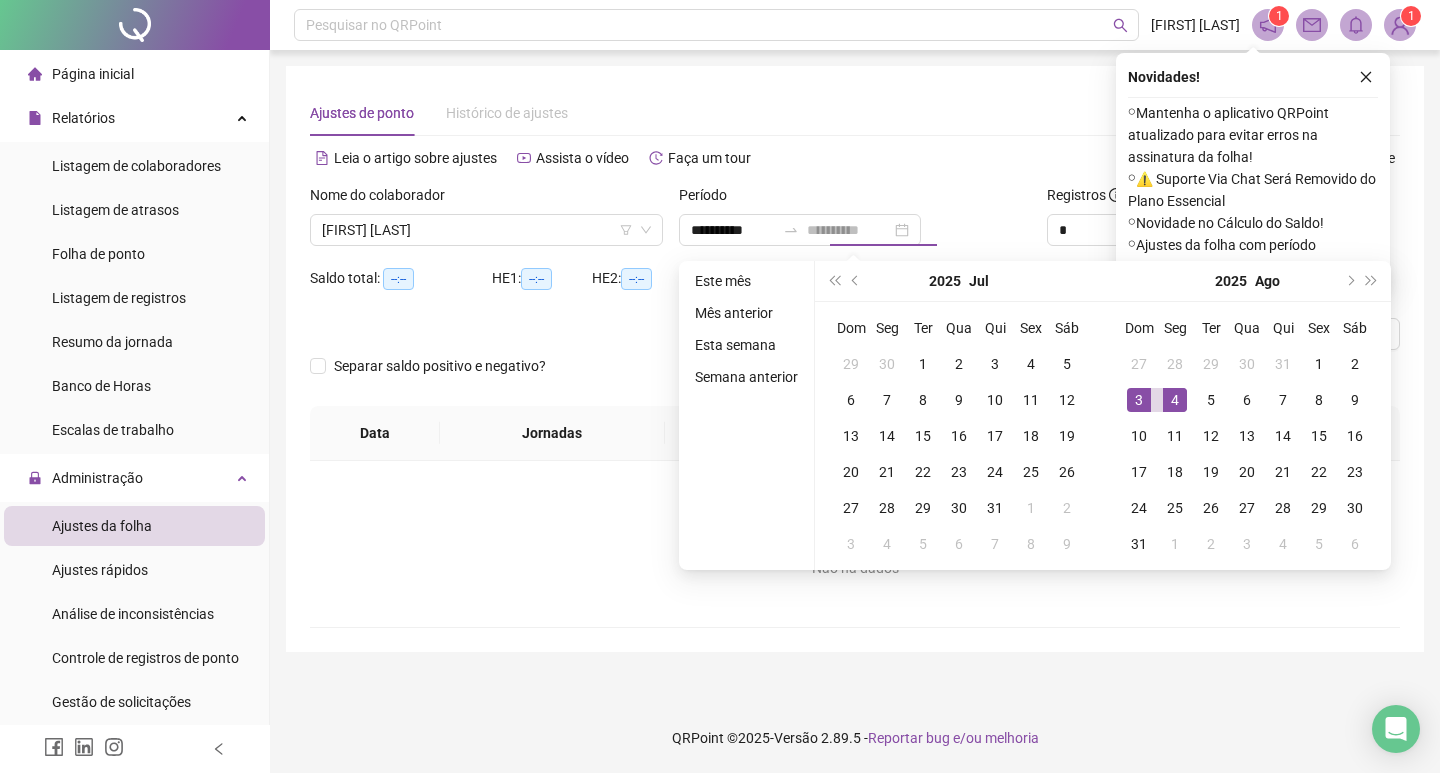 drag, startPoint x: 1133, startPoint y: 400, endPoint x: 1213, endPoint y: 366, distance: 86.925255 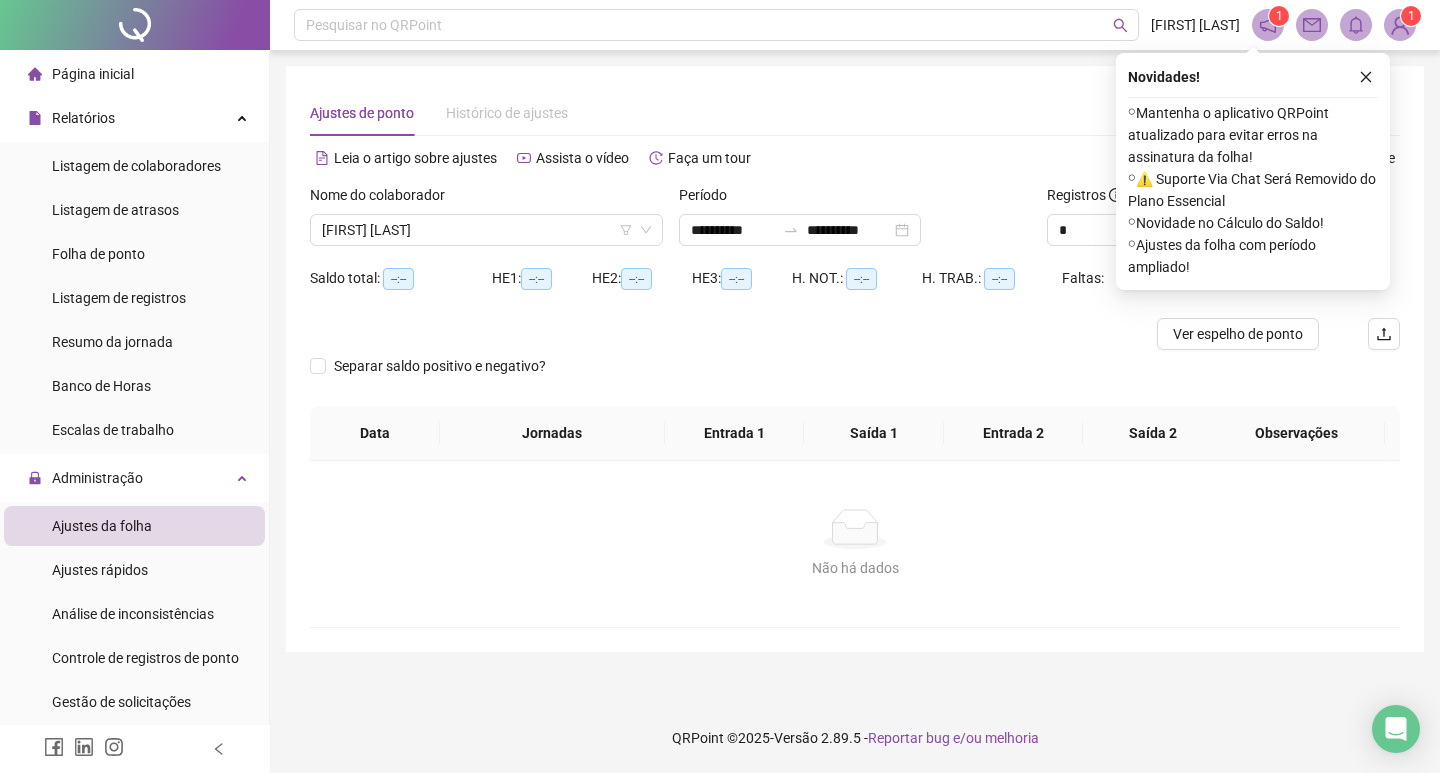 drag, startPoint x: 1040, startPoint y: 145, endPoint x: 1037, endPoint y: 158, distance: 13.341664 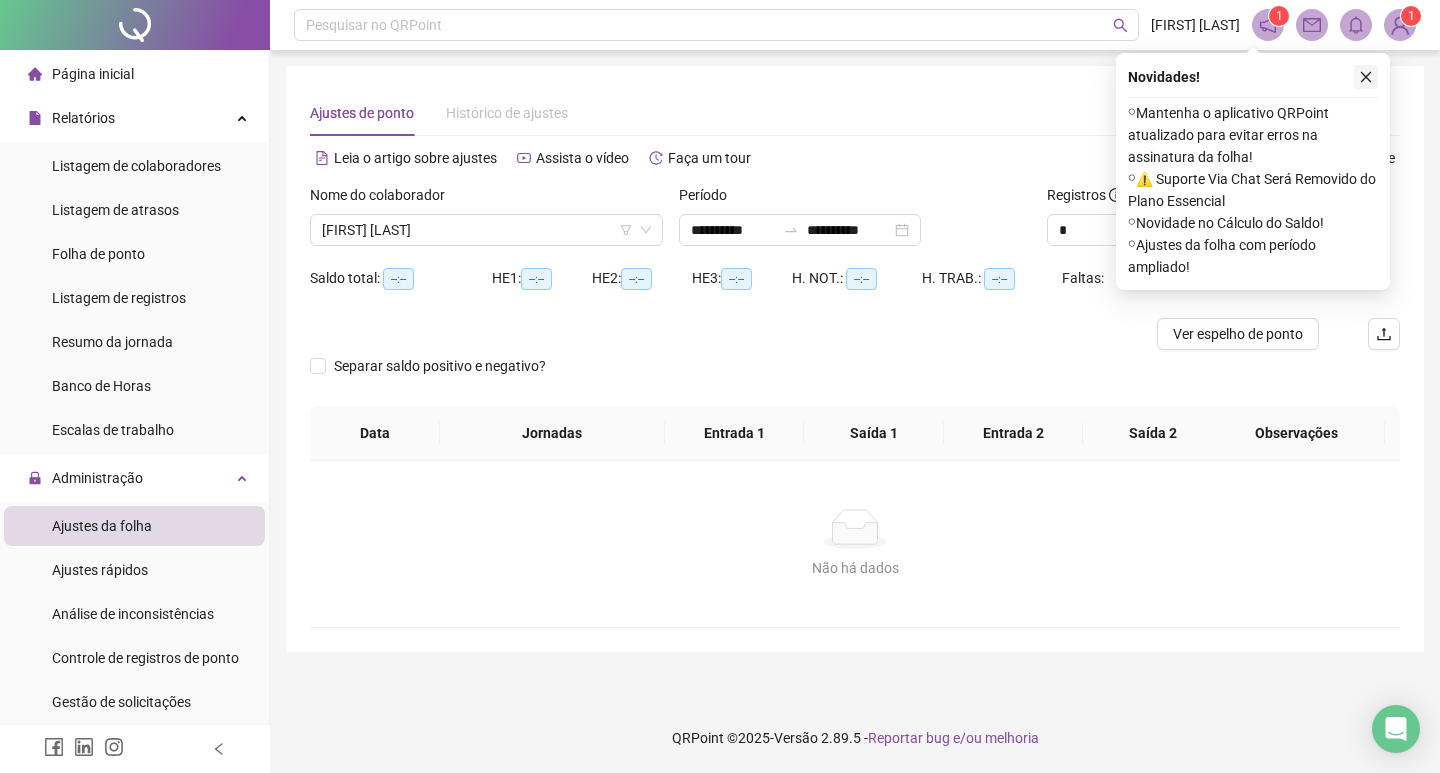 click at bounding box center (1366, 77) 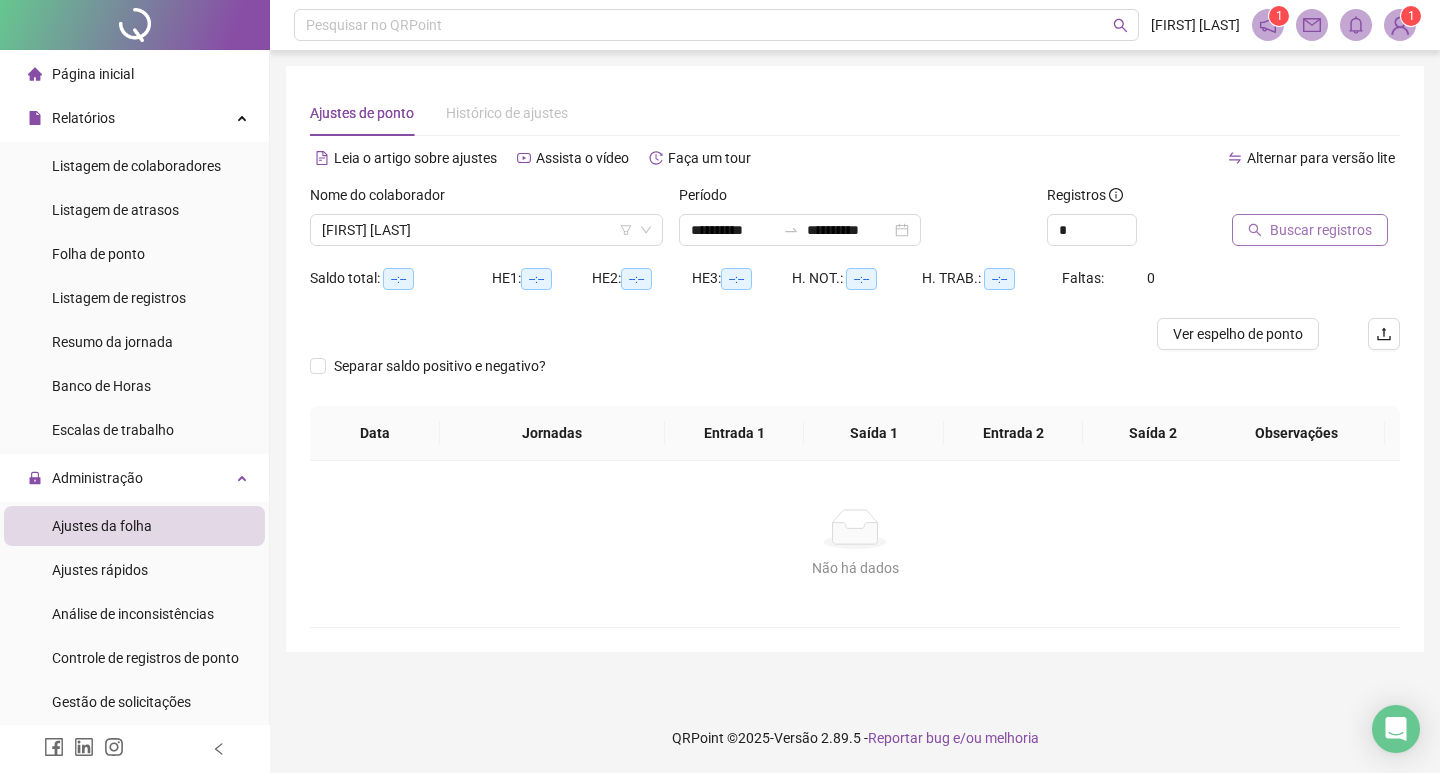 click on "Buscar registros" at bounding box center [1321, 230] 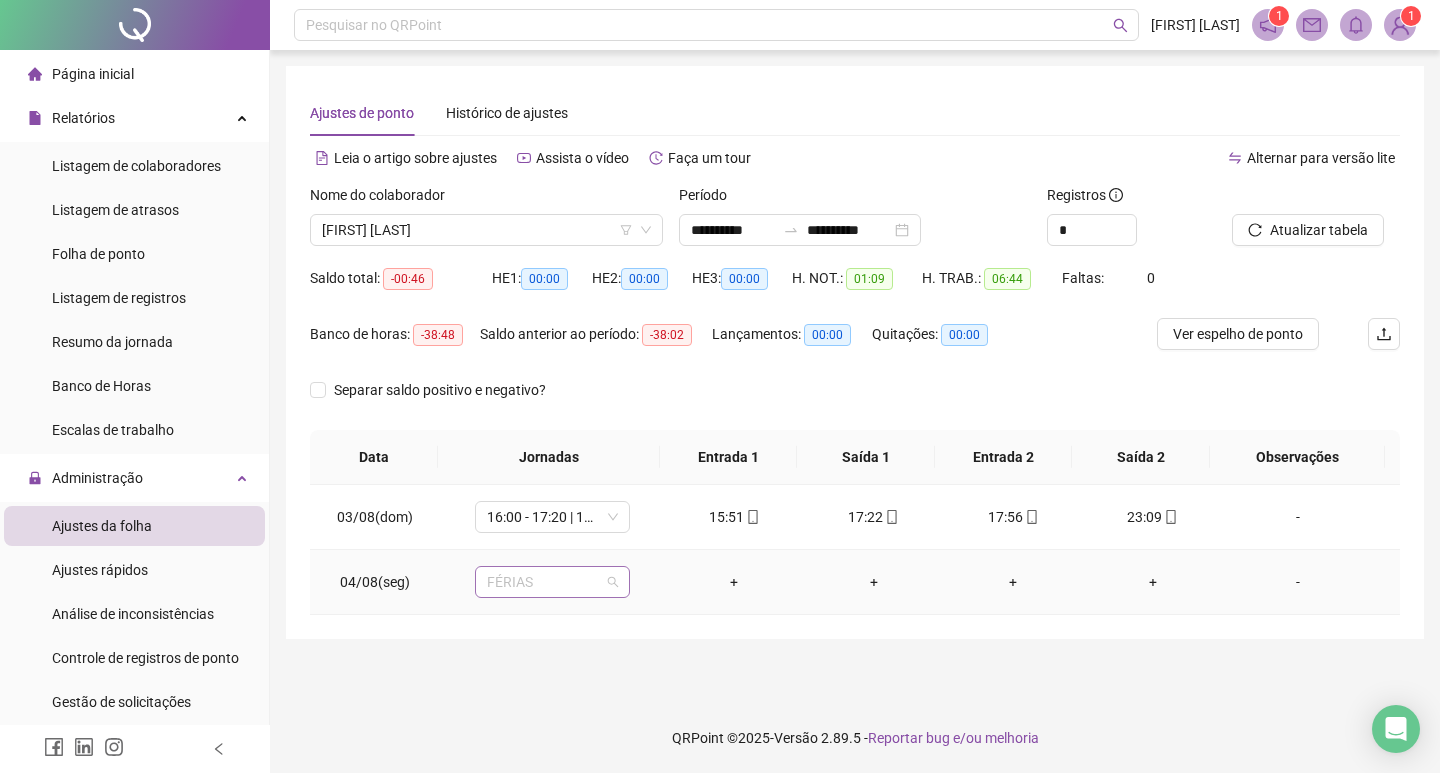 click on "FÉRIAS" at bounding box center (552, 582) 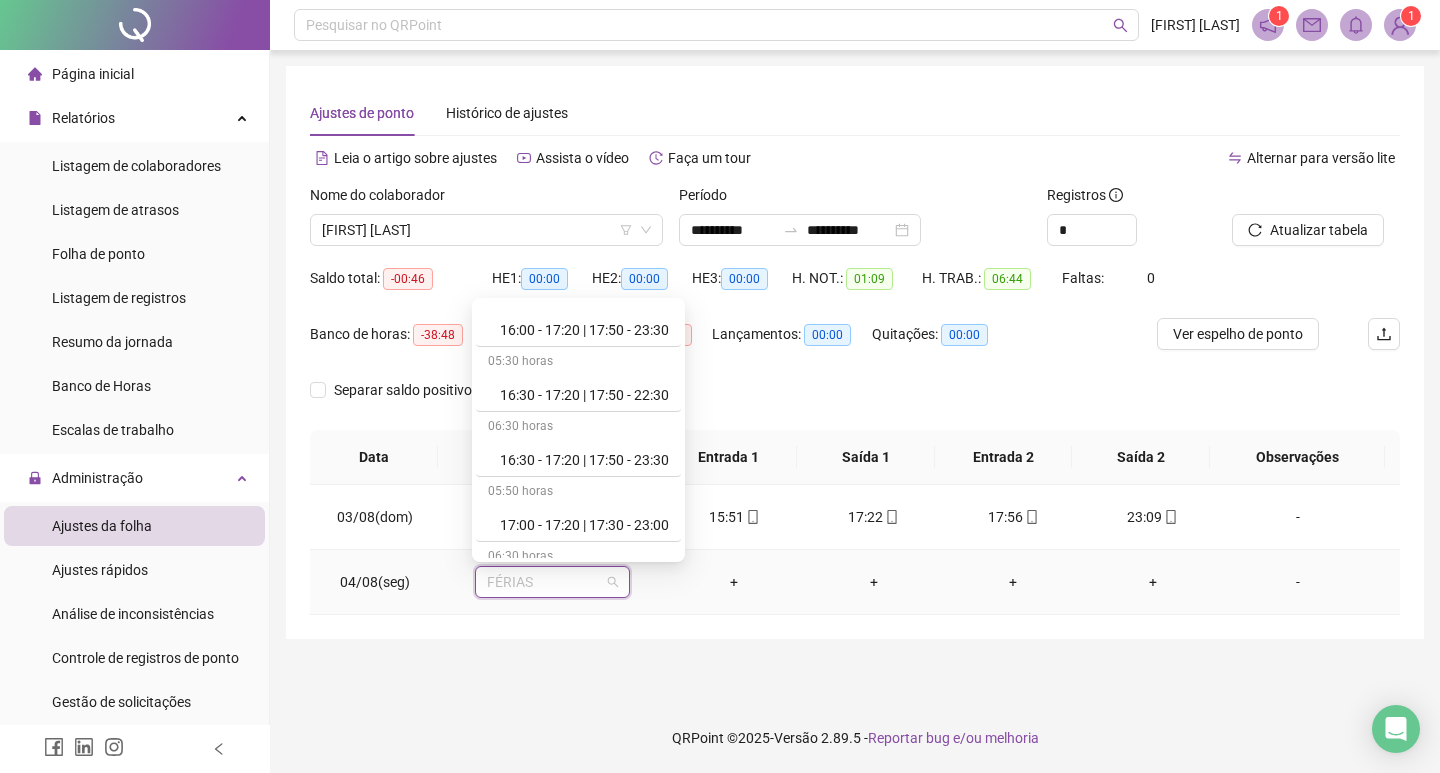 scroll, scrollTop: 1239, scrollLeft: 0, axis: vertical 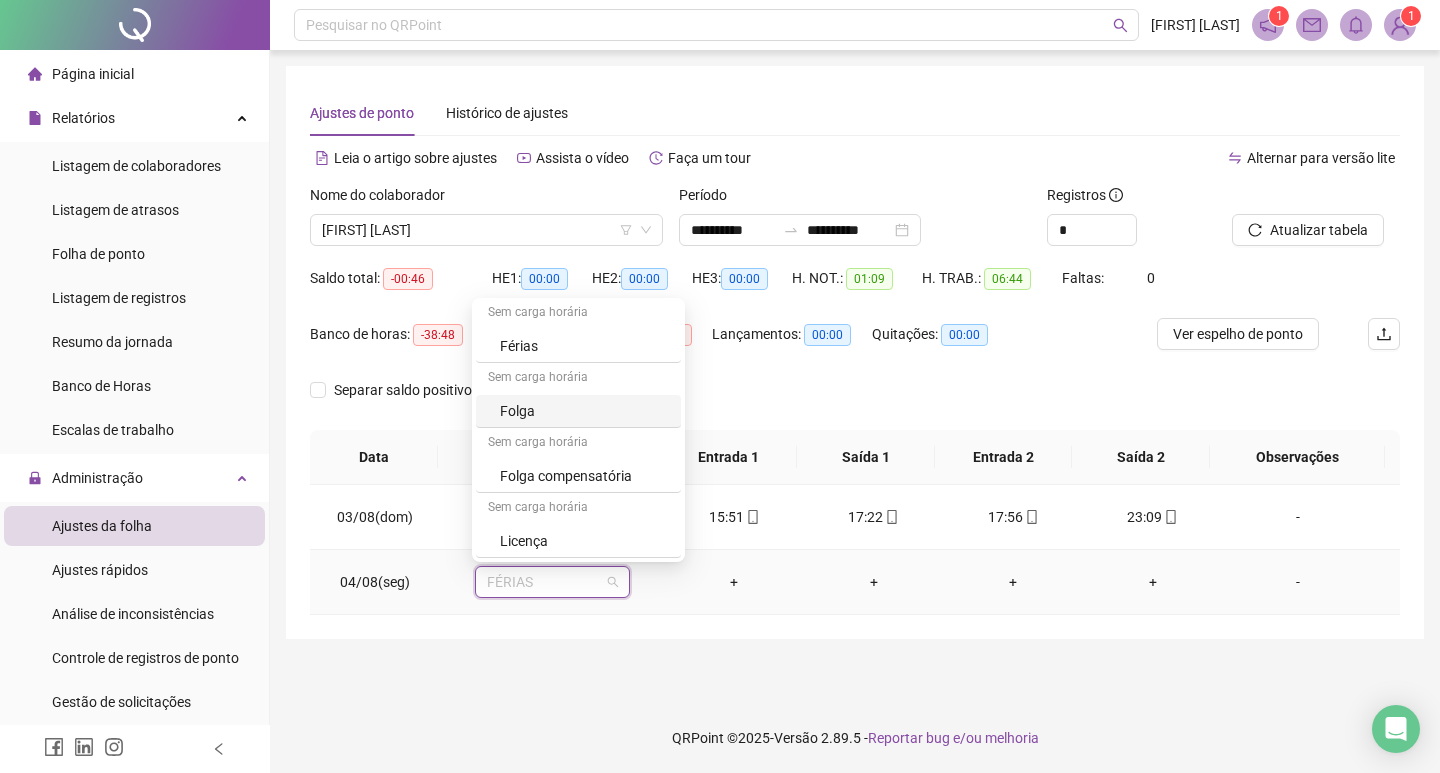 click on "Folga" at bounding box center [584, 411] 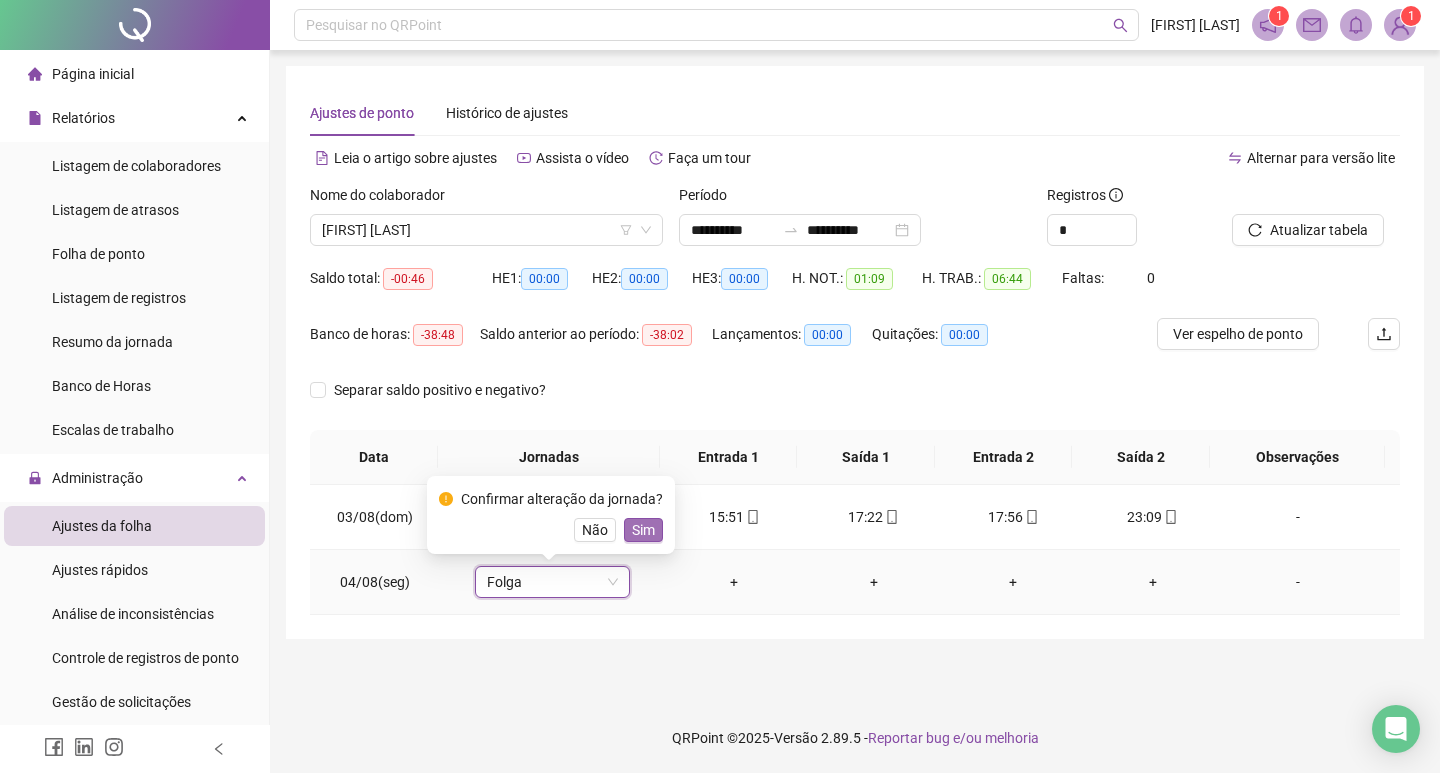 click on "Sim" at bounding box center (643, 530) 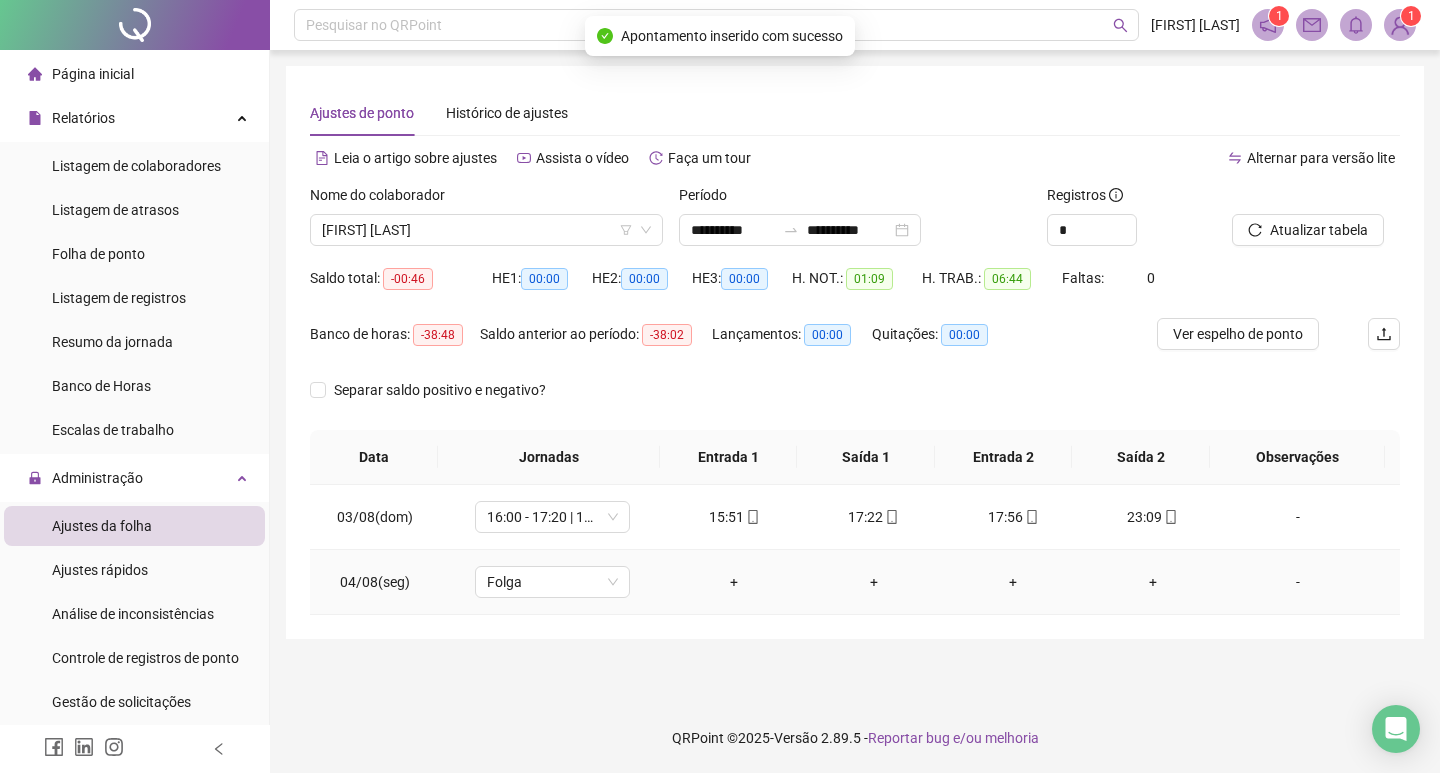 click on "-" at bounding box center (1298, 582) 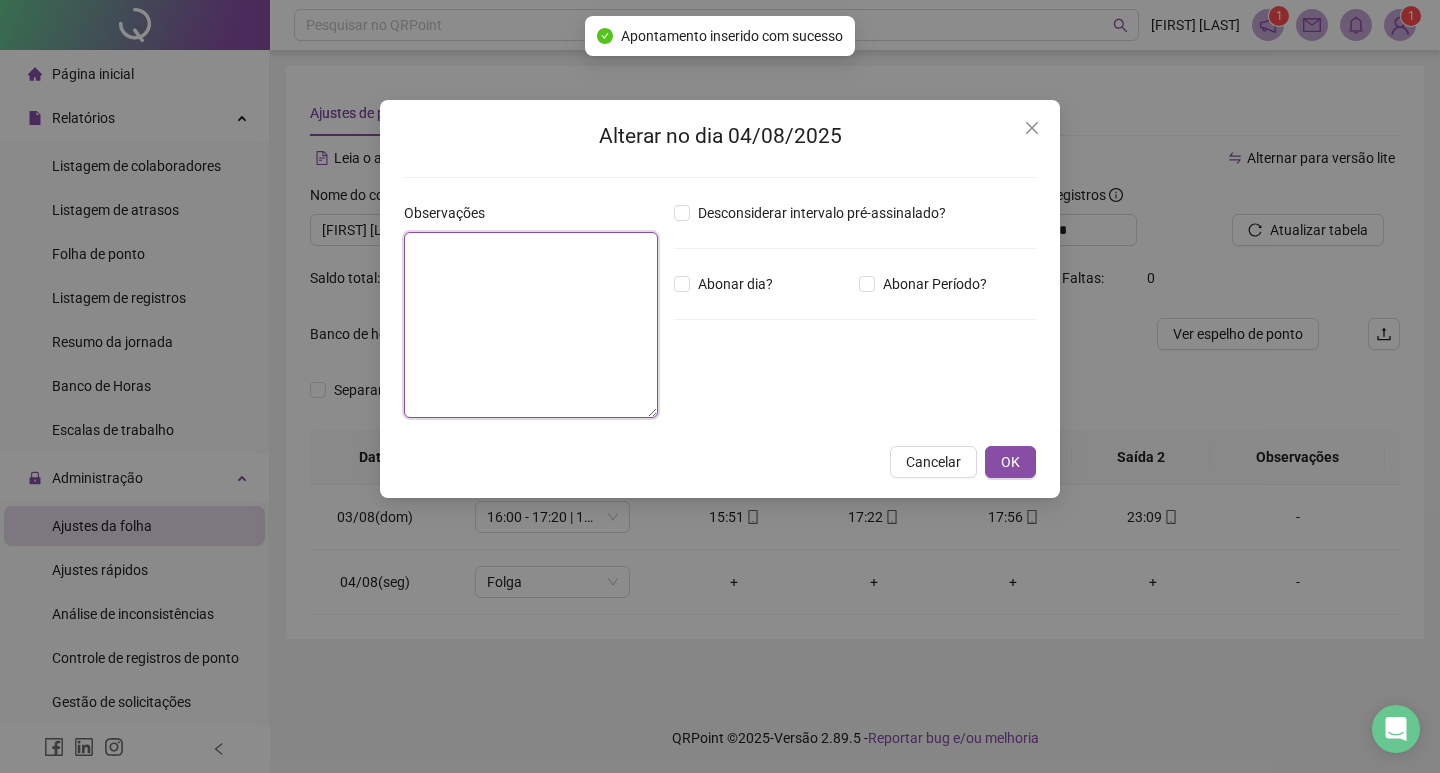 click at bounding box center [531, 325] 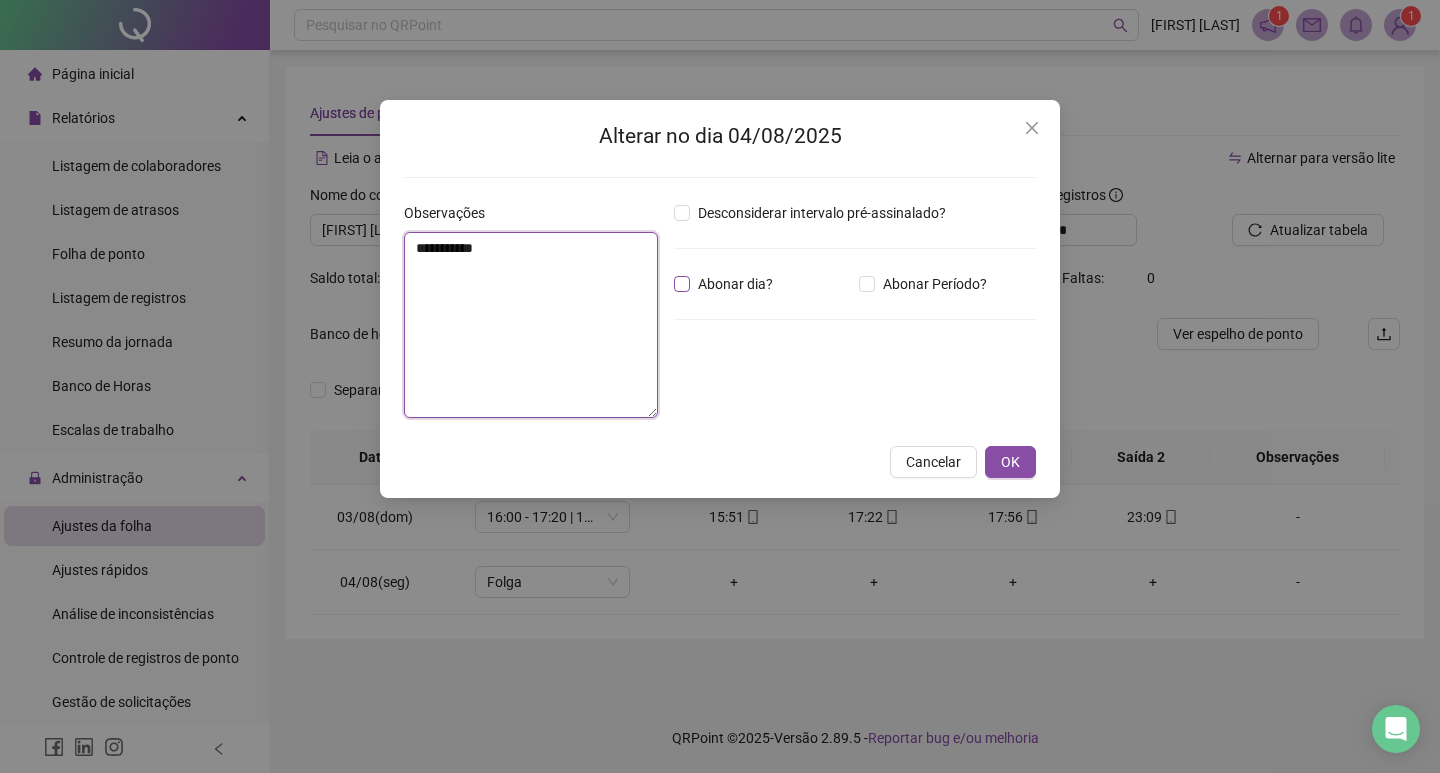 type on "**********" 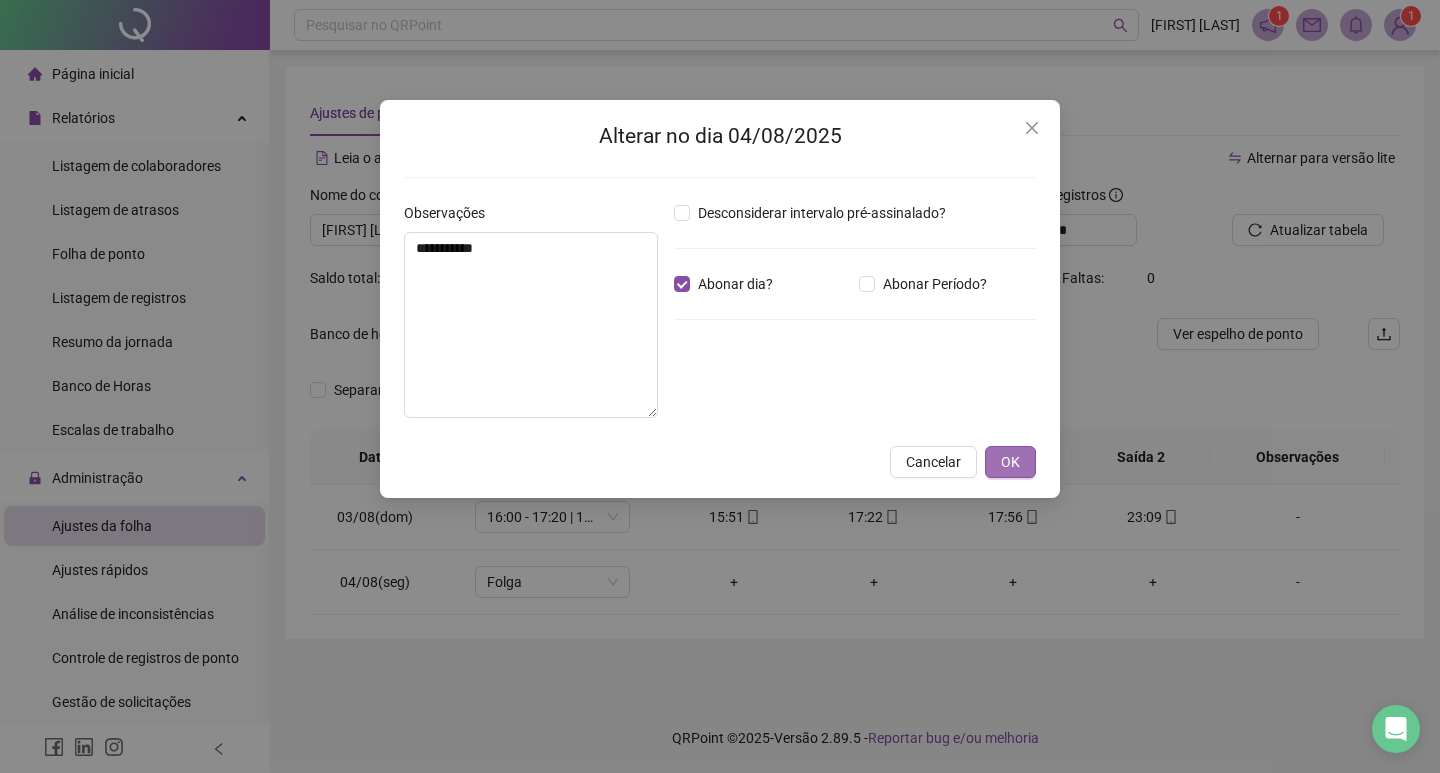 click on "OK" at bounding box center (1010, 462) 